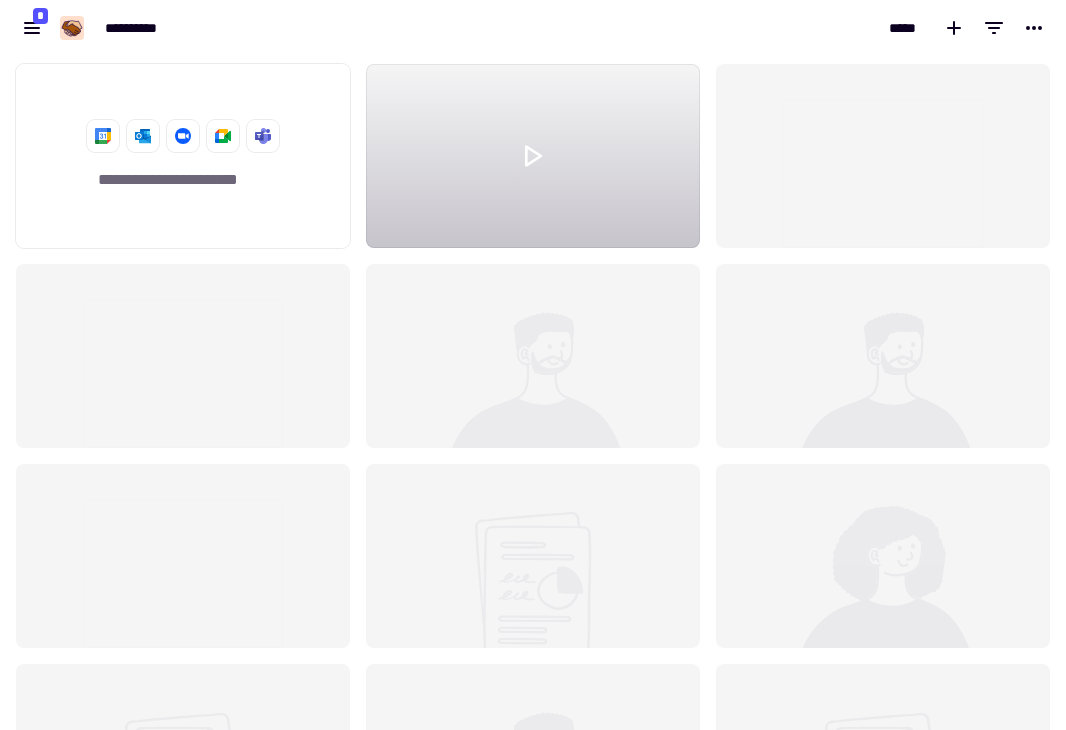 scroll, scrollTop: 0, scrollLeft: 0, axis: both 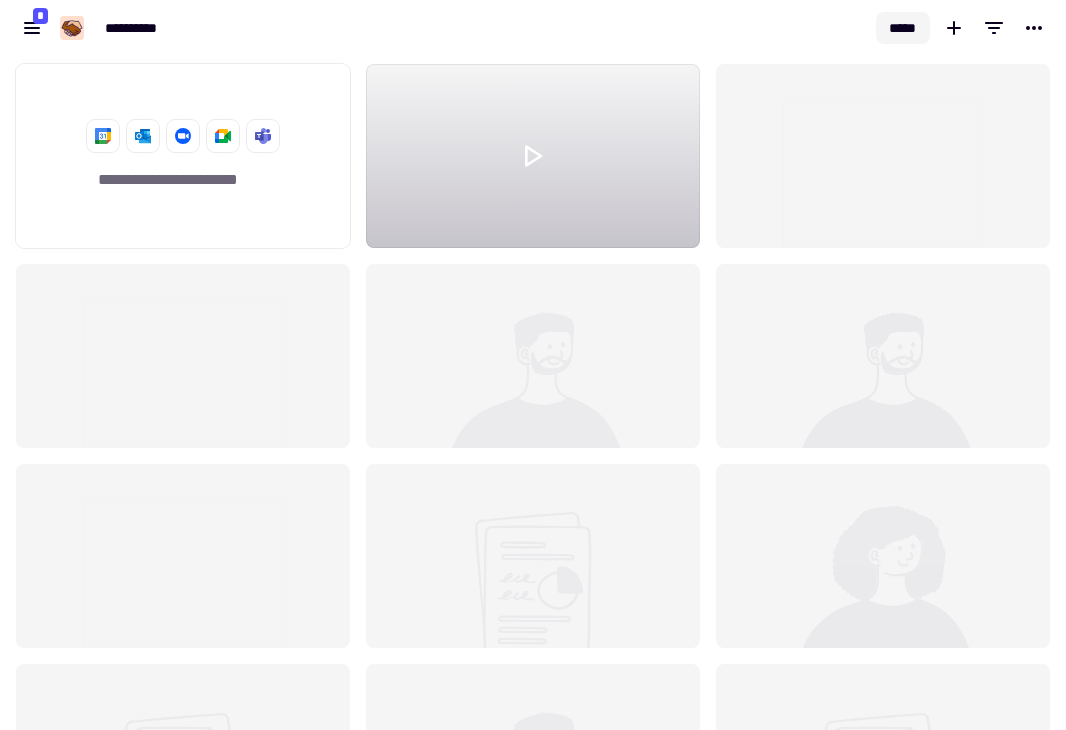 click on "*****" 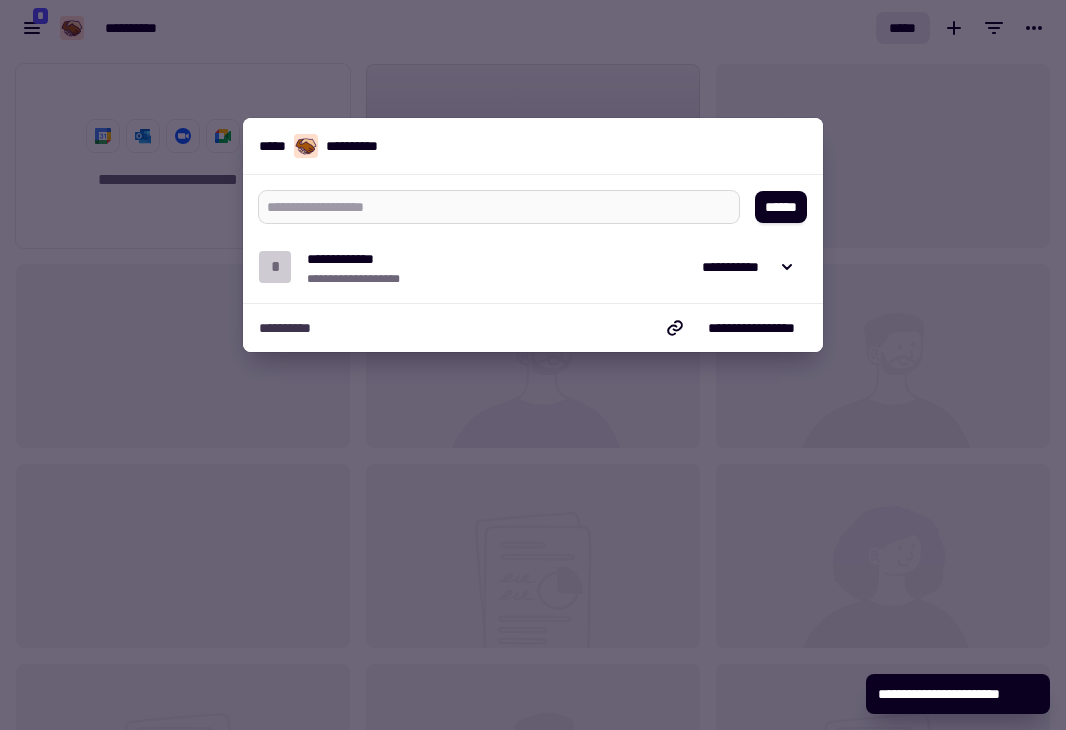 type on "*" 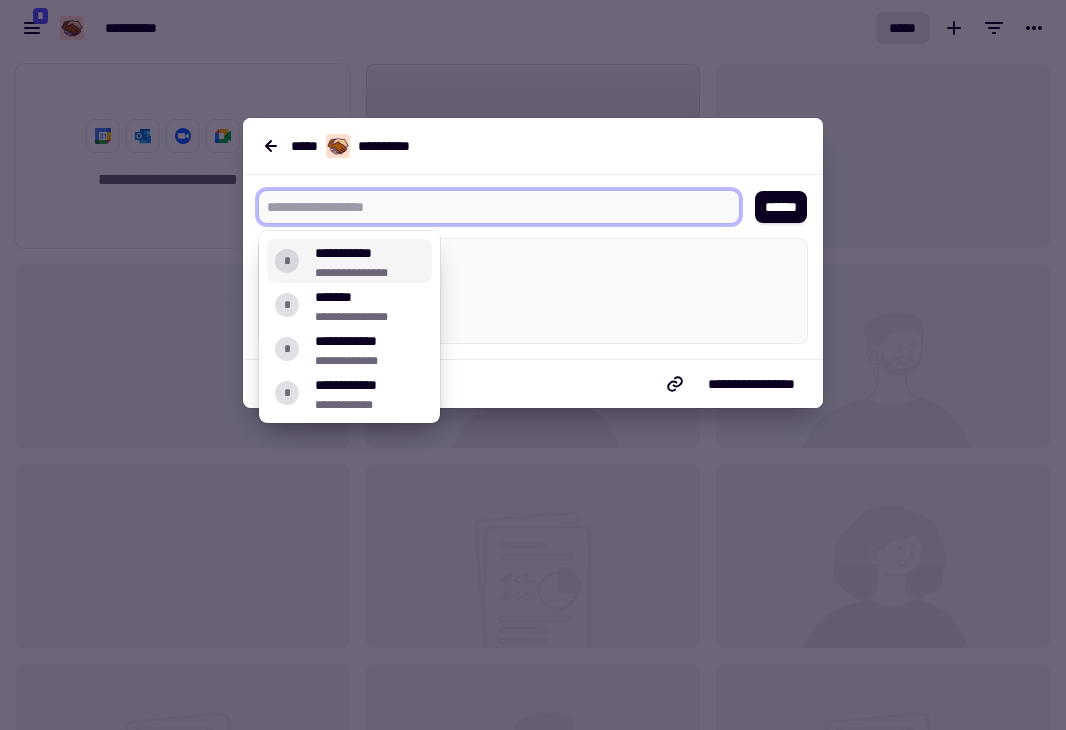 paste on "**********" 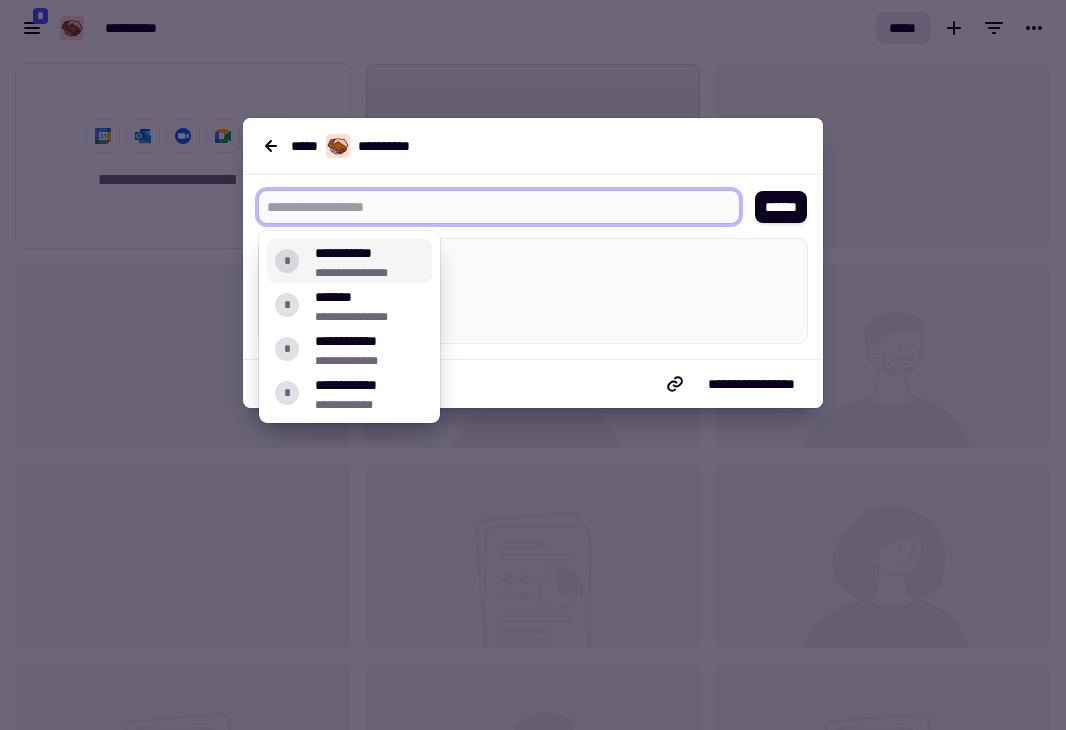 type on "**********" 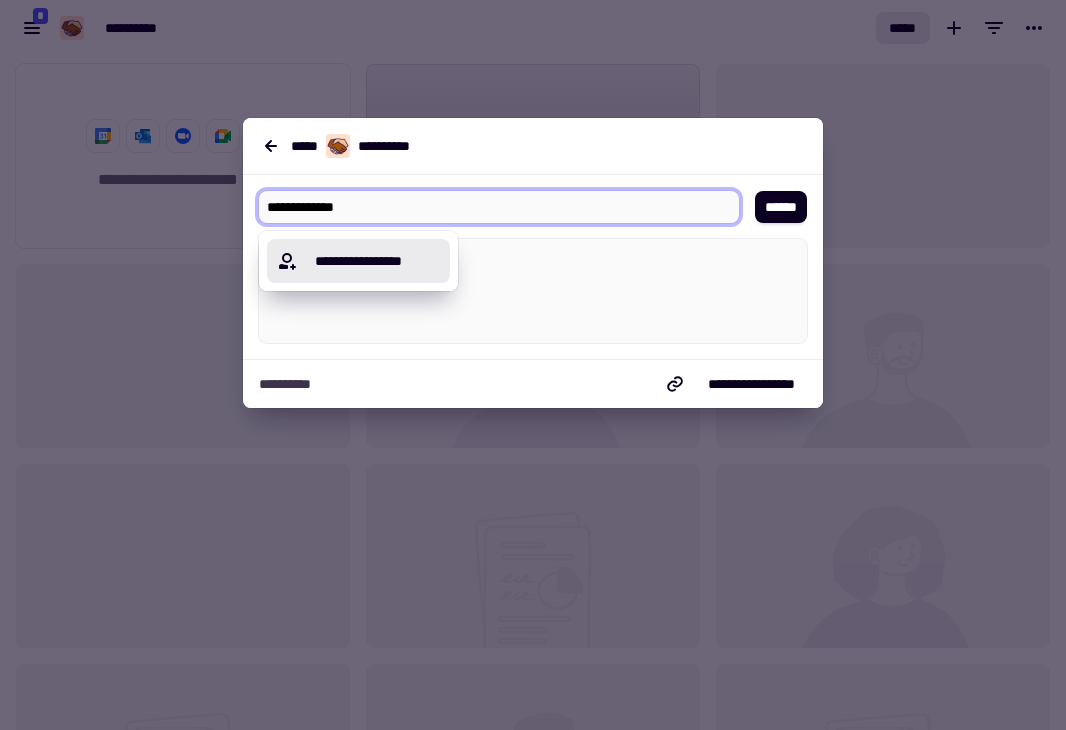 click on "**********" at bounding box center [370, 261] 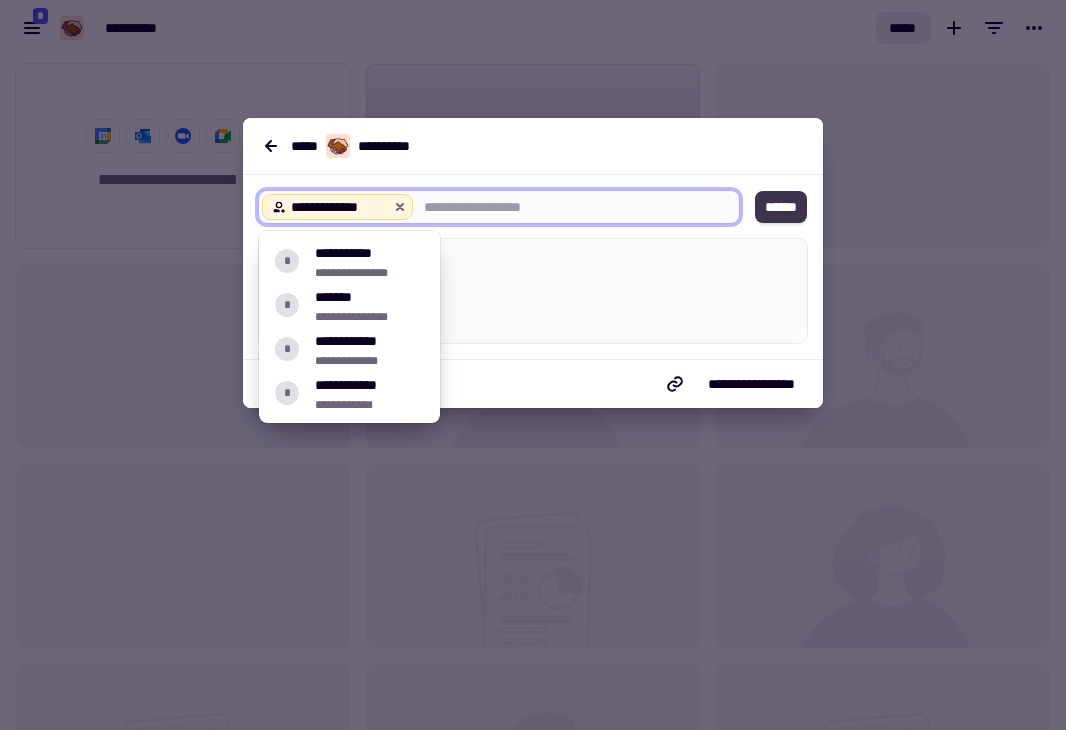 click on "******" 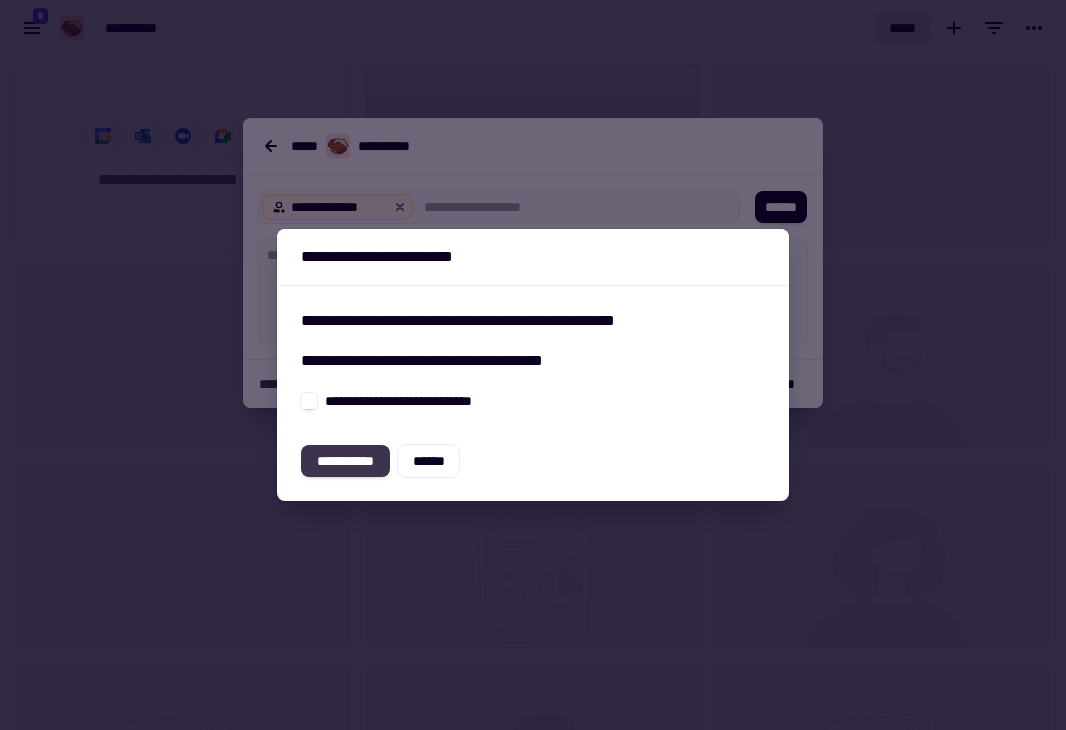 click on "**********" 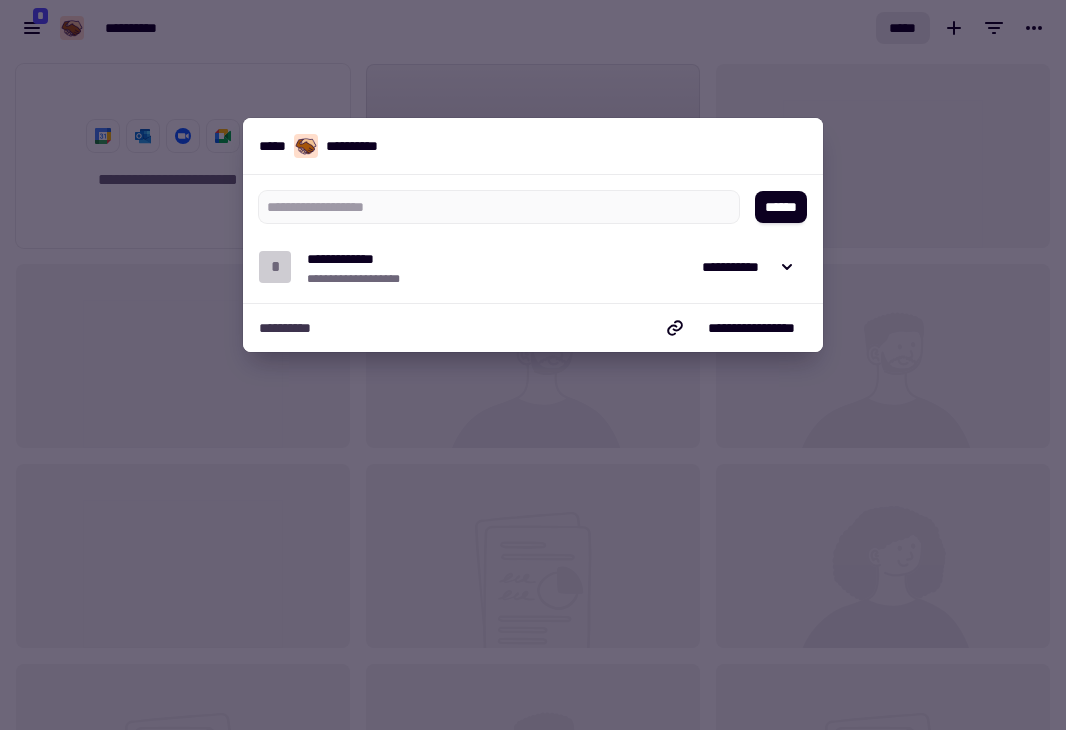 click at bounding box center [533, 365] 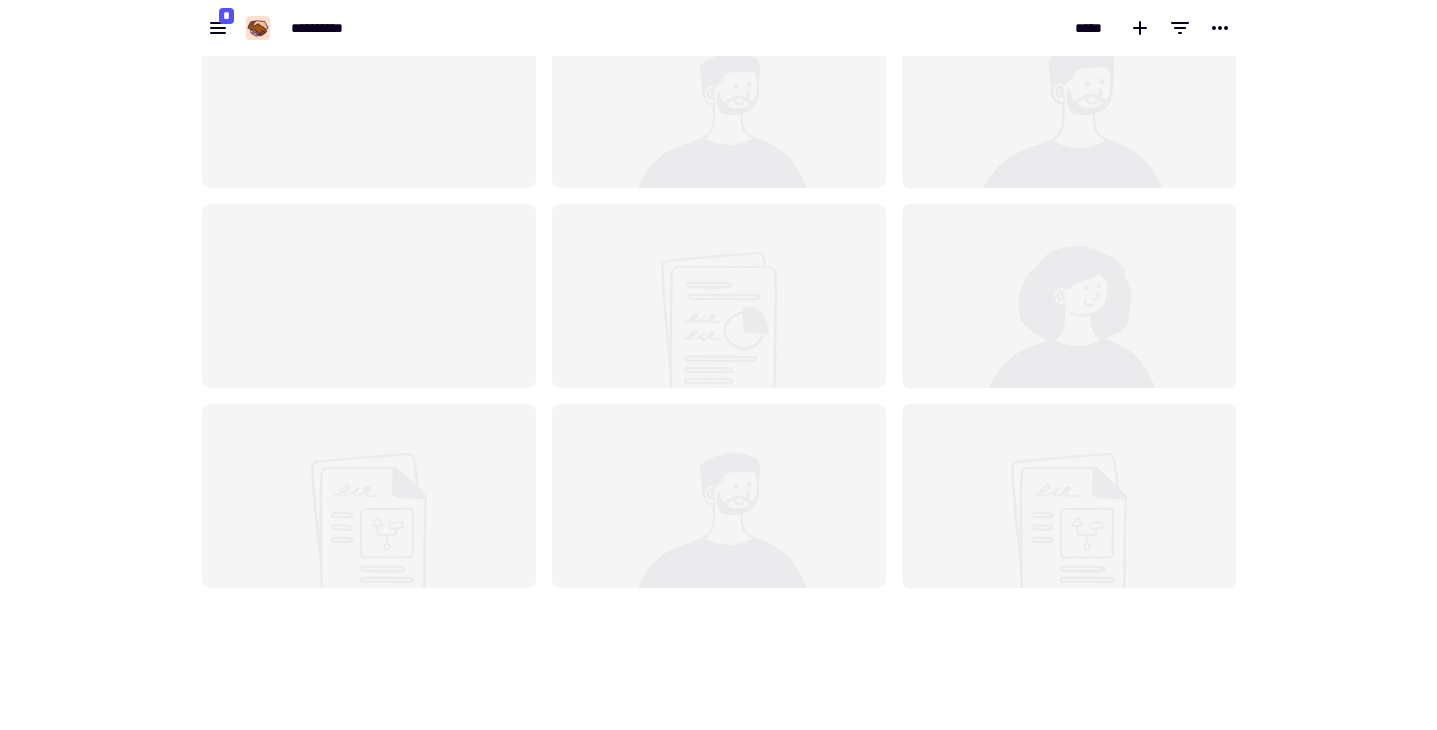 scroll, scrollTop: 0, scrollLeft: 0, axis: both 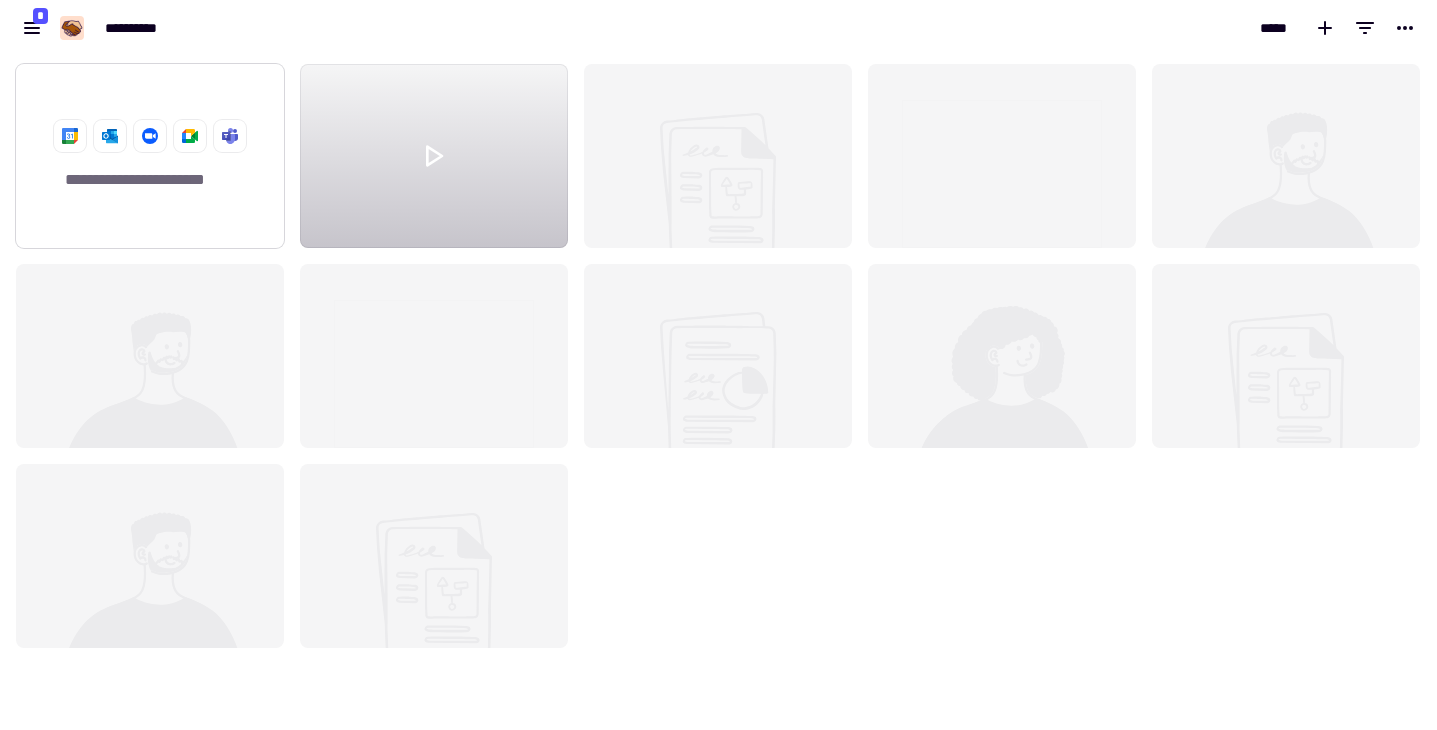 click on "**********" 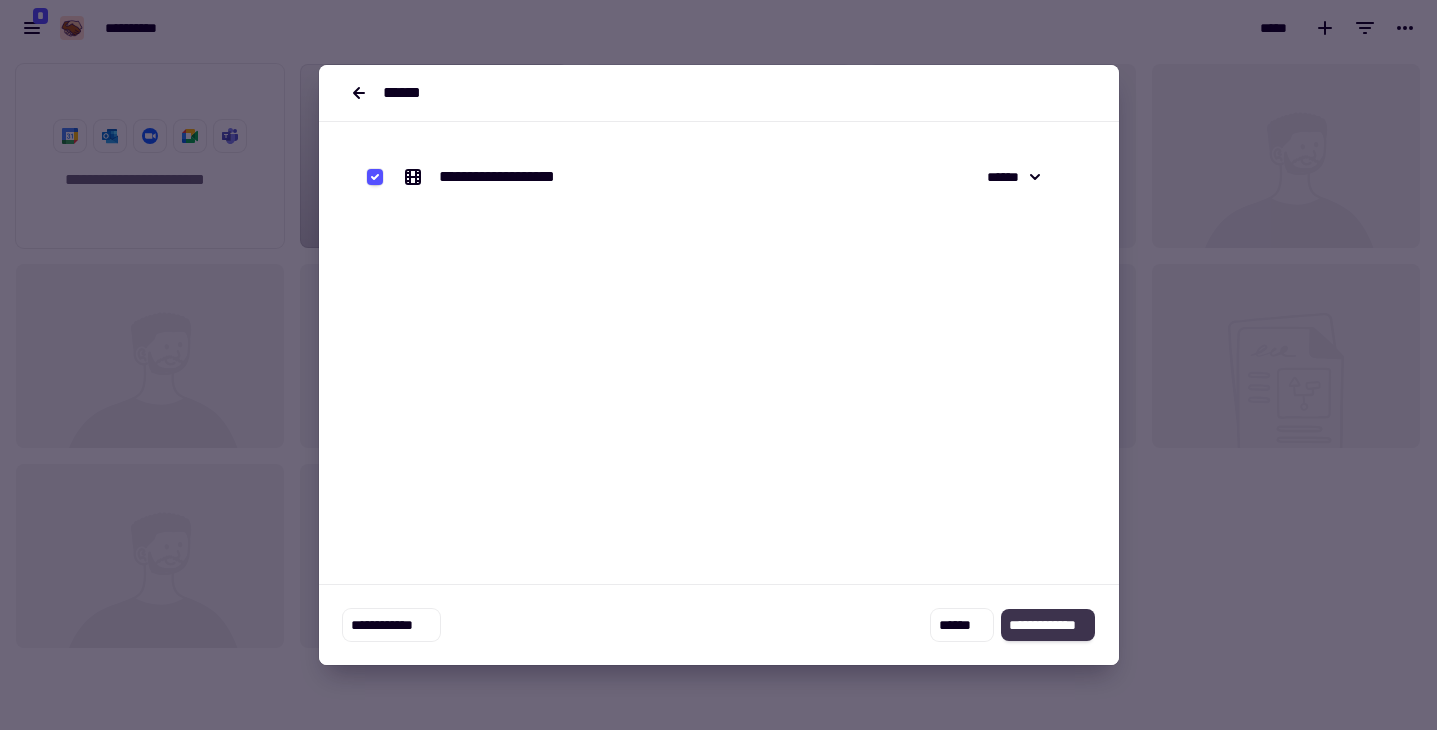 click on "**********" 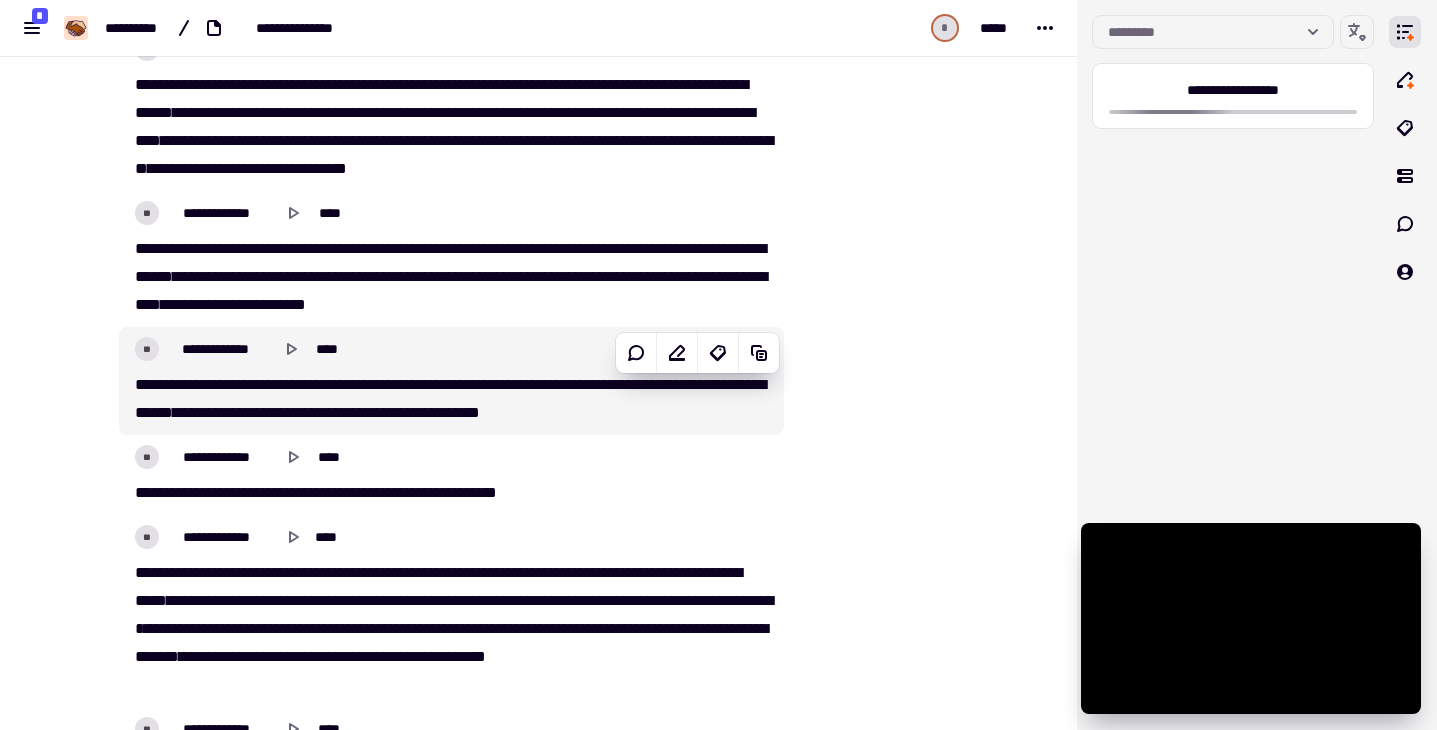 scroll, scrollTop: 429, scrollLeft: 0, axis: vertical 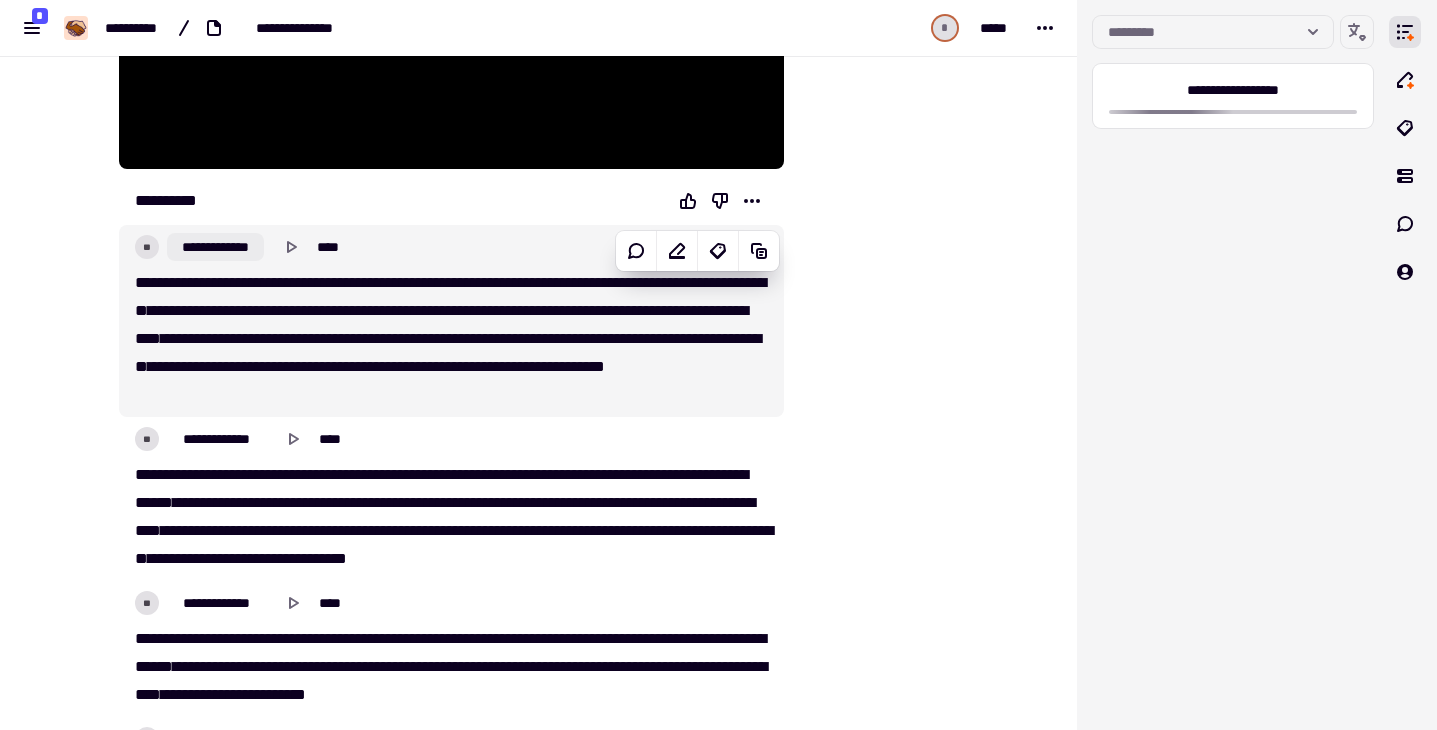 click on "**********" 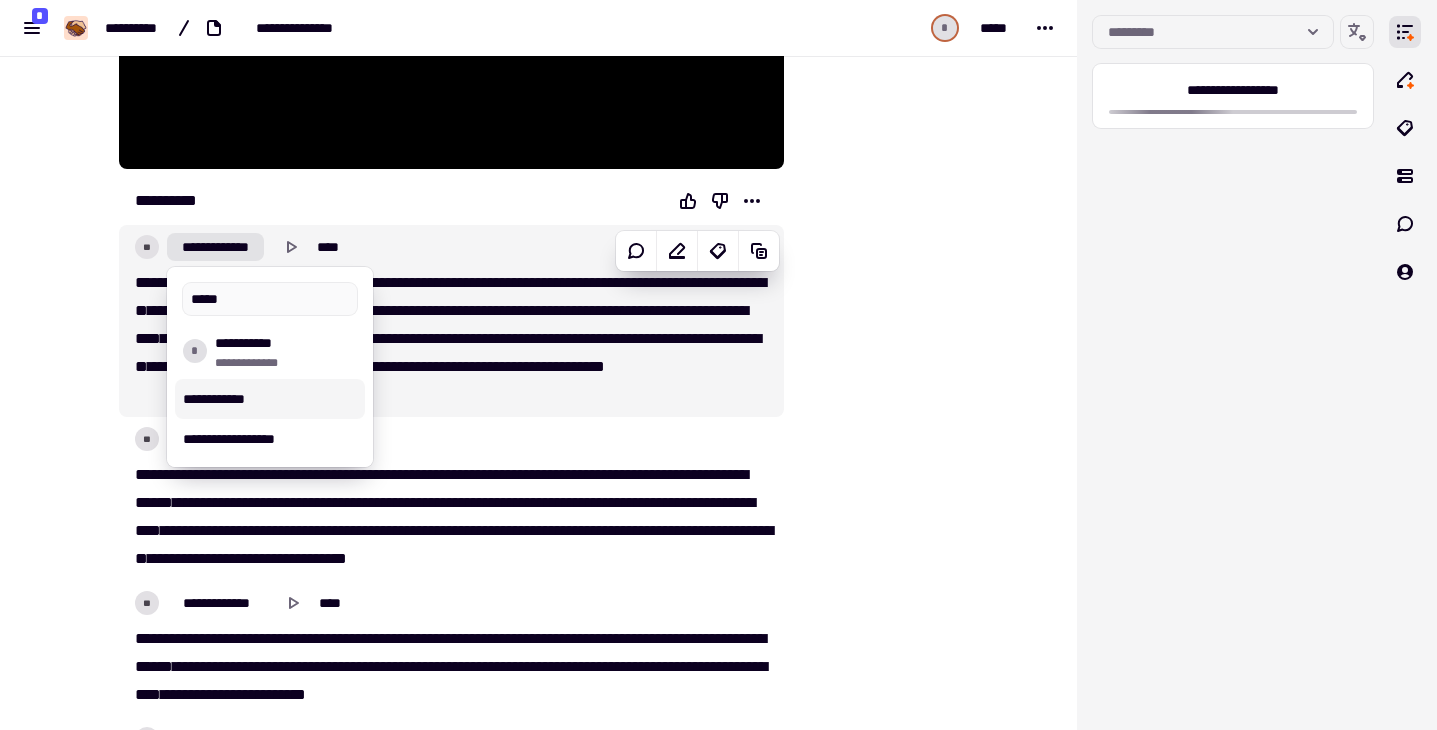 type on "*****" 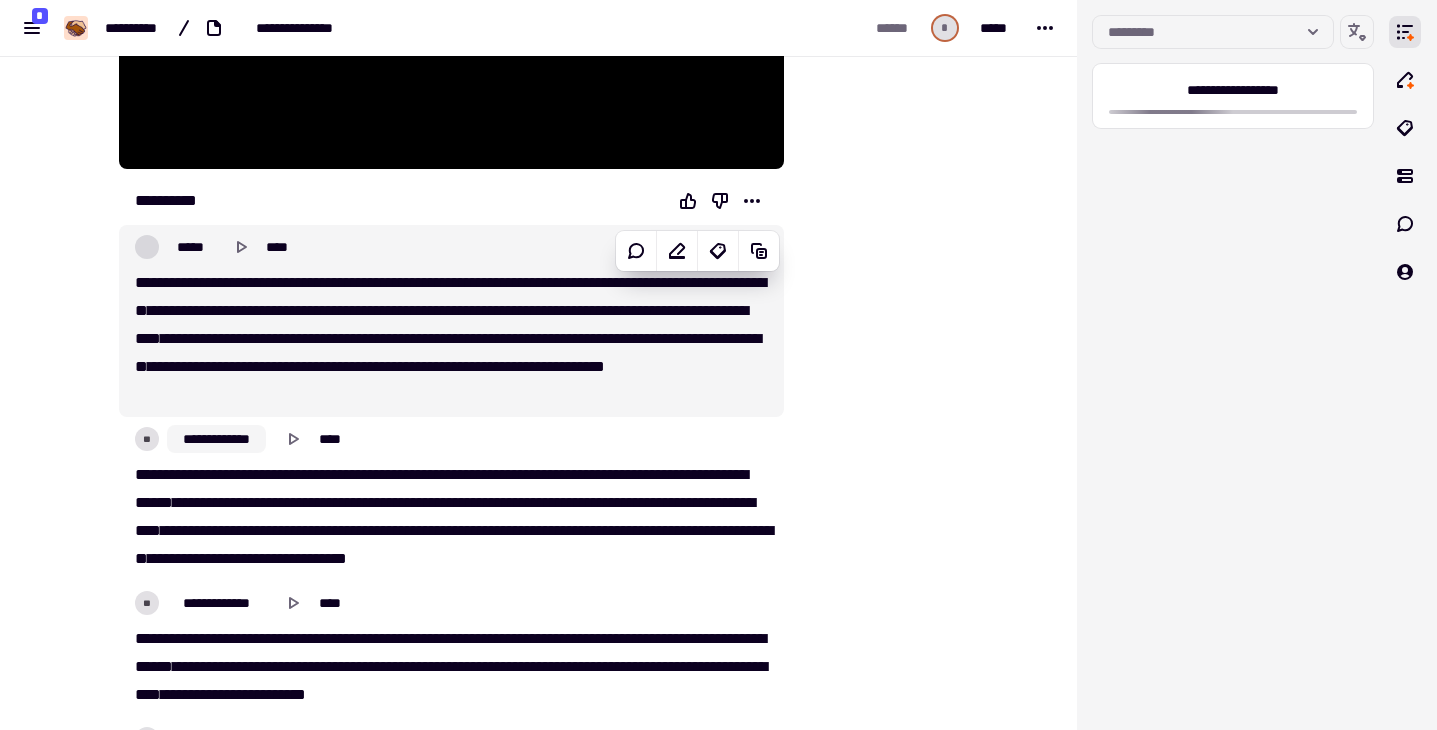 click on "**********" 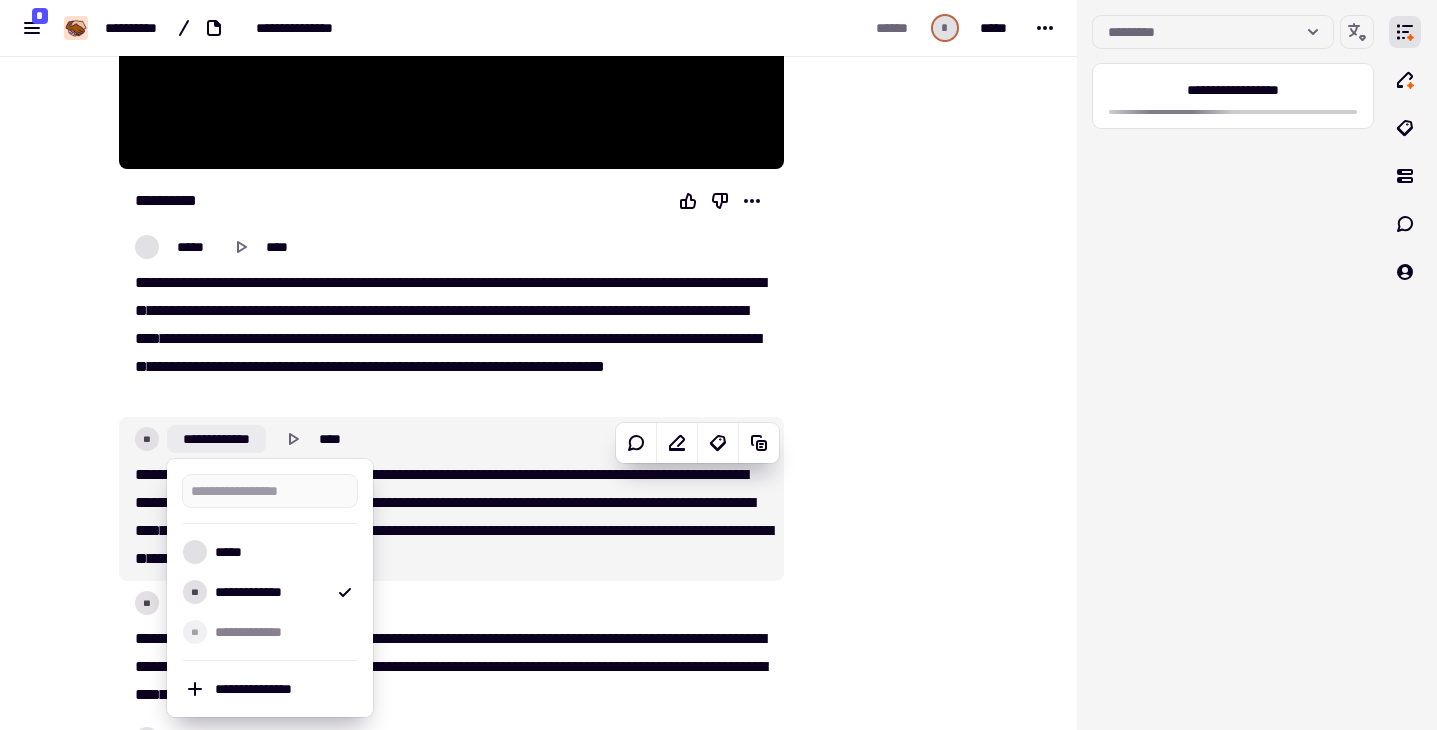 click on "**********" 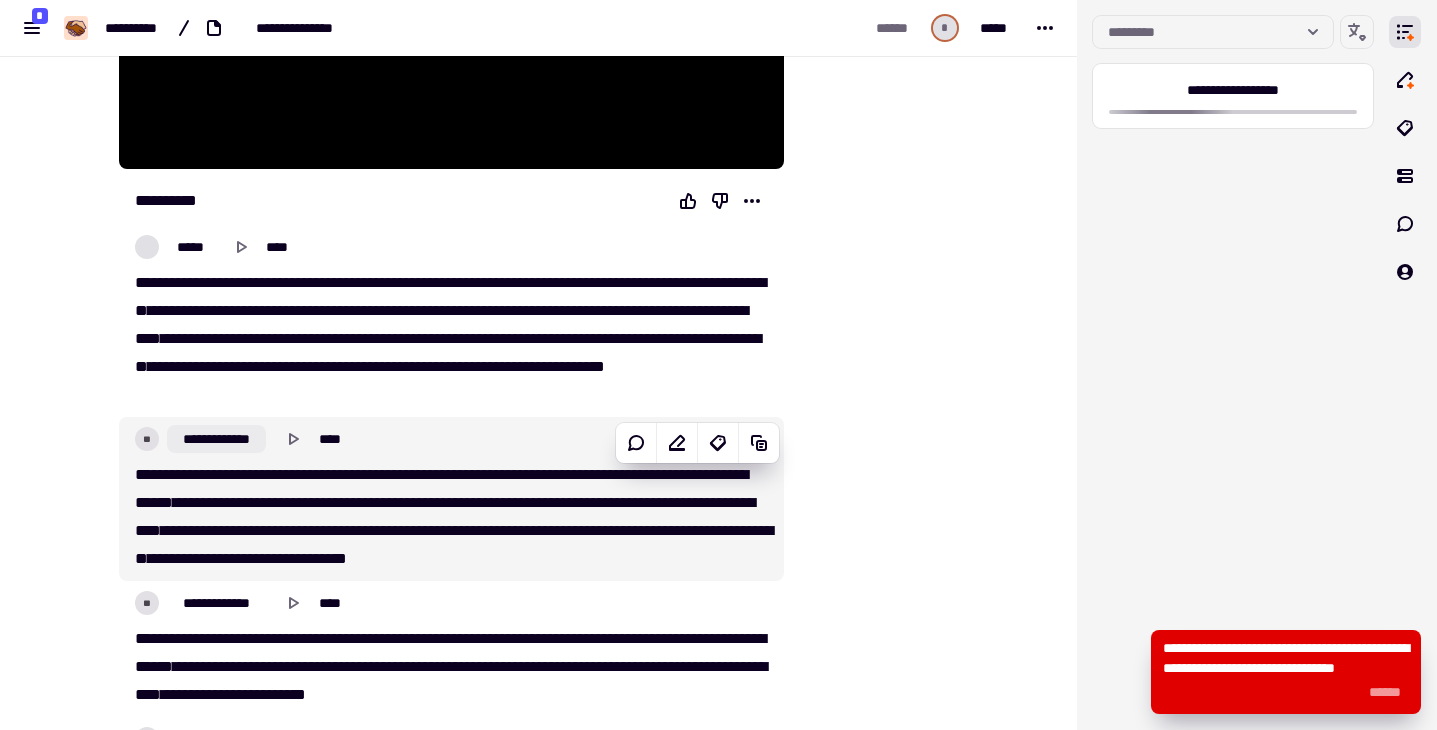 click on "**********" 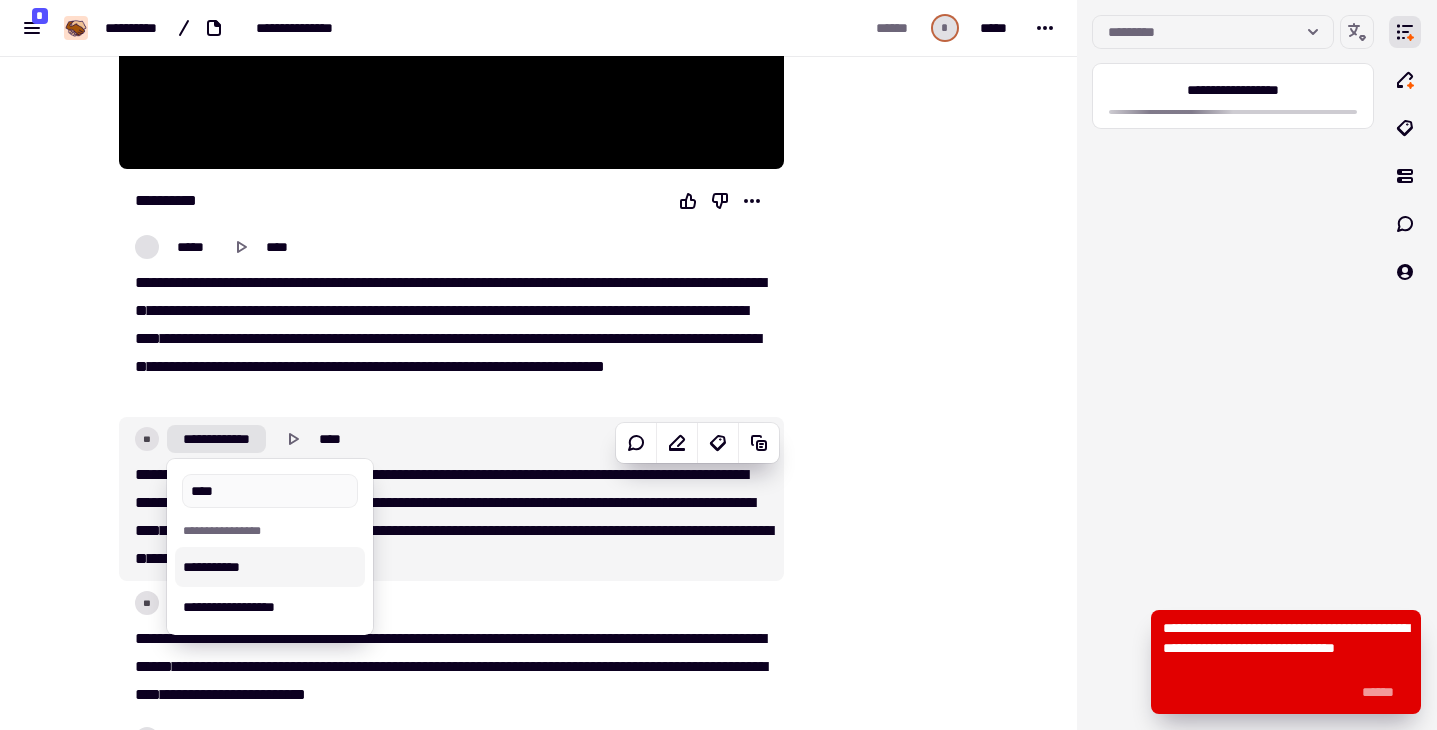 type on "****" 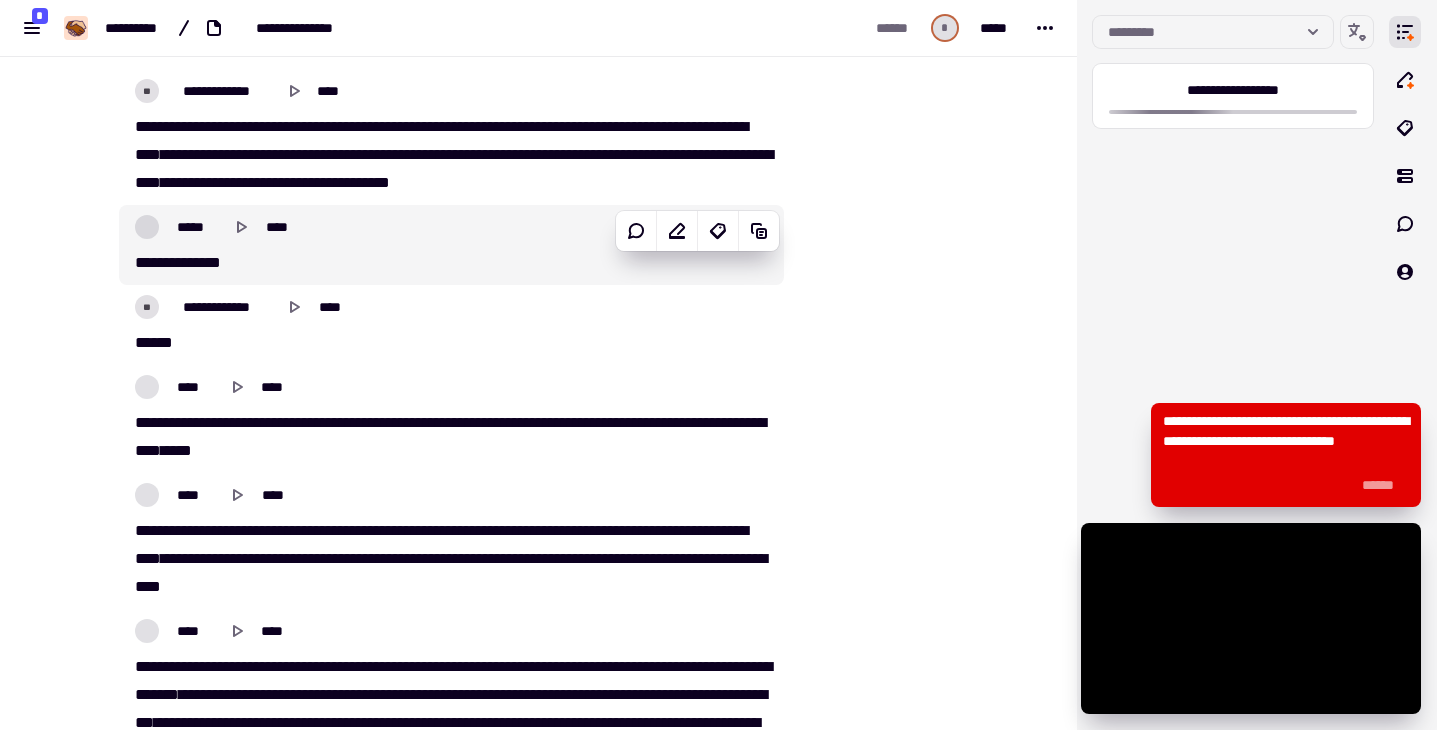 scroll, scrollTop: 5029, scrollLeft: 0, axis: vertical 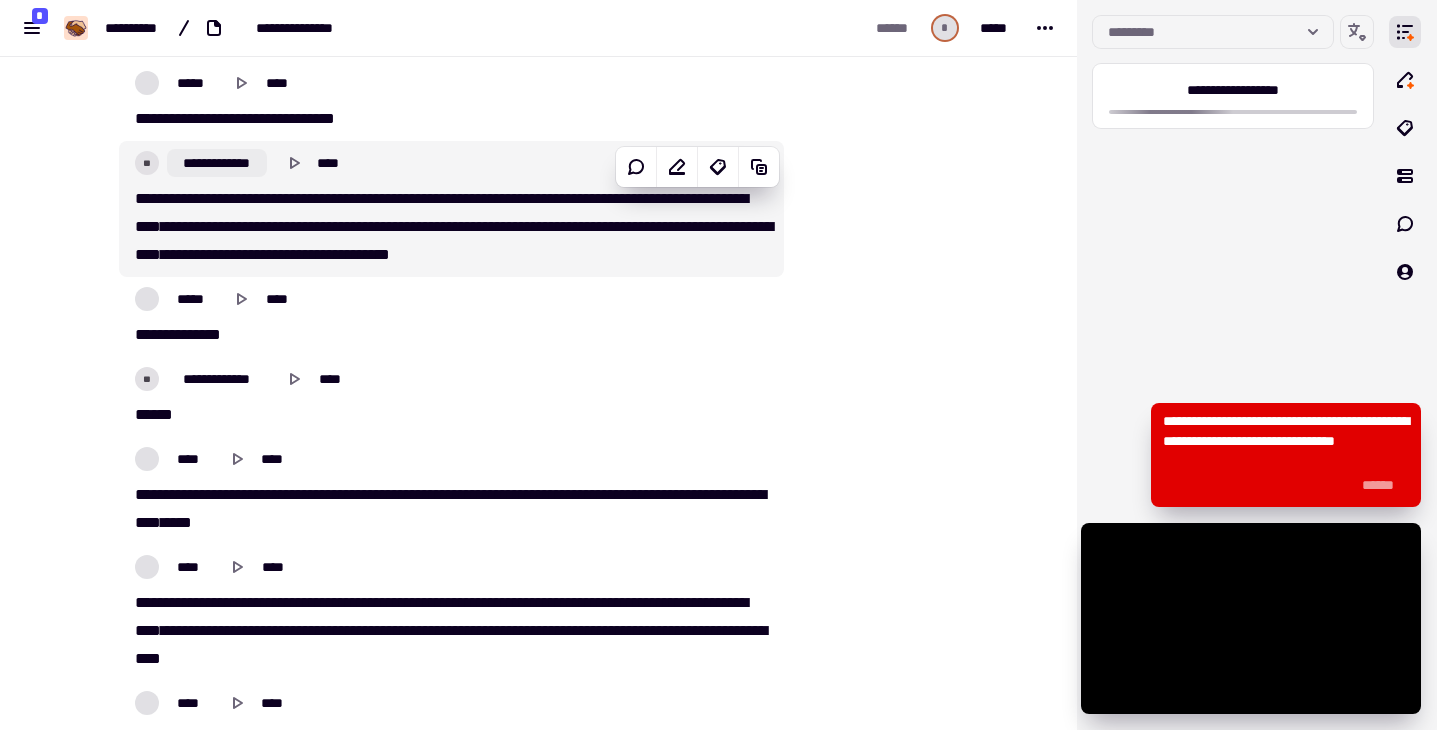 click on "**********" 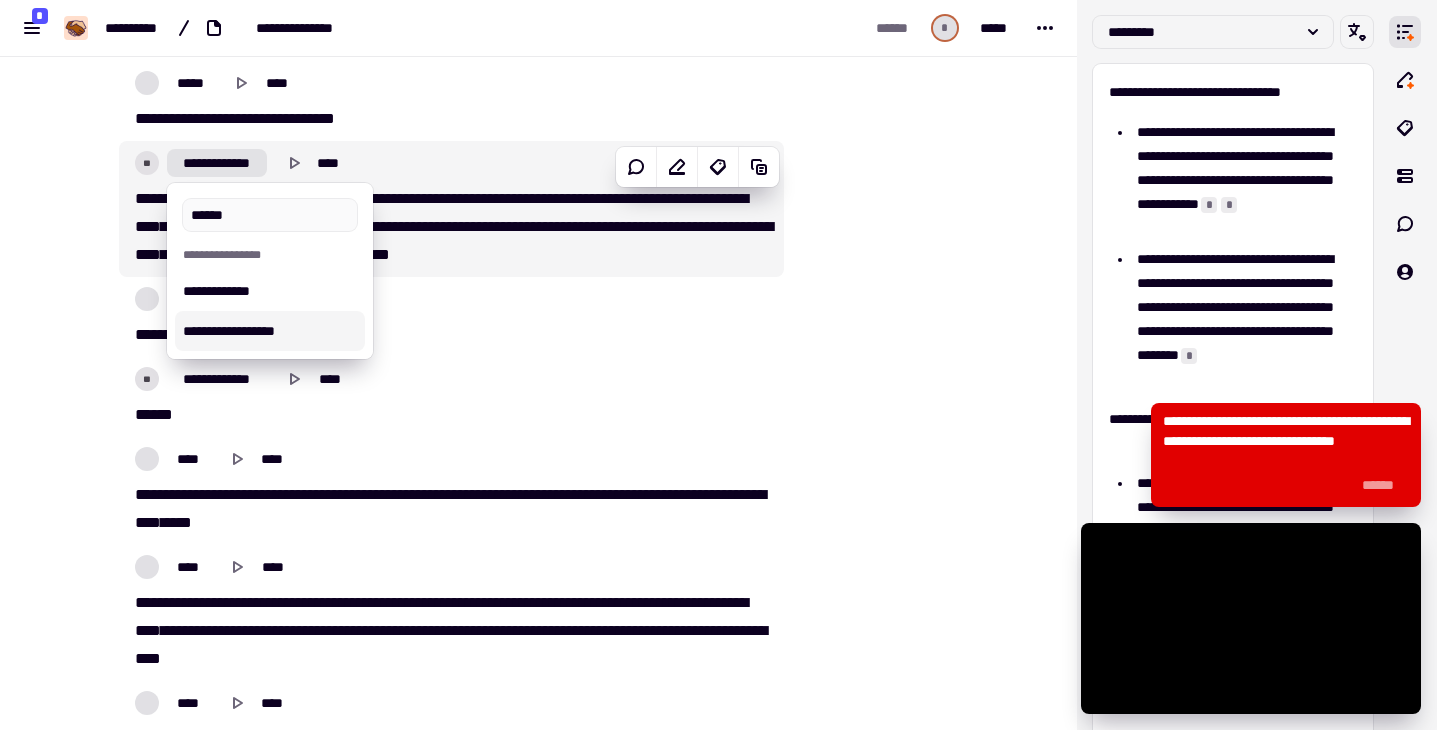 type on "******" 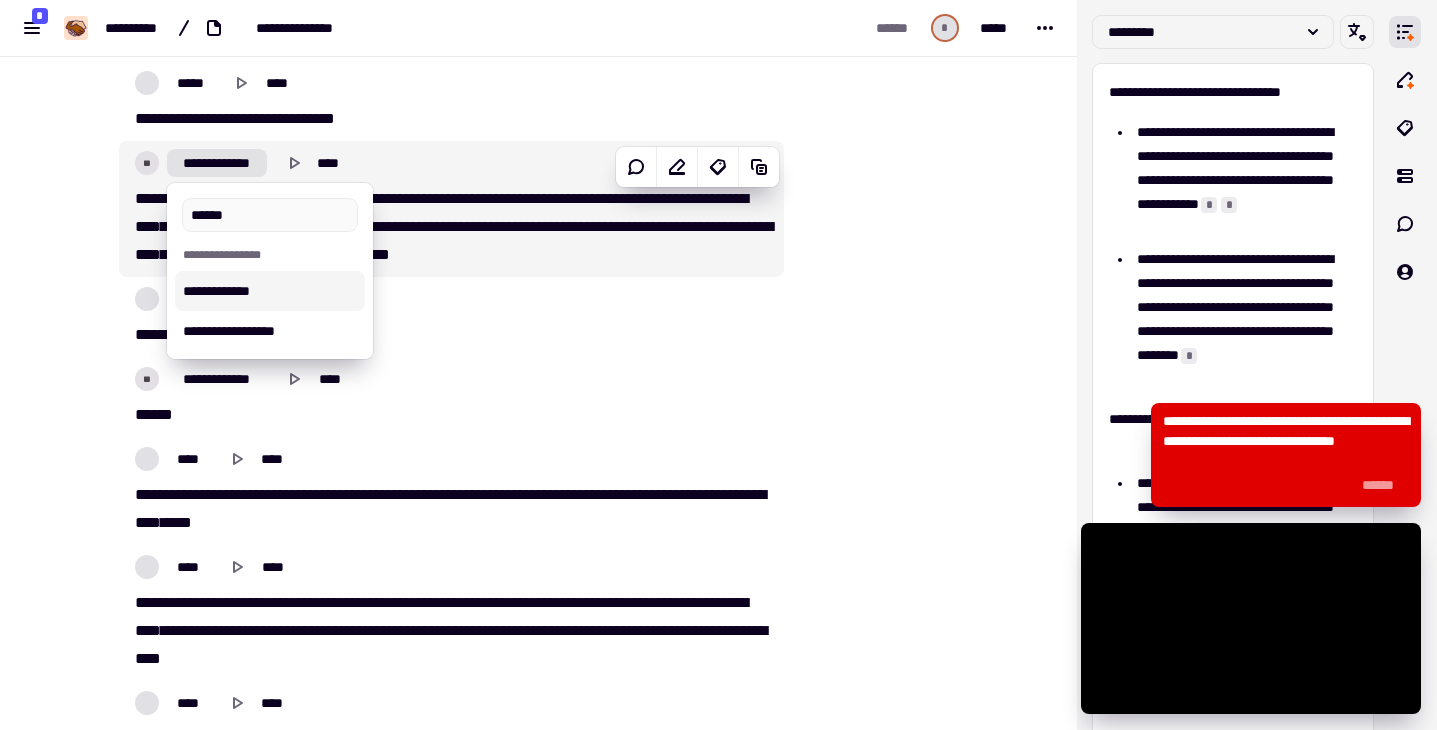 click on "**********" at bounding box center (270, 291) 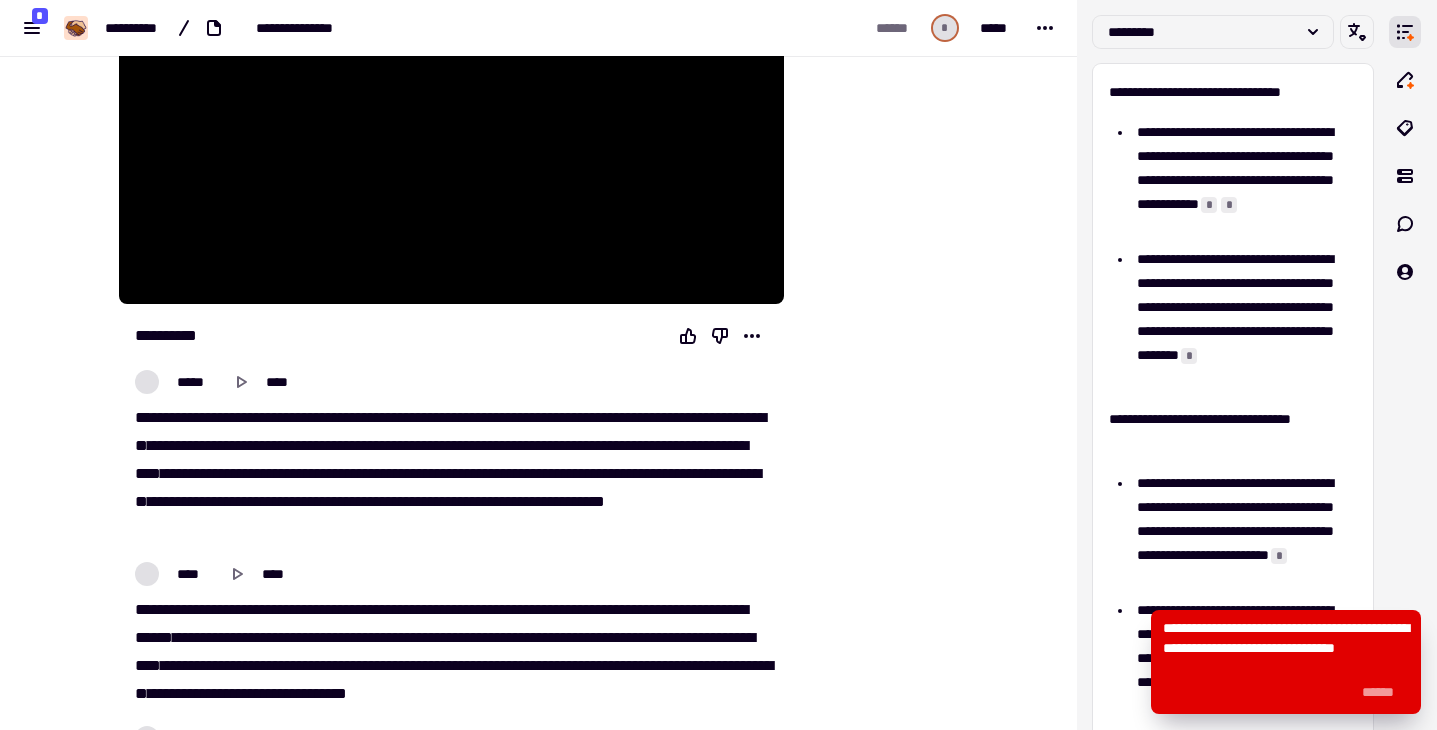 scroll, scrollTop: 54, scrollLeft: 0, axis: vertical 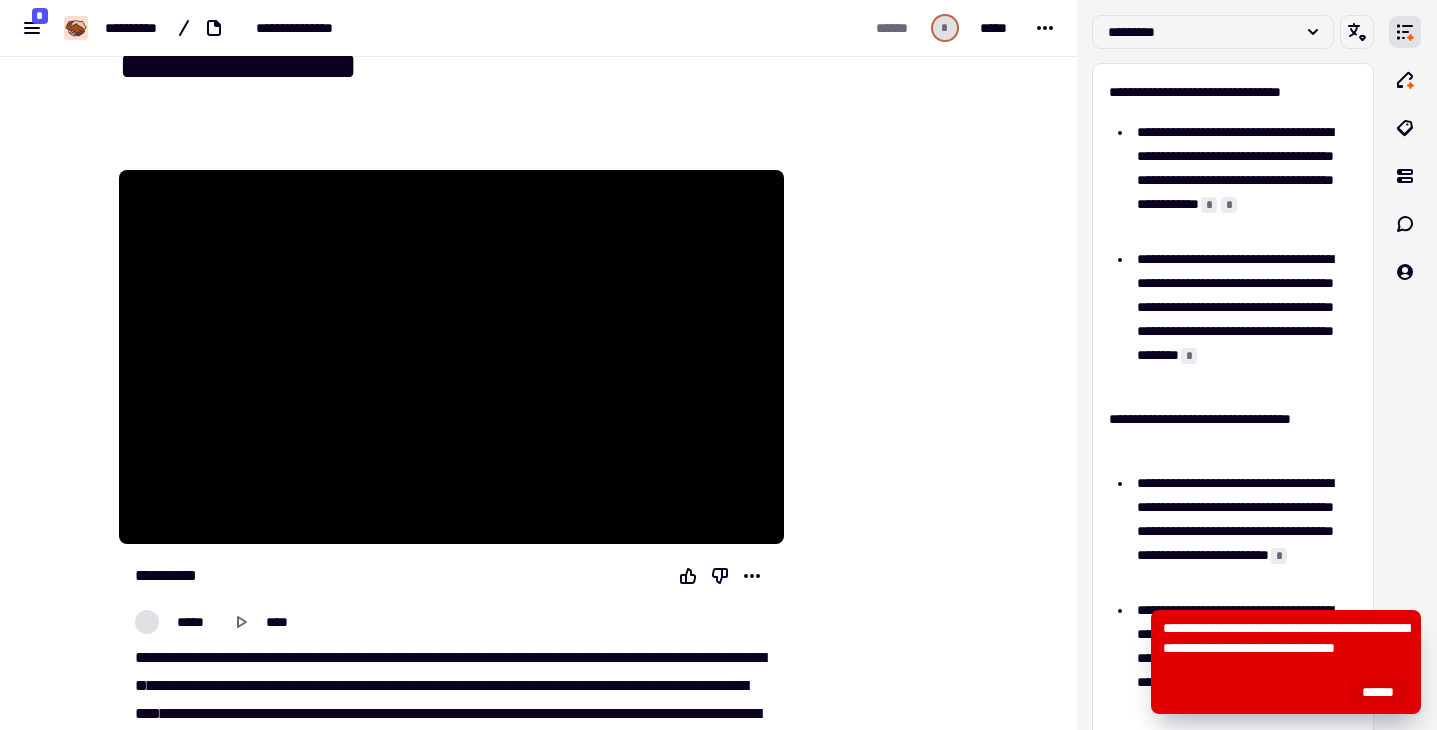 click on "******" 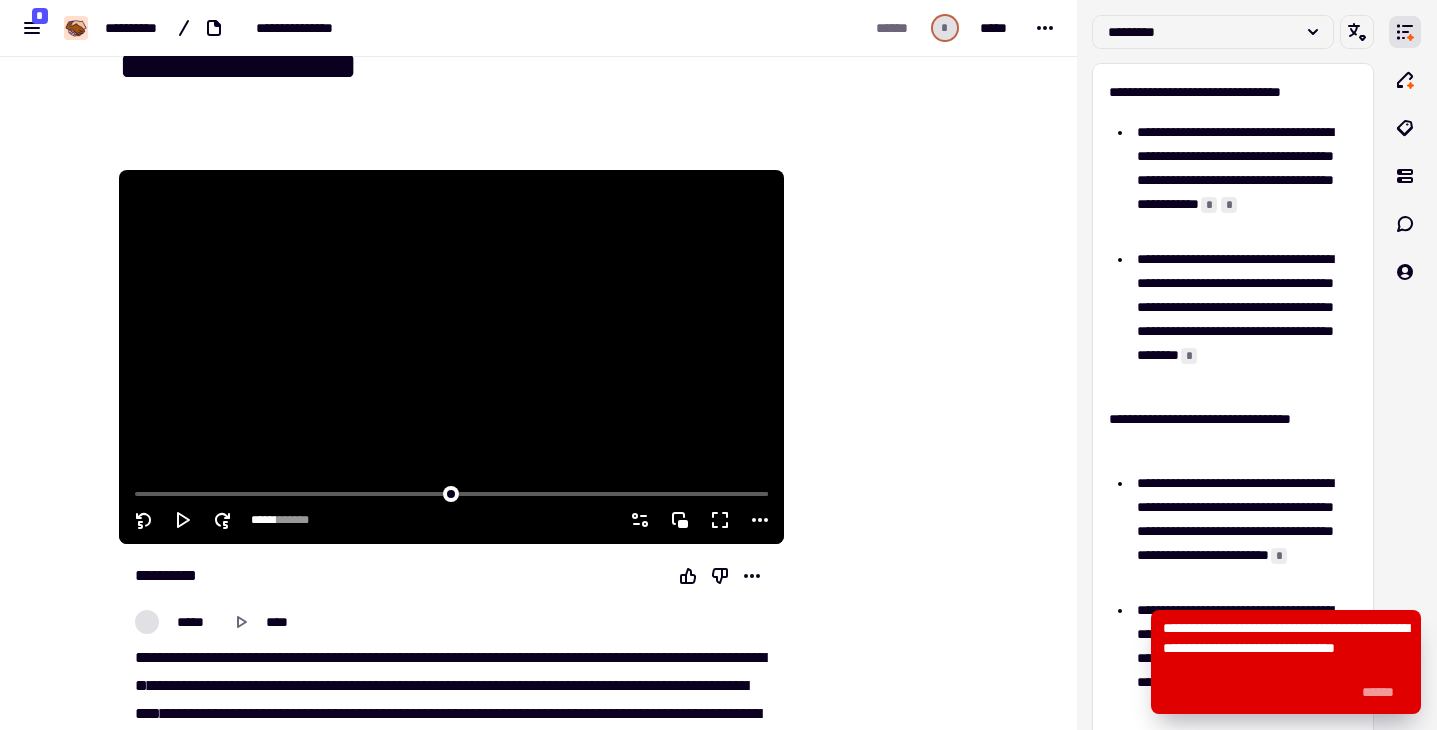 scroll, scrollTop: 0, scrollLeft: 0, axis: both 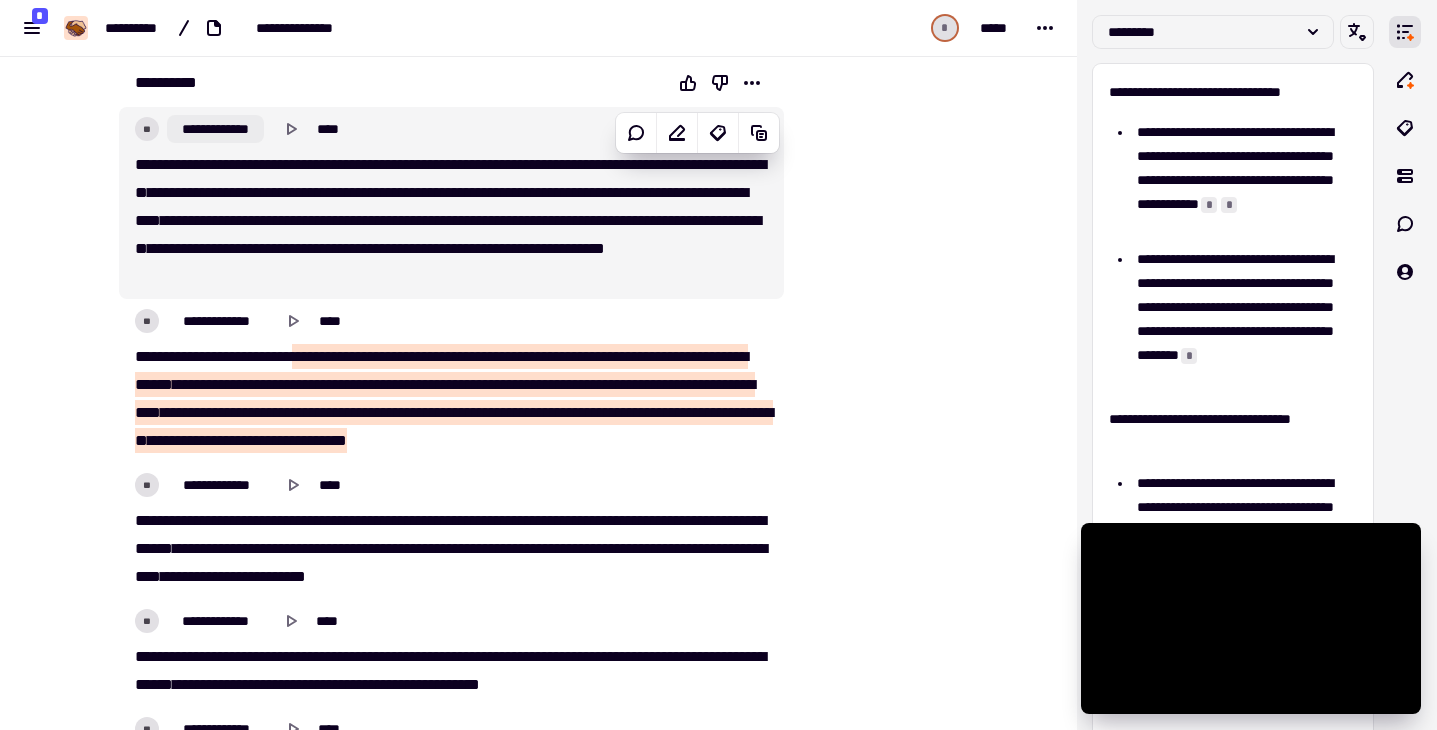 click on "**********" 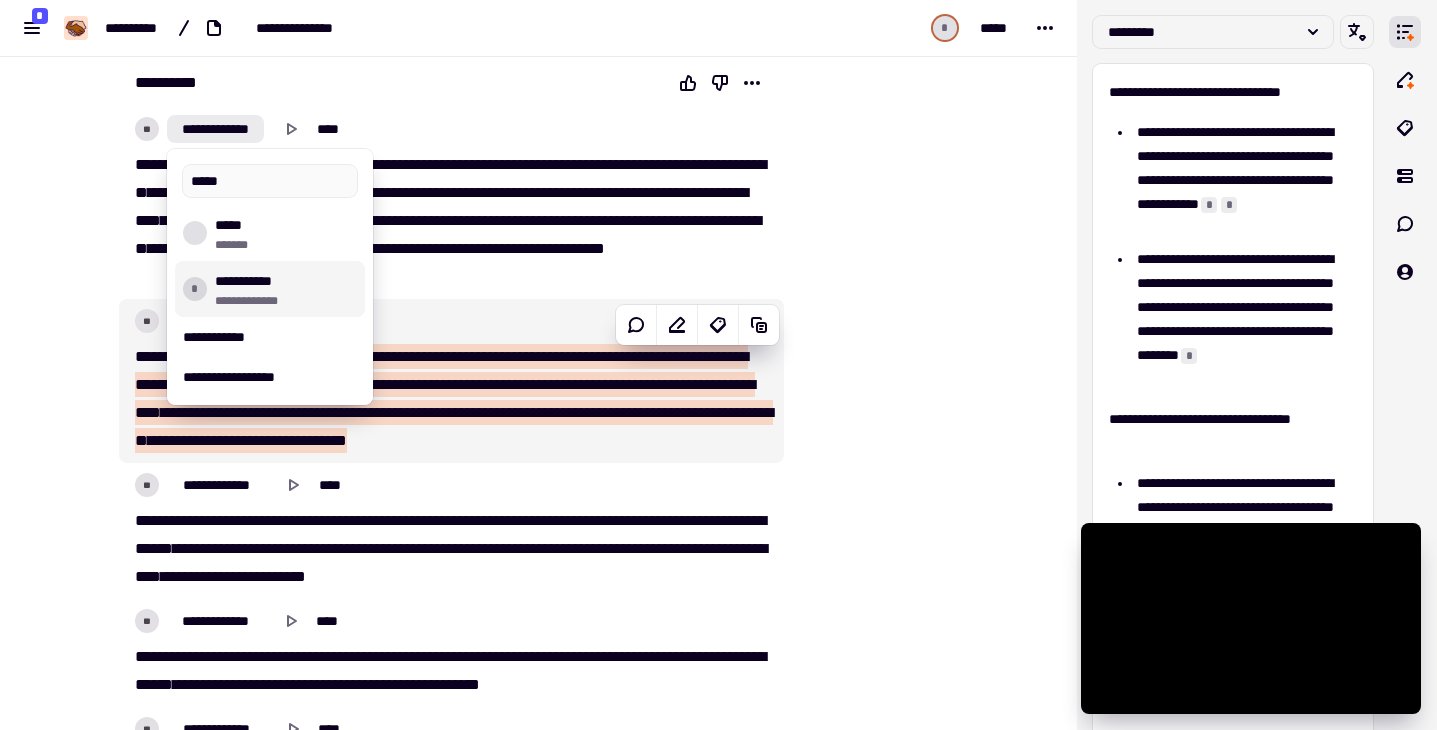 type on "*****" 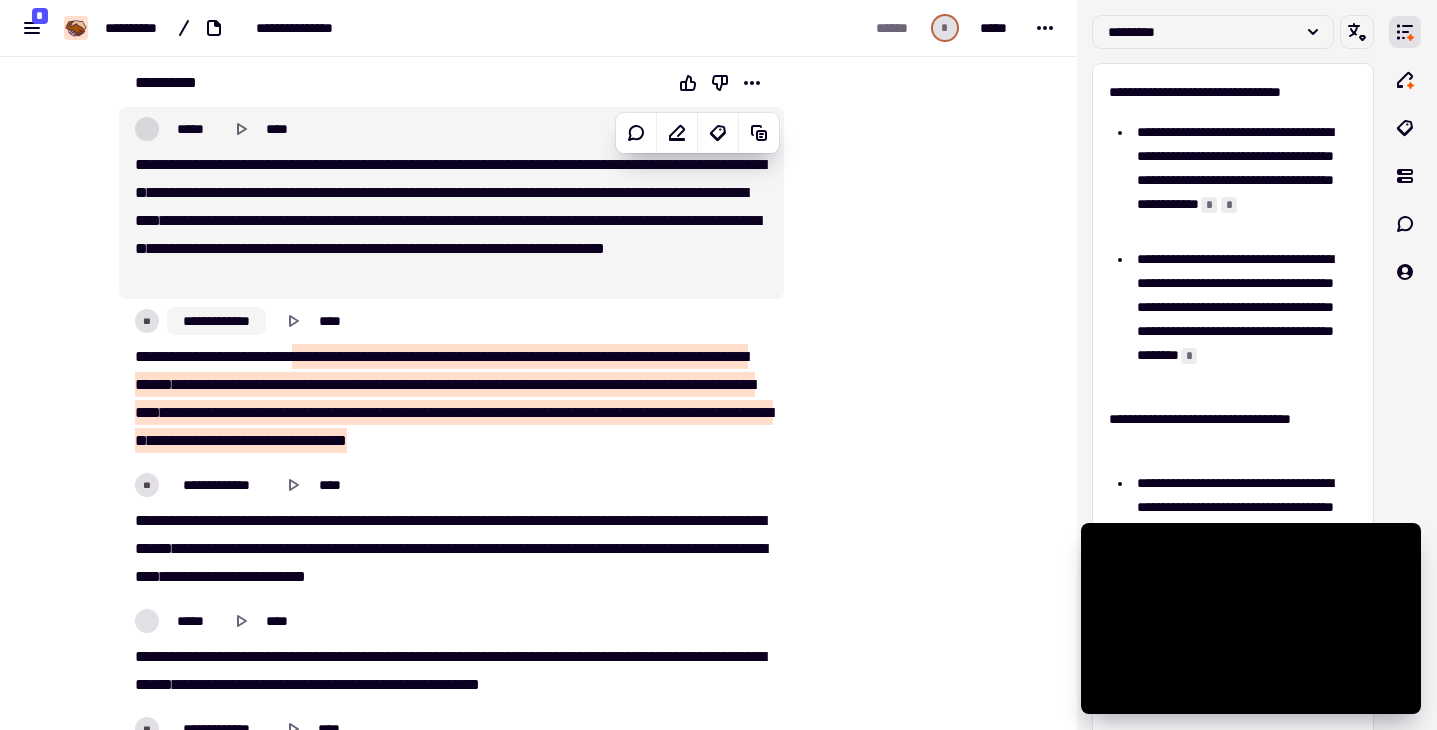 click on "**********" 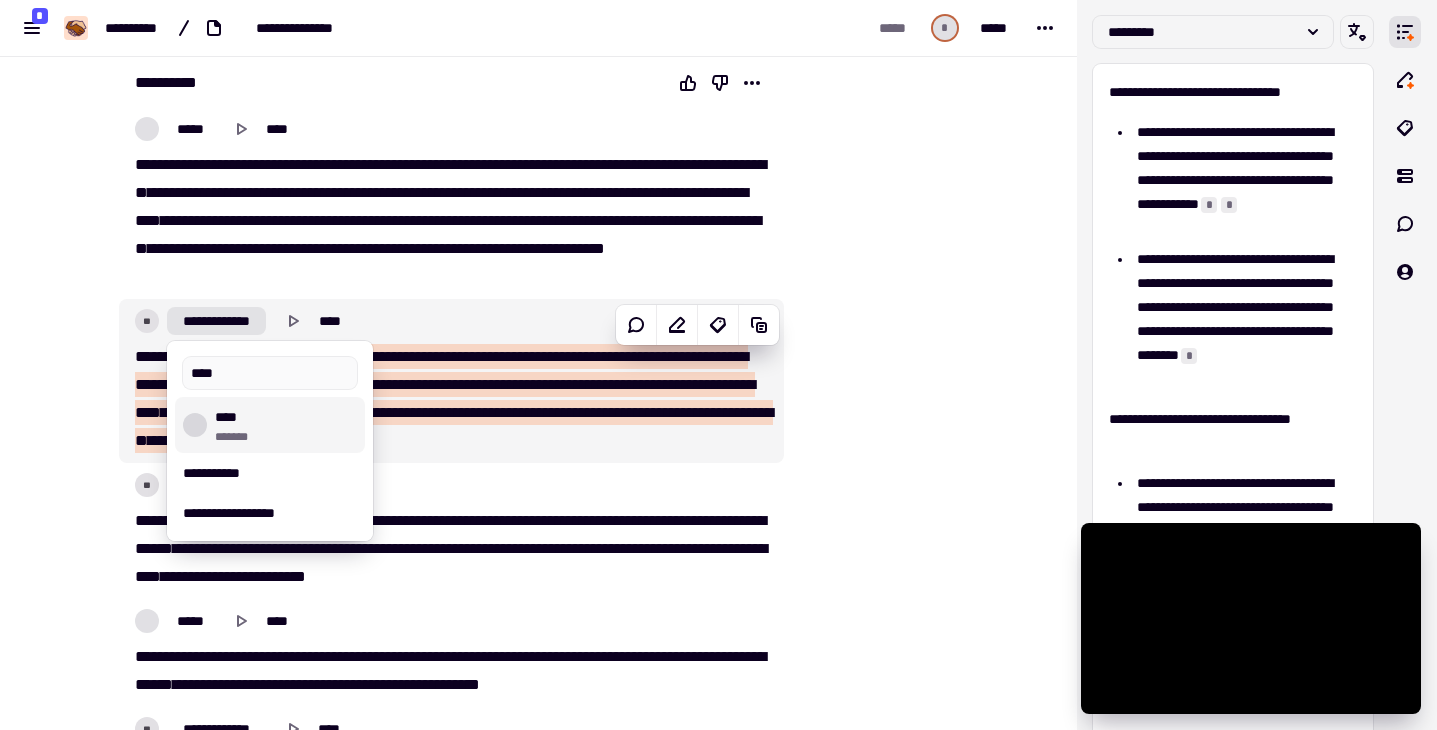 type on "****" 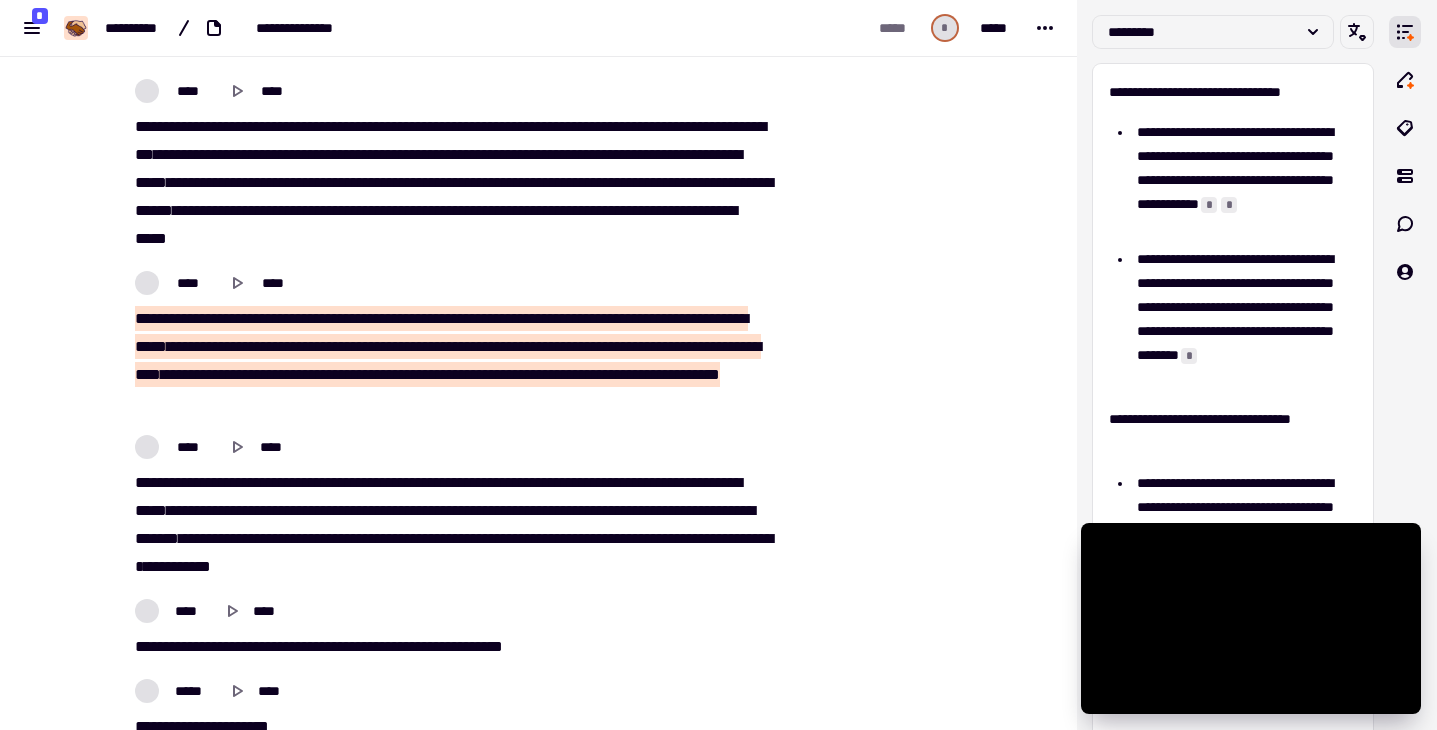 scroll, scrollTop: 4984, scrollLeft: 0, axis: vertical 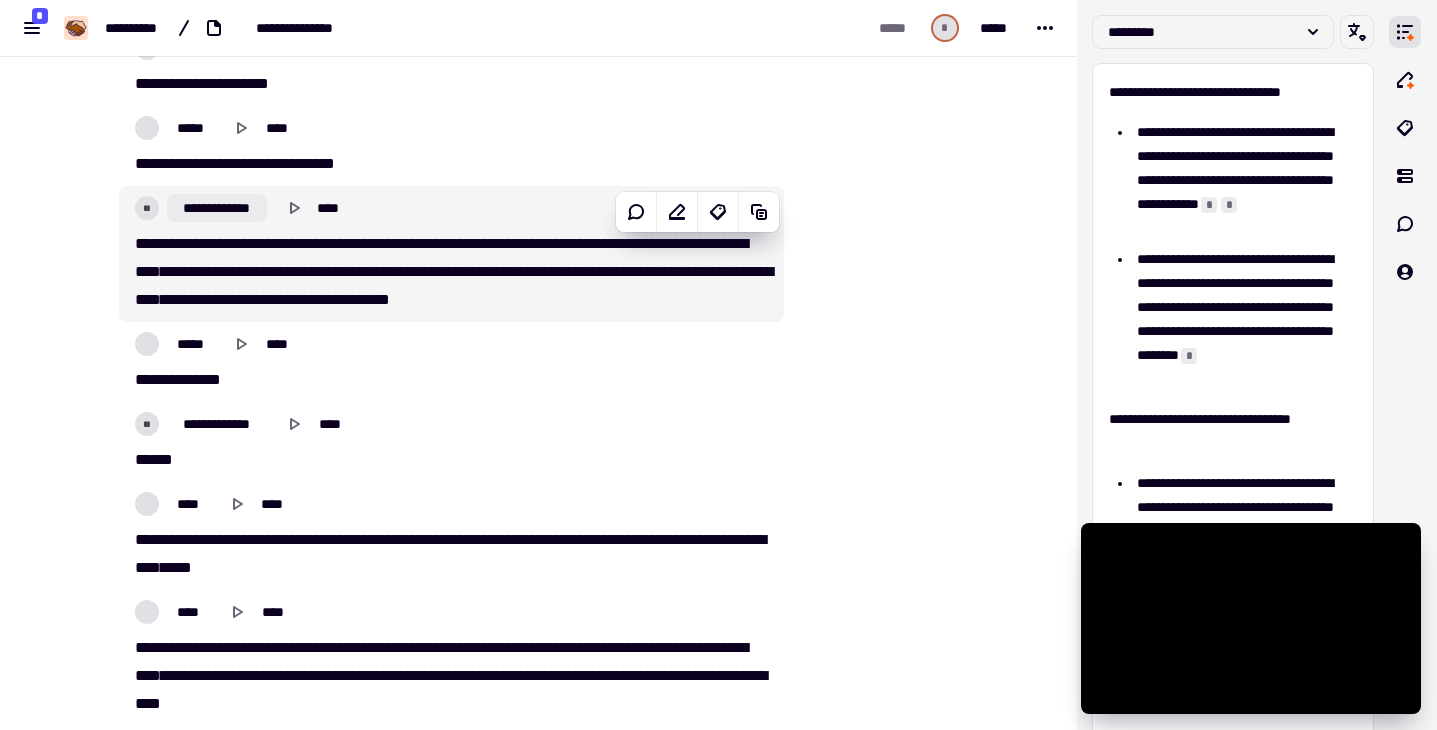 click on "**********" 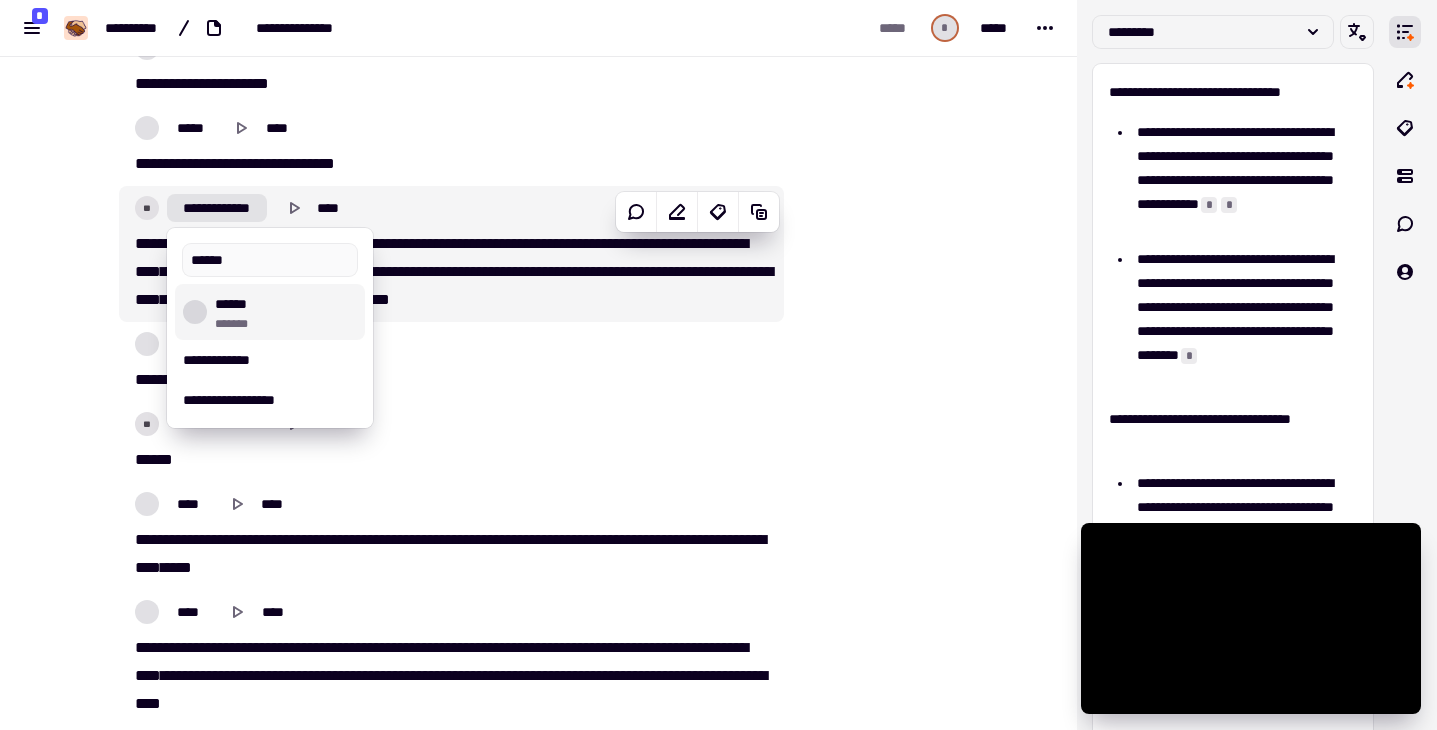 type on "******" 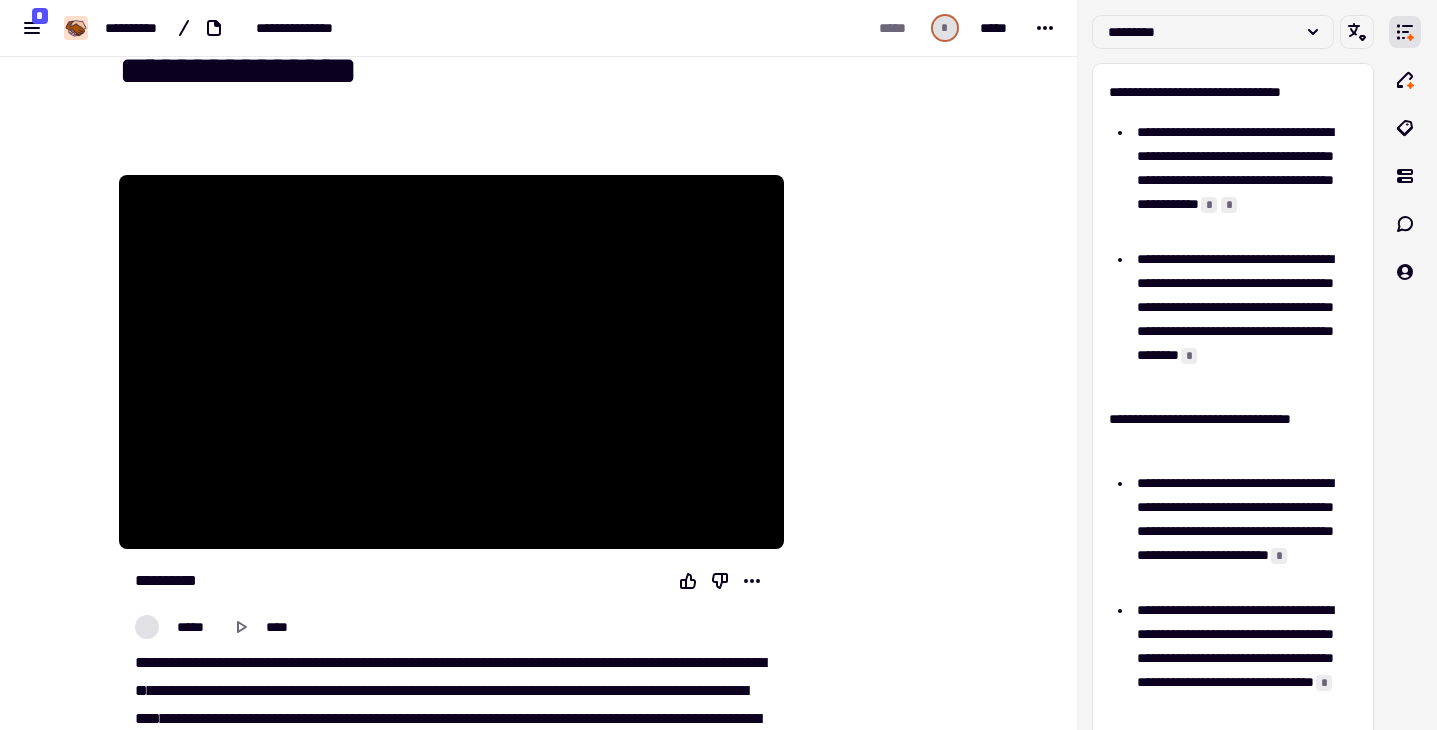 scroll, scrollTop: 0, scrollLeft: 0, axis: both 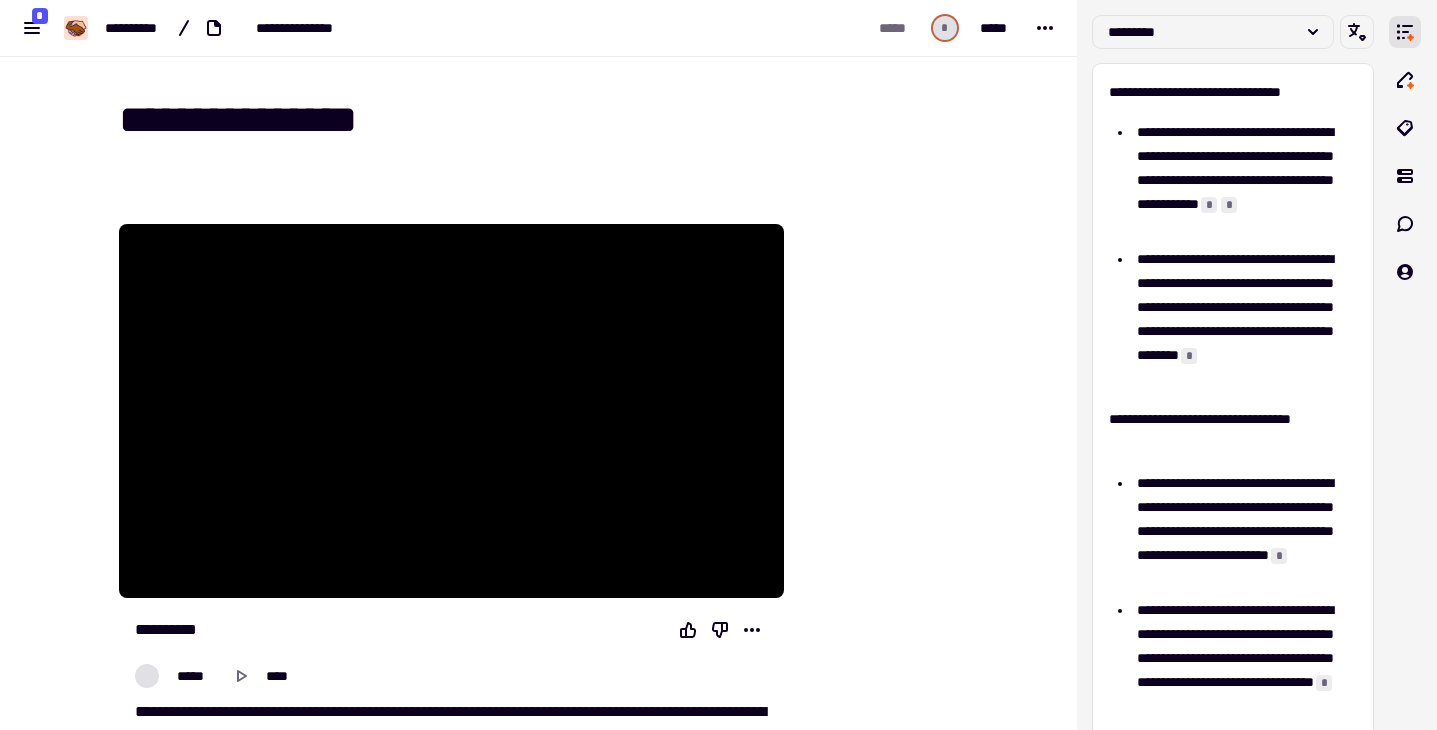 click on "**********" at bounding box center (539, 5898) 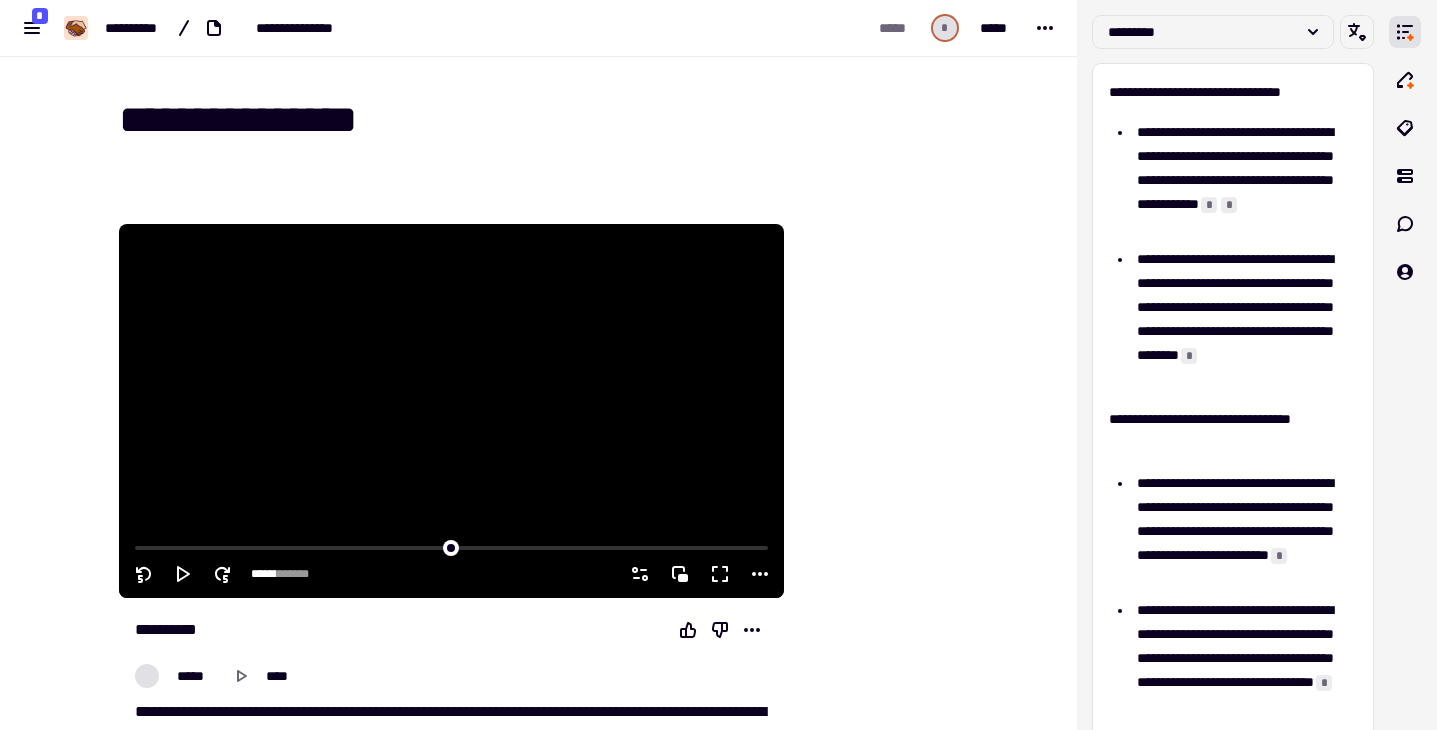 click at bounding box center (451, 411) 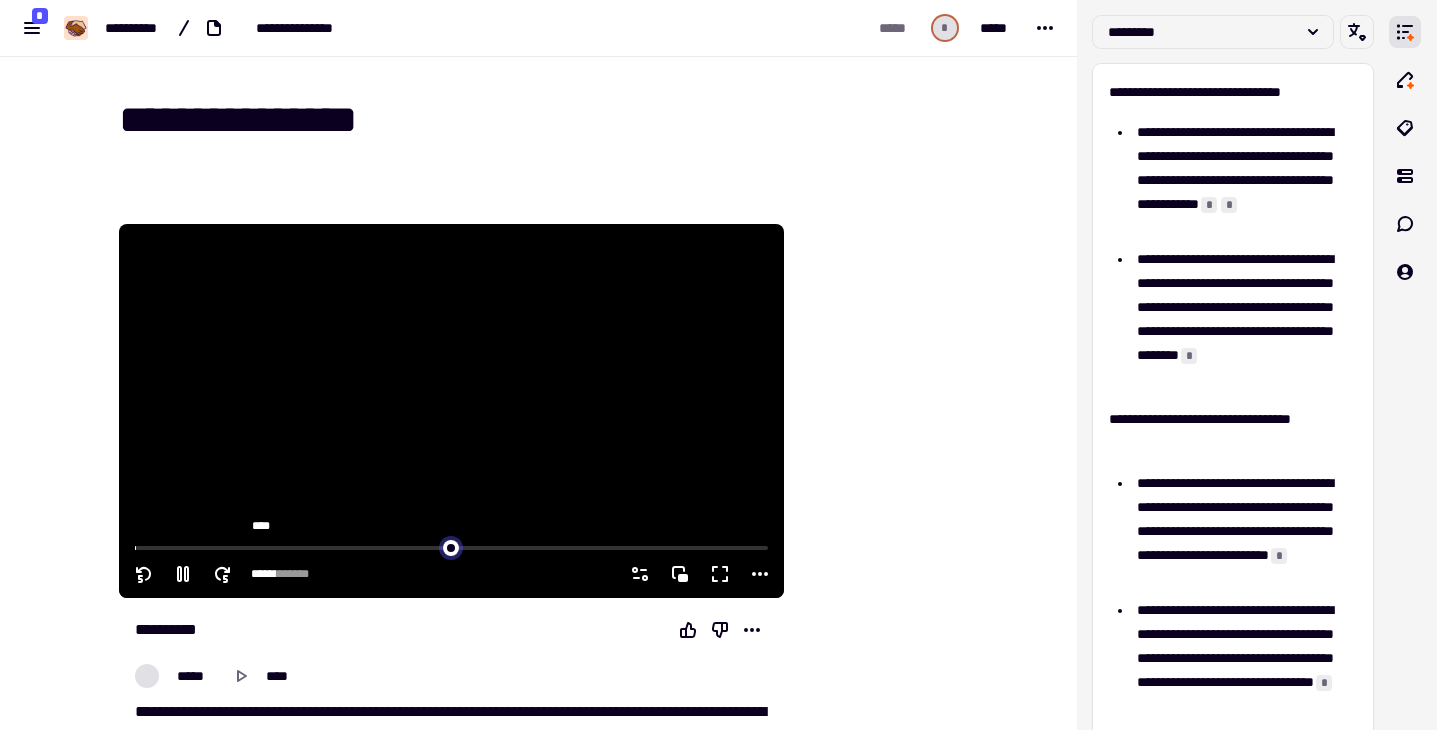 click at bounding box center [451, 546] 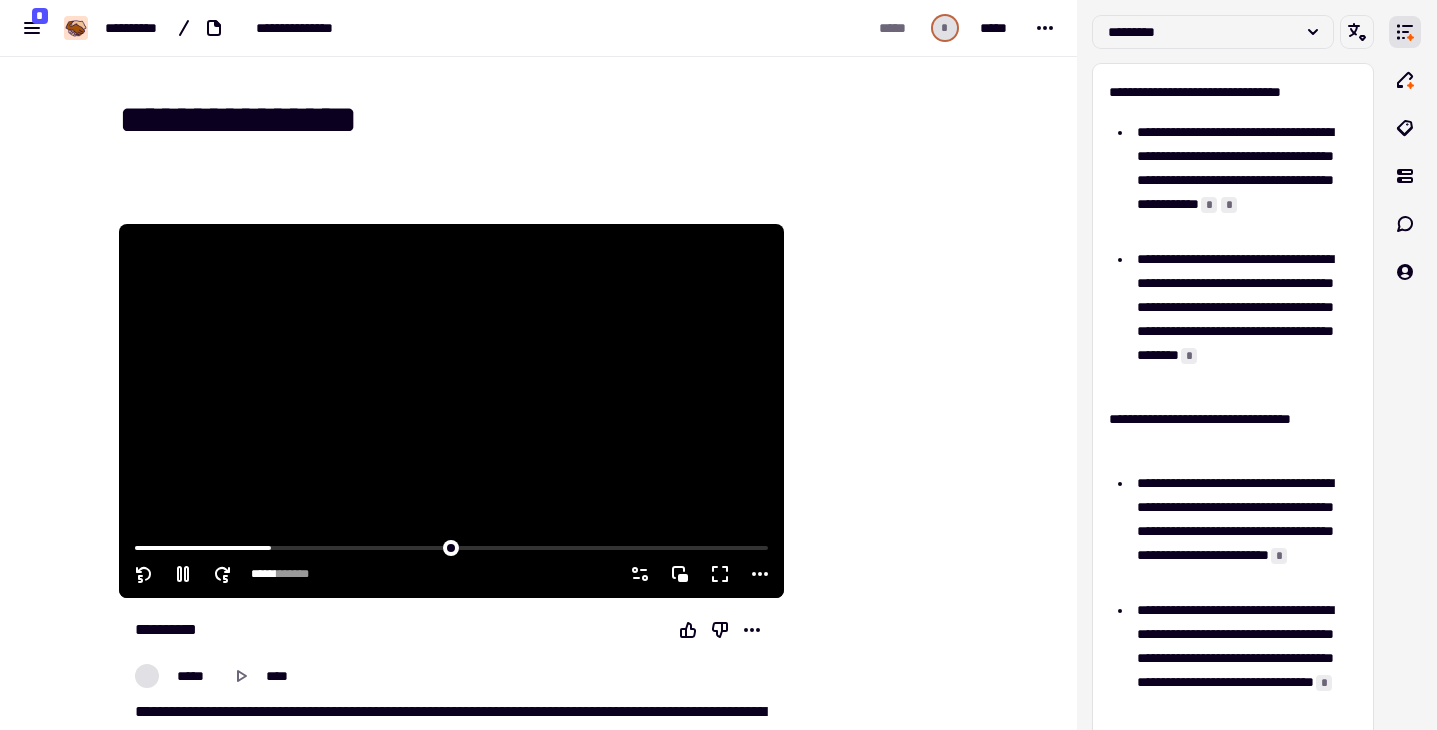 click at bounding box center [451, 411] 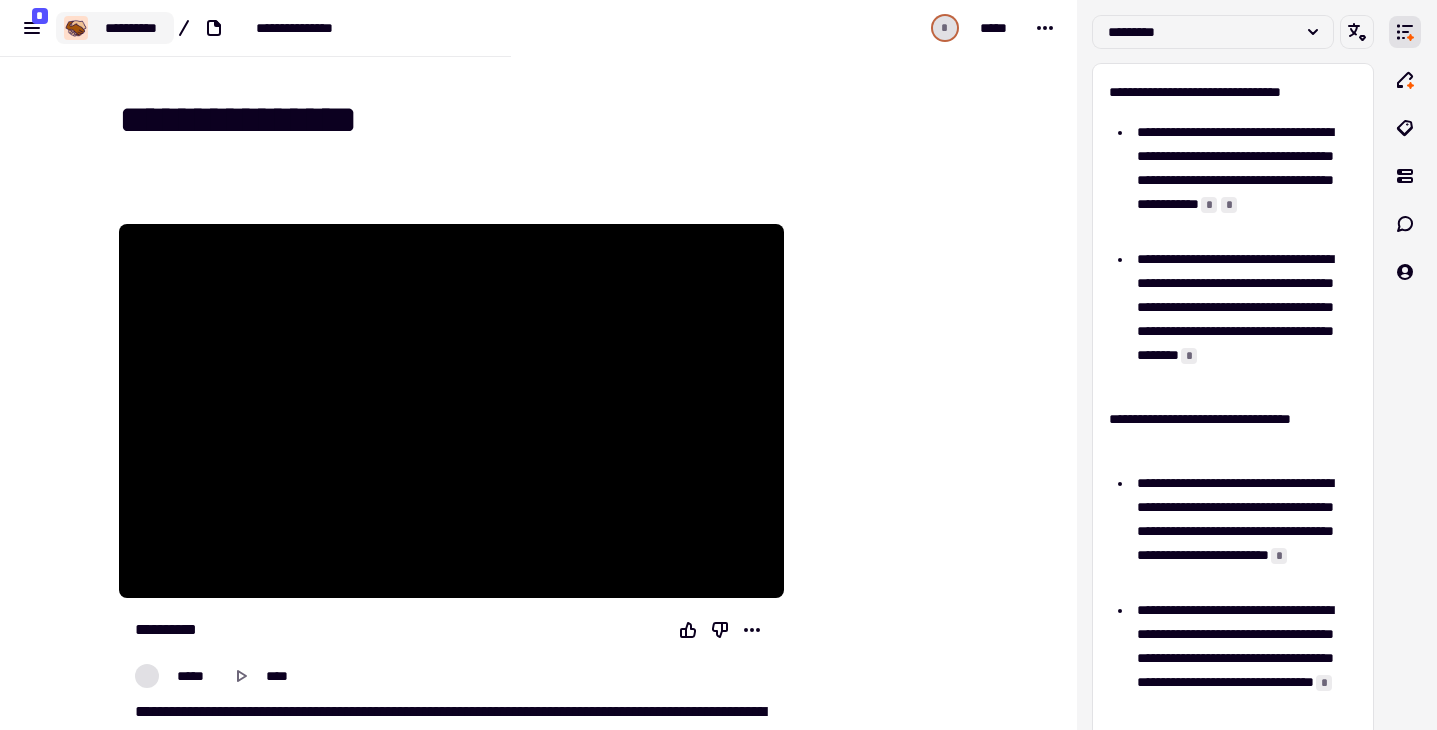 click on "**********" 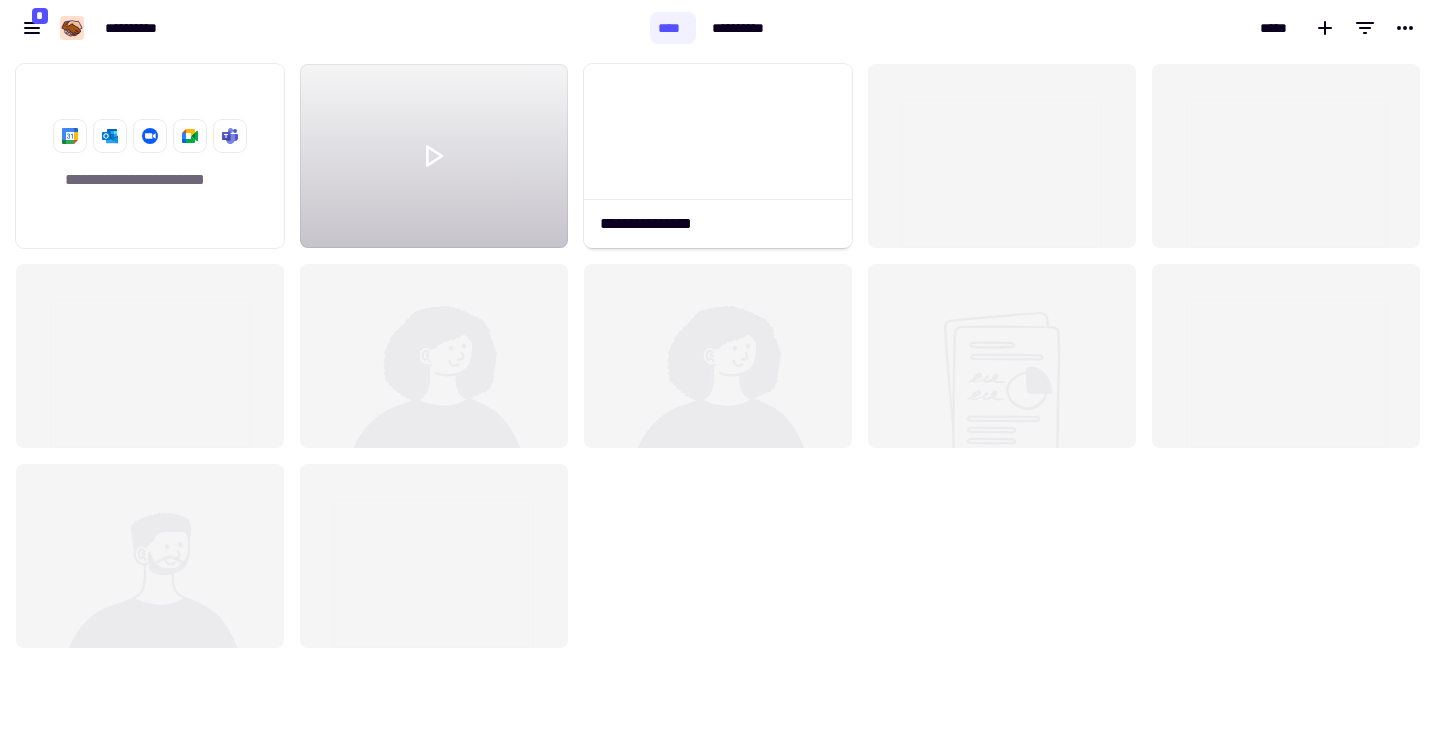 scroll, scrollTop: 1, scrollLeft: 1, axis: both 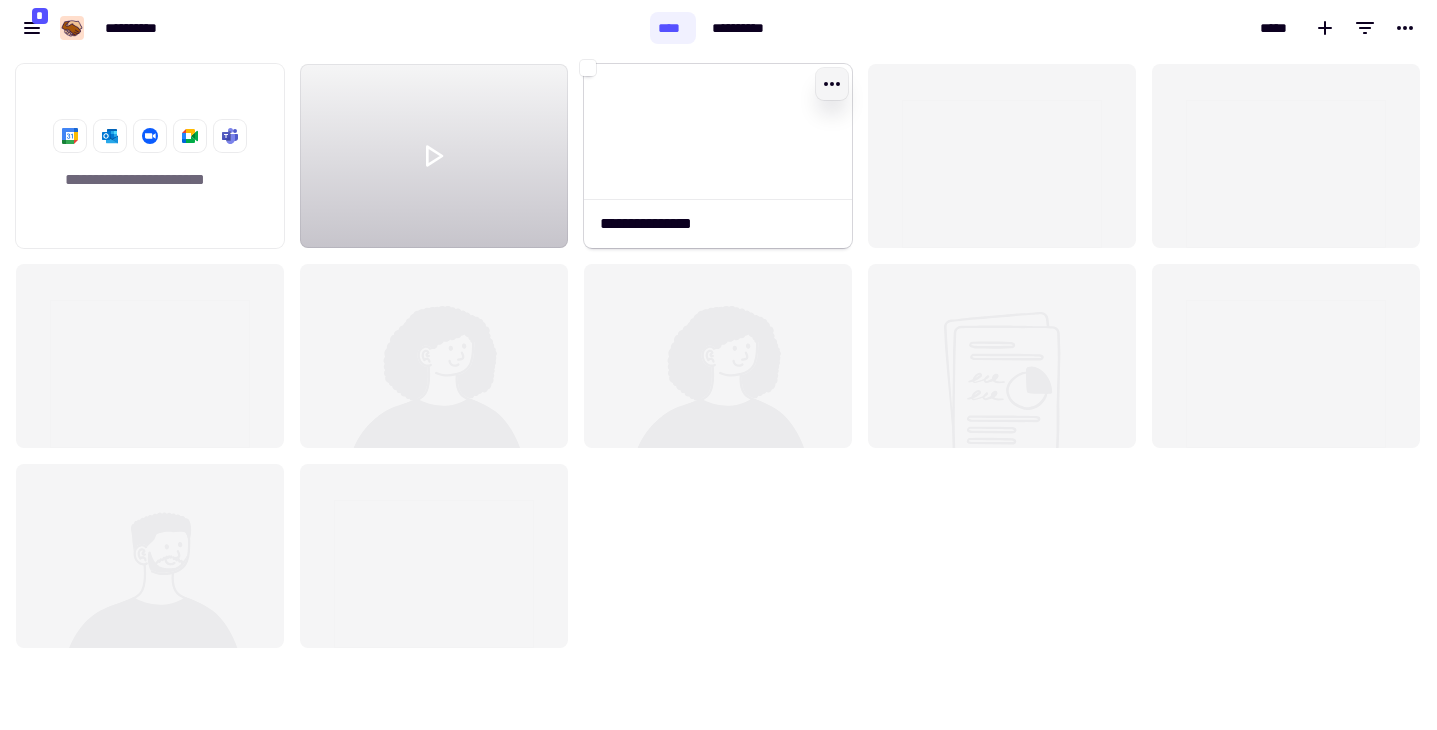 click 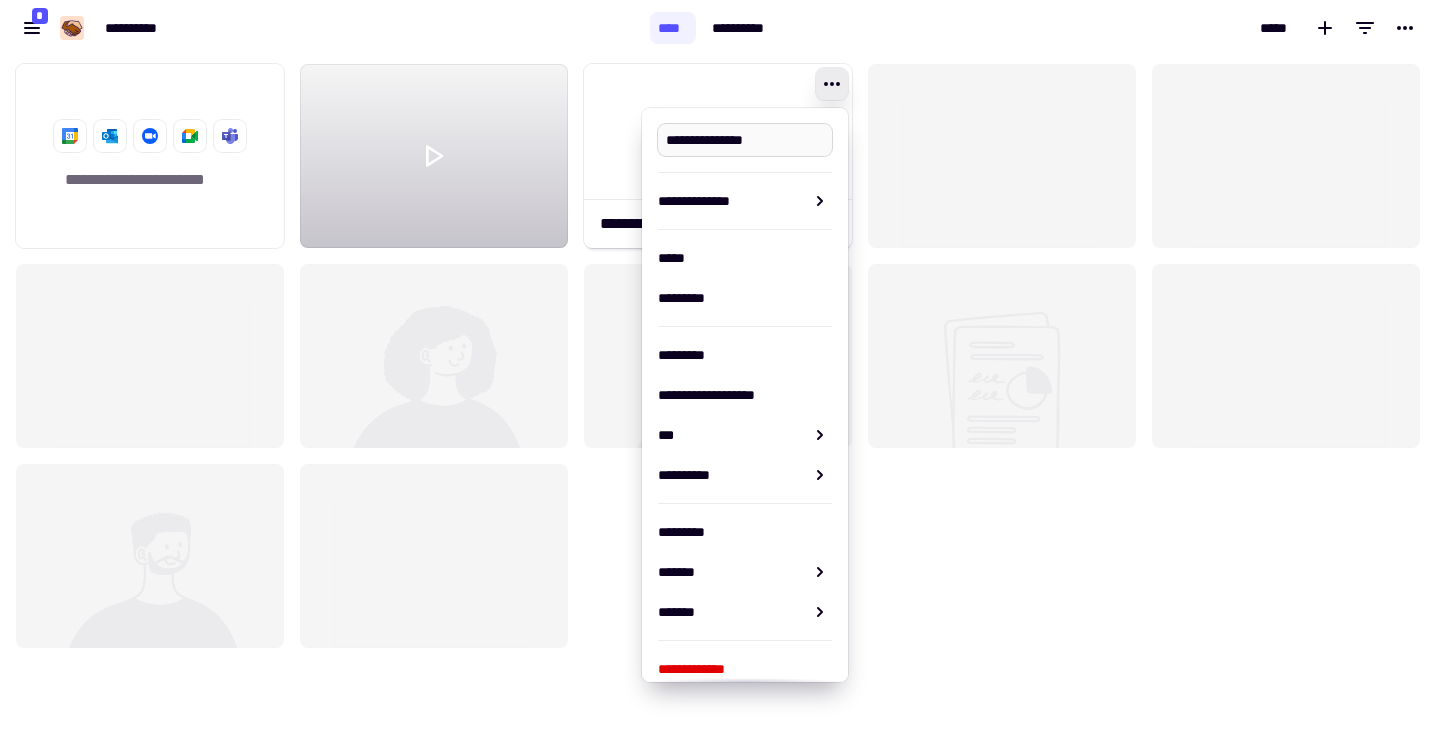 click on "**********" at bounding box center (745, 140) 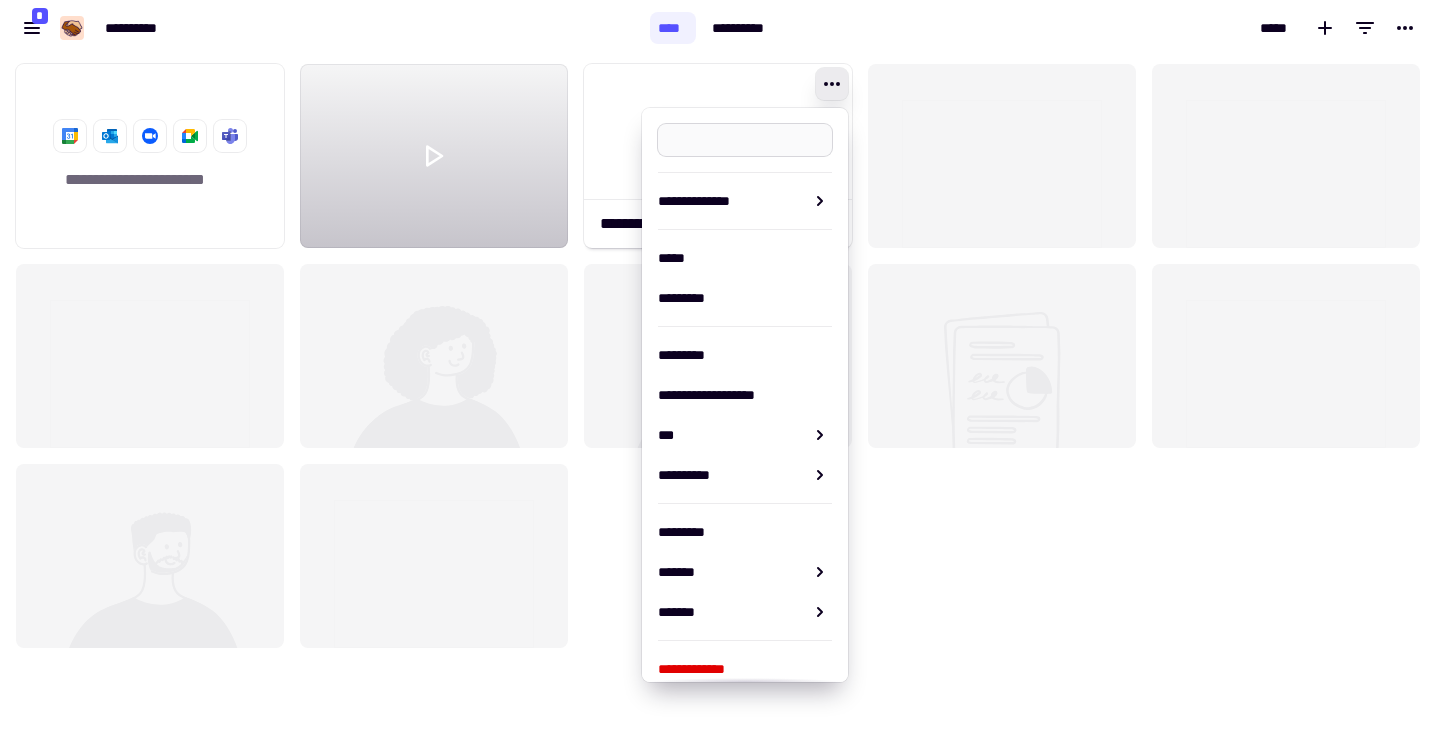 type on "*" 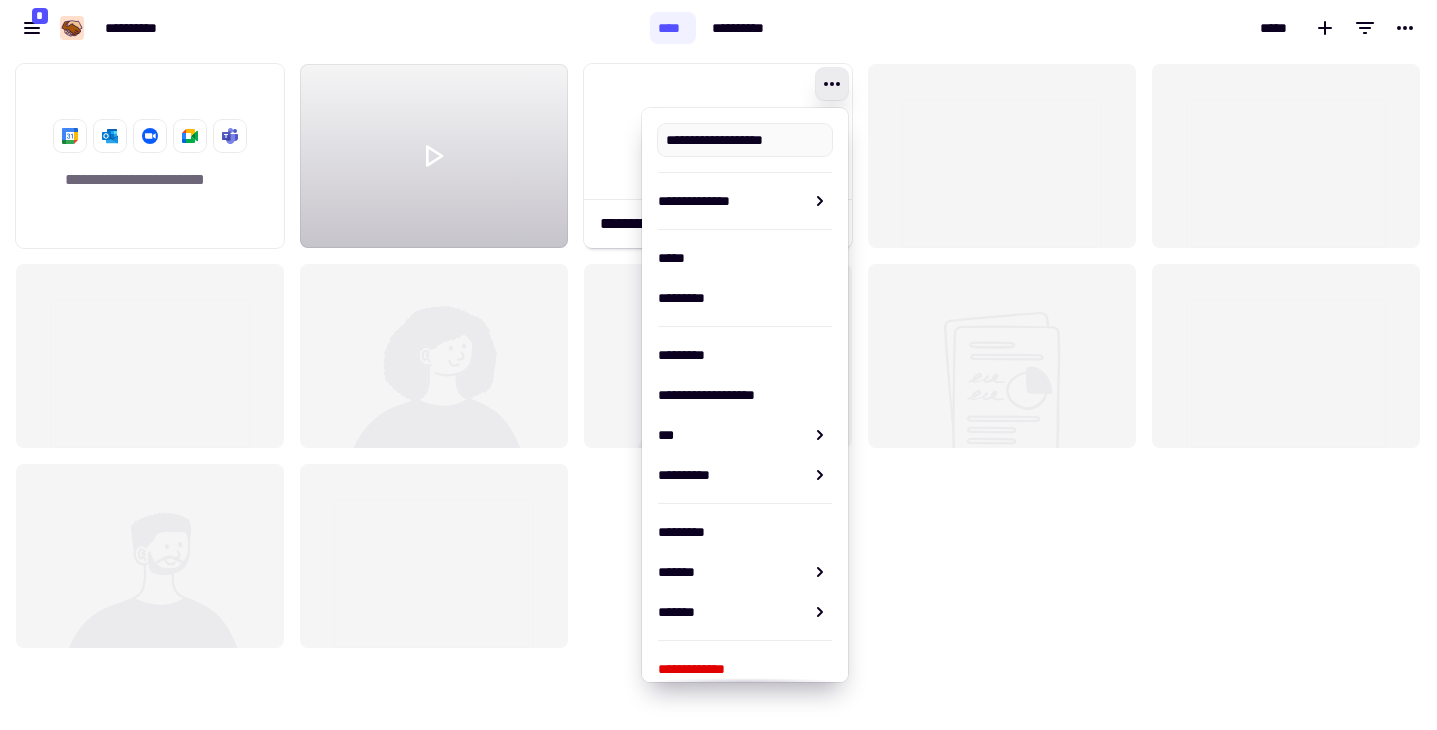 type on "**********" 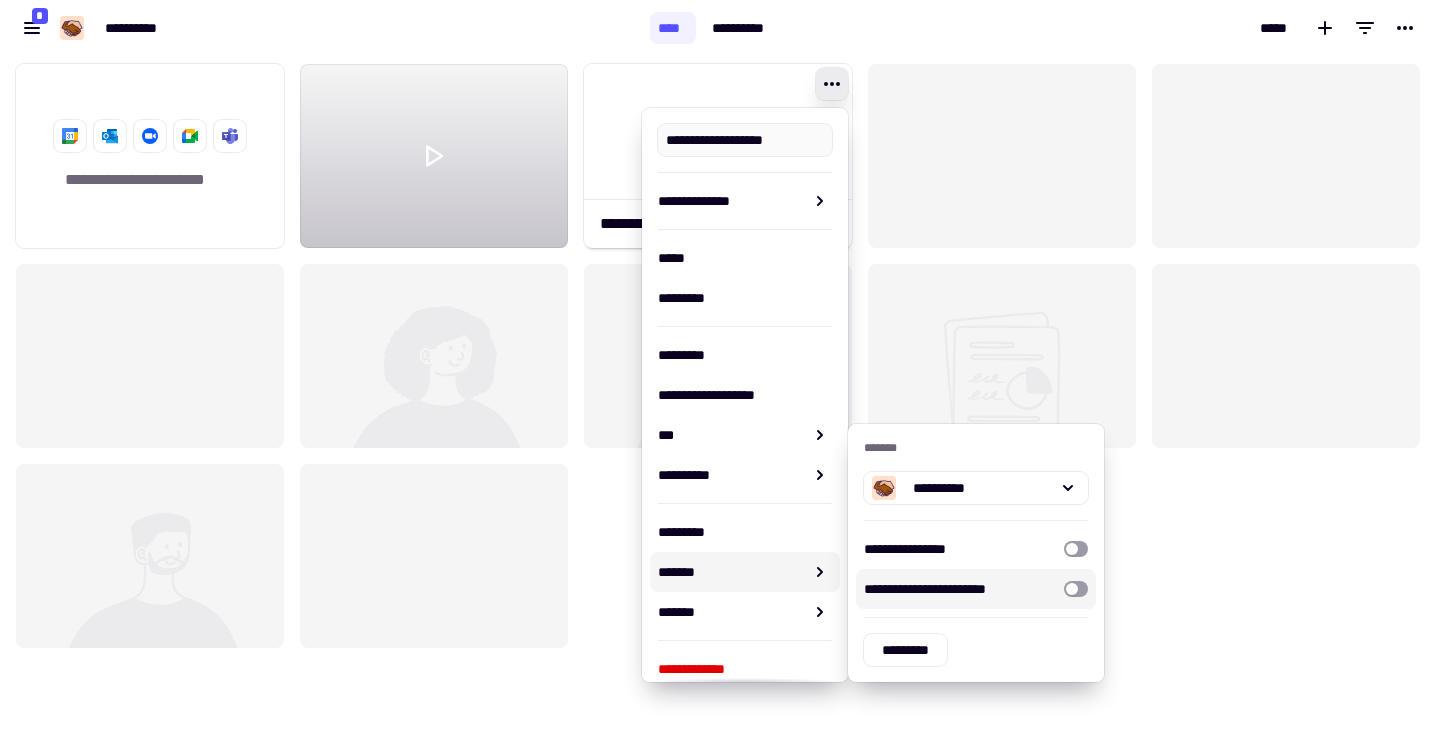 click on "**********" 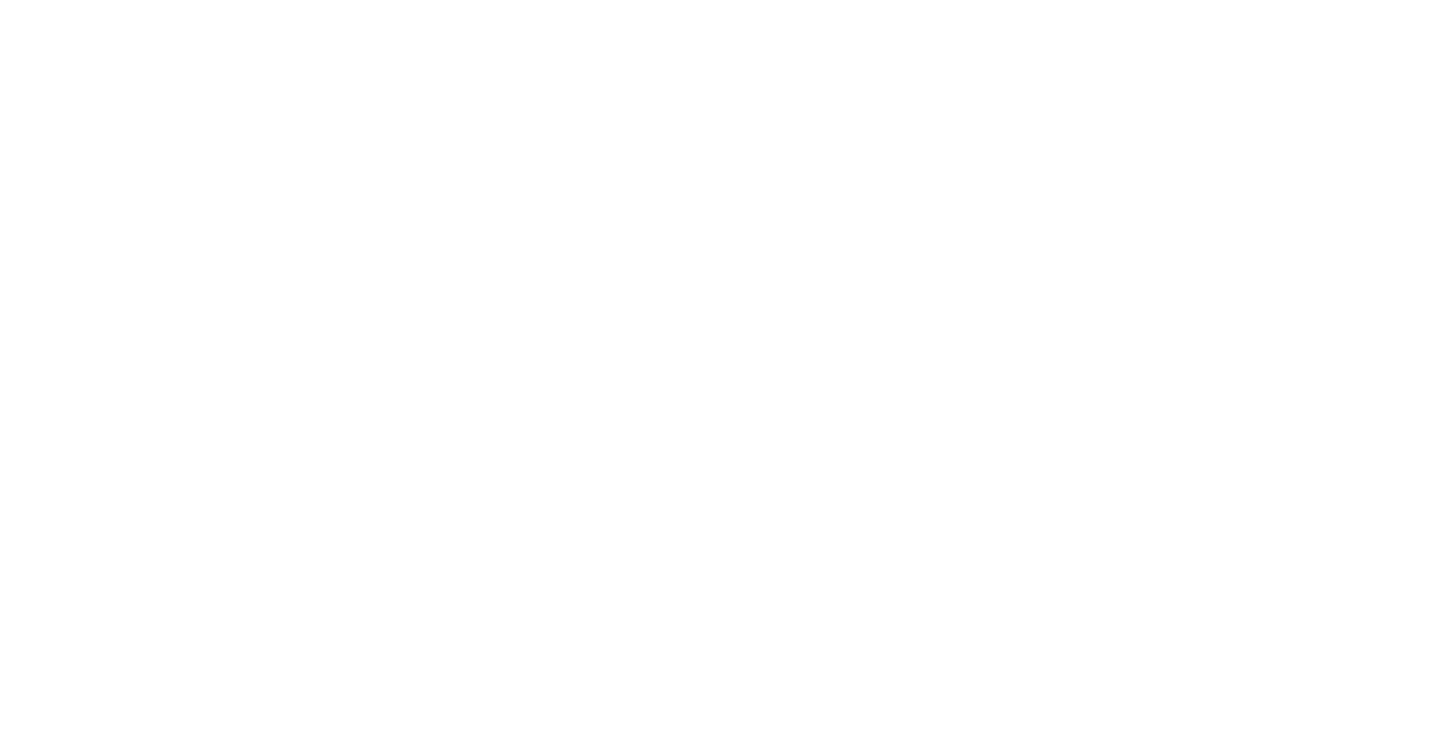 scroll, scrollTop: 0, scrollLeft: 0, axis: both 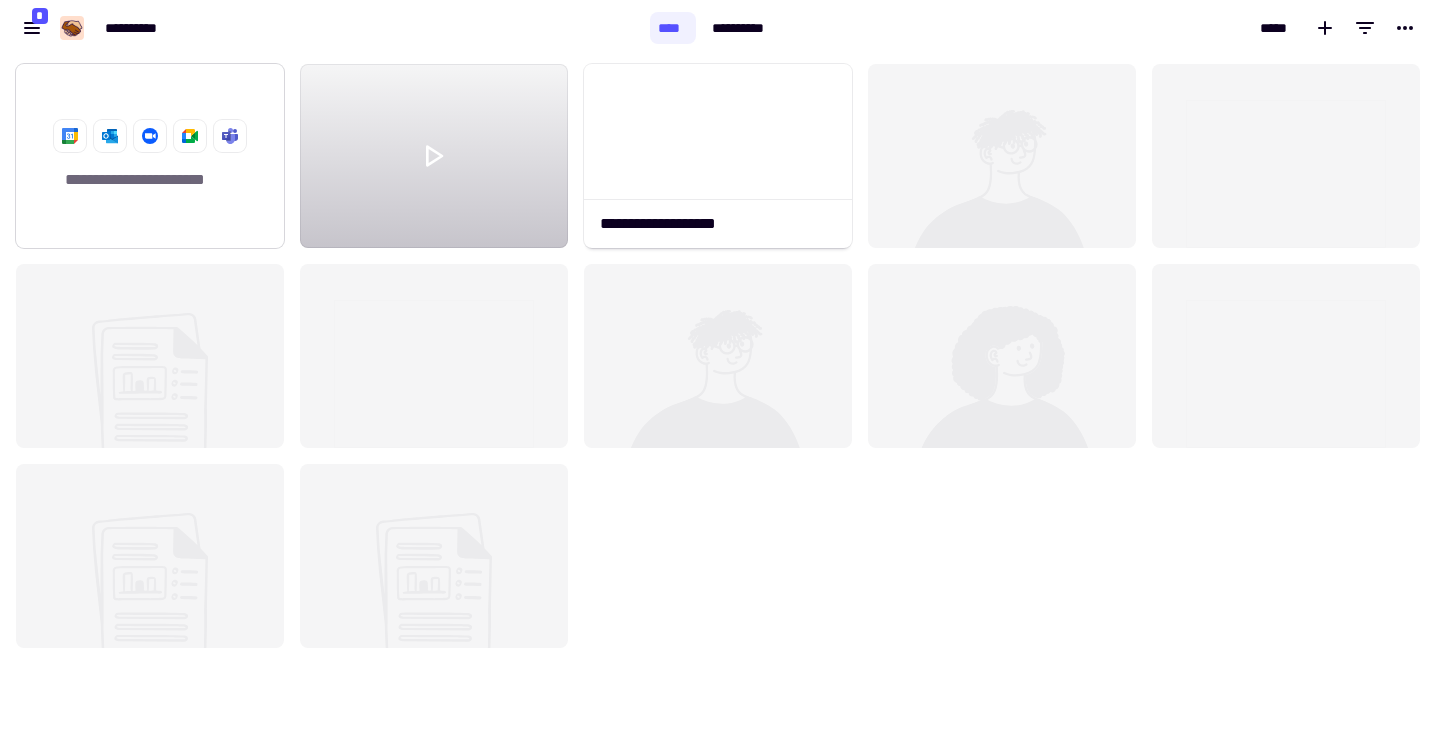 click on "**********" 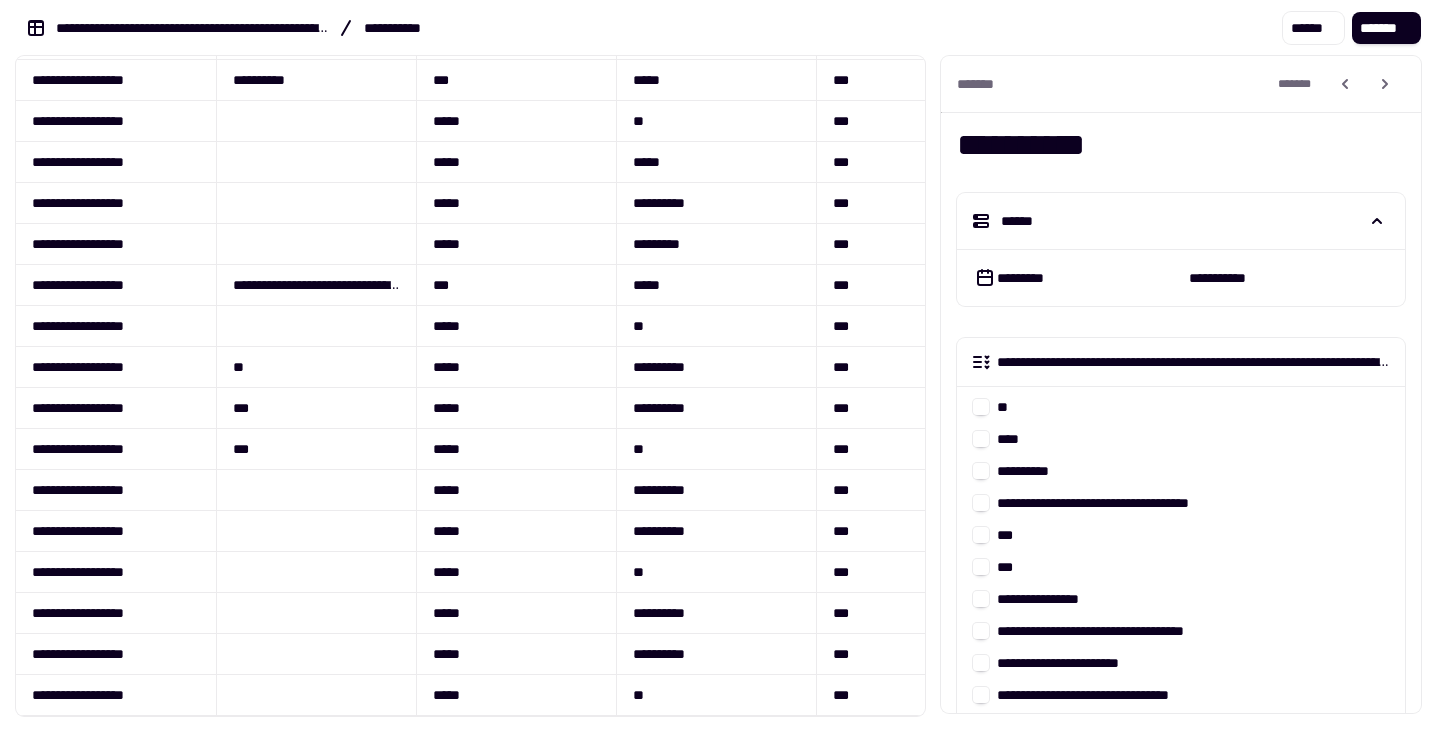 scroll, scrollTop: 0, scrollLeft: 0, axis: both 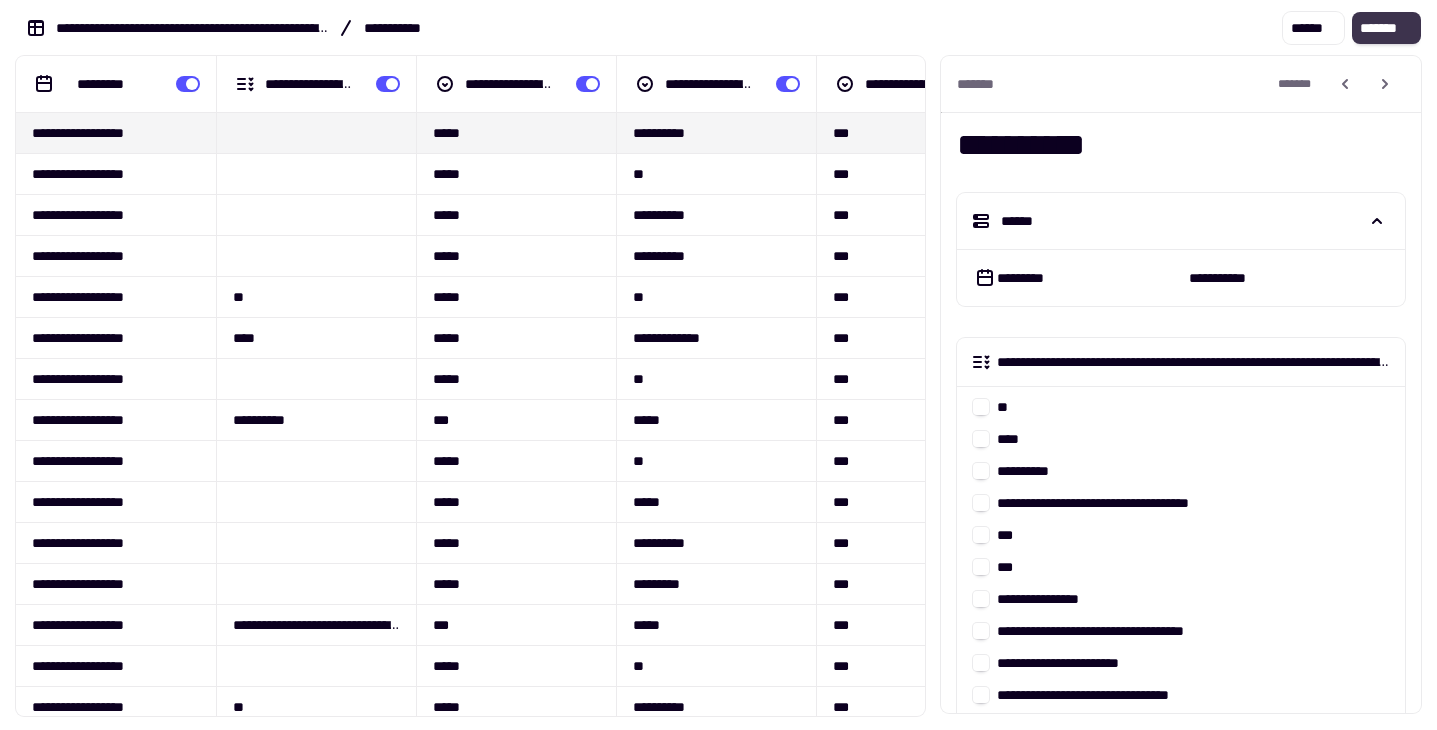 click on "*******" 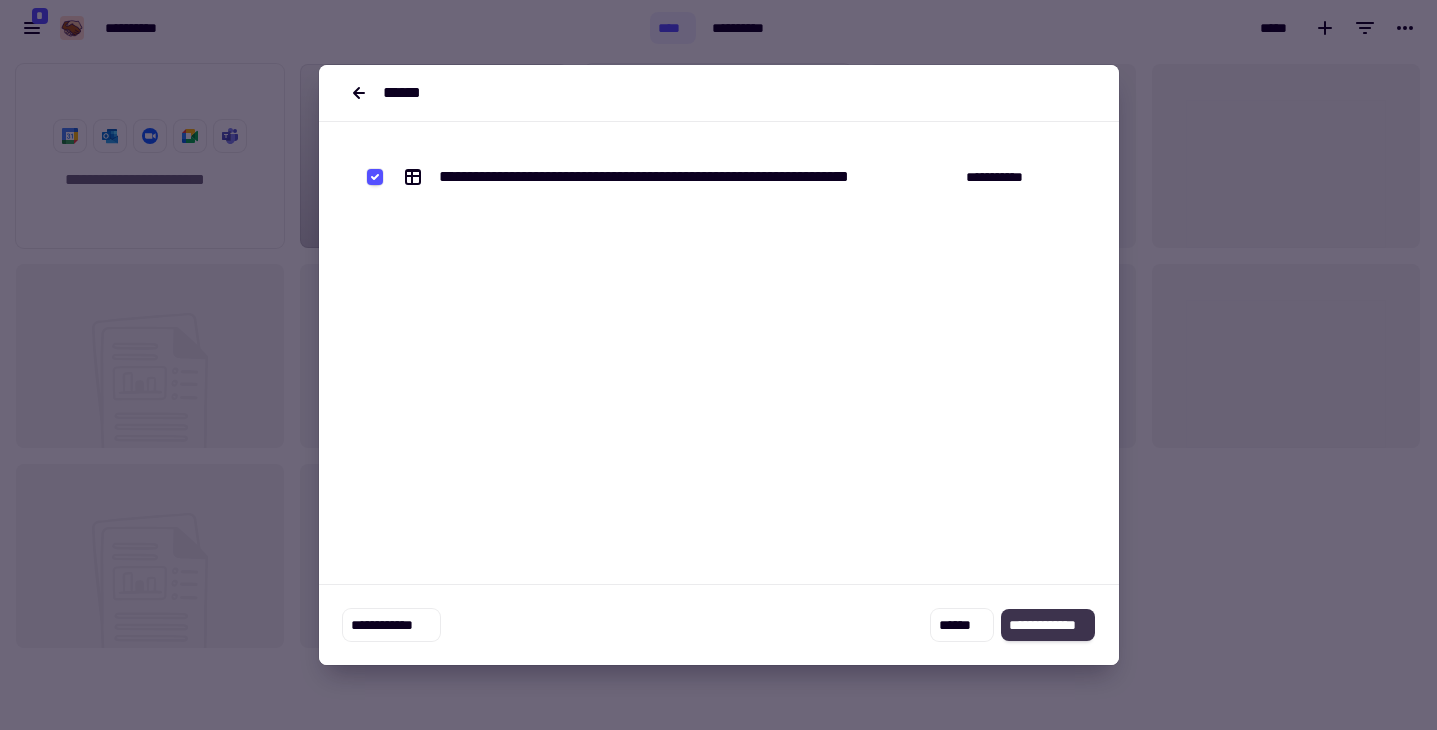 click on "**********" 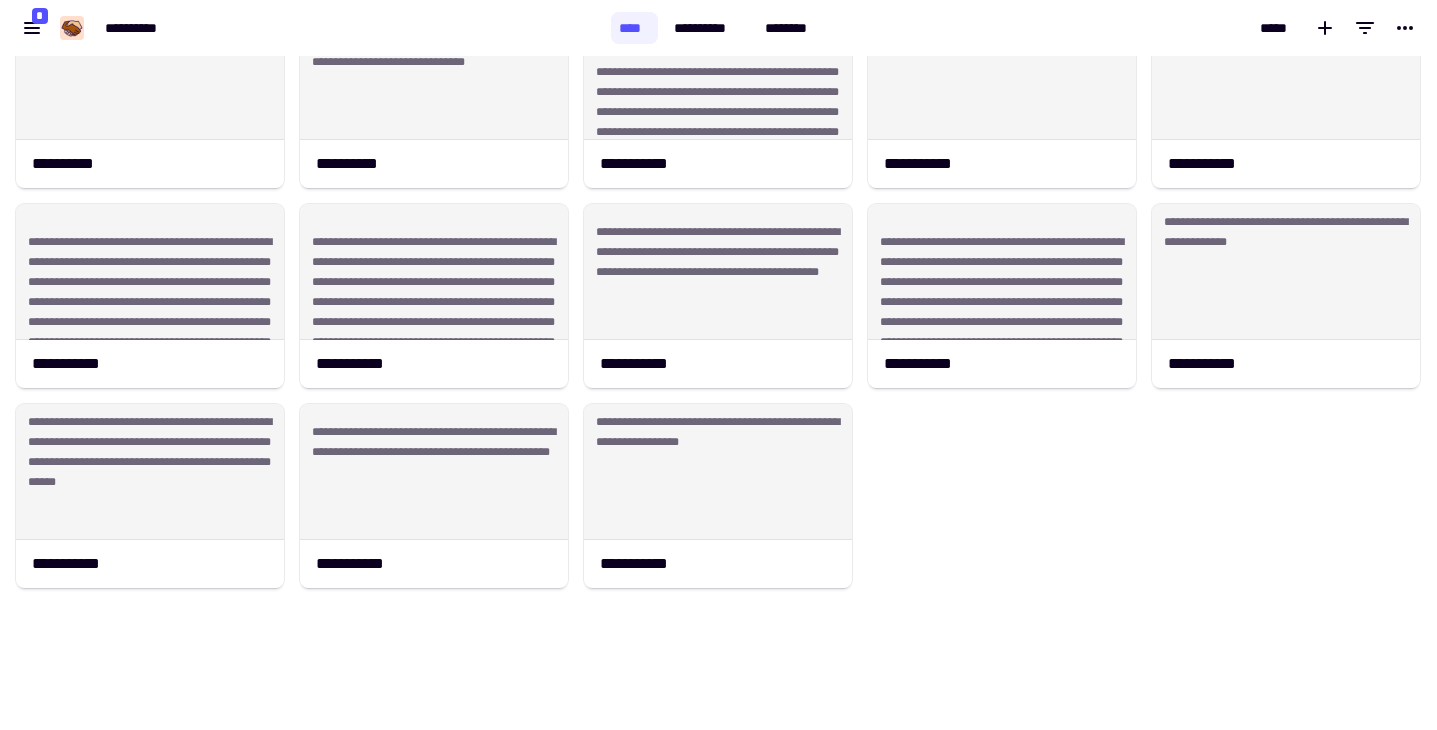 scroll, scrollTop: 0, scrollLeft: 0, axis: both 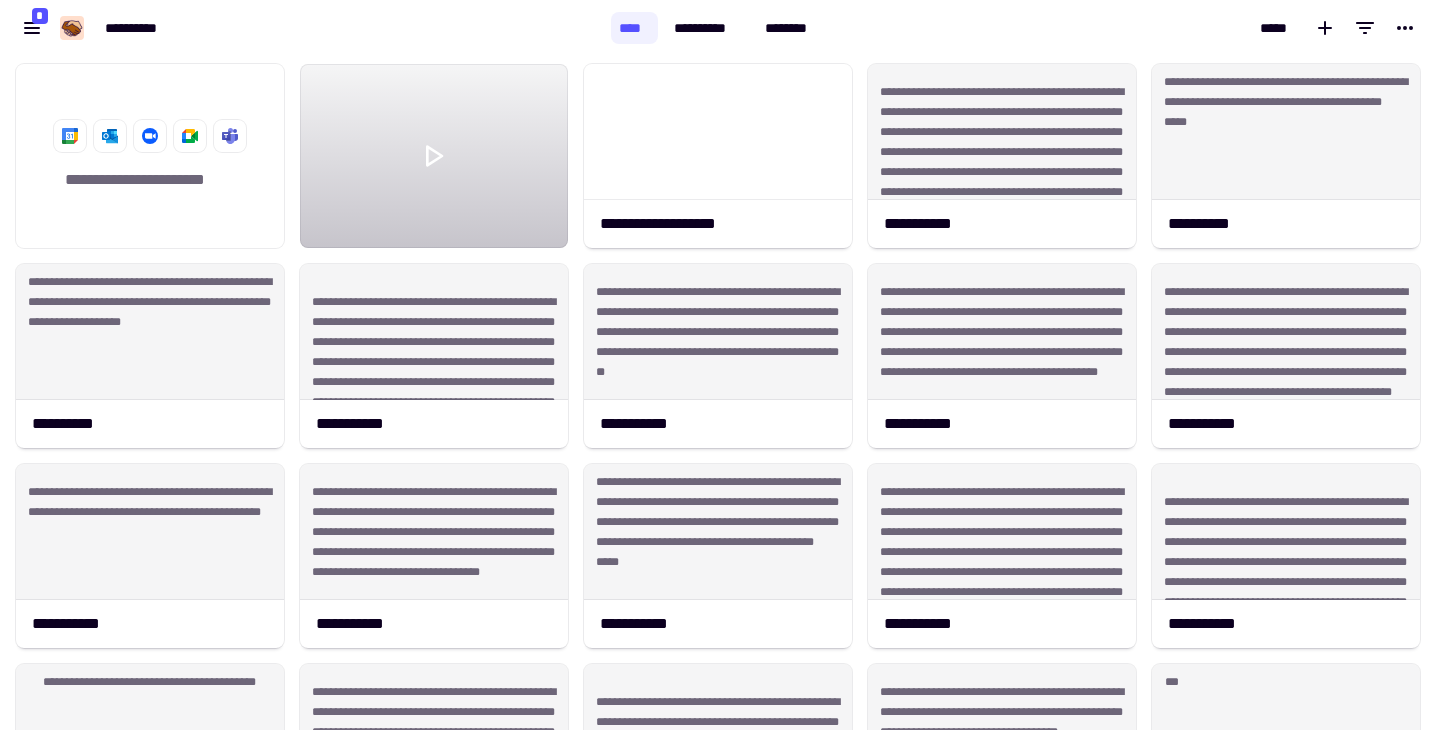 click on "*****" at bounding box center [1131, 28] 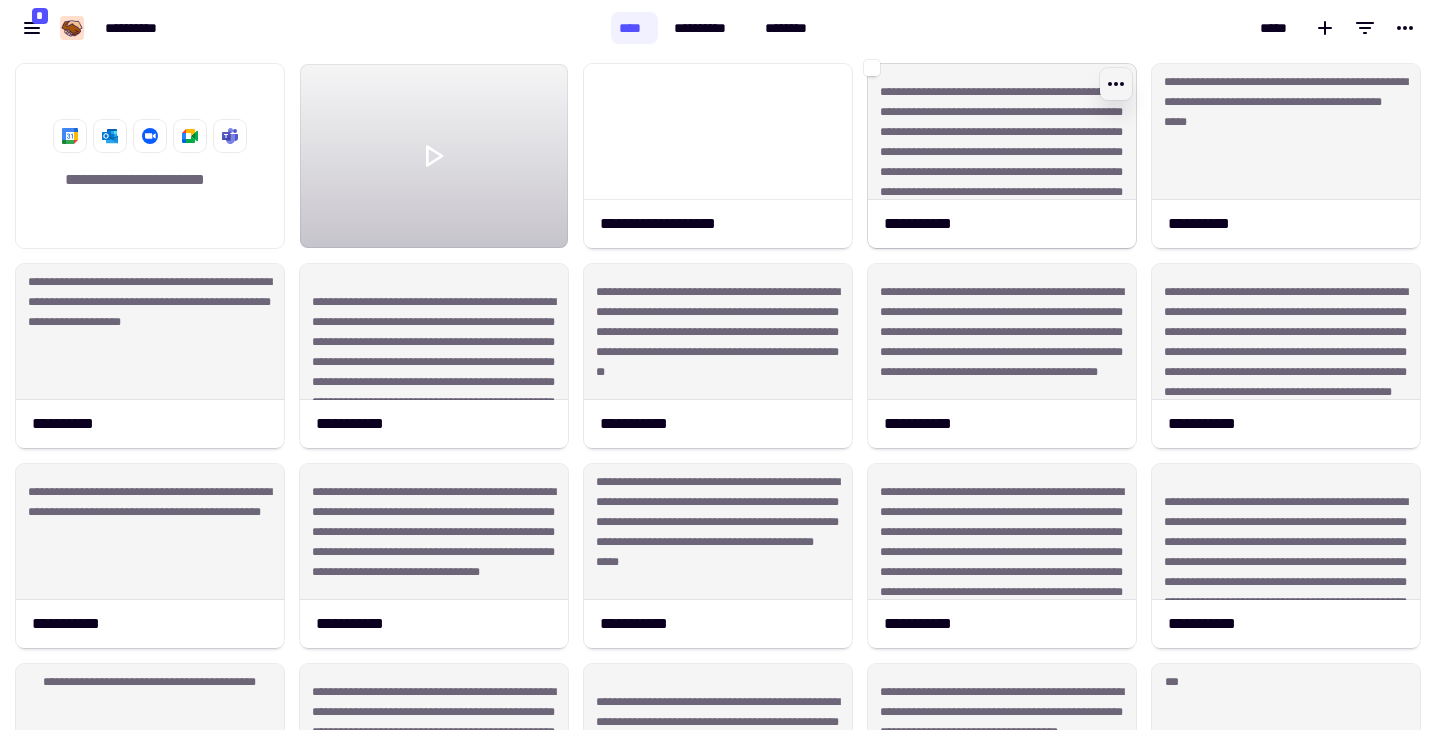 click 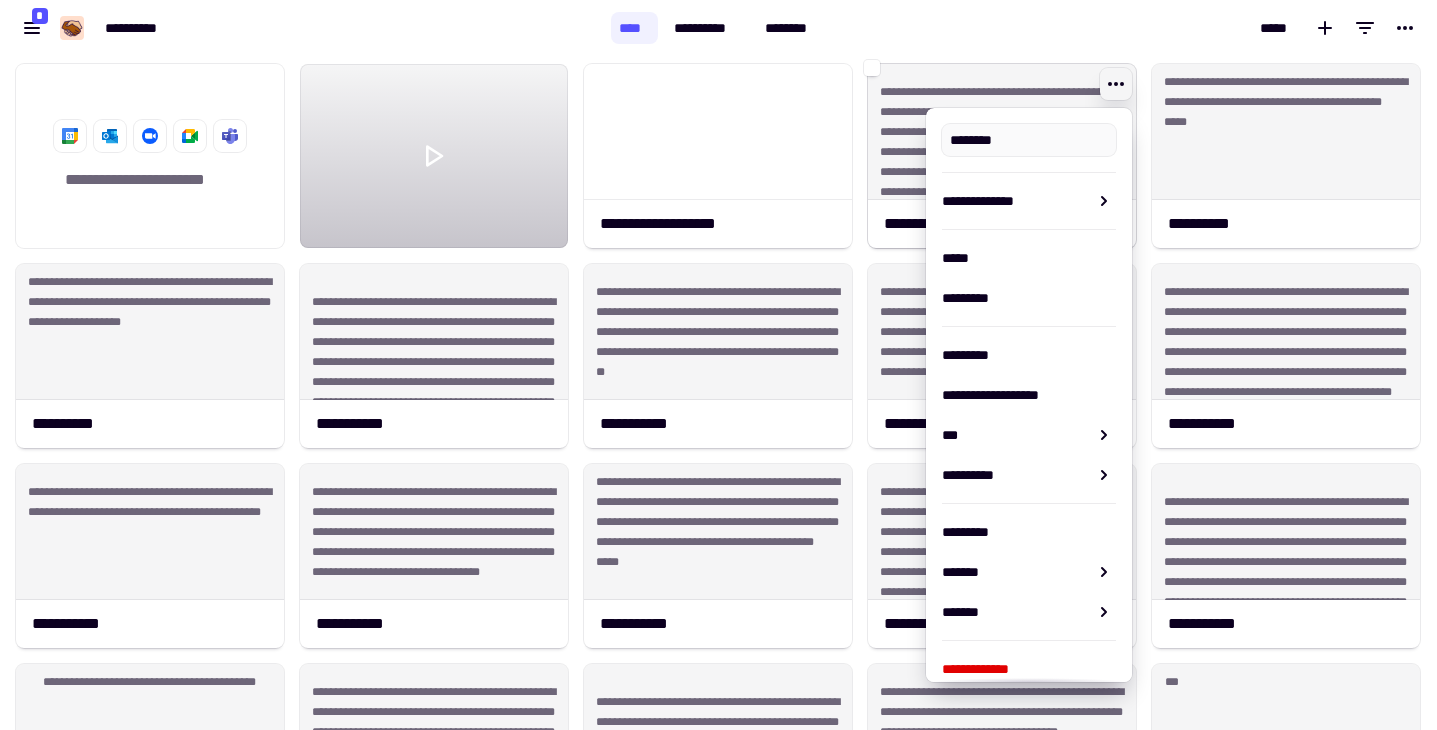 type on "**********" 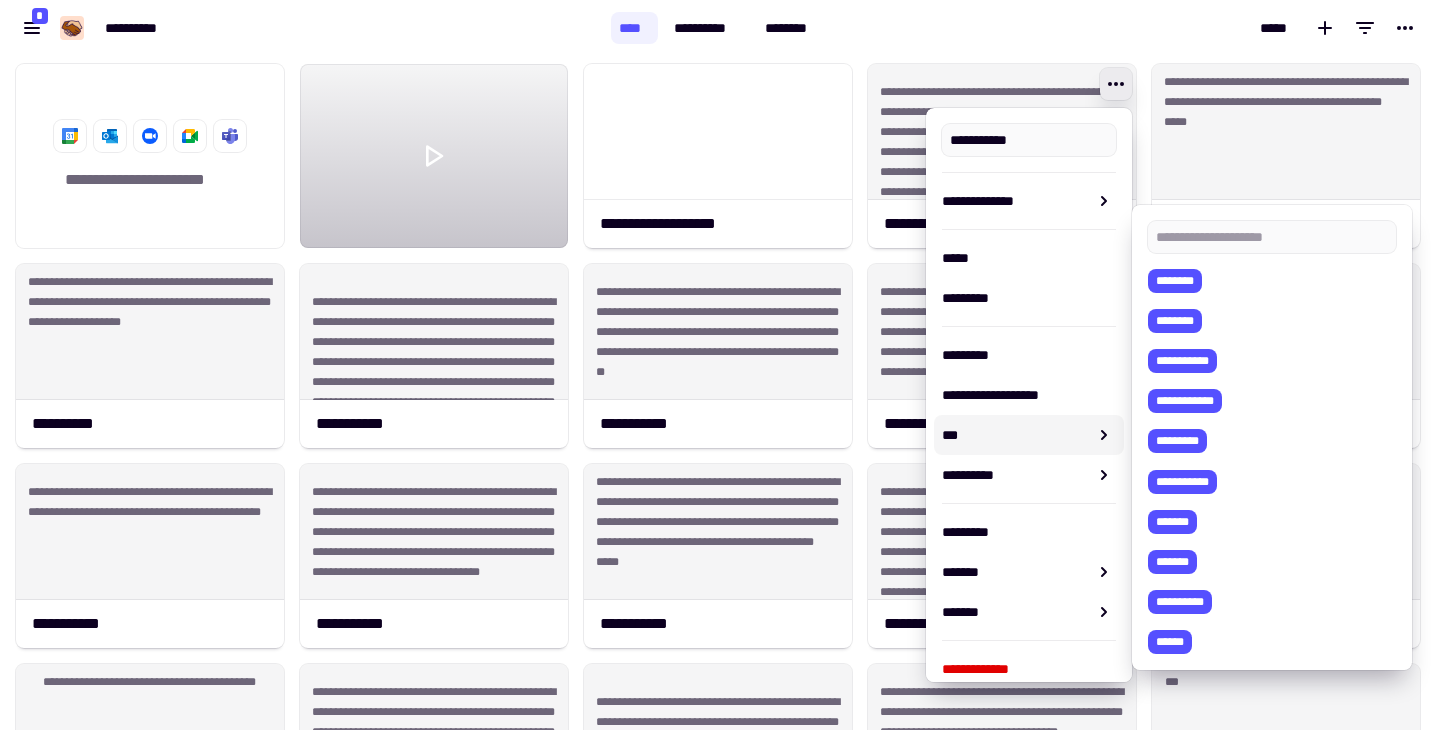 scroll, scrollTop: 15, scrollLeft: 0, axis: vertical 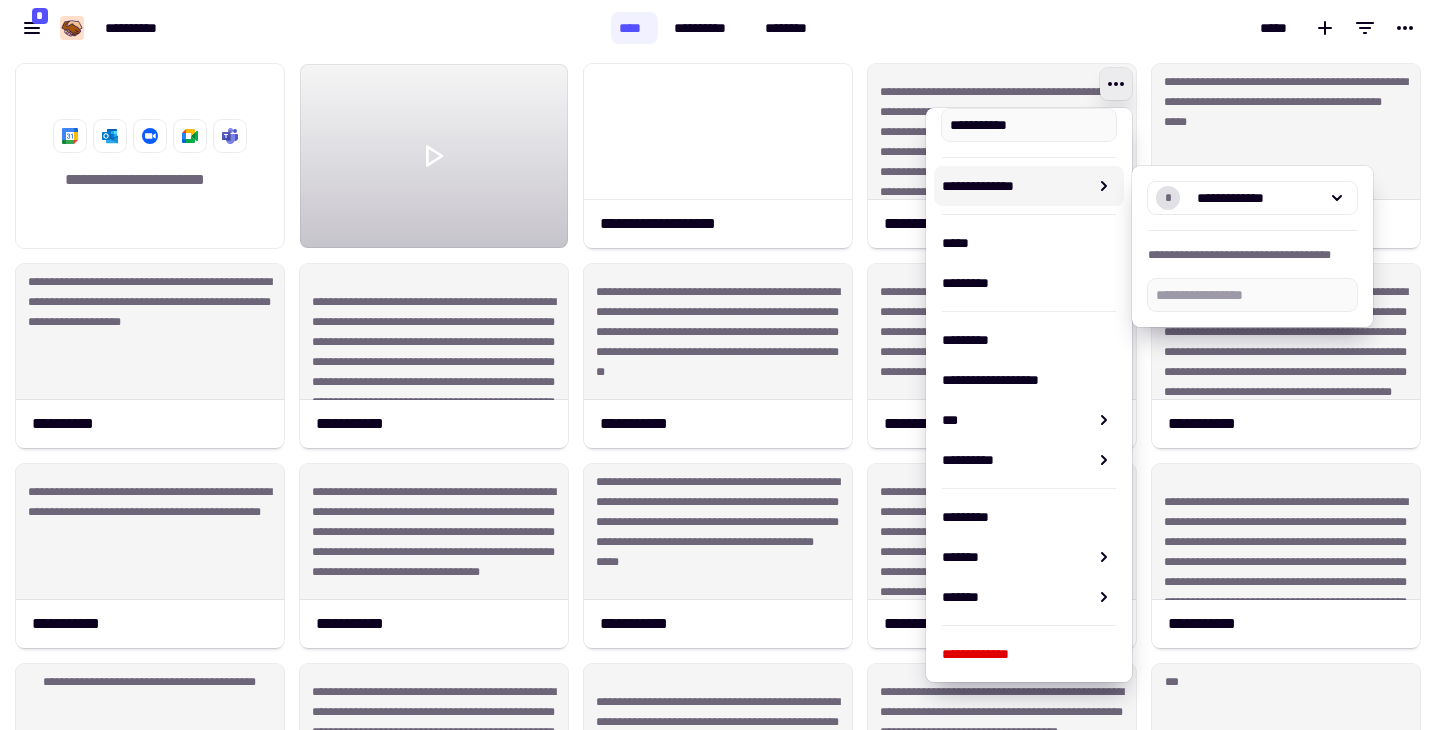 click on "*****" at bounding box center (1131, 28) 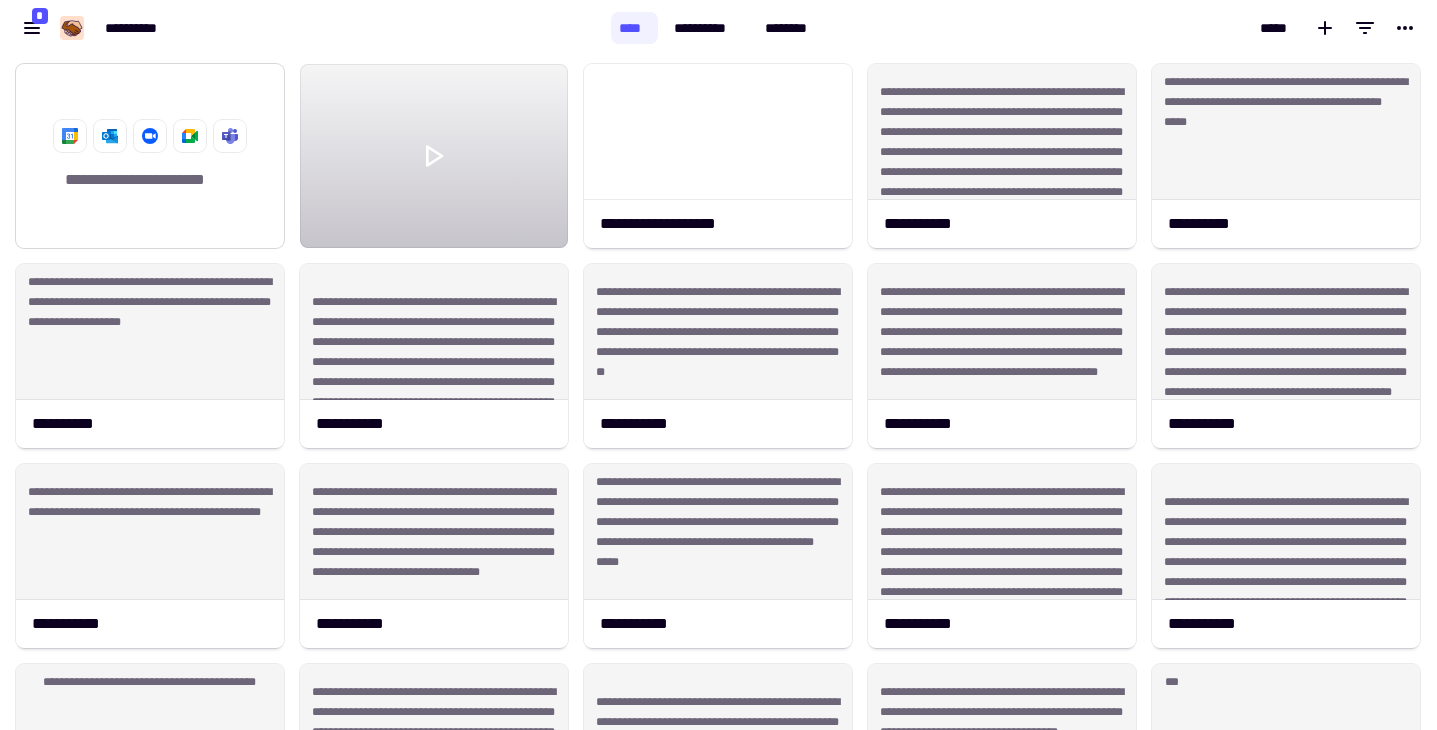 click on "**********" 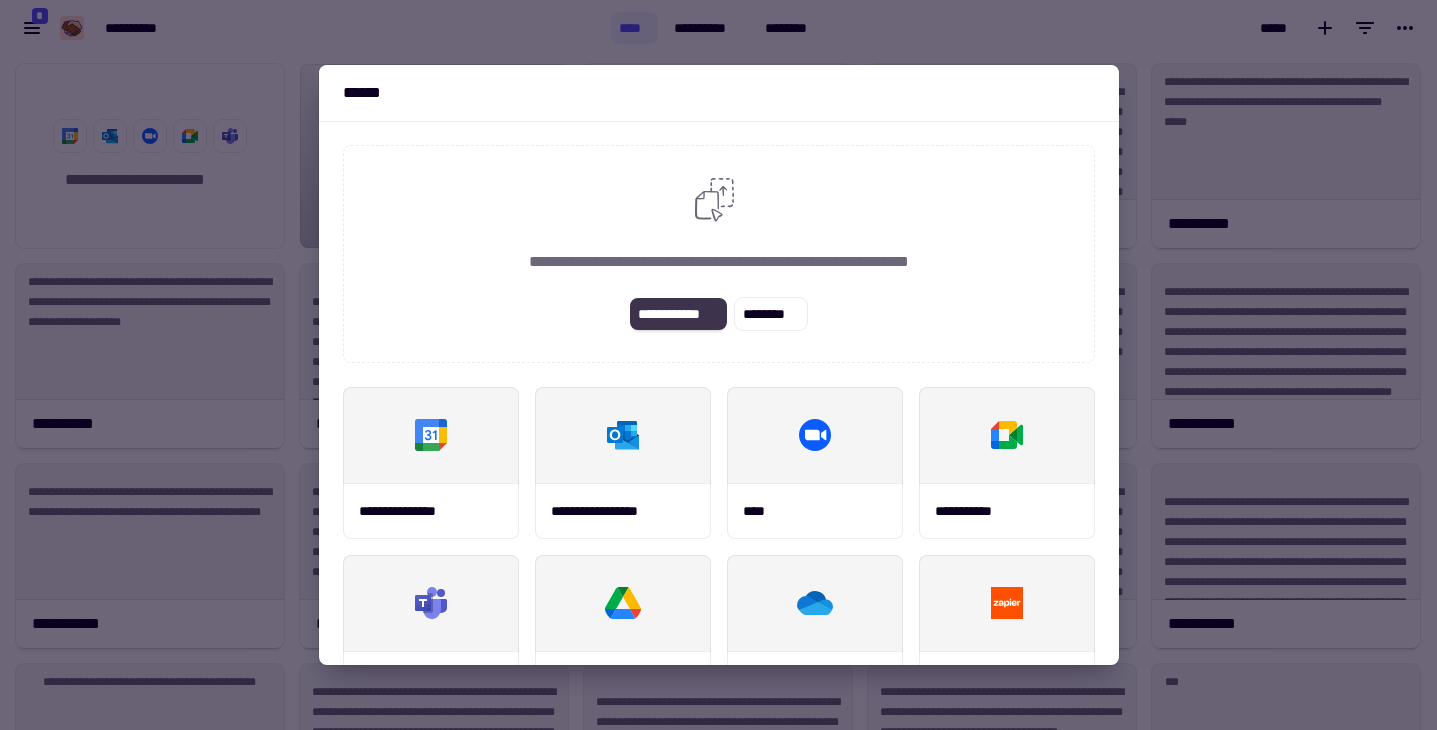 click on "**********" 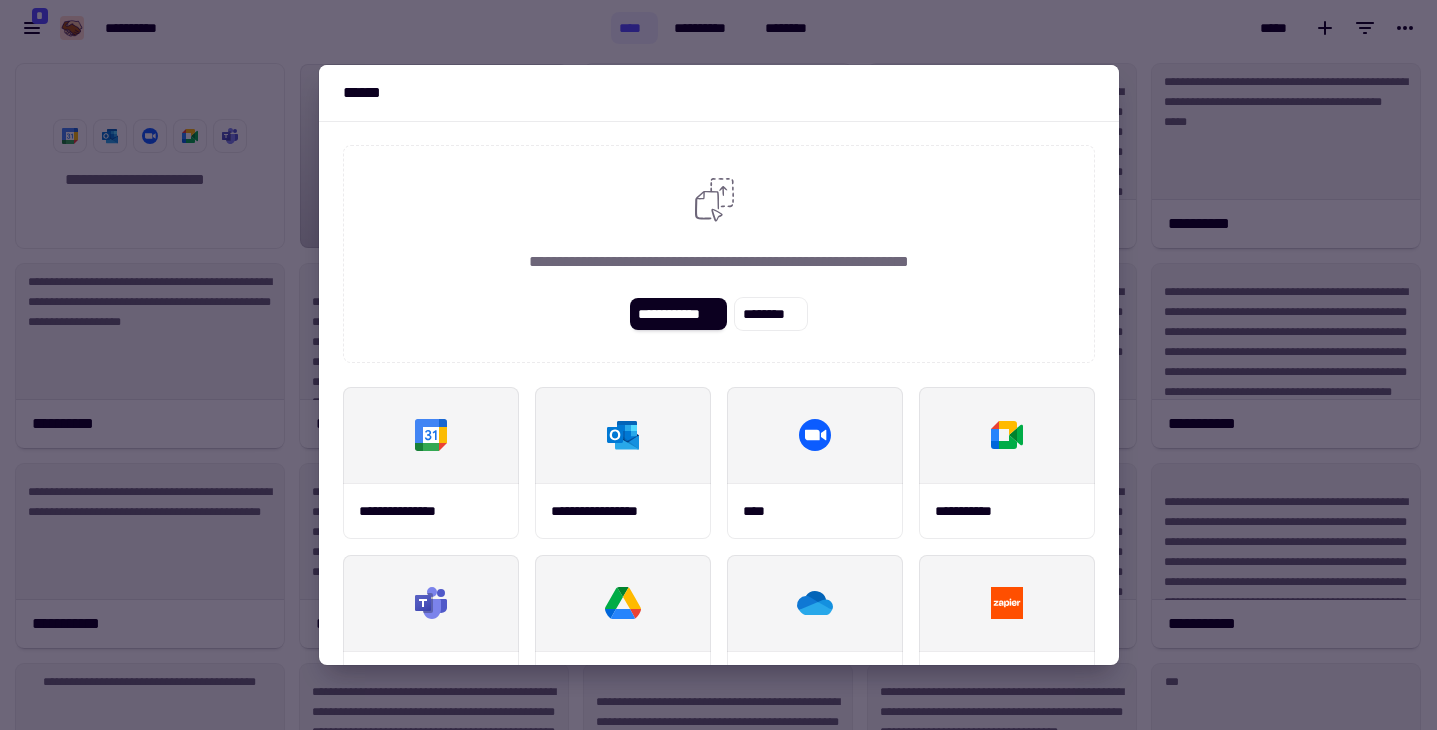 click at bounding box center (718, 365) 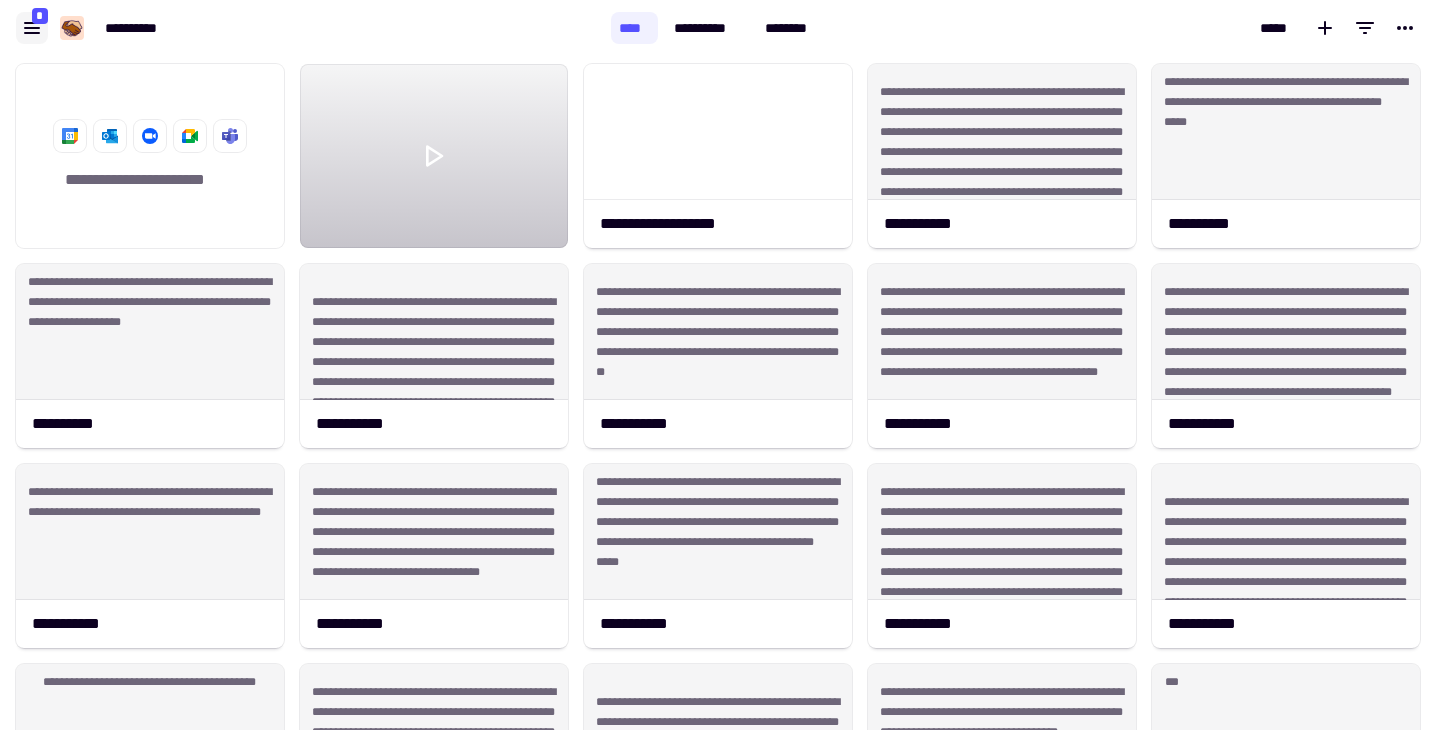 click 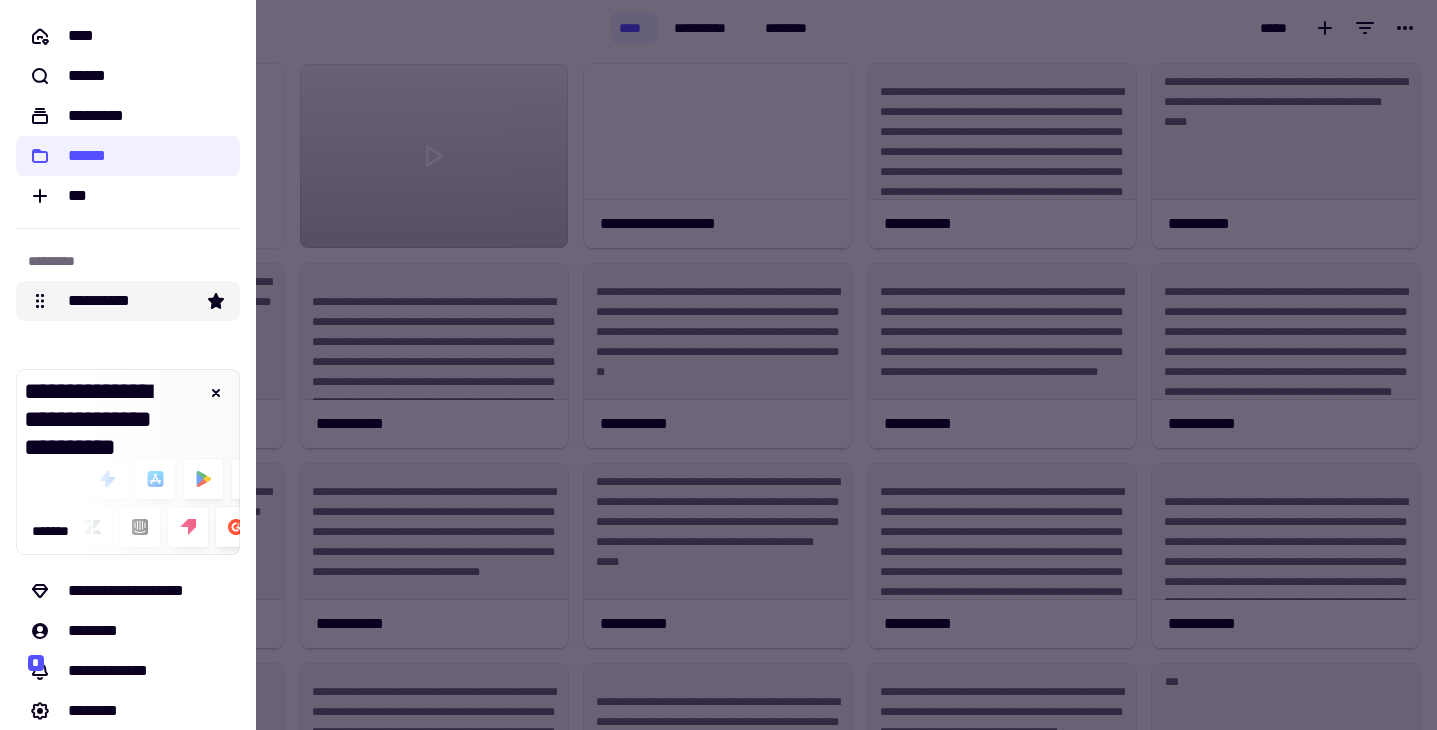 click on "**********" 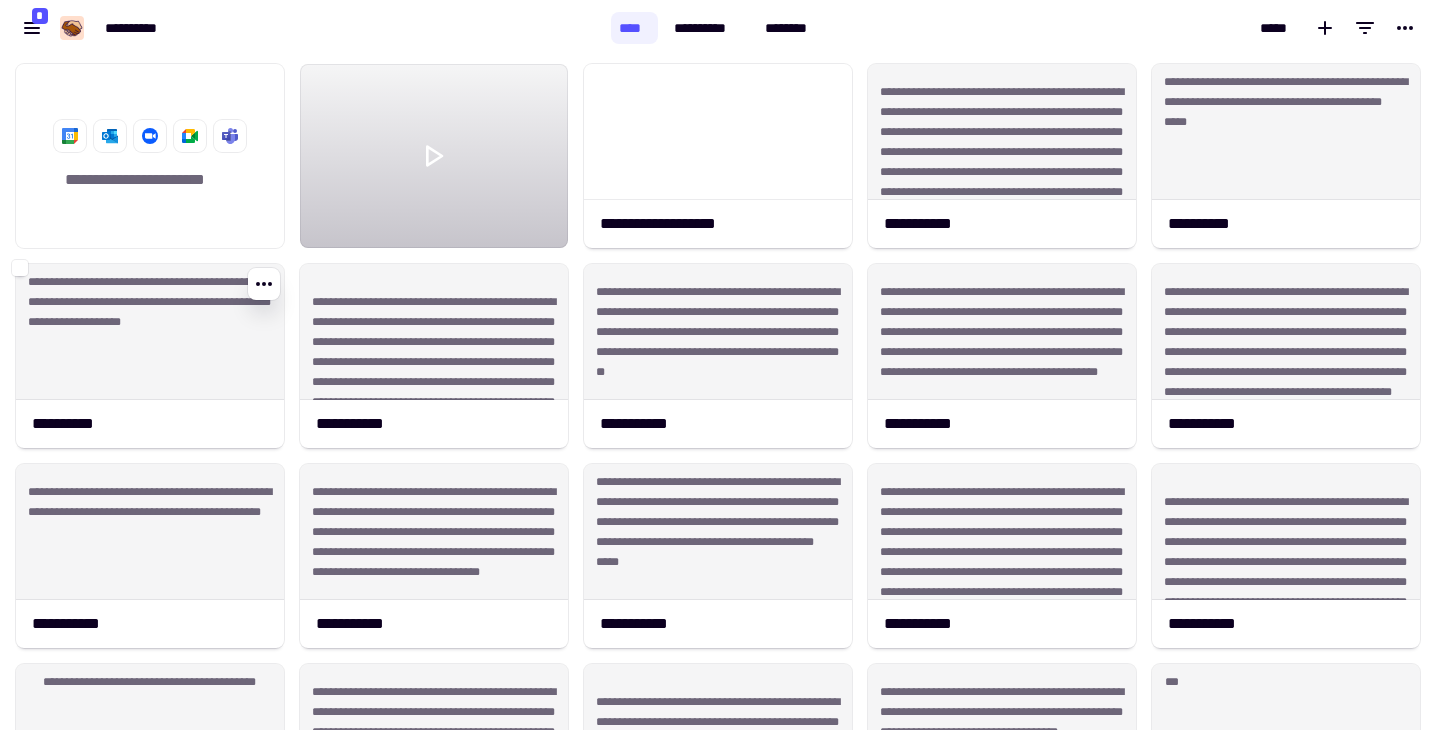 scroll, scrollTop: 1, scrollLeft: 1, axis: both 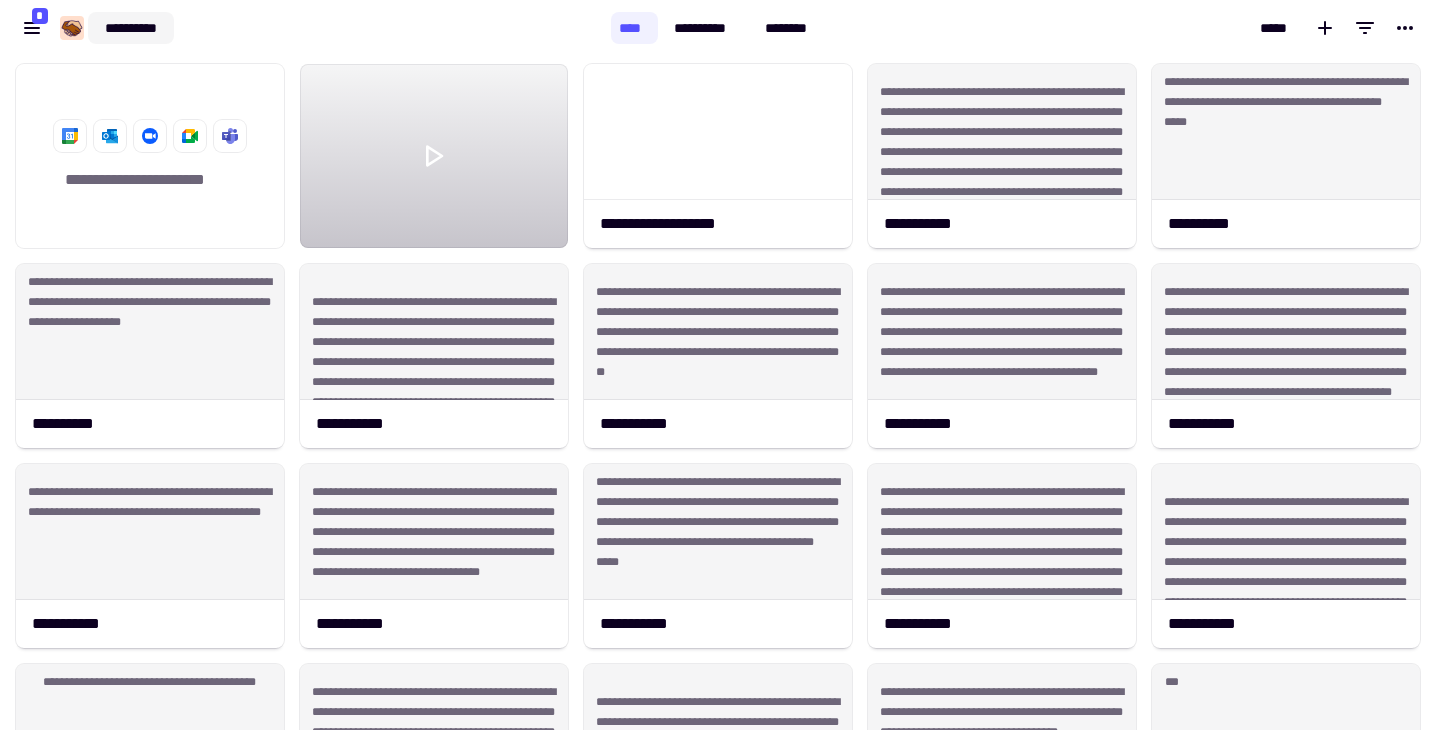 click on "**********" 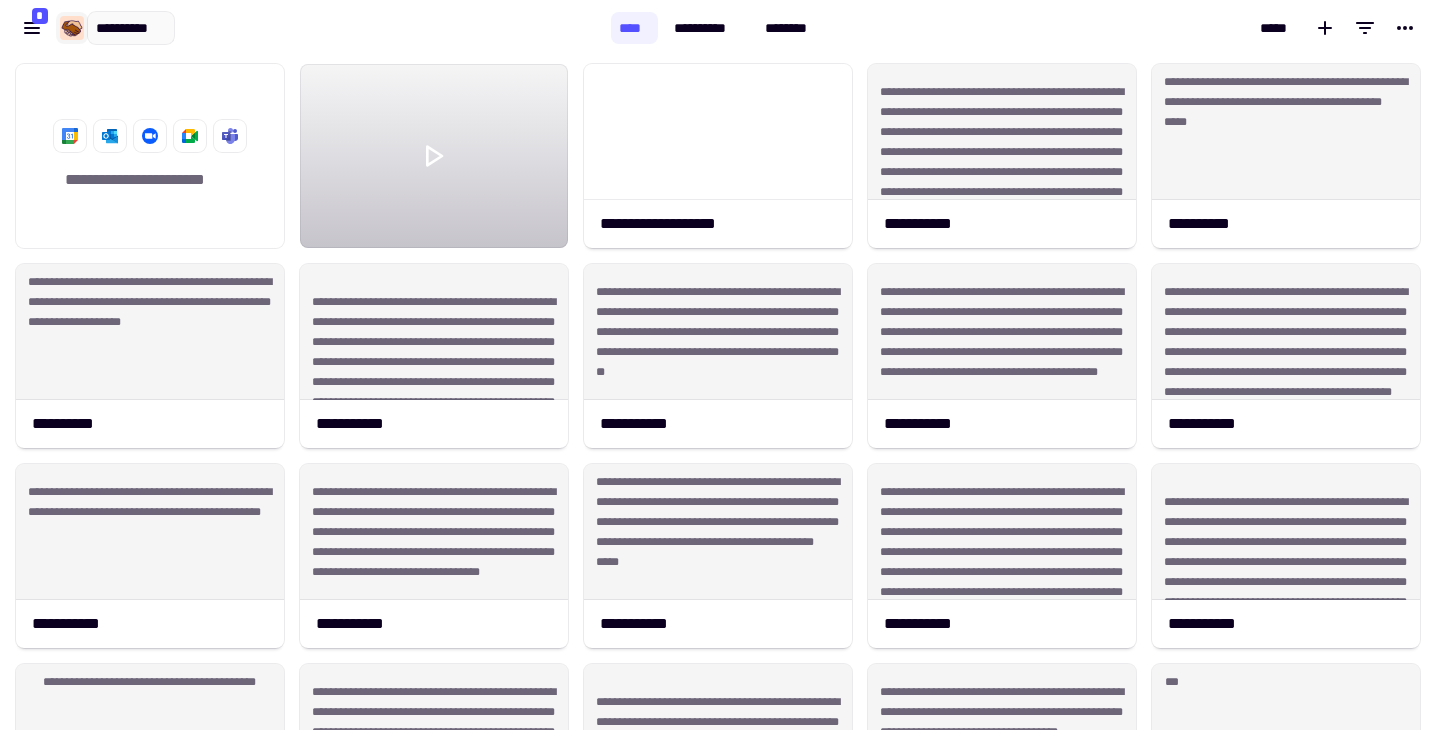 click 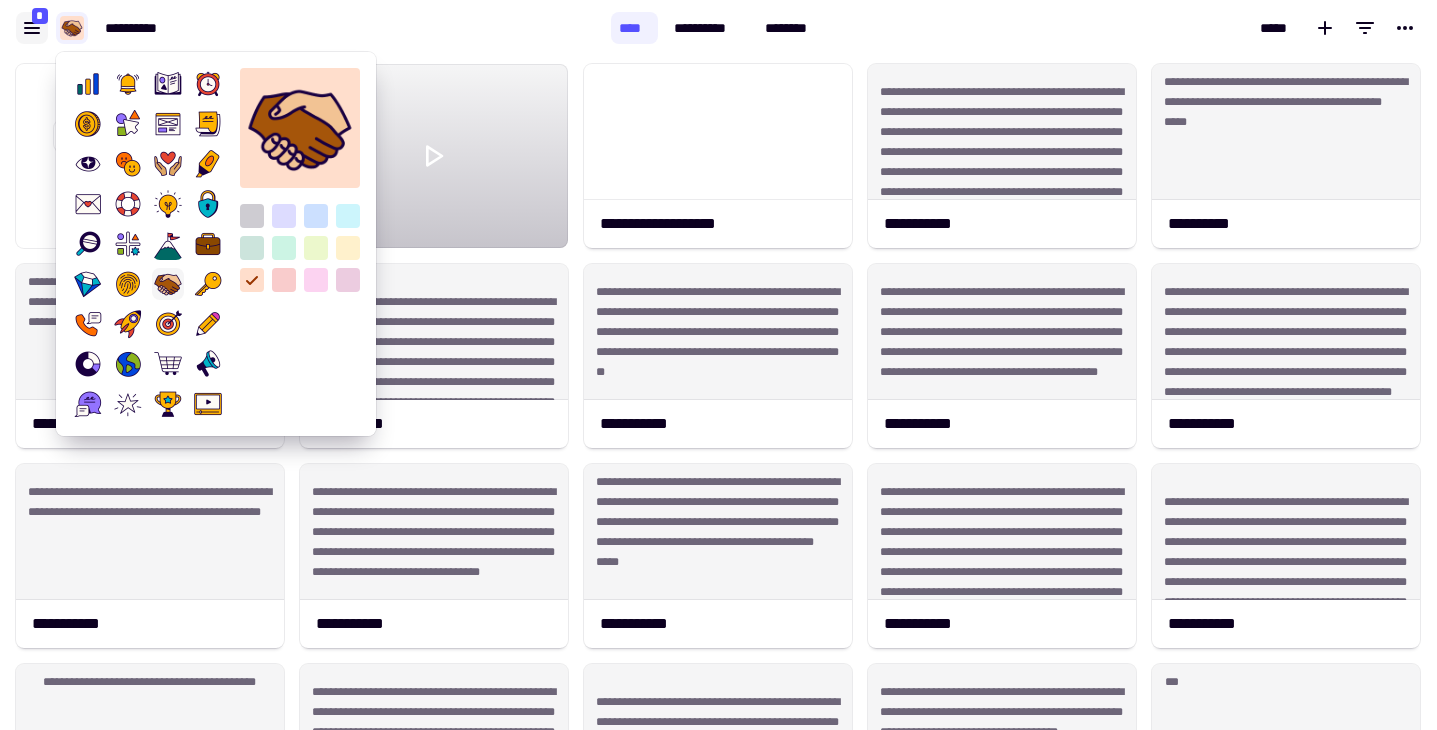 click 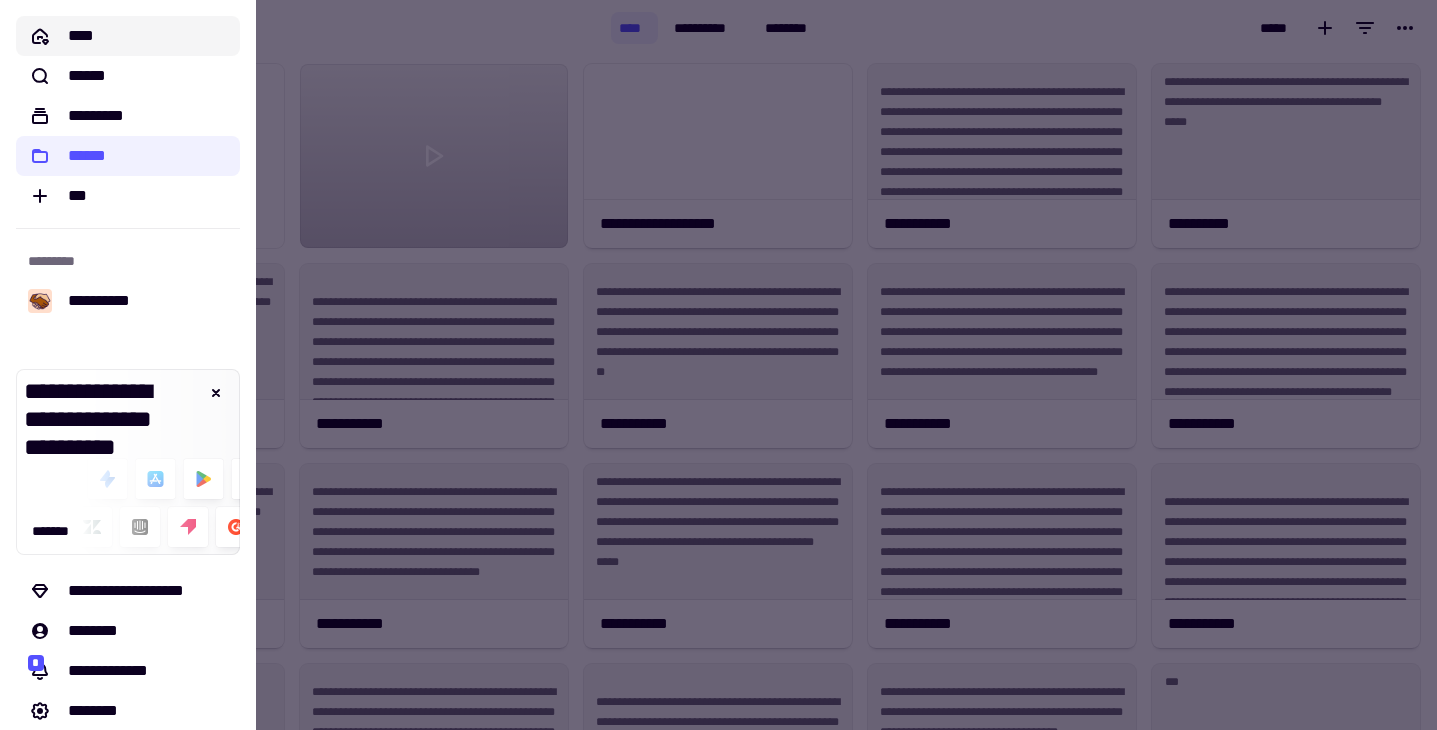 click on "****" 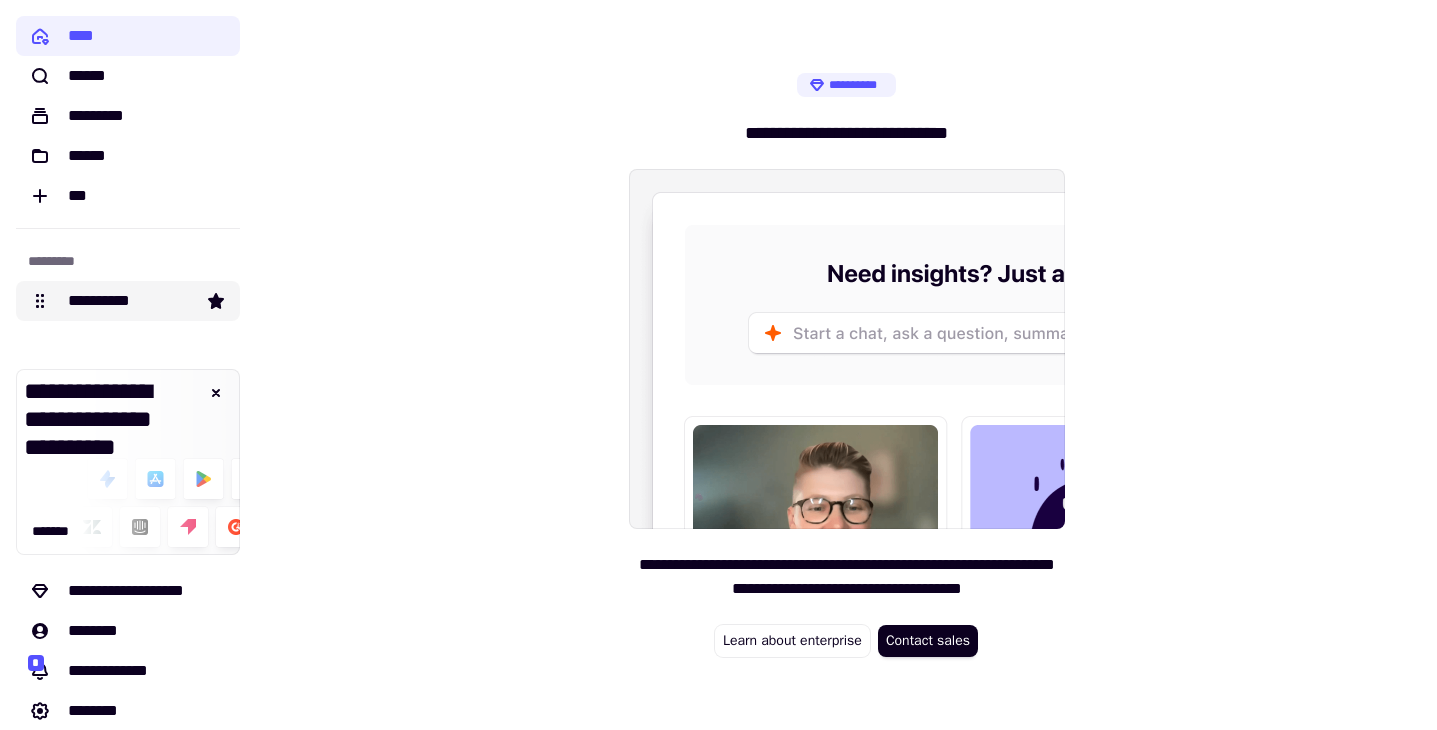 click on "**********" 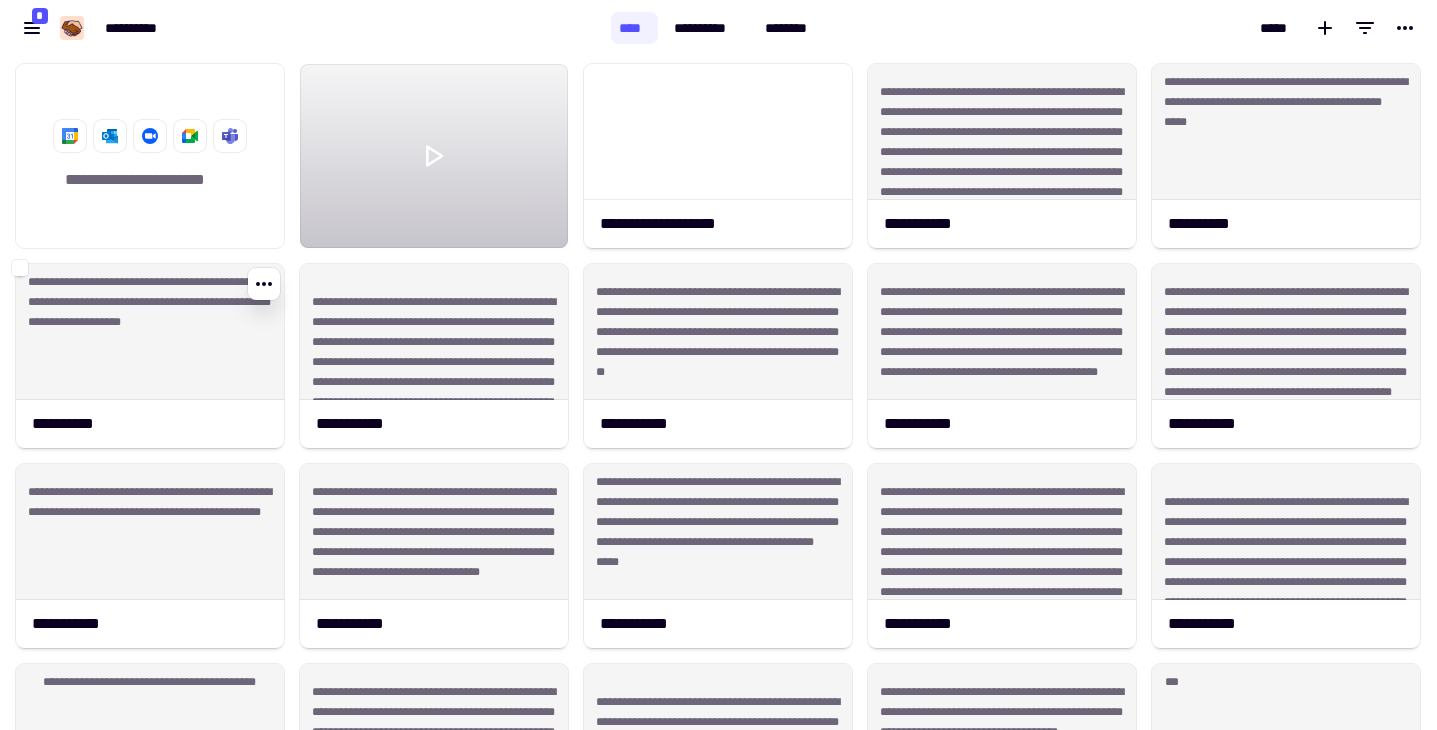 scroll, scrollTop: 1, scrollLeft: 1, axis: both 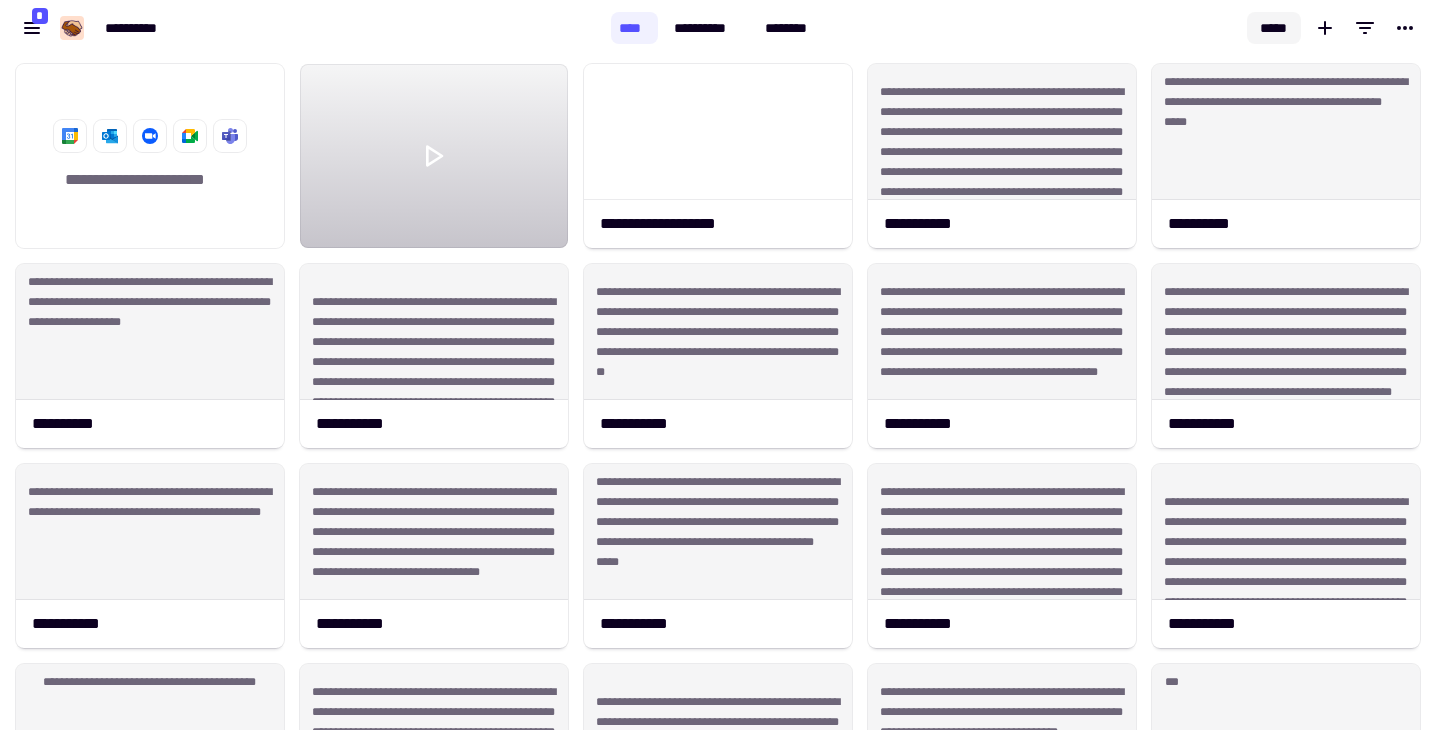 click on "*****" 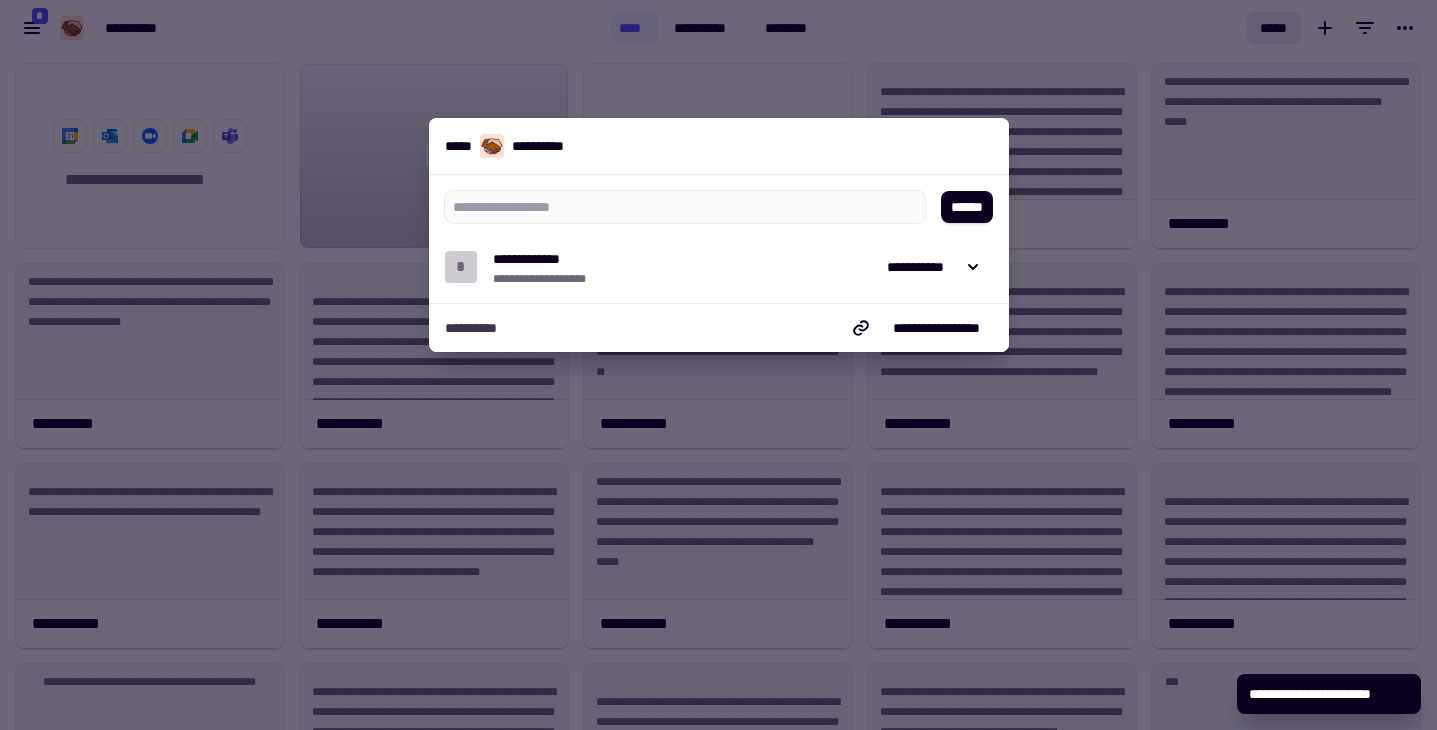 click on "*" at bounding box center (461, 267) 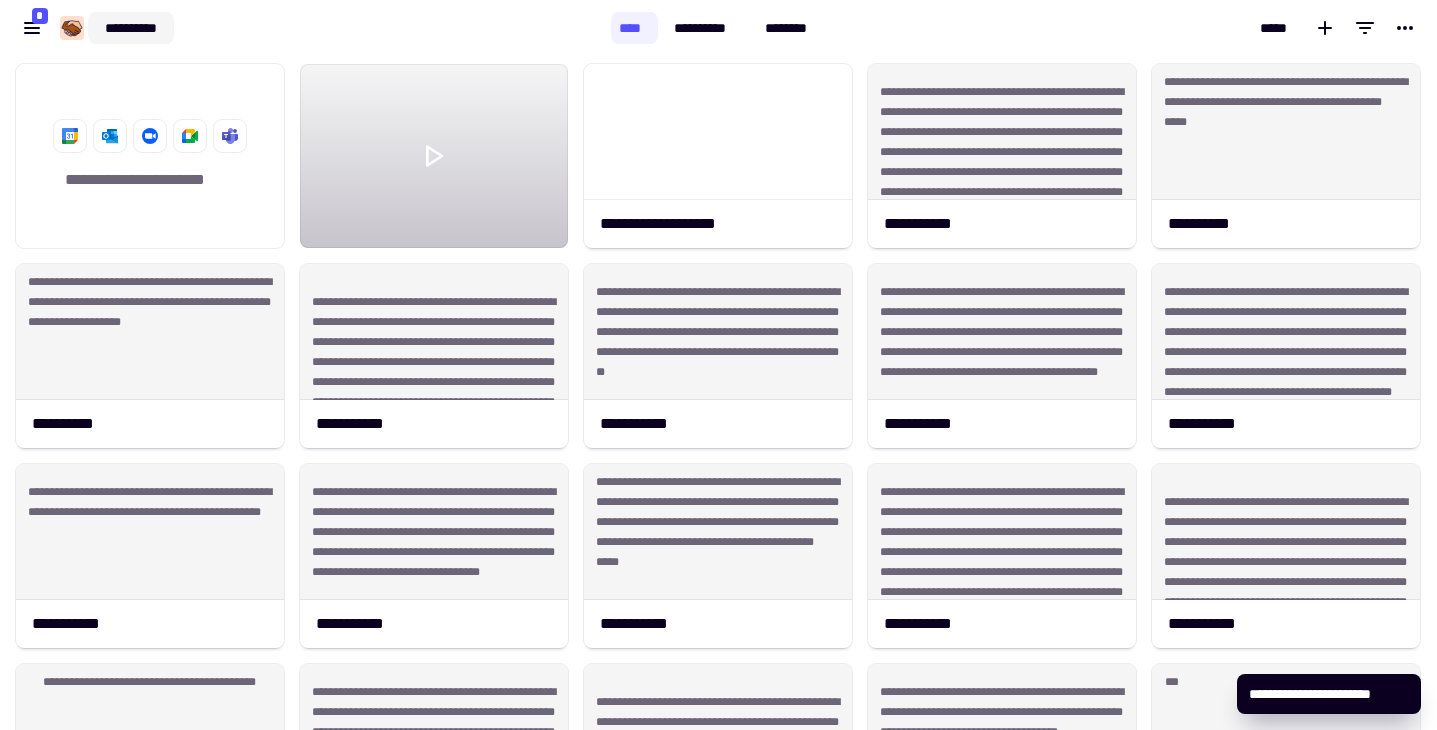 click on "**********" 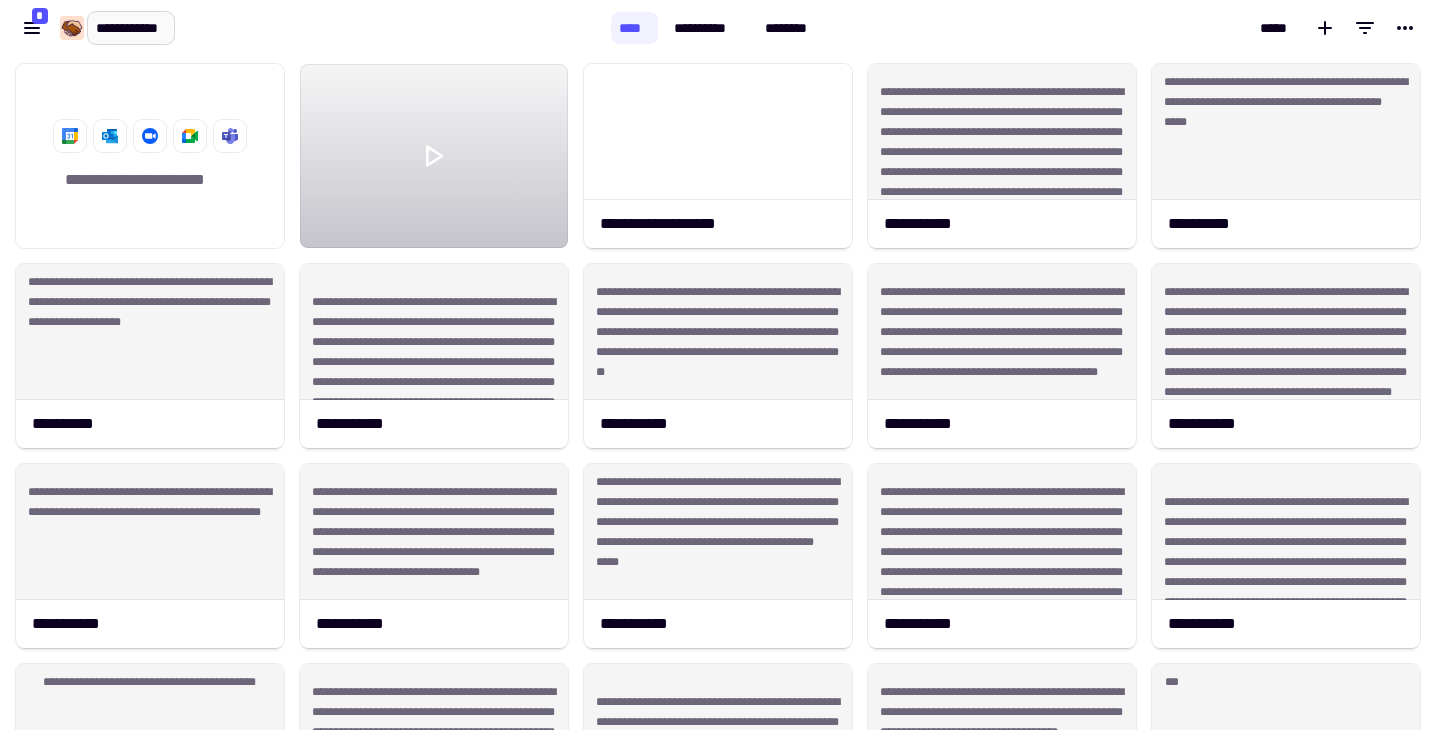 type on "**********" 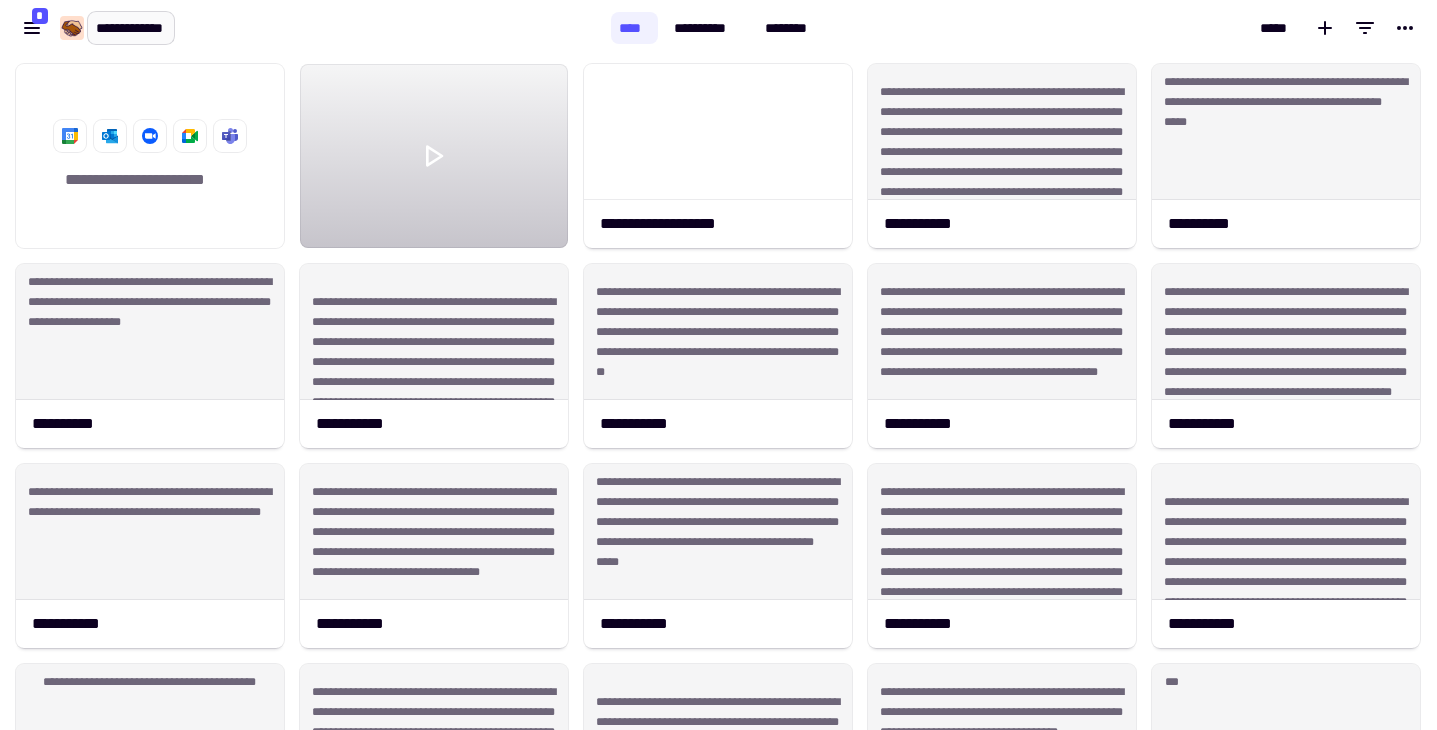 scroll, scrollTop: 0, scrollLeft: 30, axis: horizontal 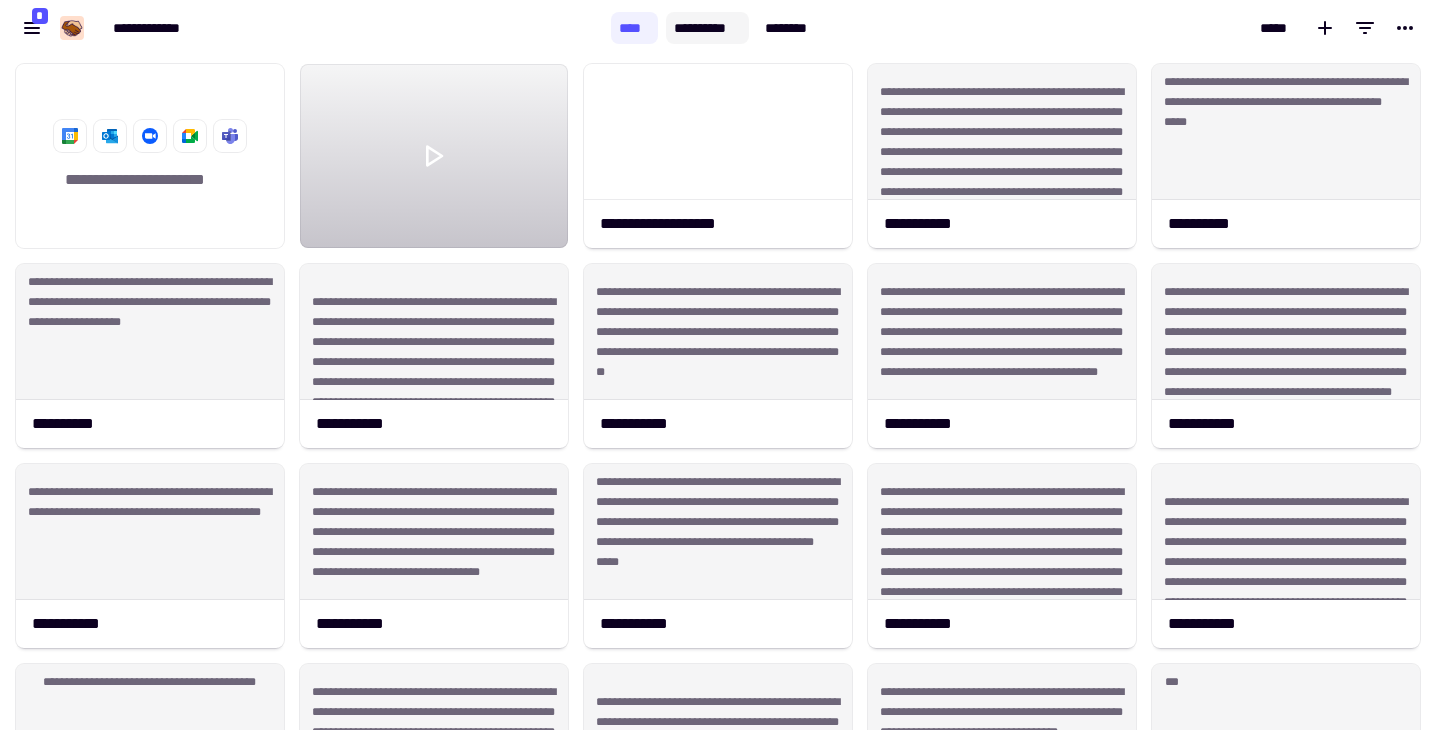click on "**********" 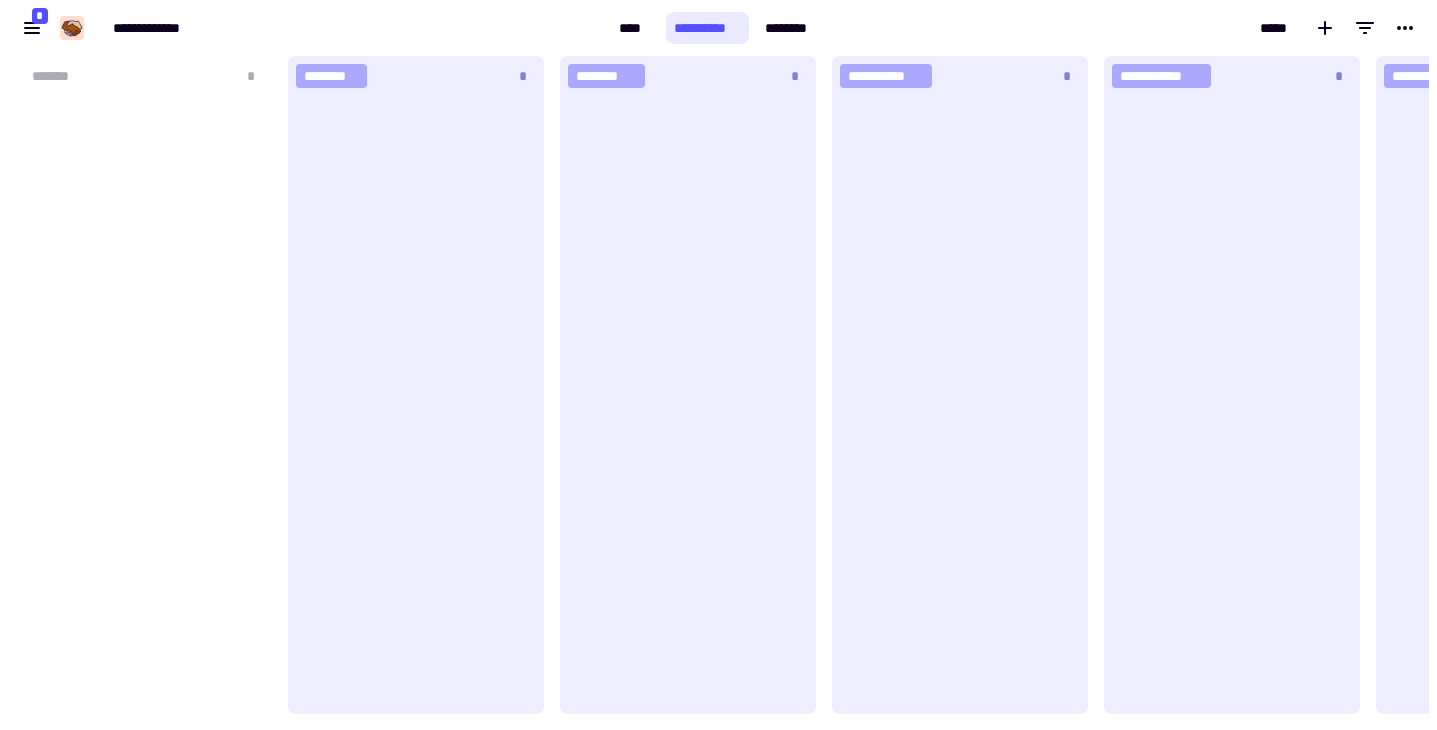 scroll, scrollTop: 1, scrollLeft: 1, axis: both 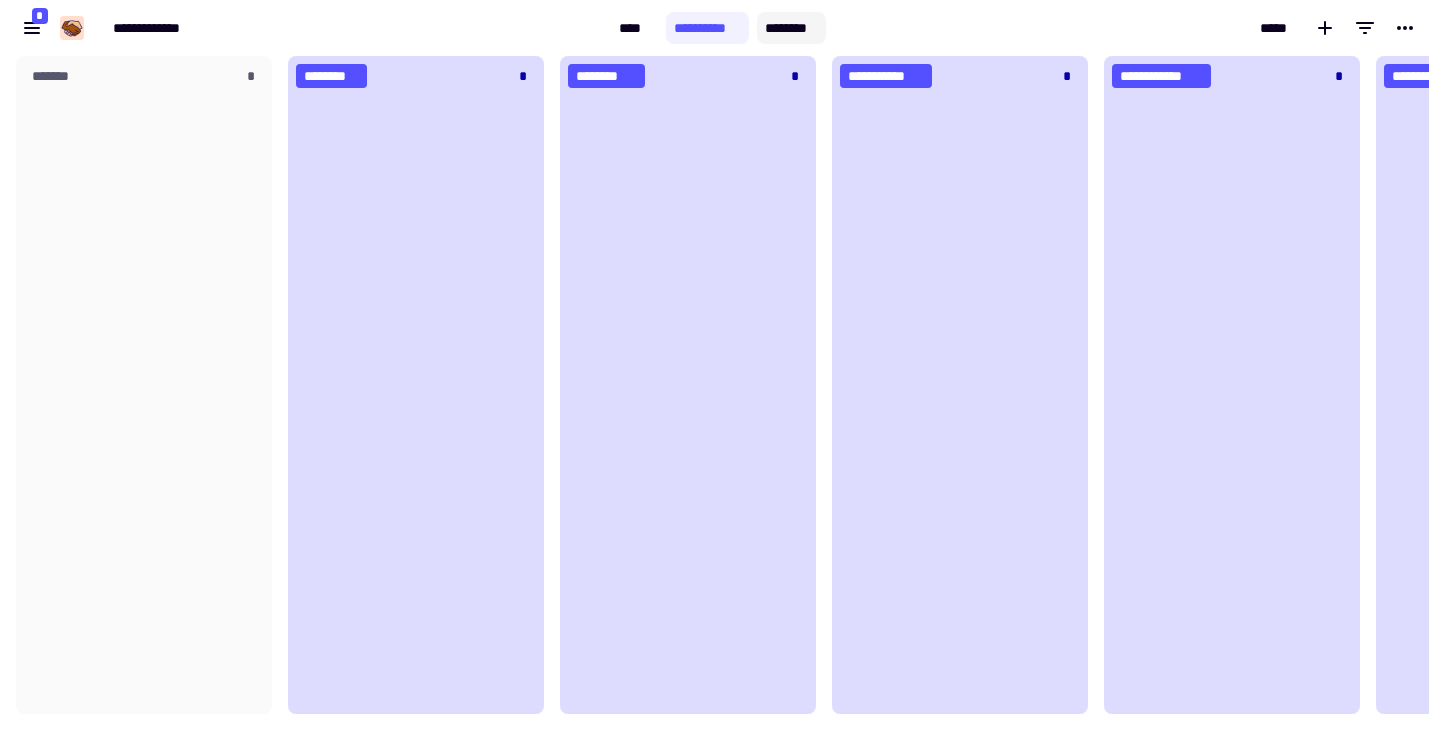 click on "********" 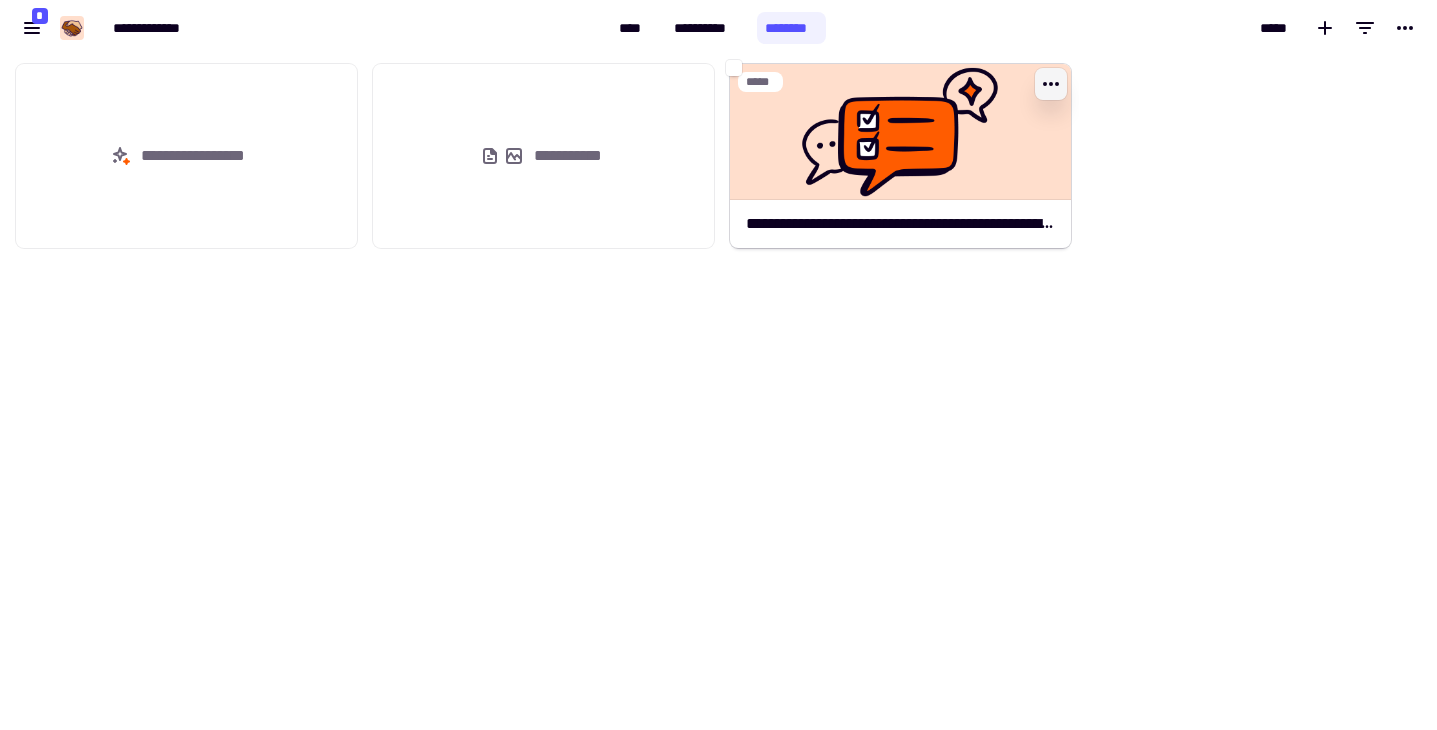 click 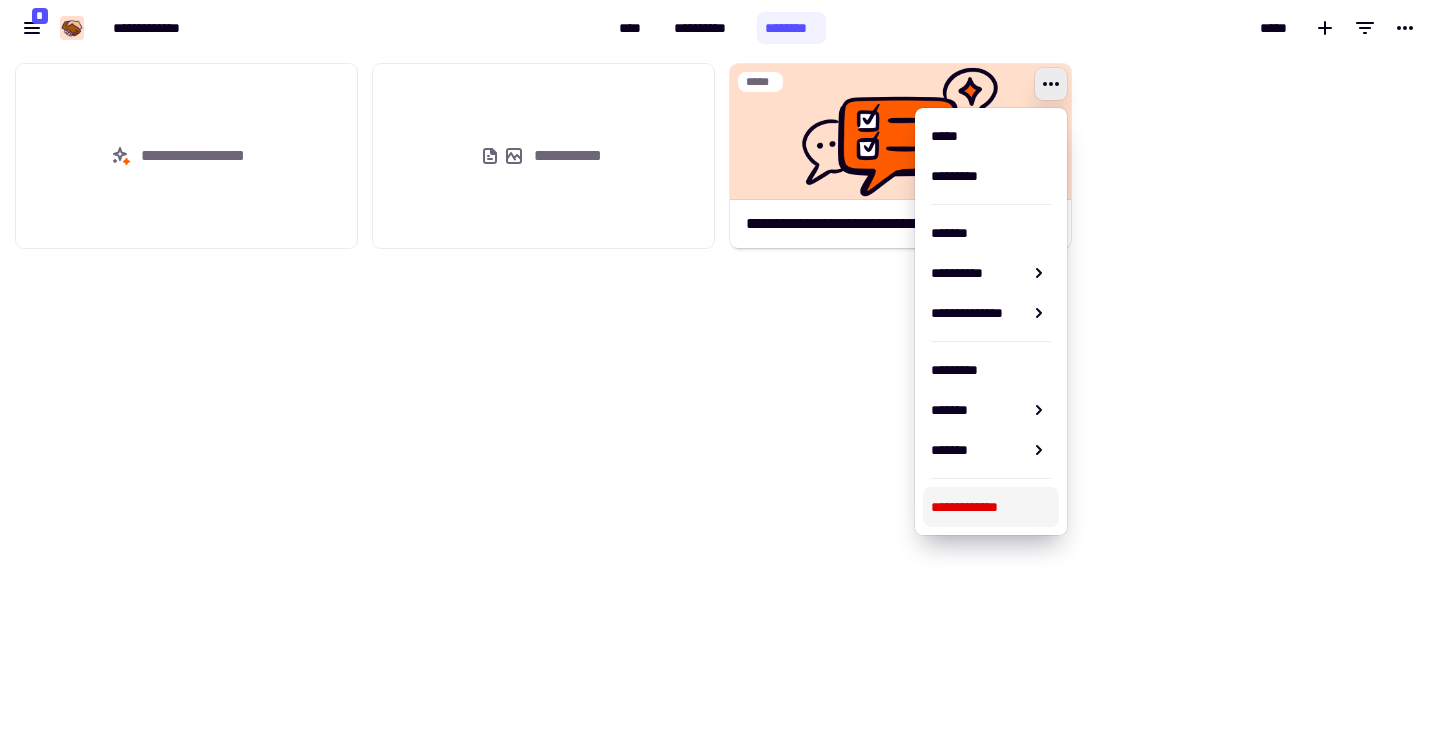 click on "**********" at bounding box center [991, 507] 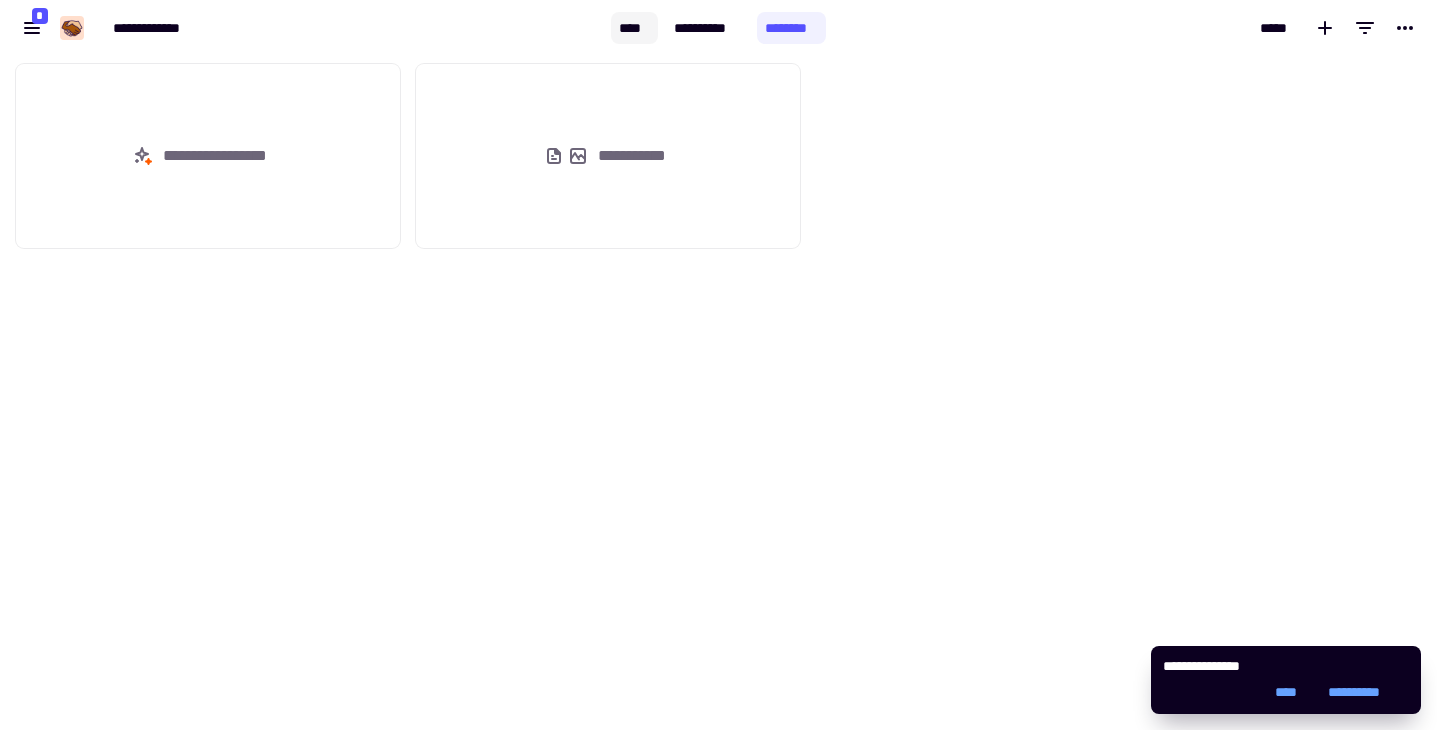 click on "****" 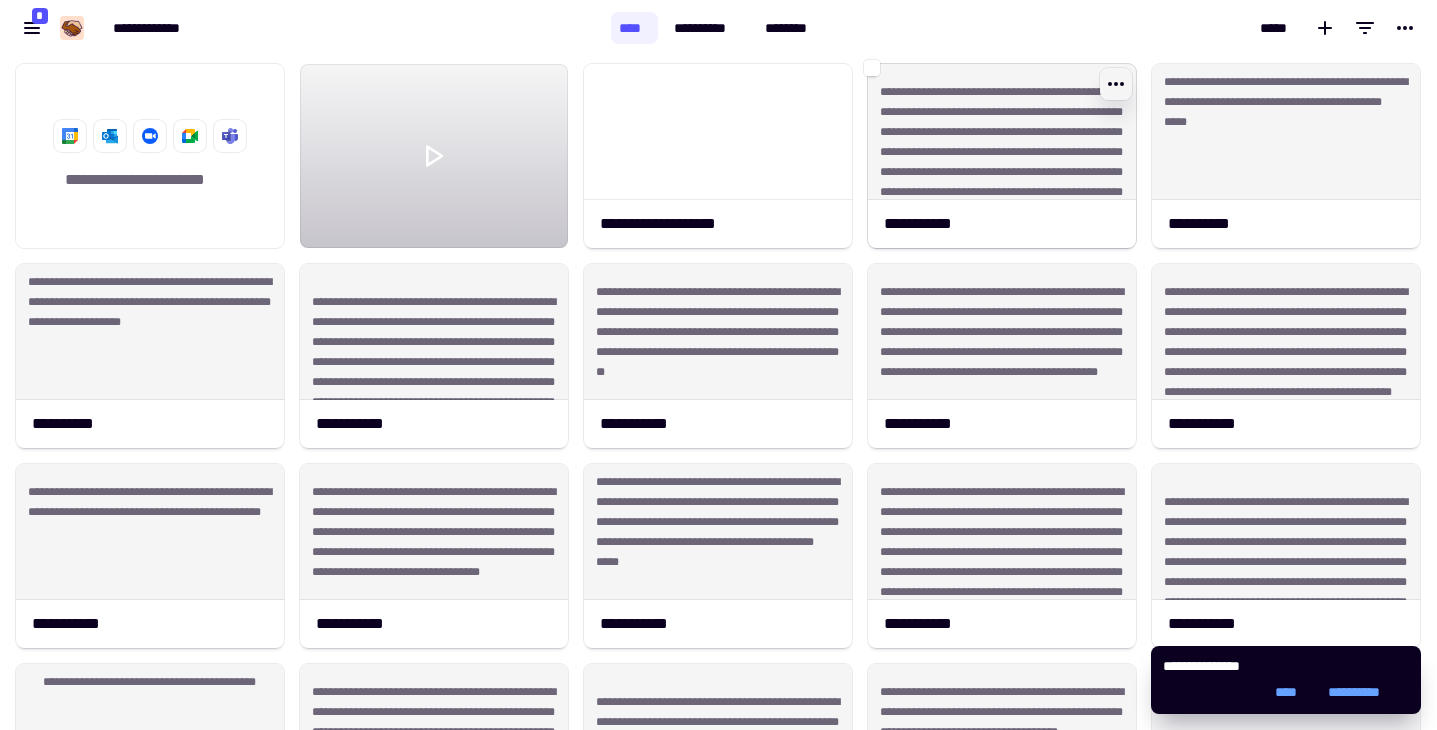 click 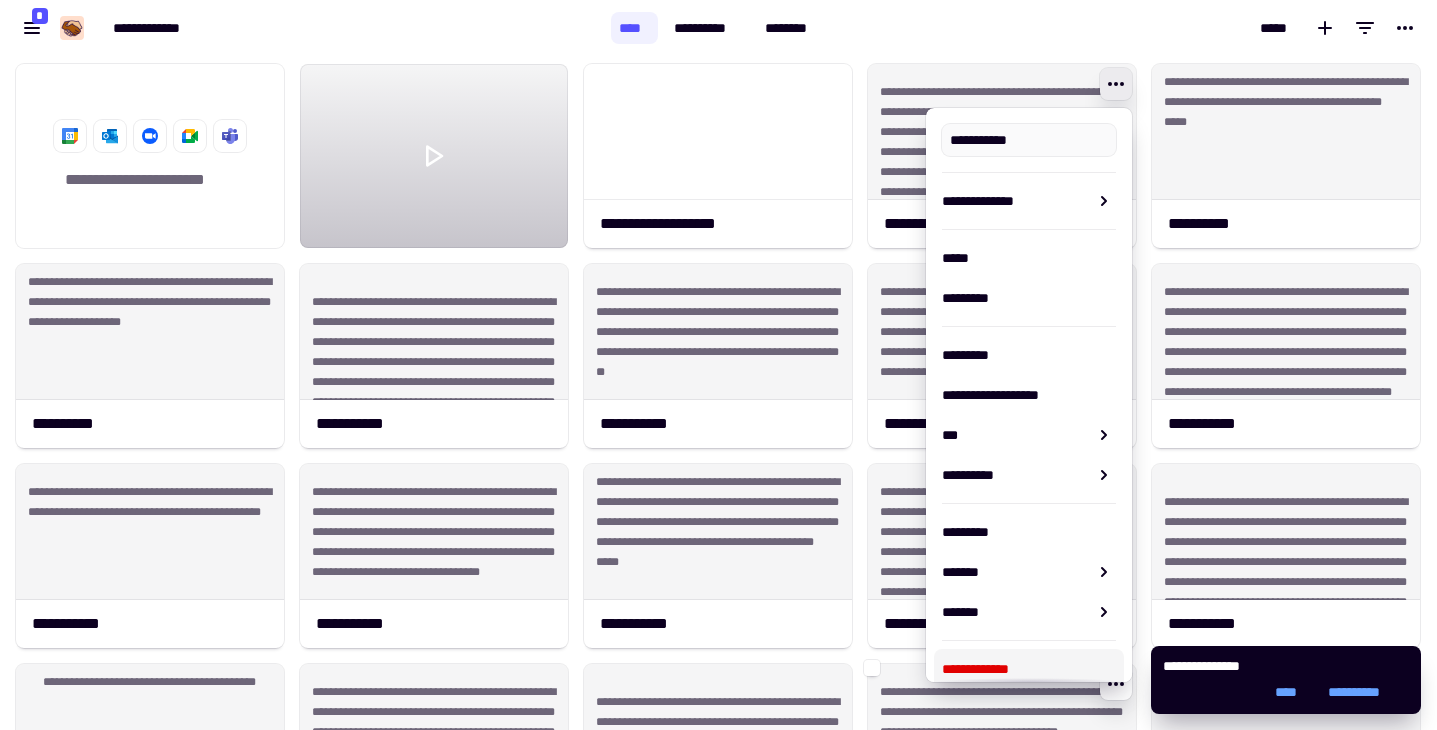 click on "**********" at bounding box center [1029, 669] 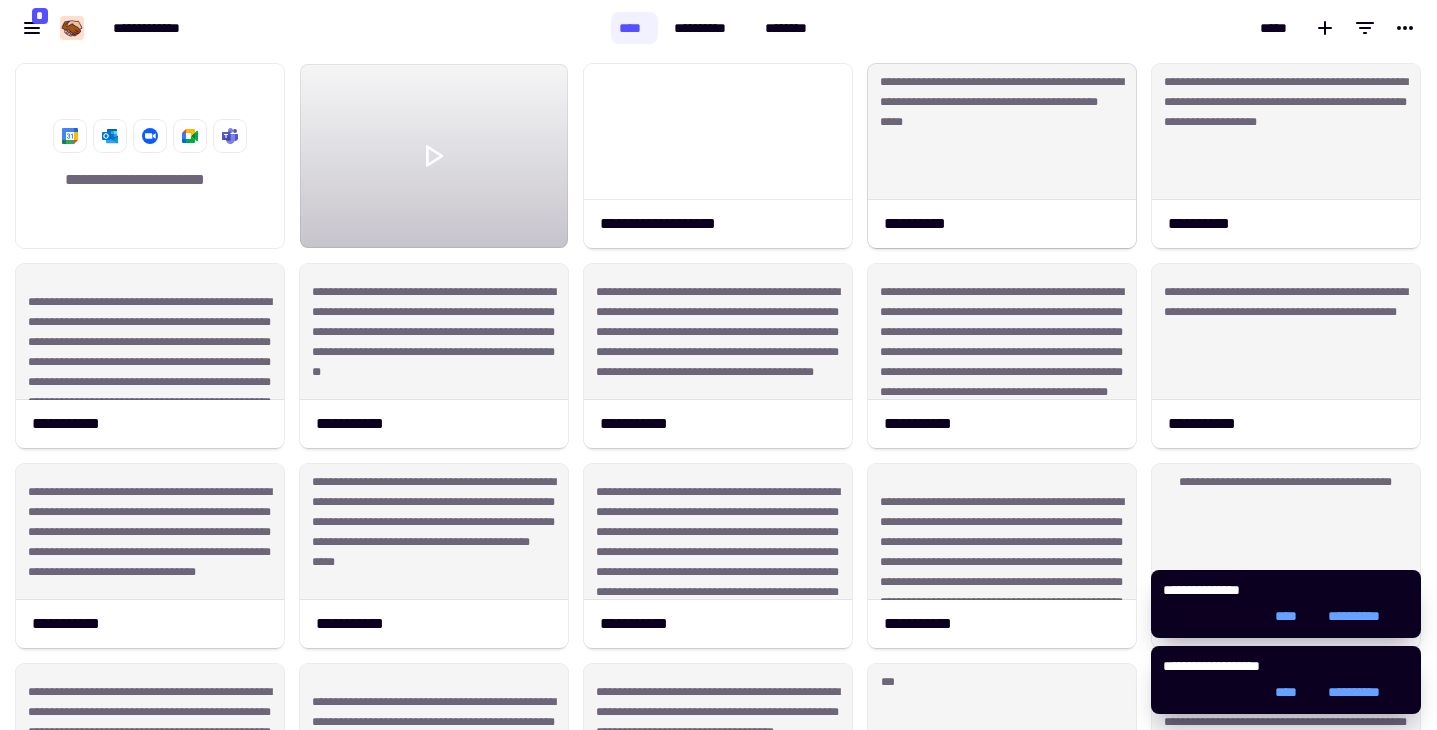 click 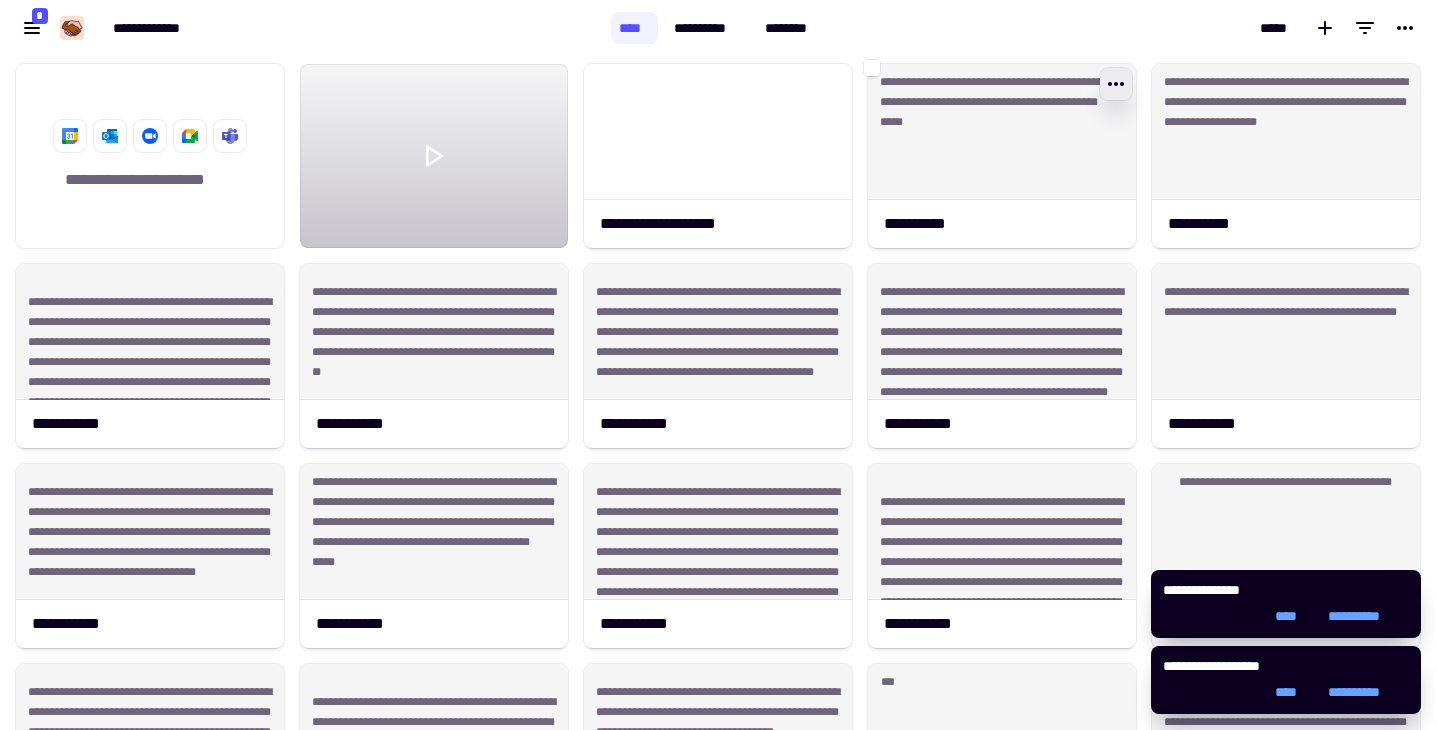 type on "**********" 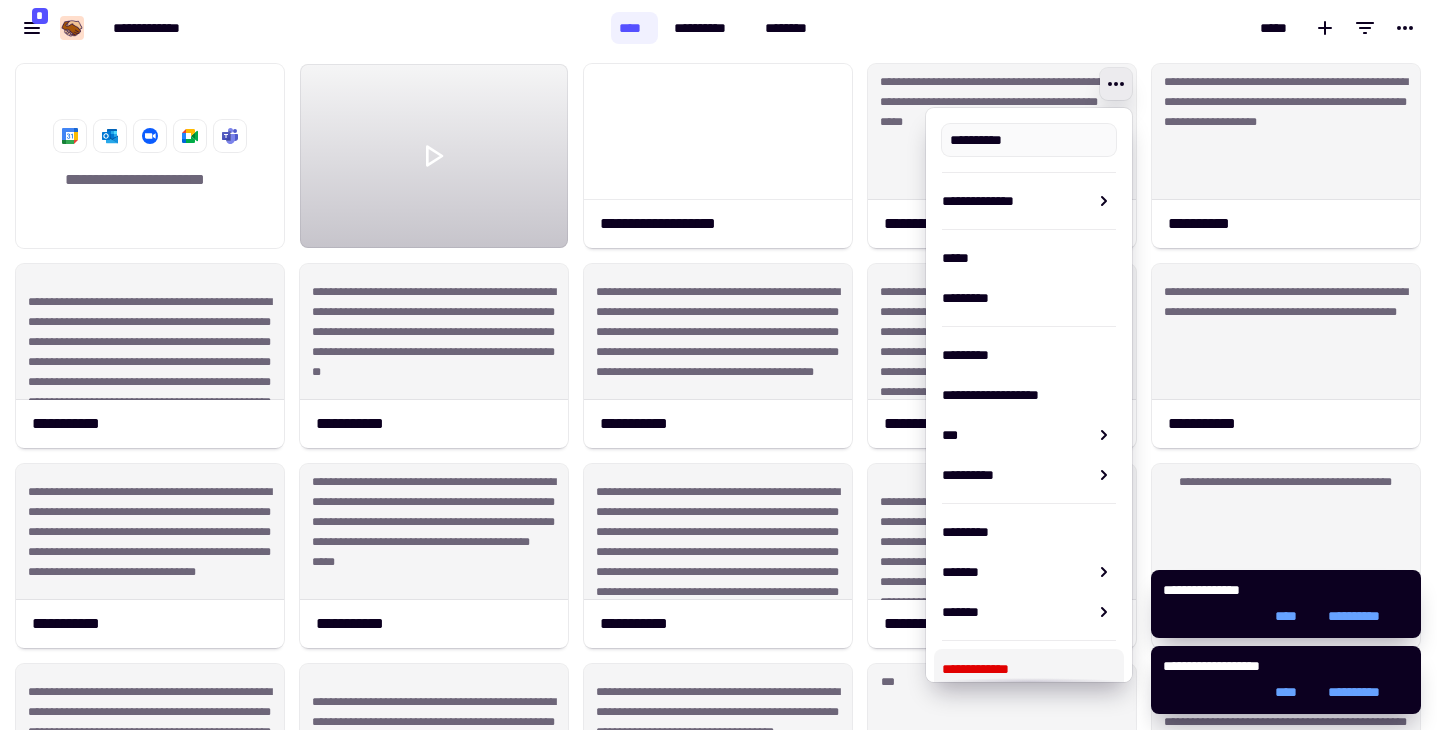 click on "**********" at bounding box center [1029, 669] 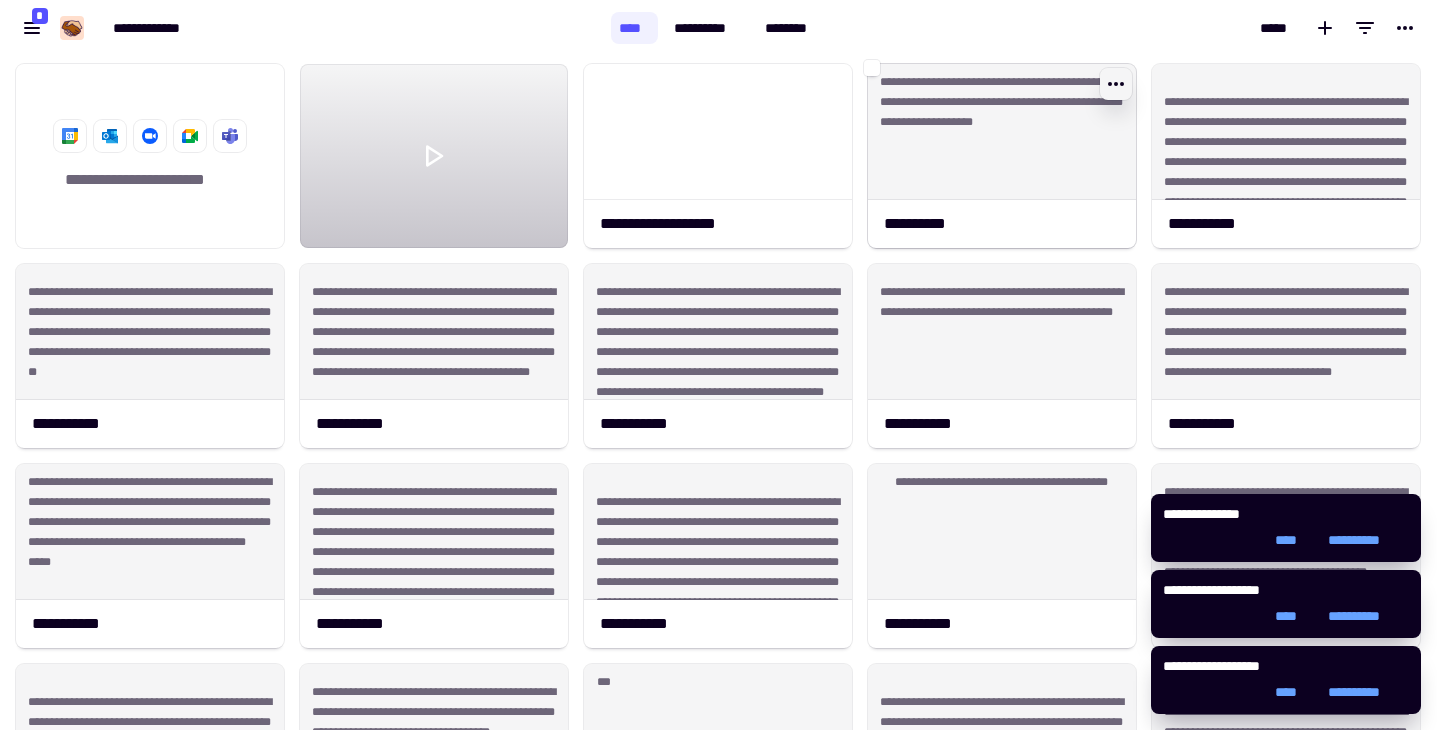 click 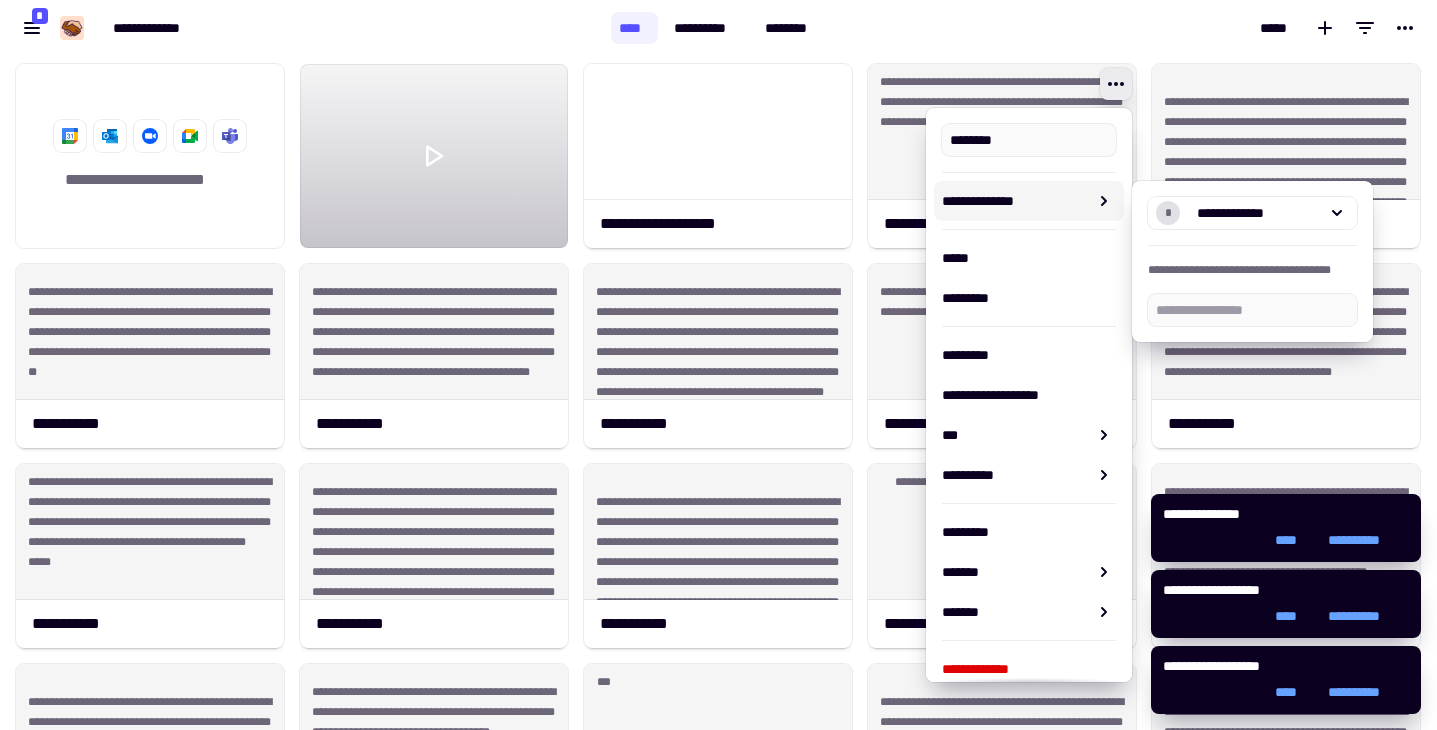 type on "**********" 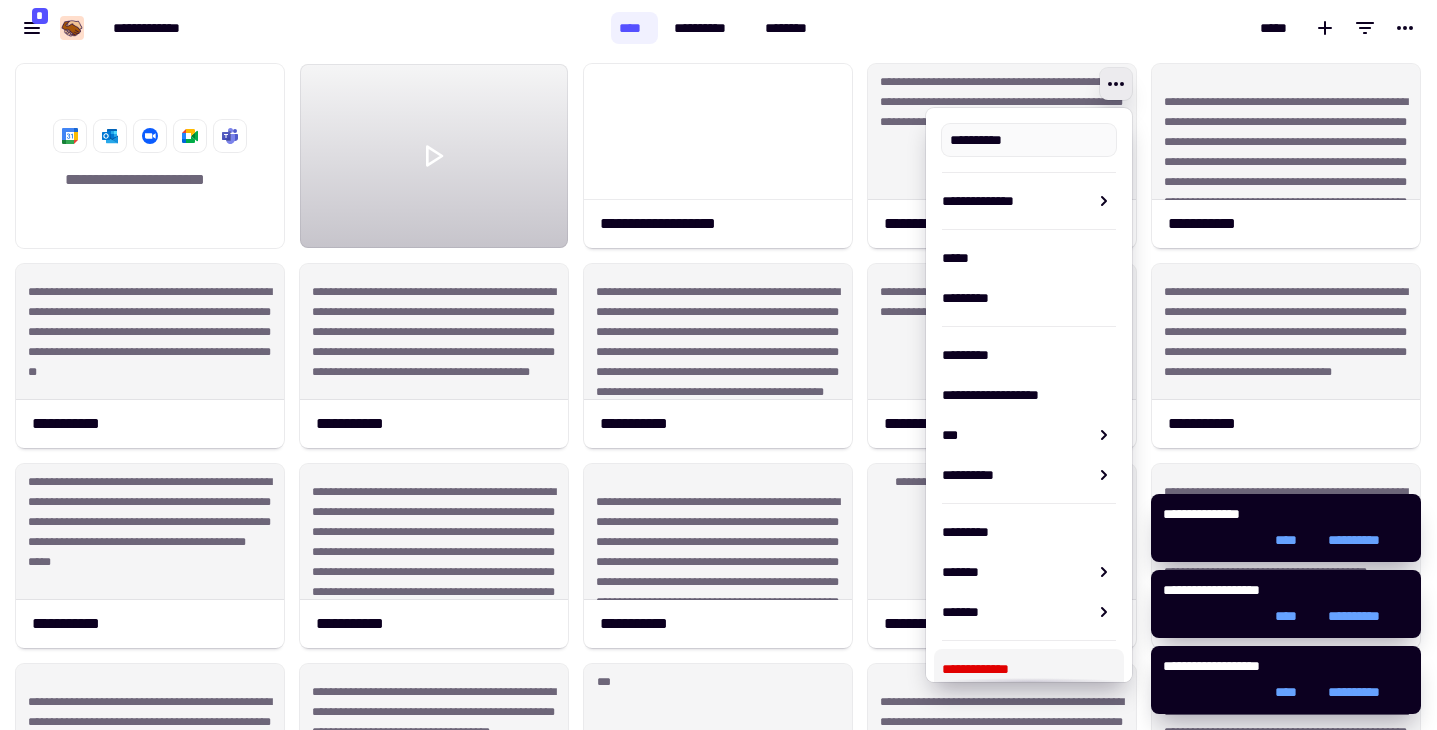 click on "**********" at bounding box center (1029, 669) 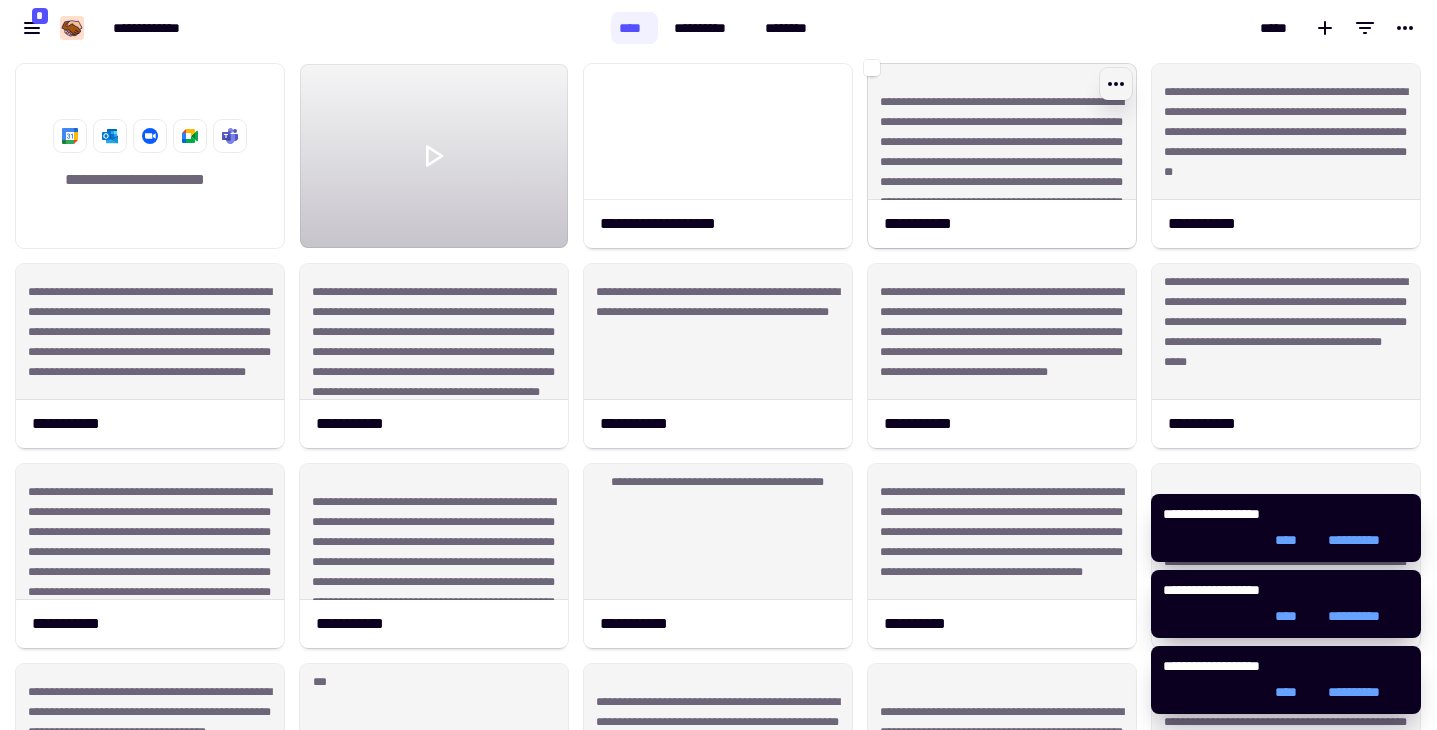 click 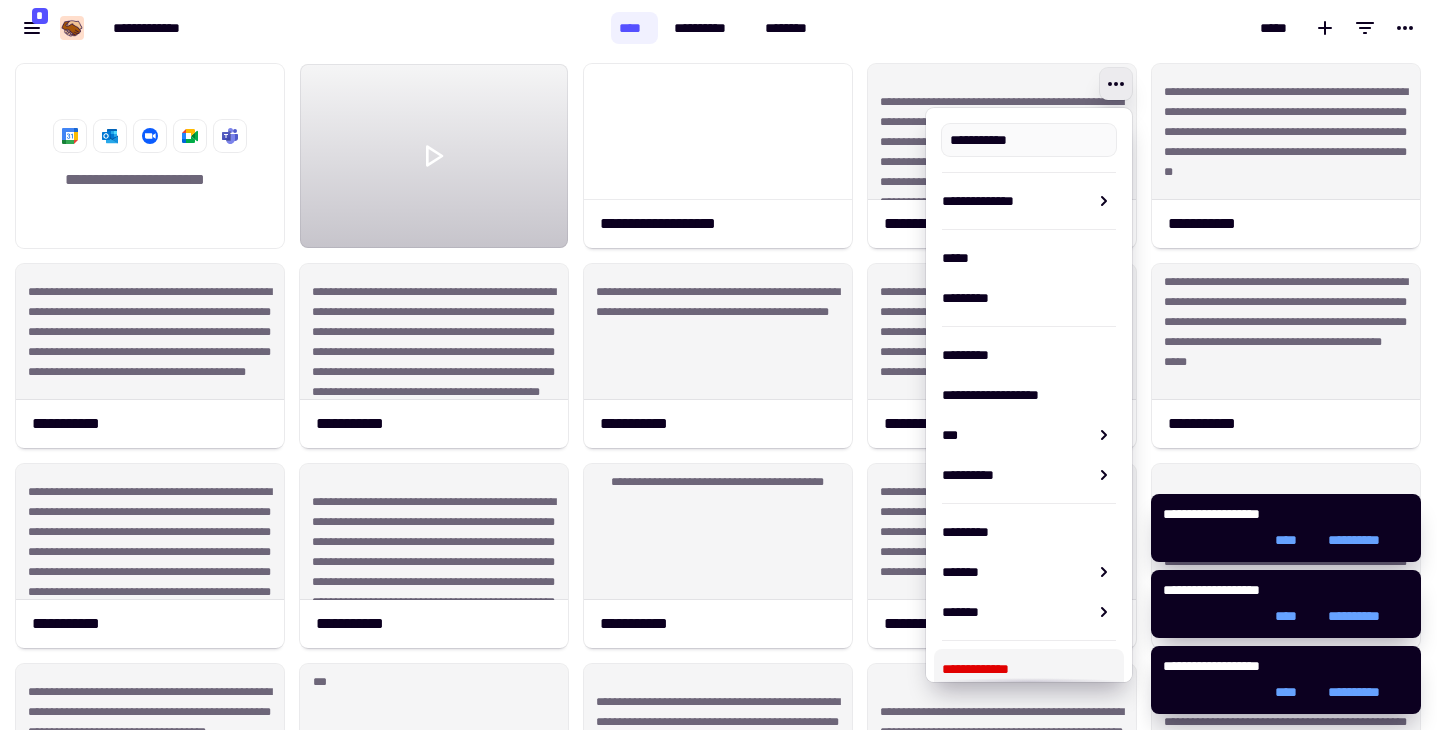 click on "**********" at bounding box center (1029, 669) 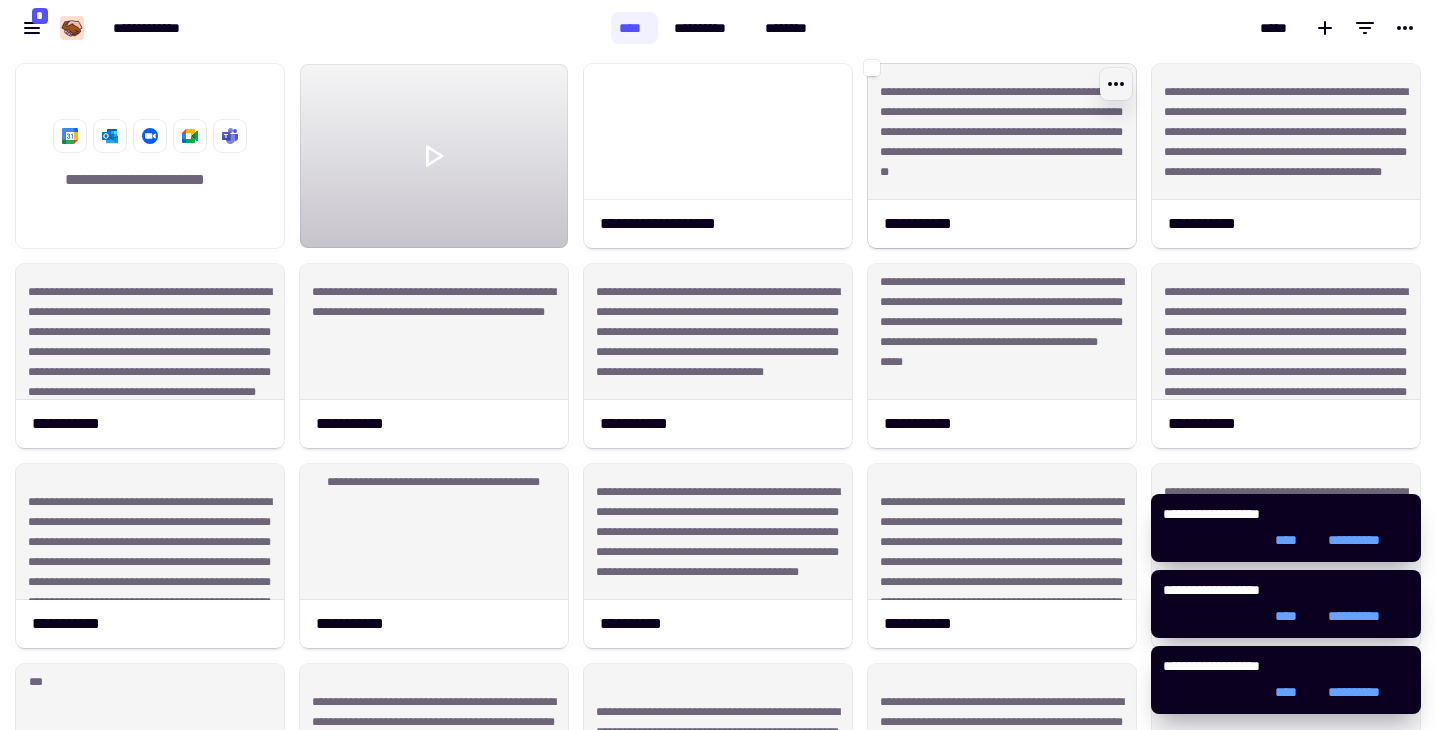 click 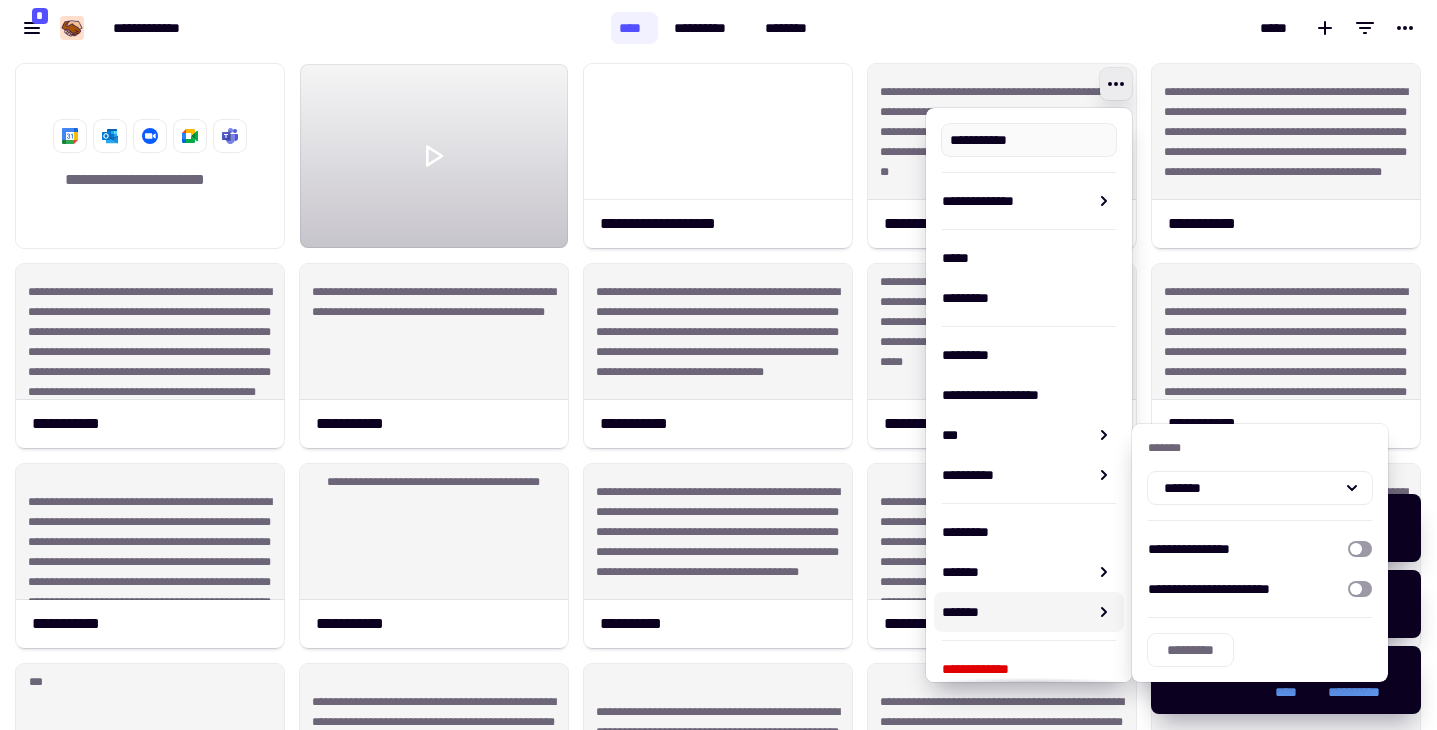 click on "**********" at bounding box center [1029, 669] 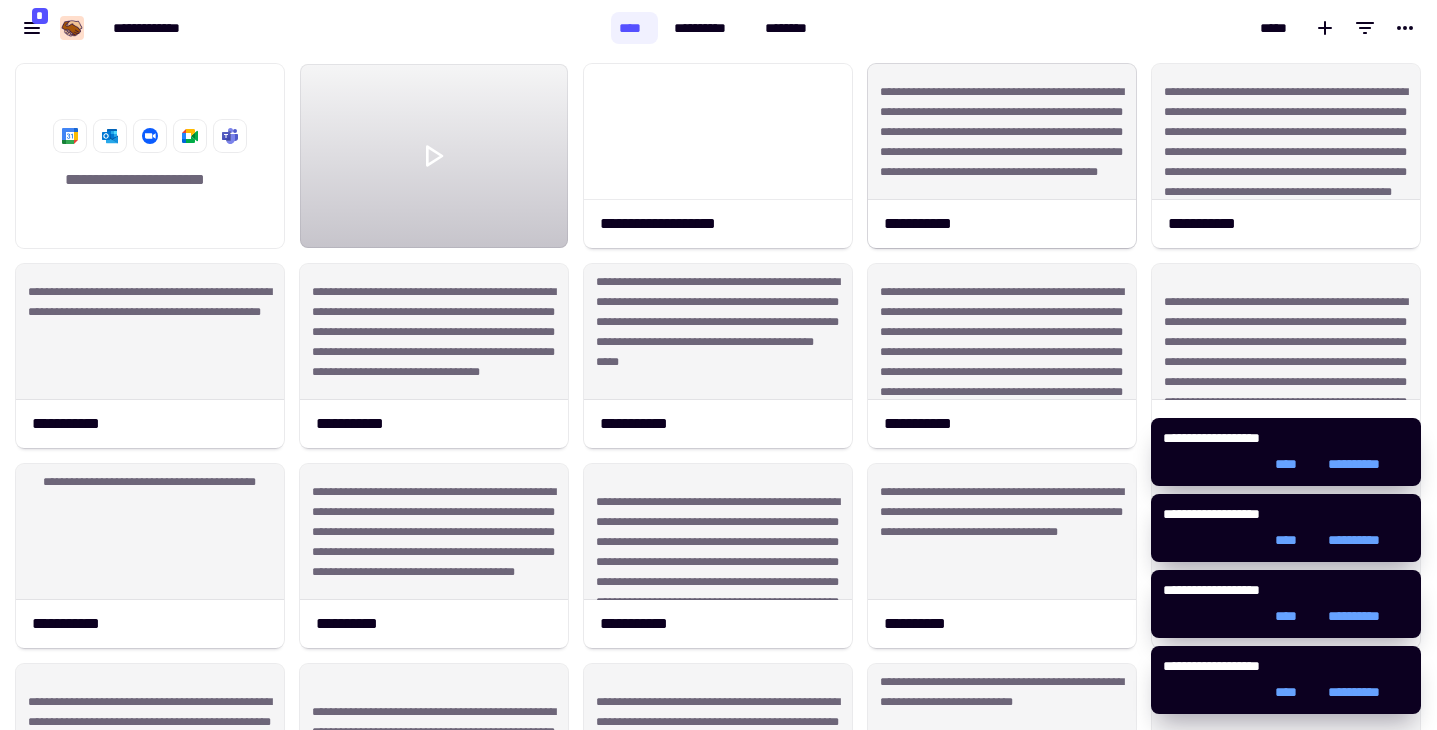 click 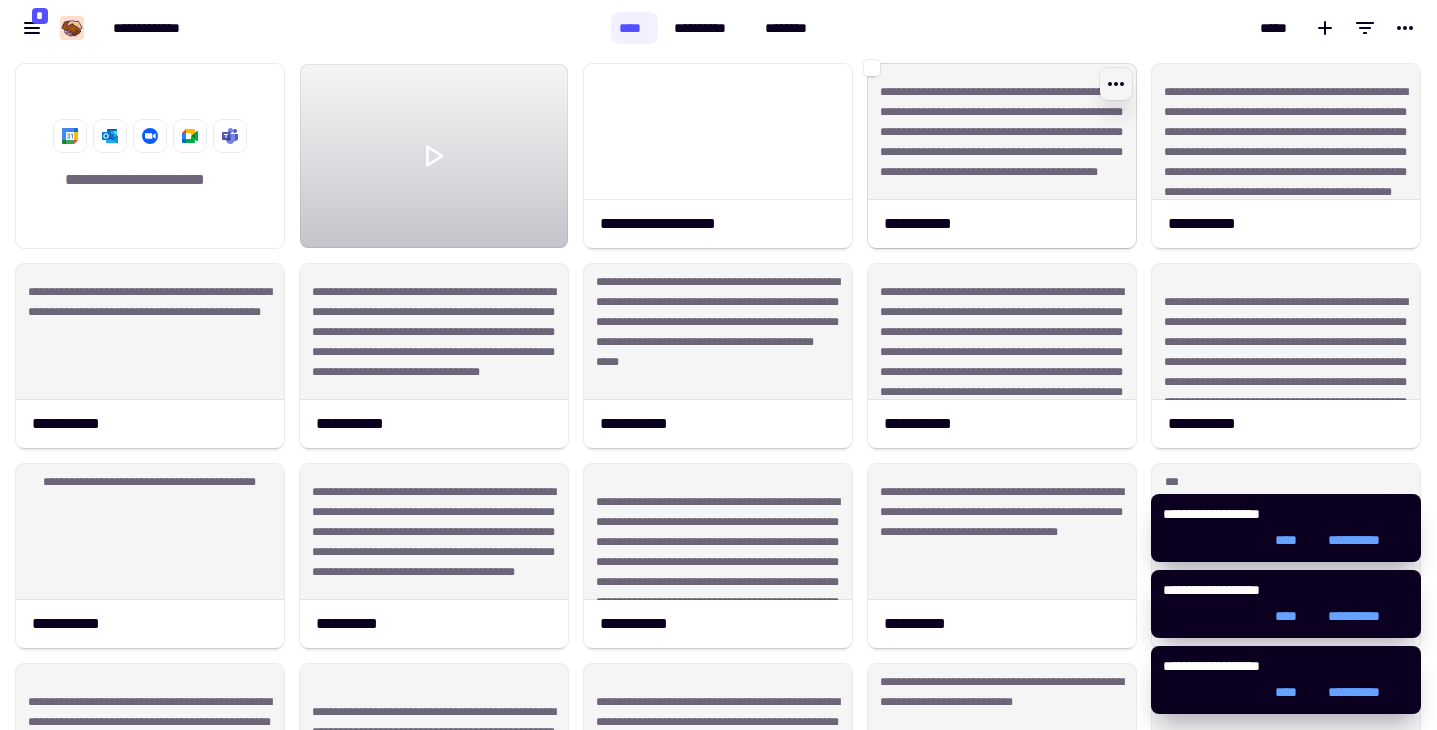 type on "**********" 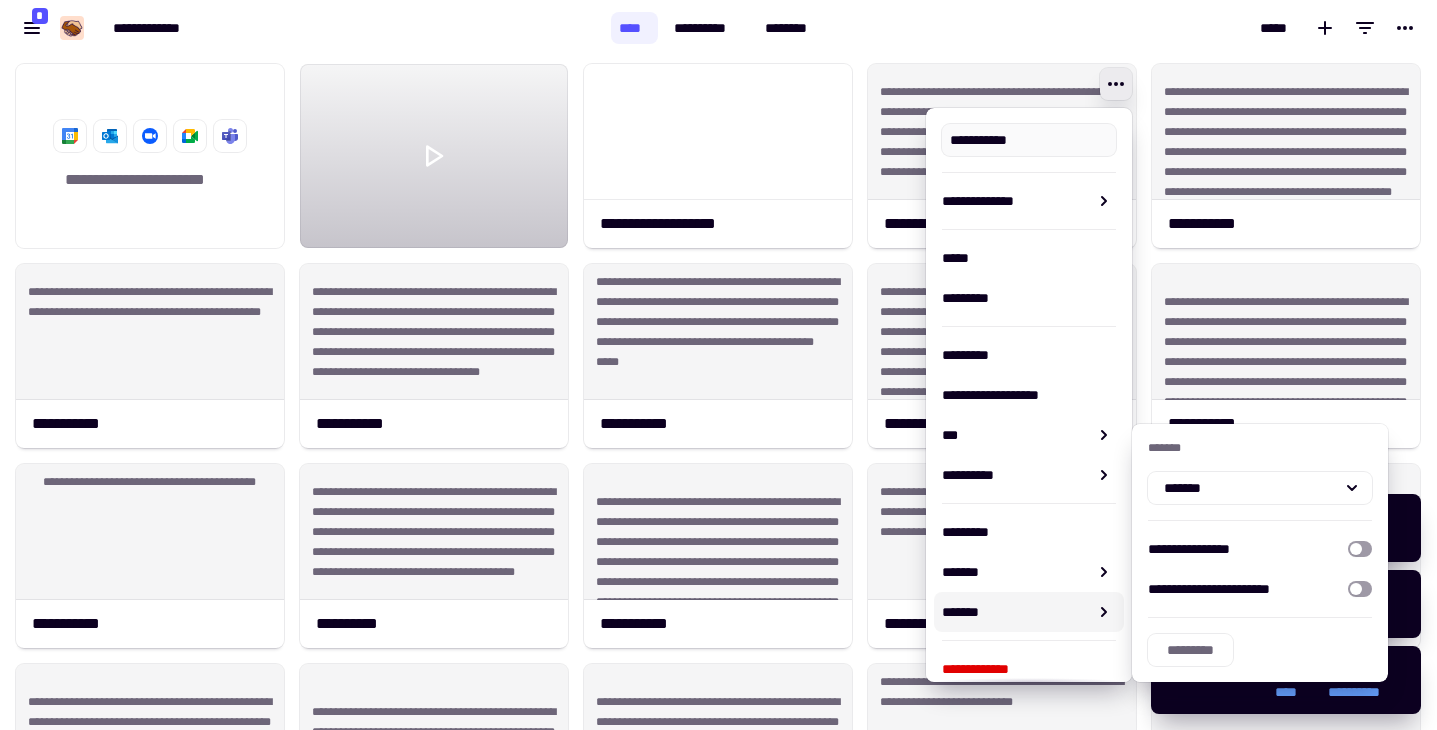 click on "**********" at bounding box center (1029, 669) 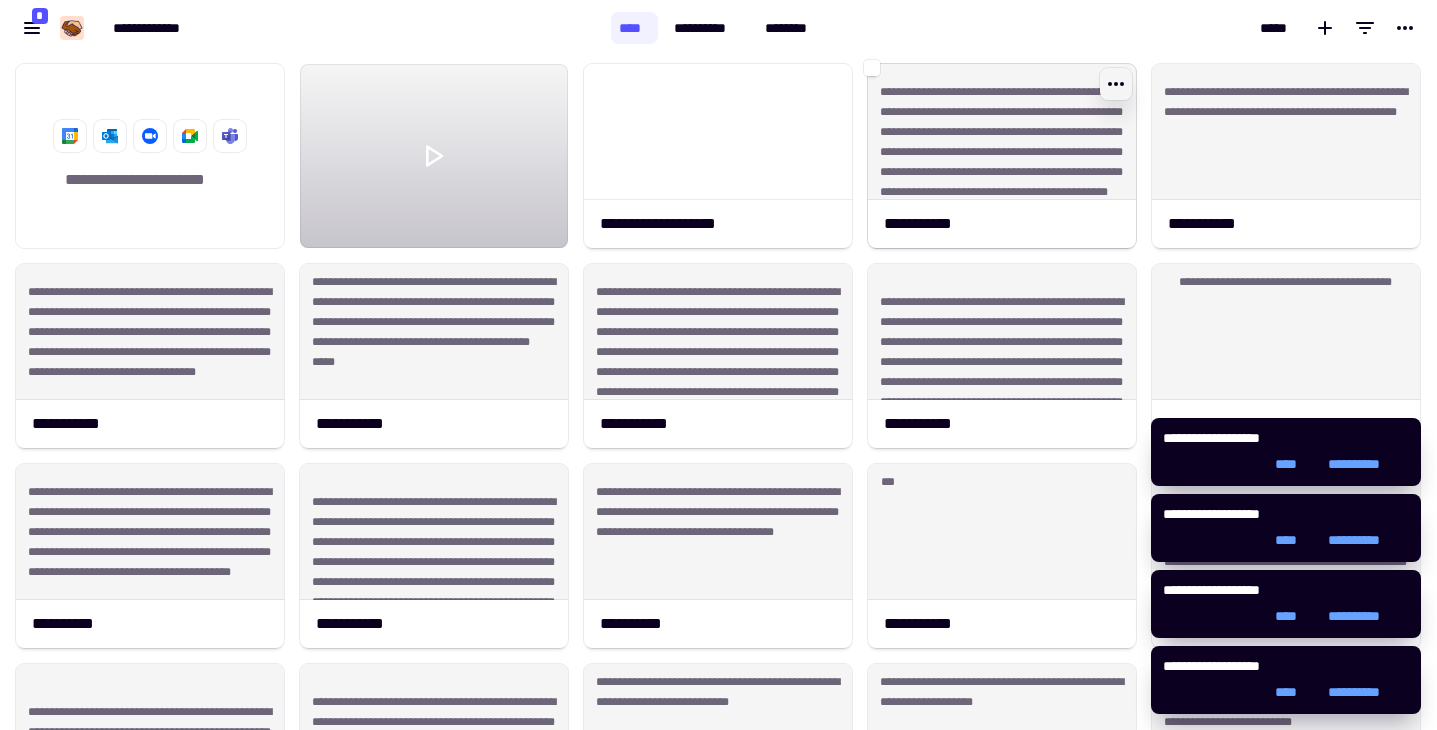 click 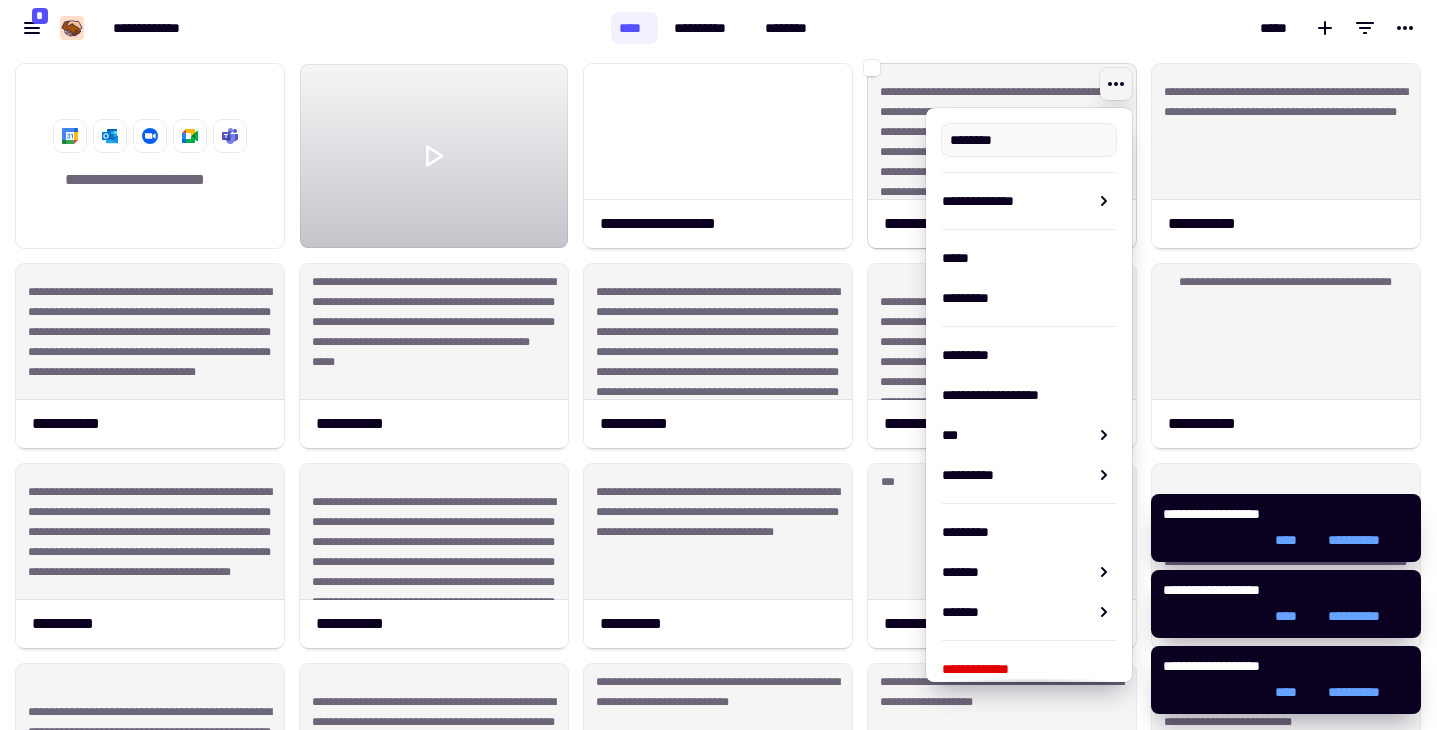 type on "**********" 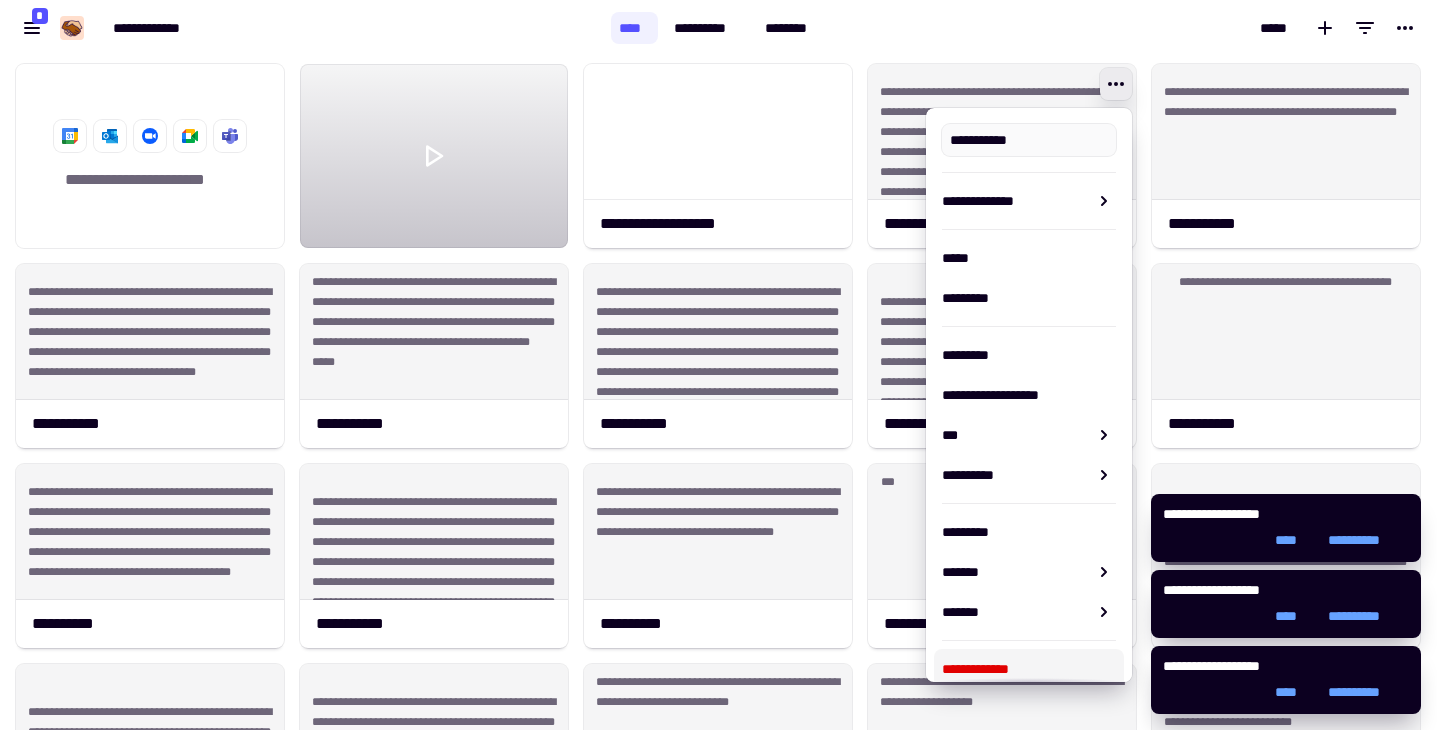 click on "**********" at bounding box center (1029, 669) 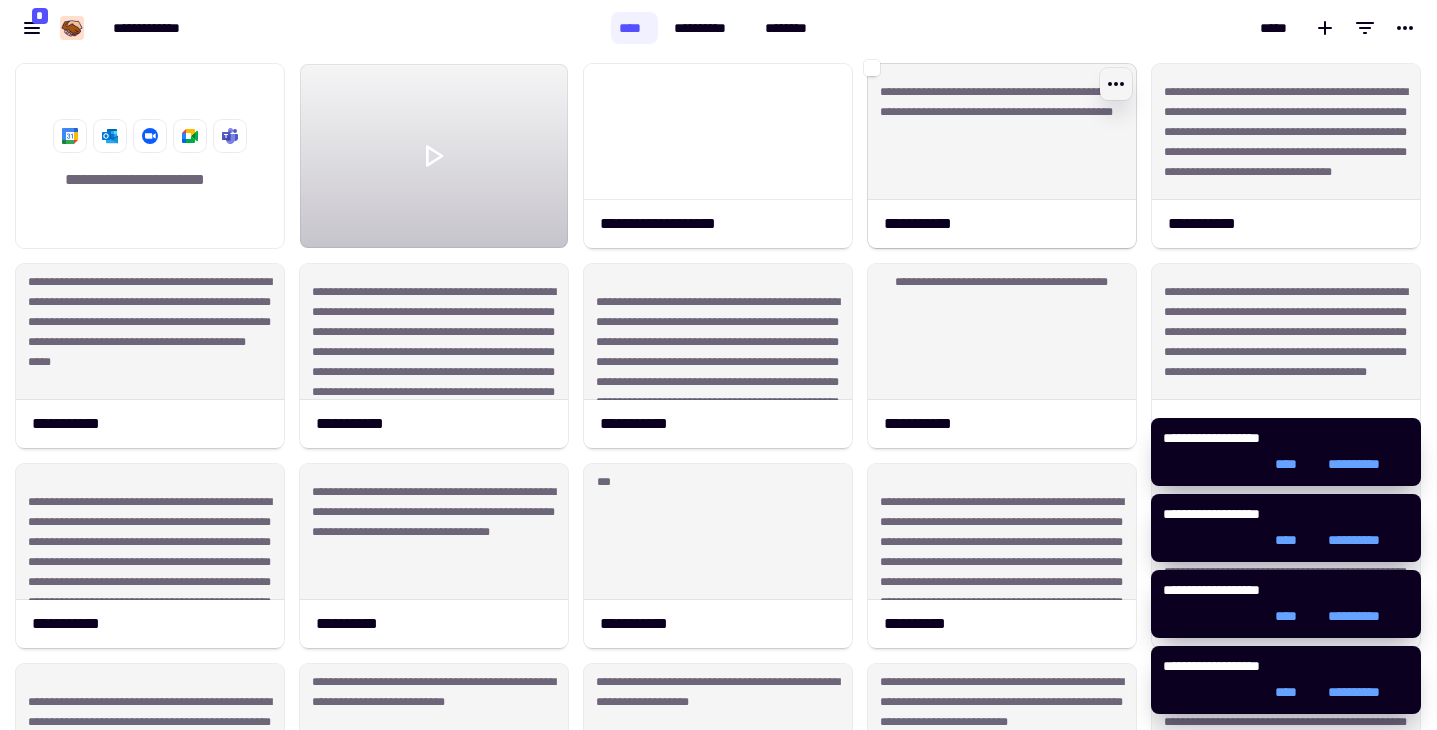 click 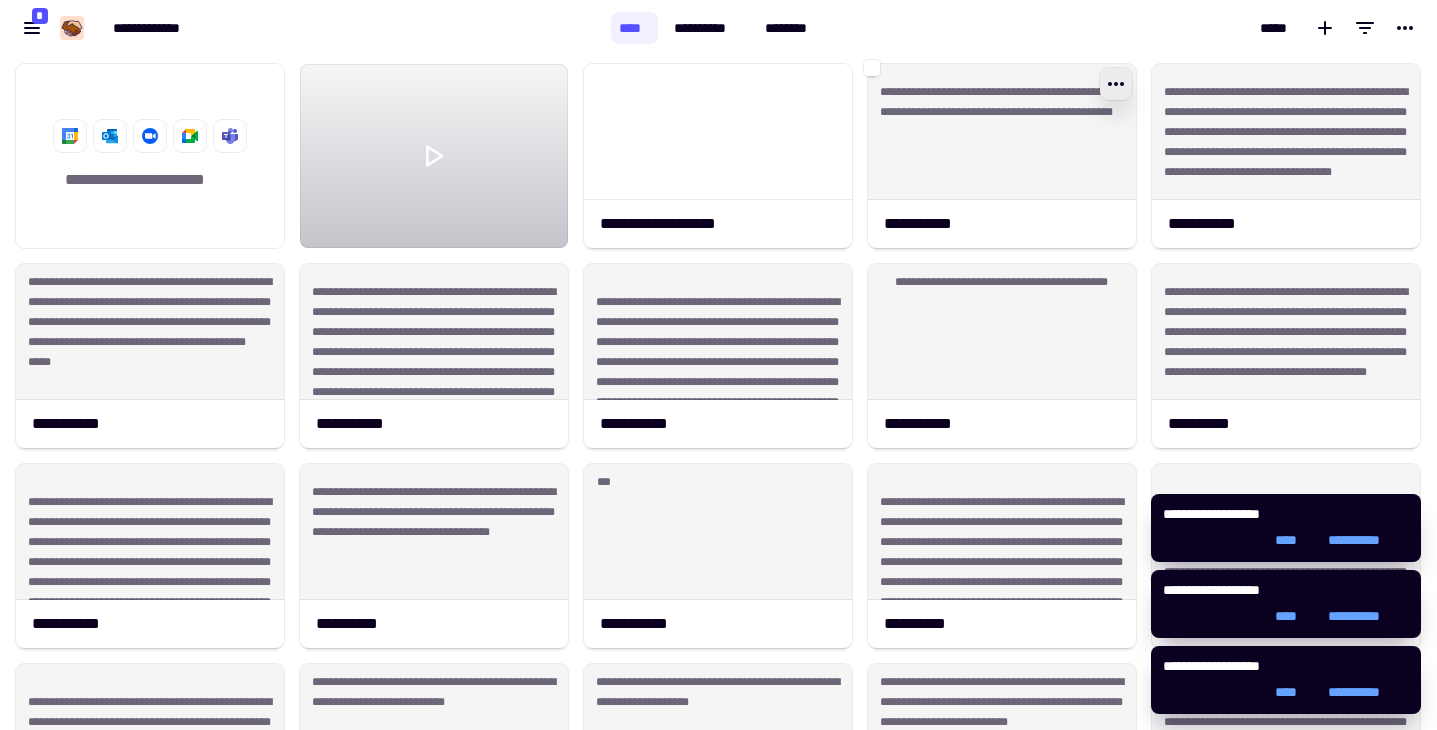 type on "**********" 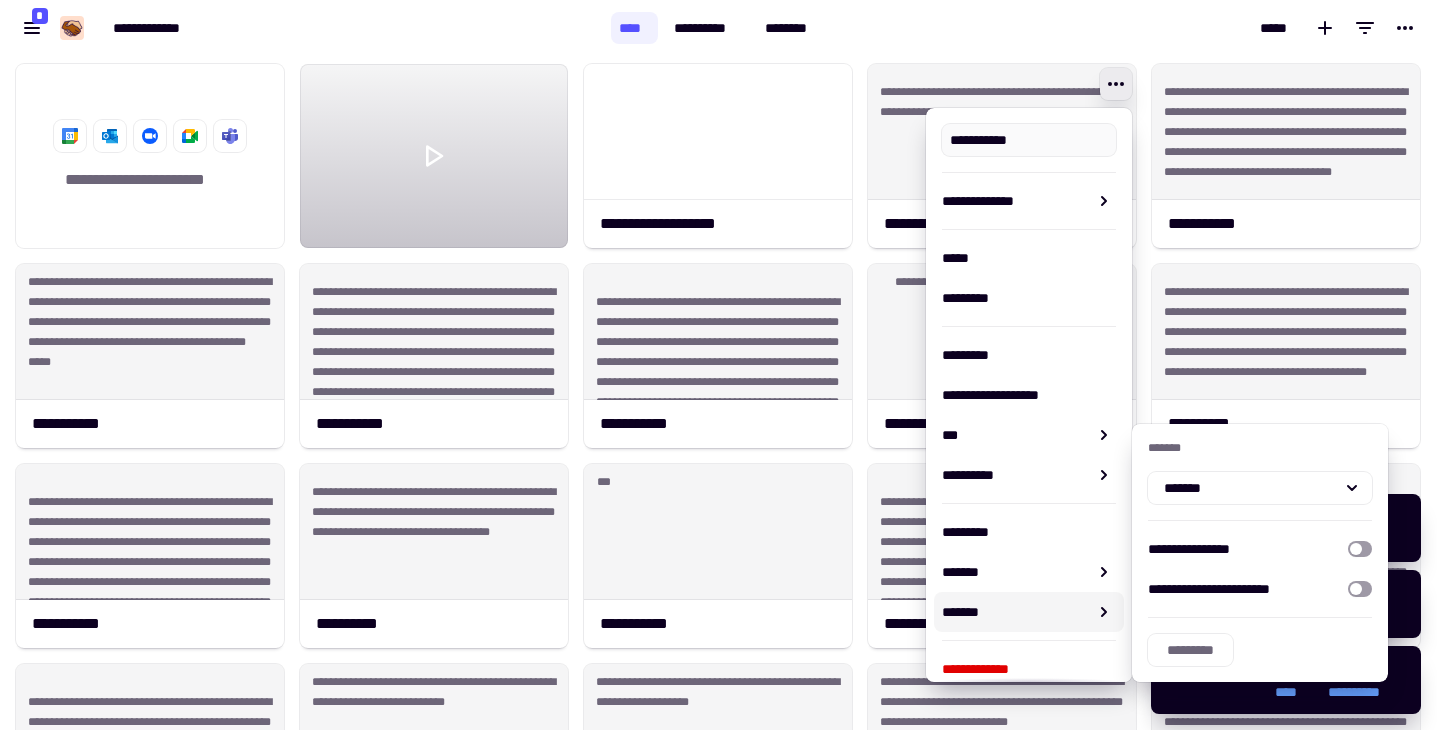 click on "**********" at bounding box center [1029, 669] 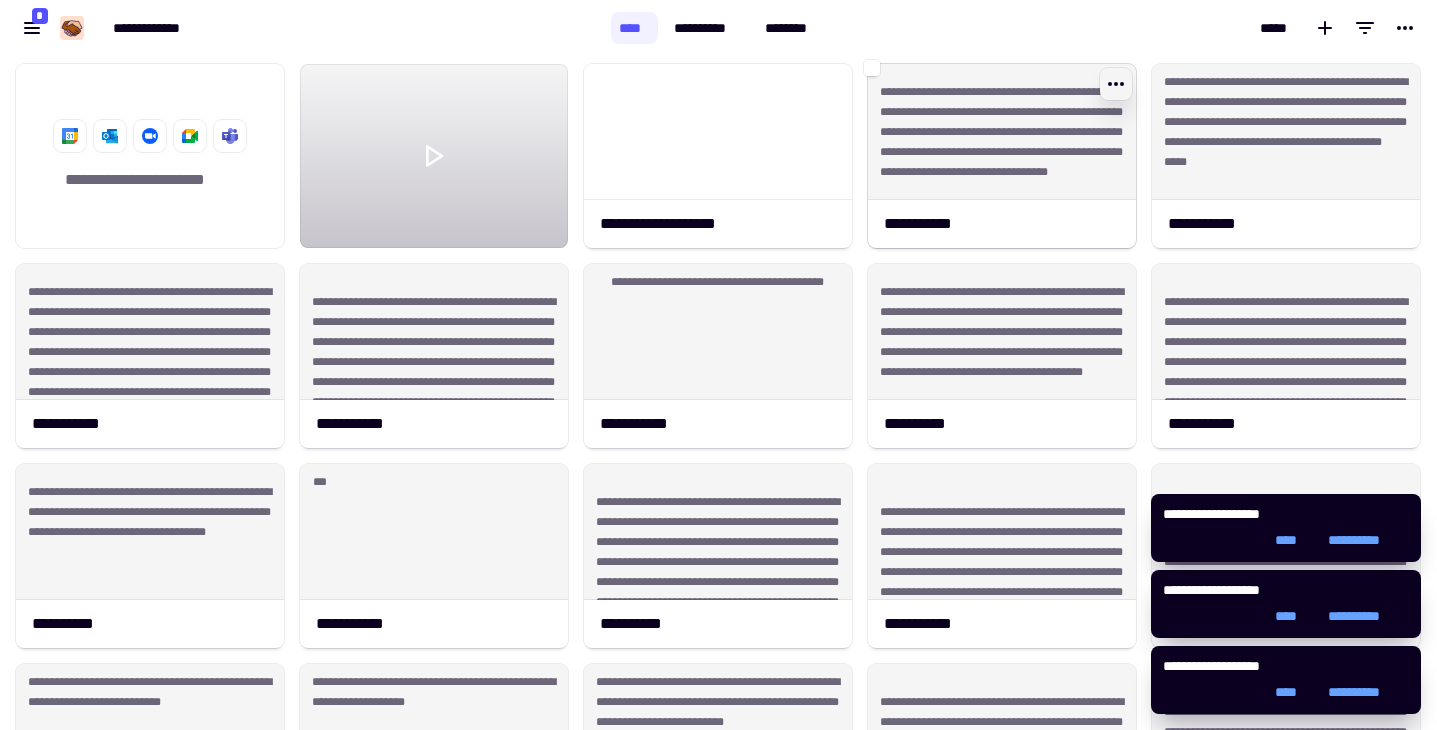 click 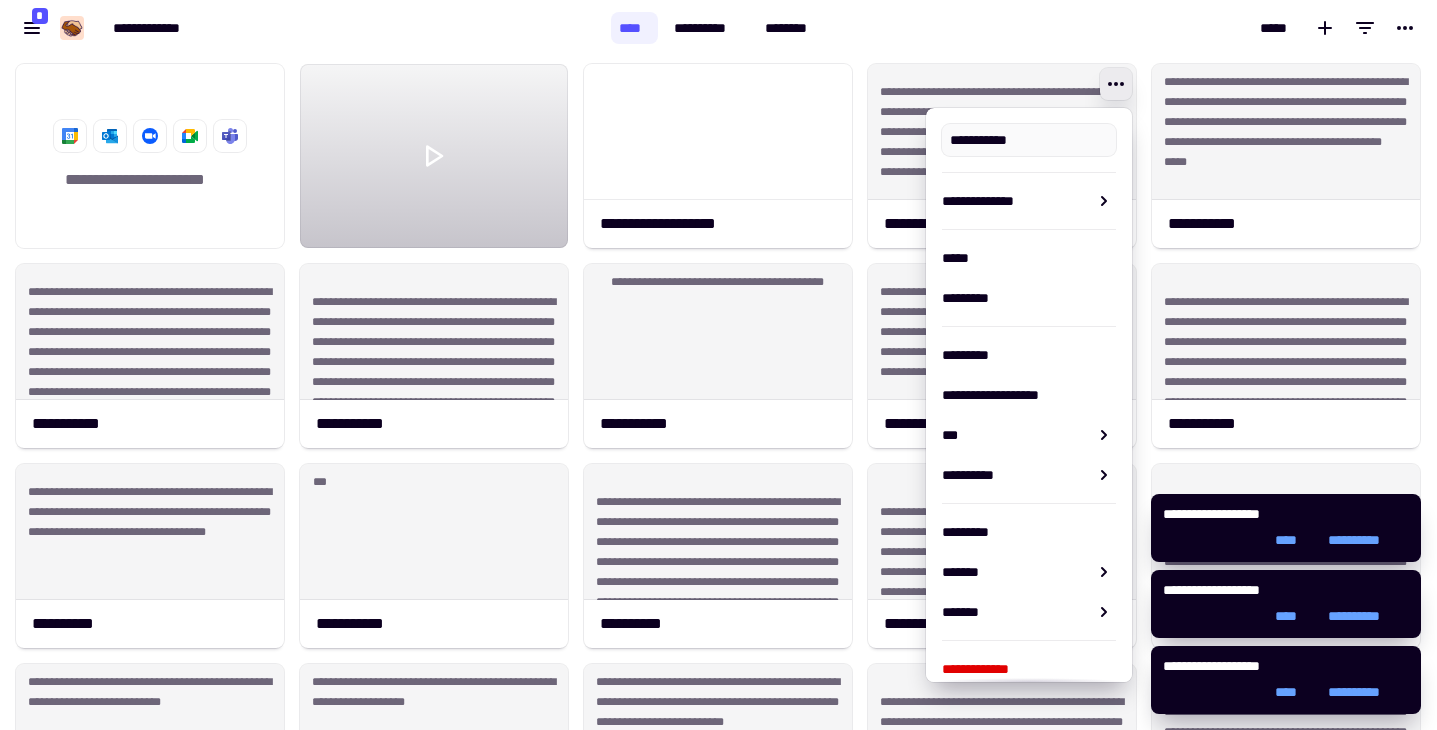 click on "*****" at bounding box center [1131, 28] 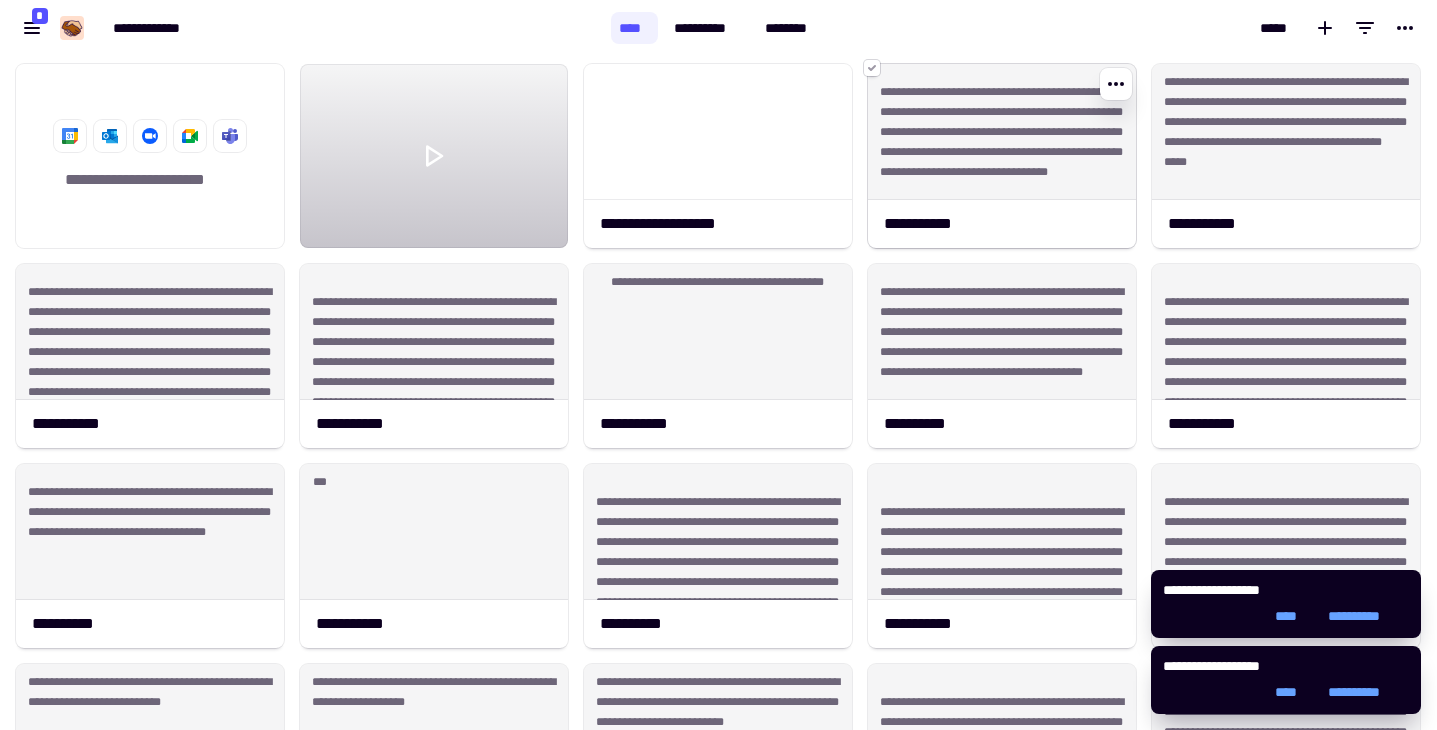 click 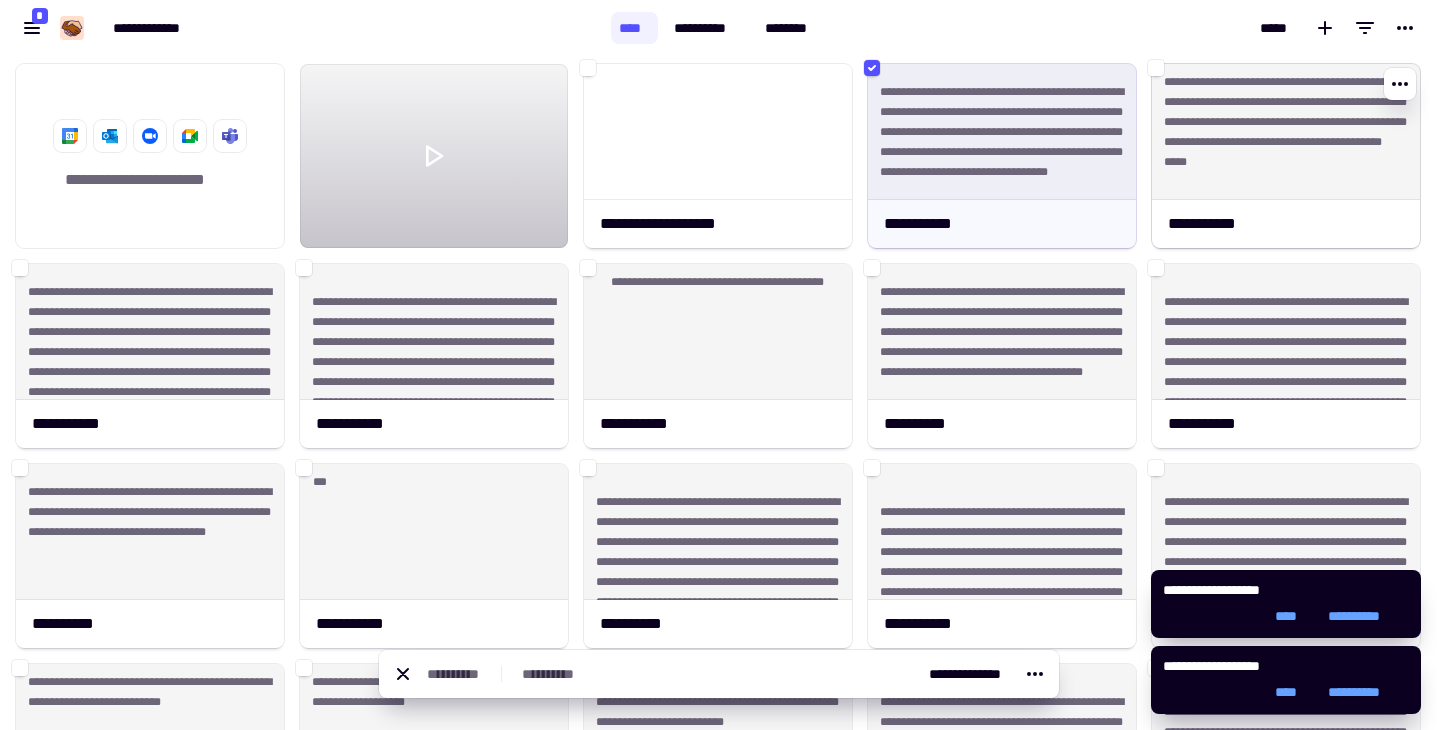 click on "**********" 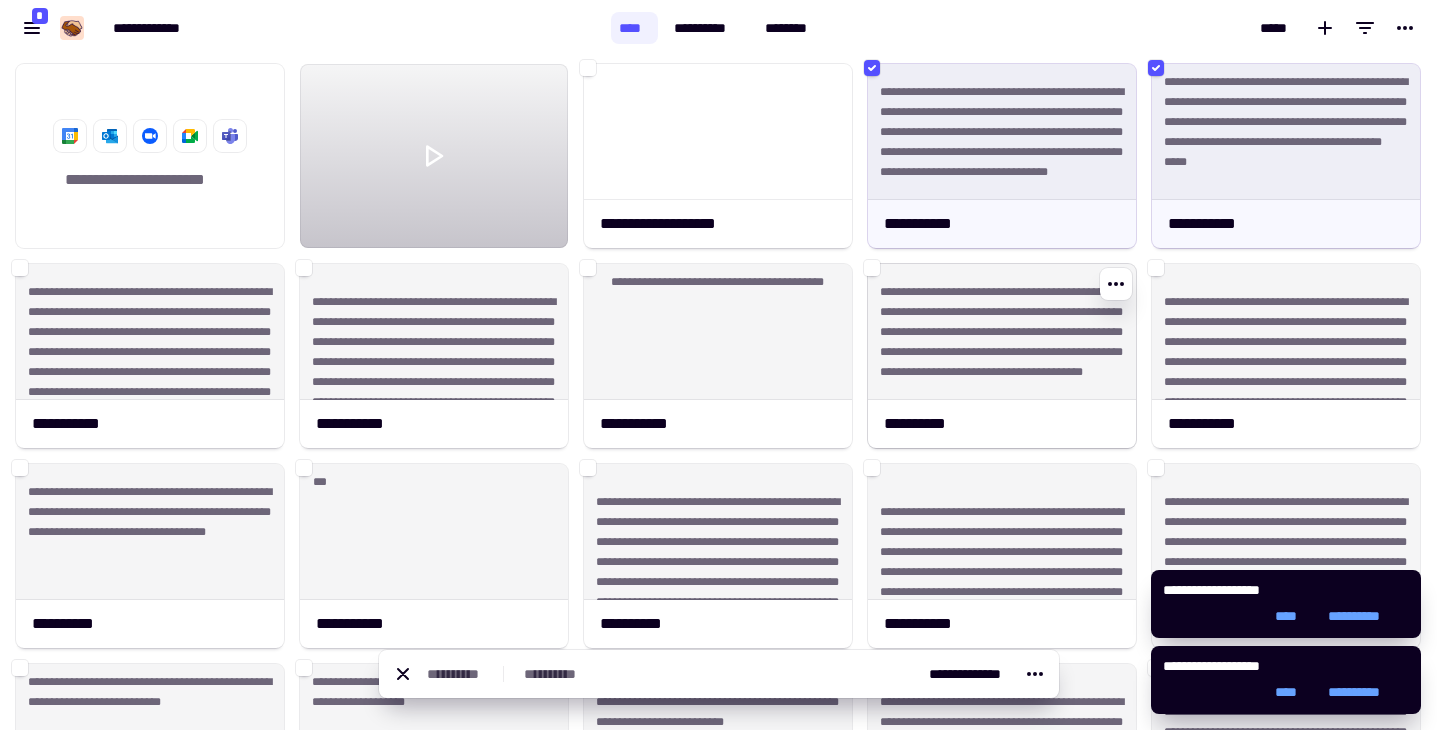 click on "**********" 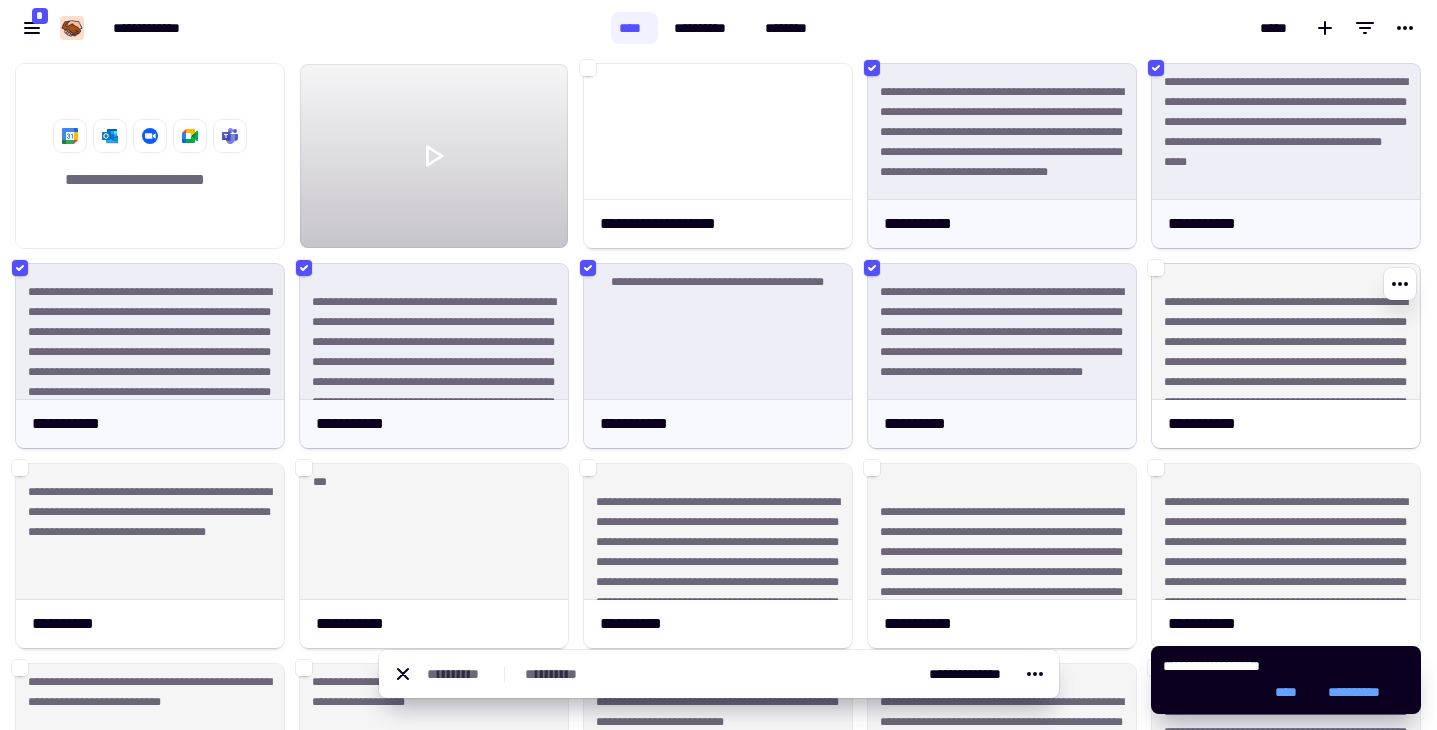 click on "**********" 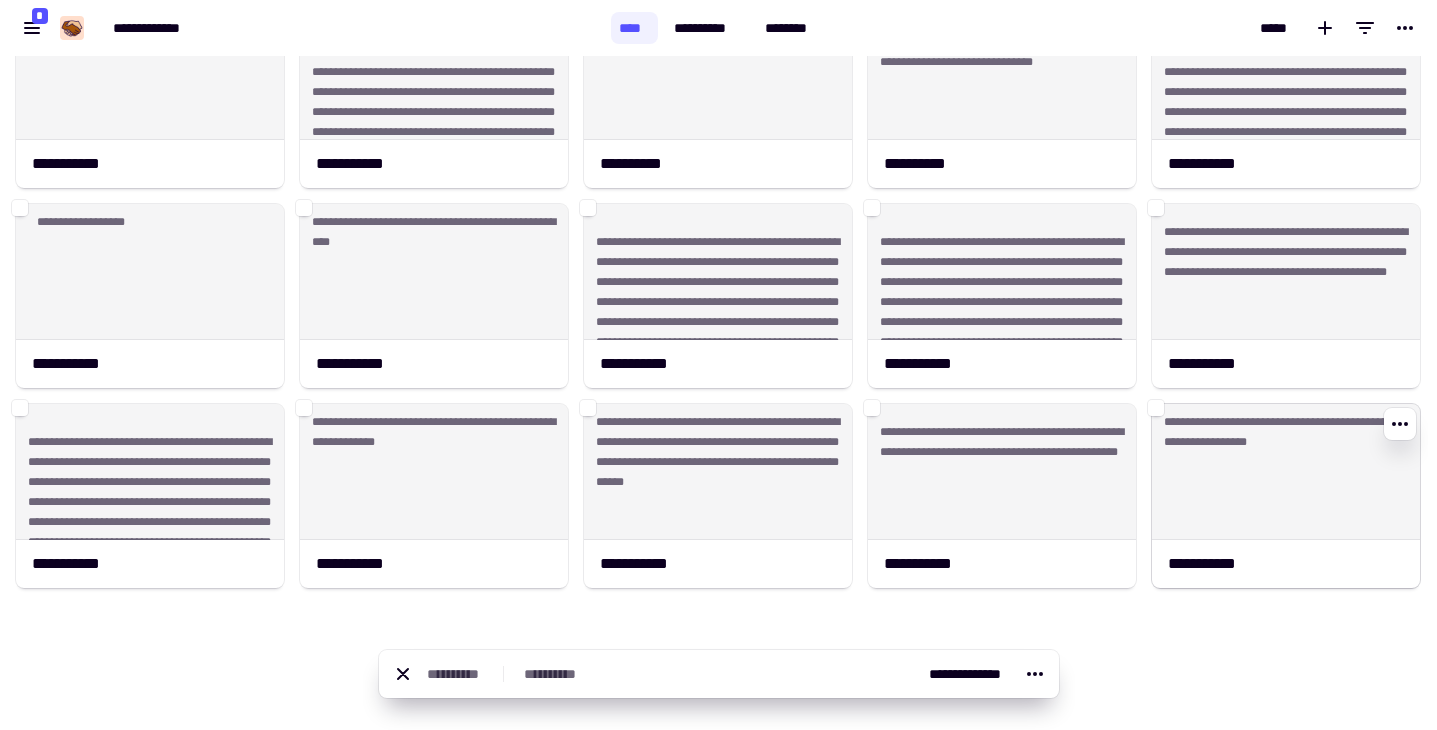 click on "**********" 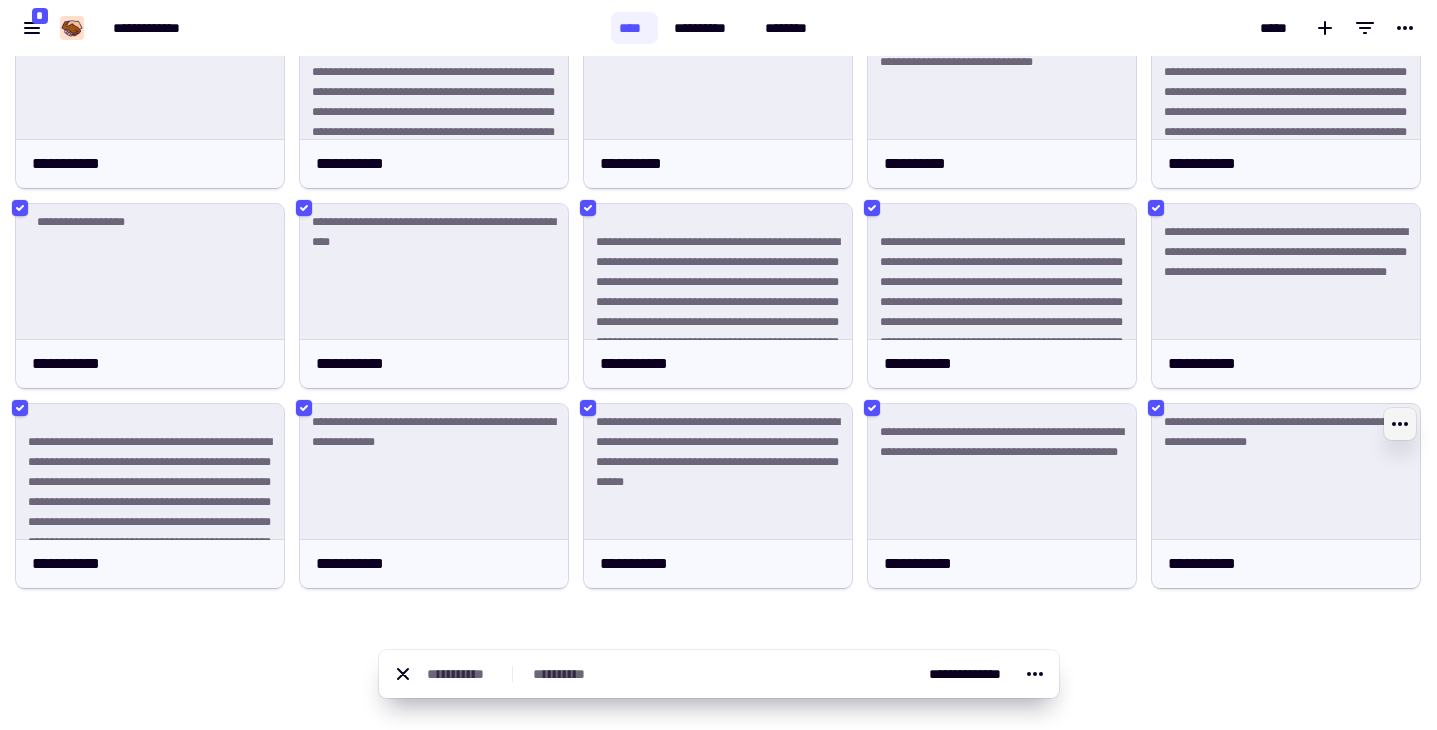 click 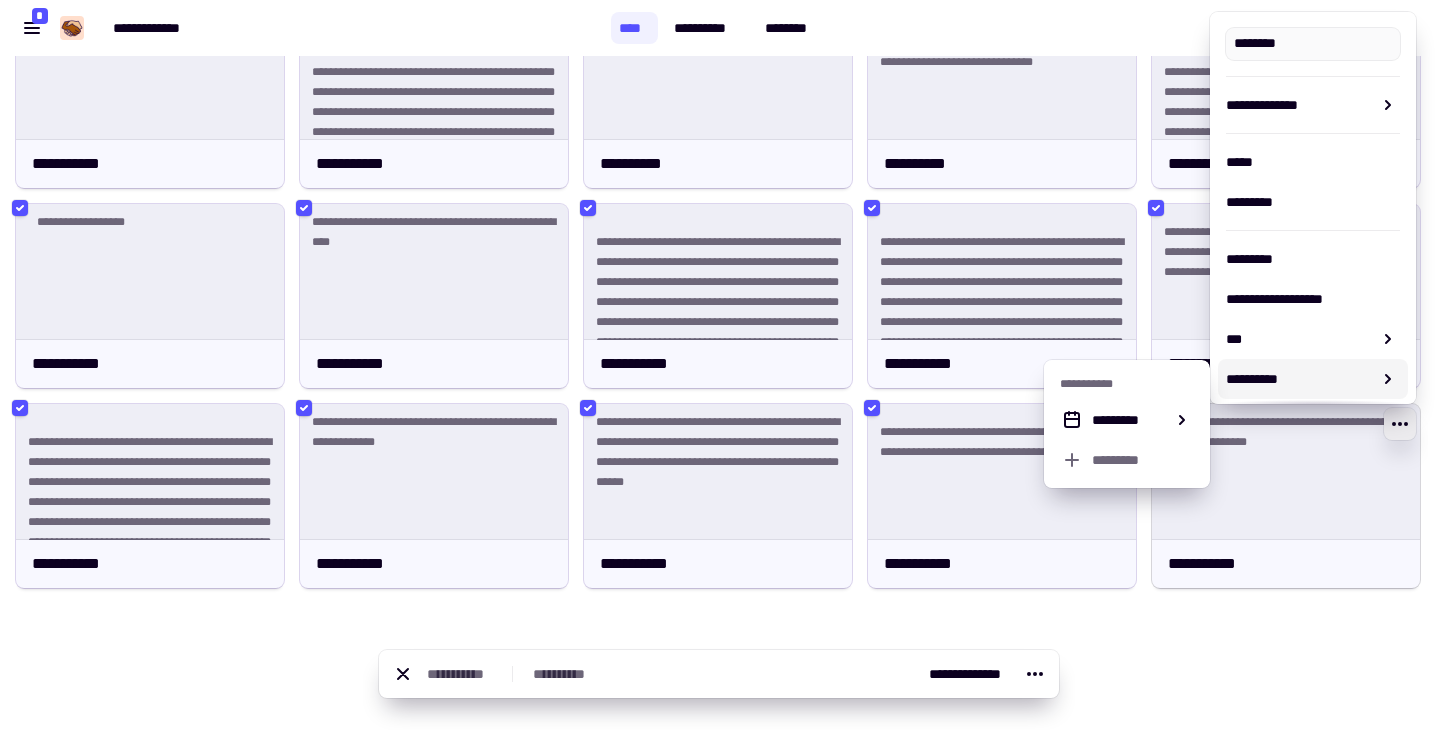type on "**********" 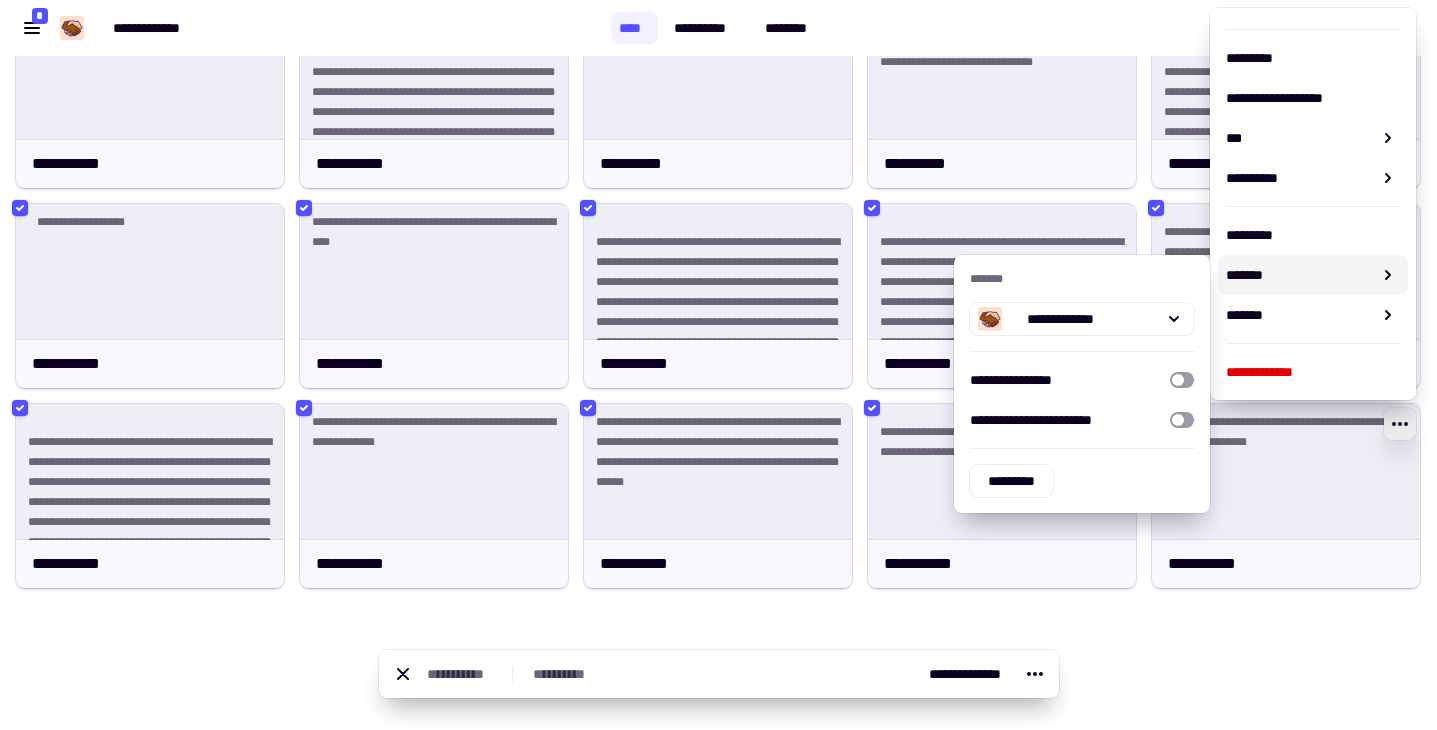 click on "**********" at bounding box center (1313, 372) 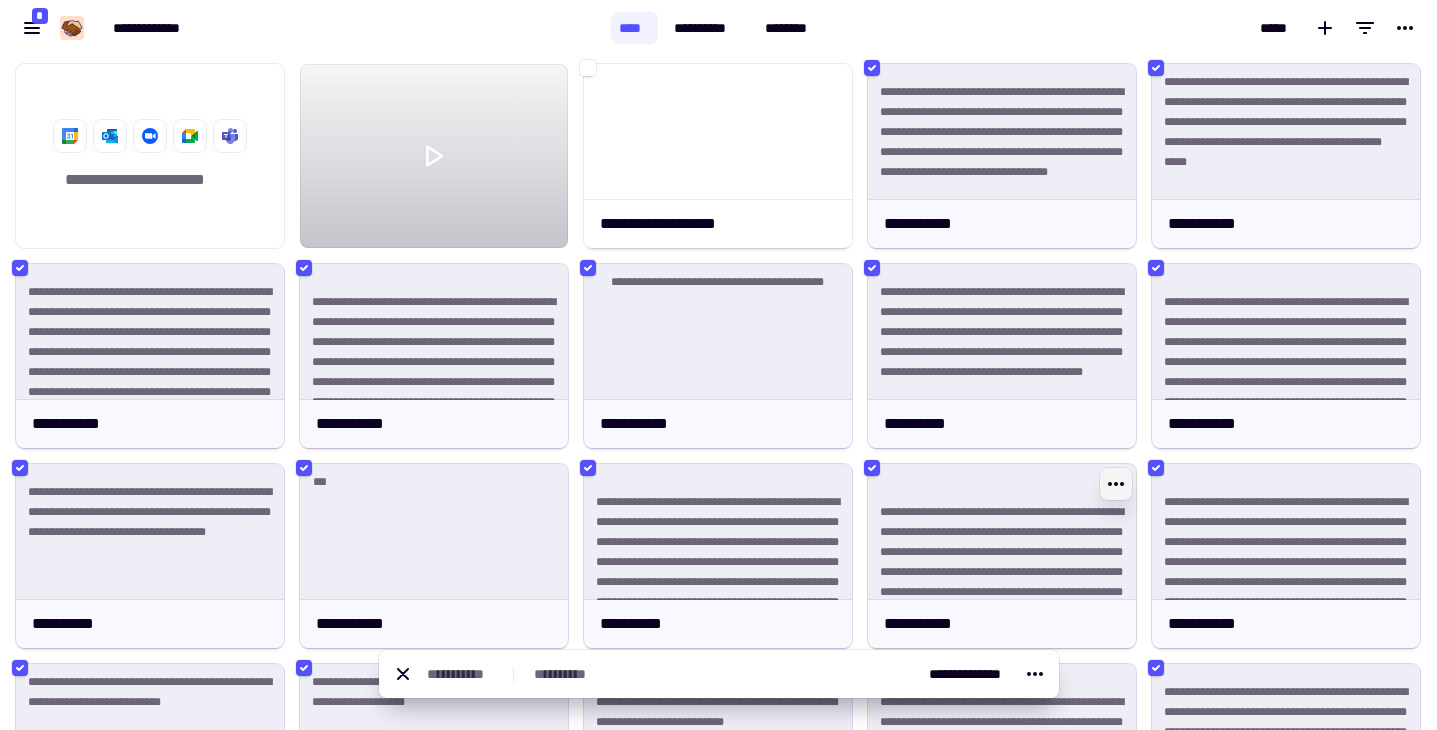 click 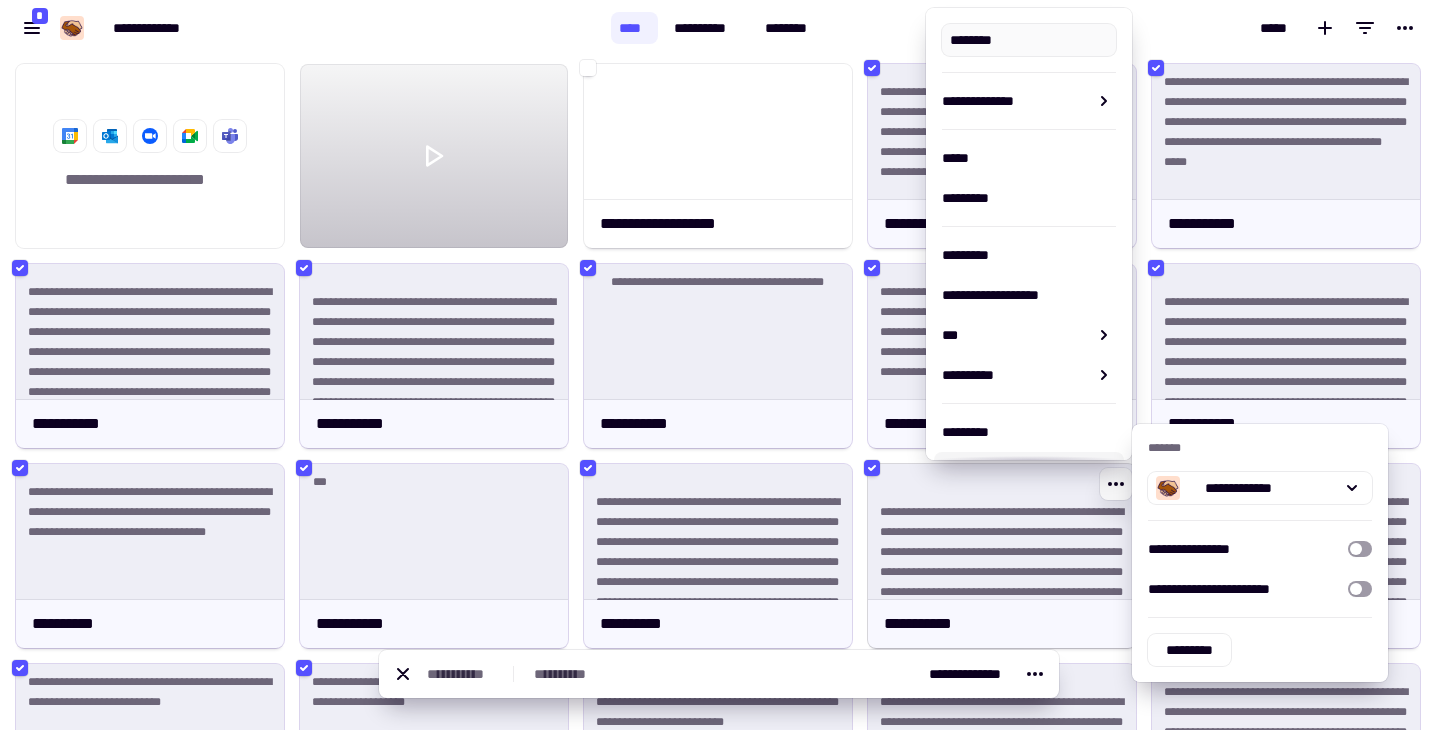 type on "**********" 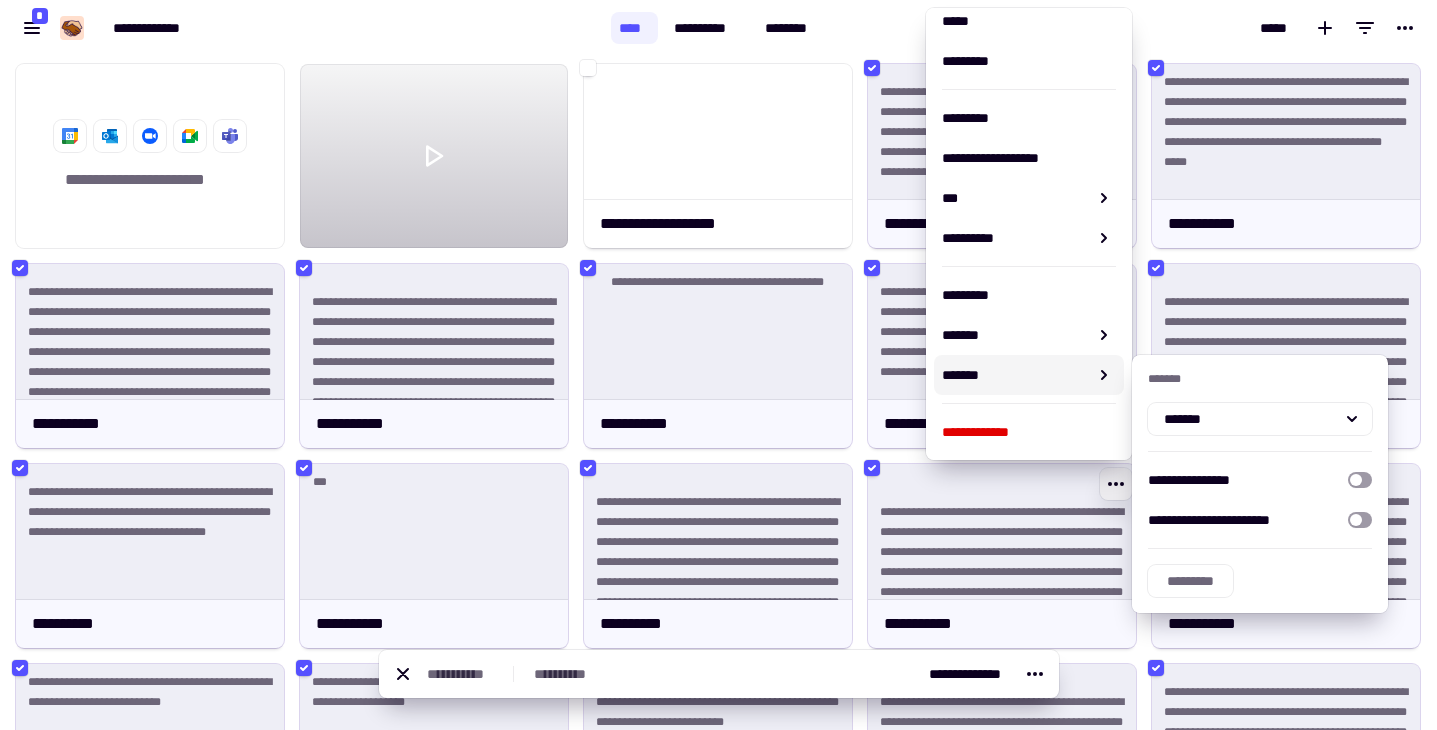 click on "**********" at bounding box center (1029, 432) 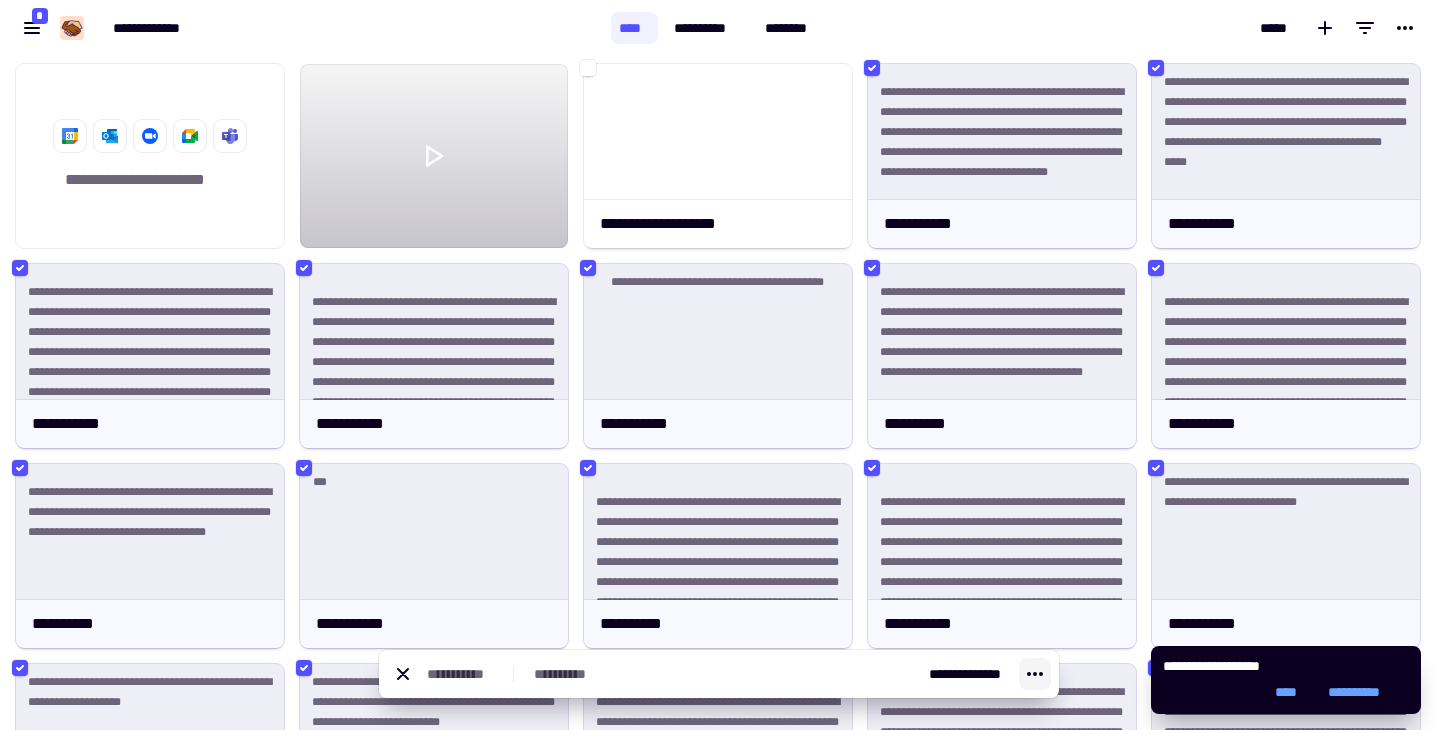 click 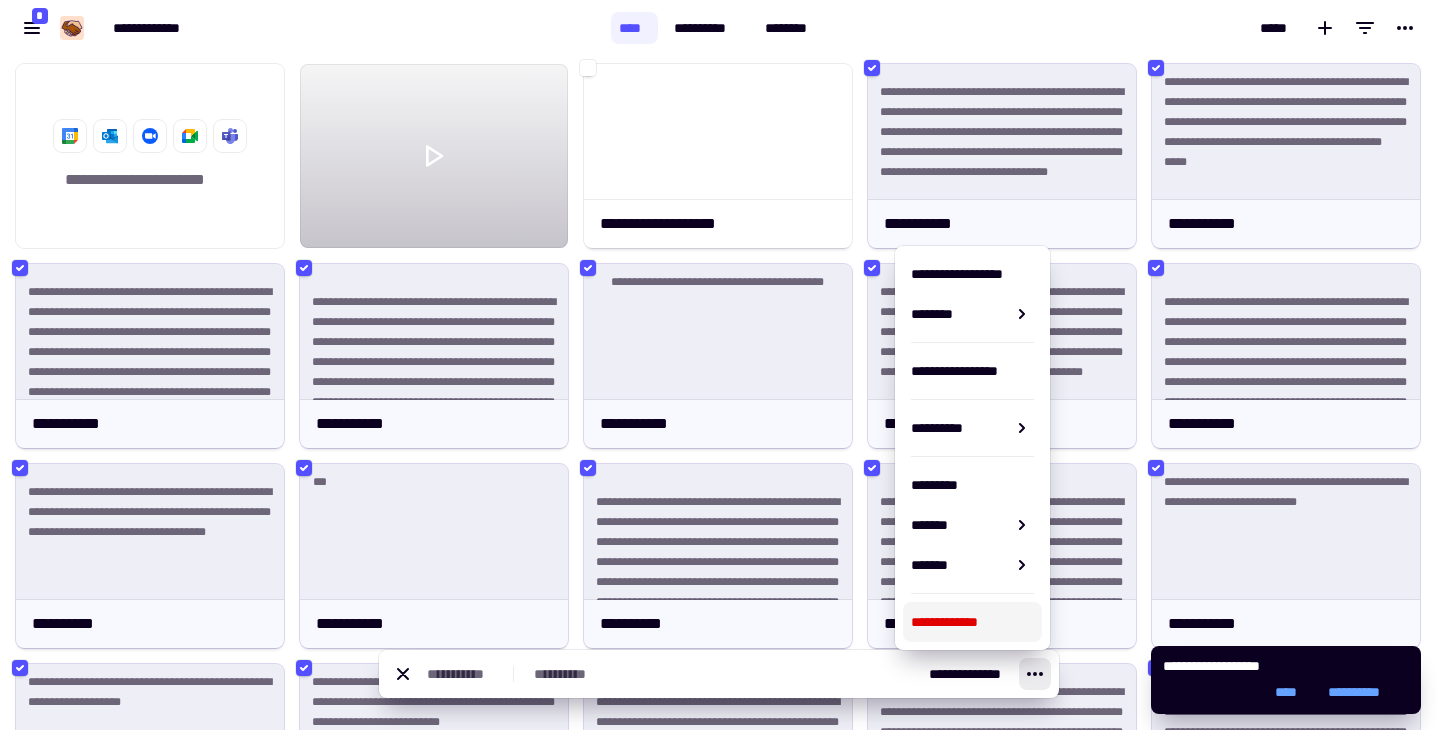 click on "**********" at bounding box center (972, 622) 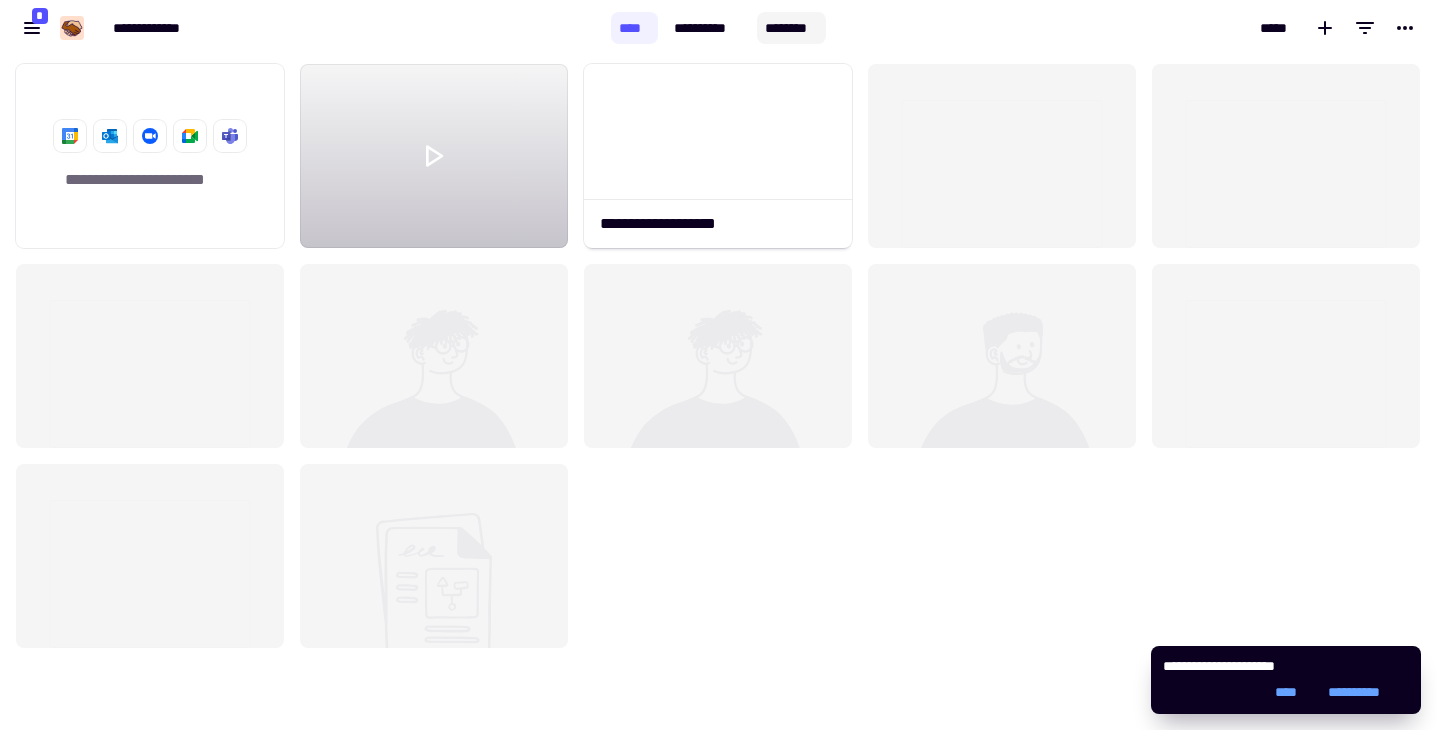 click on "********" 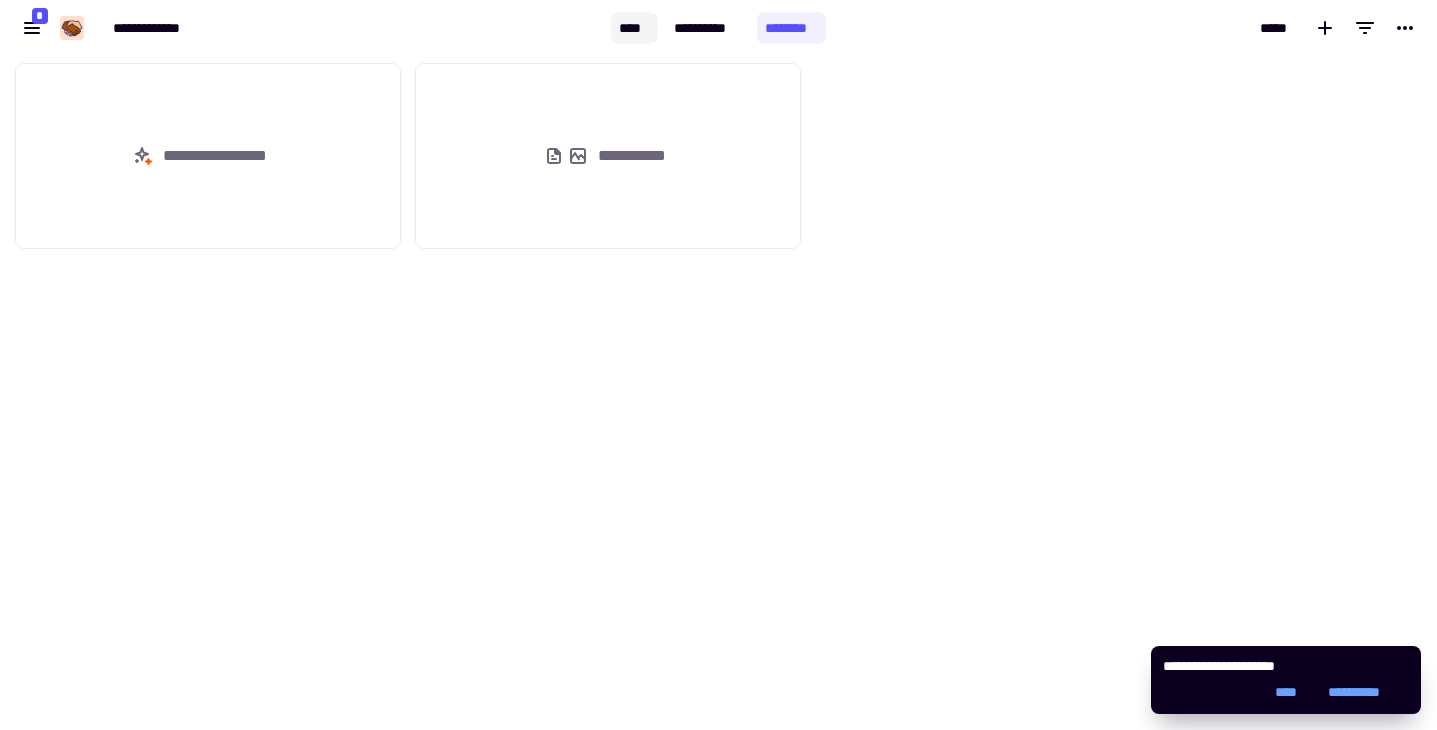 click on "****" 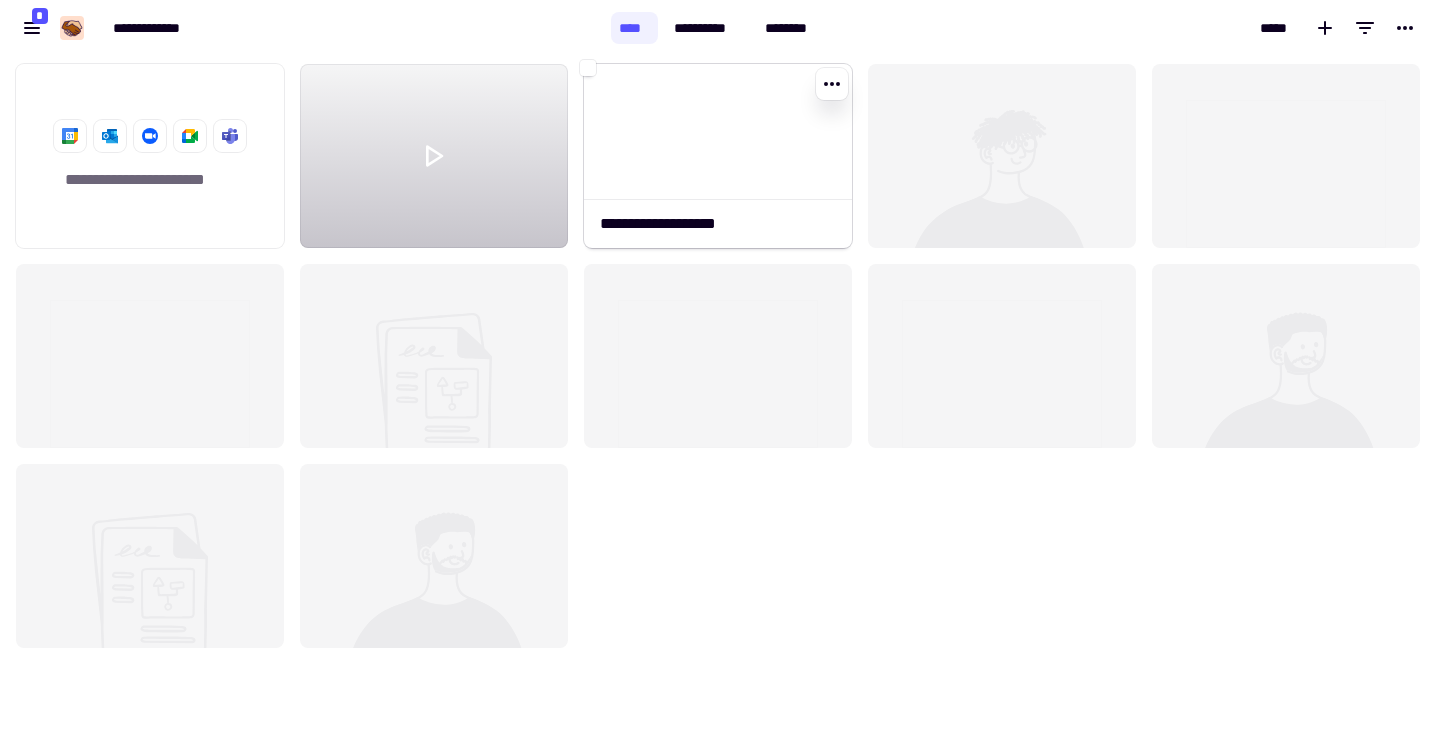 click 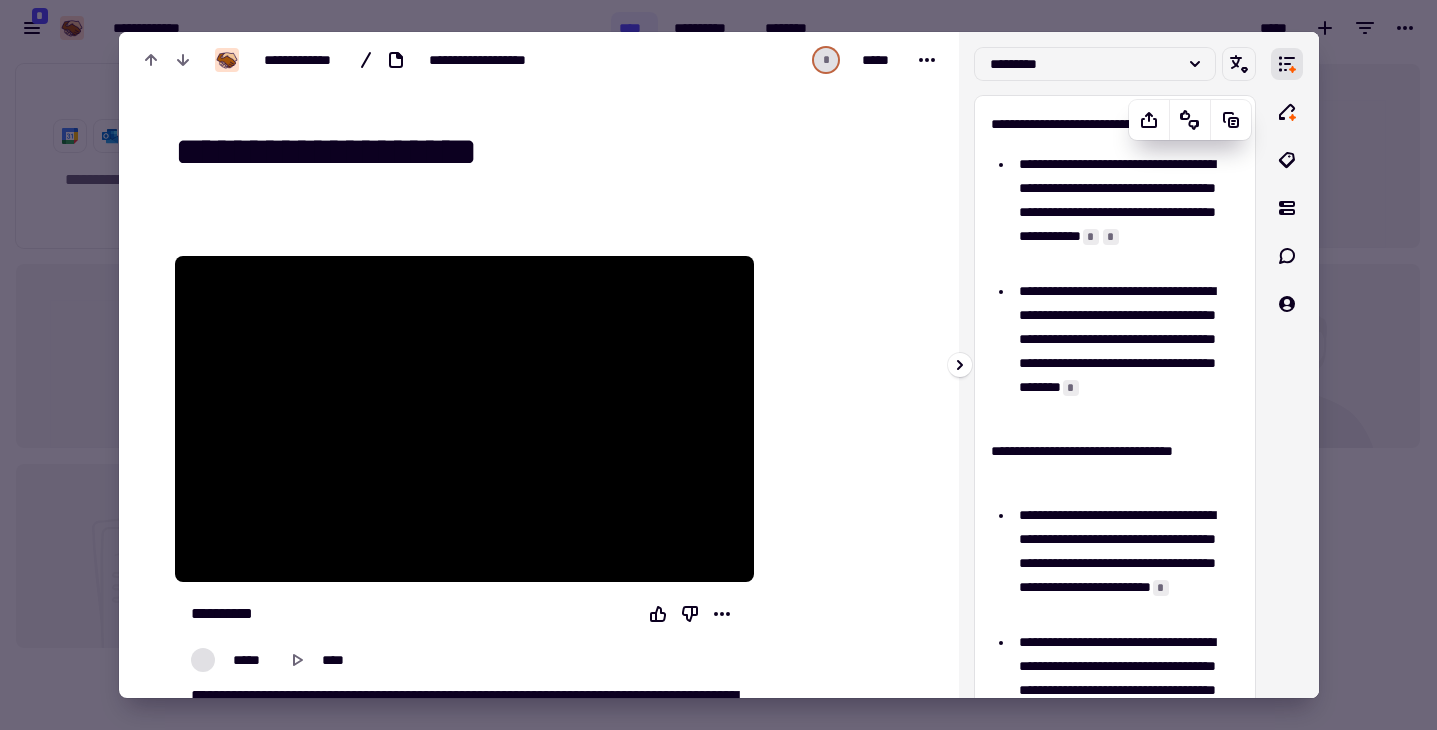 scroll, scrollTop: 888, scrollLeft: 0, axis: vertical 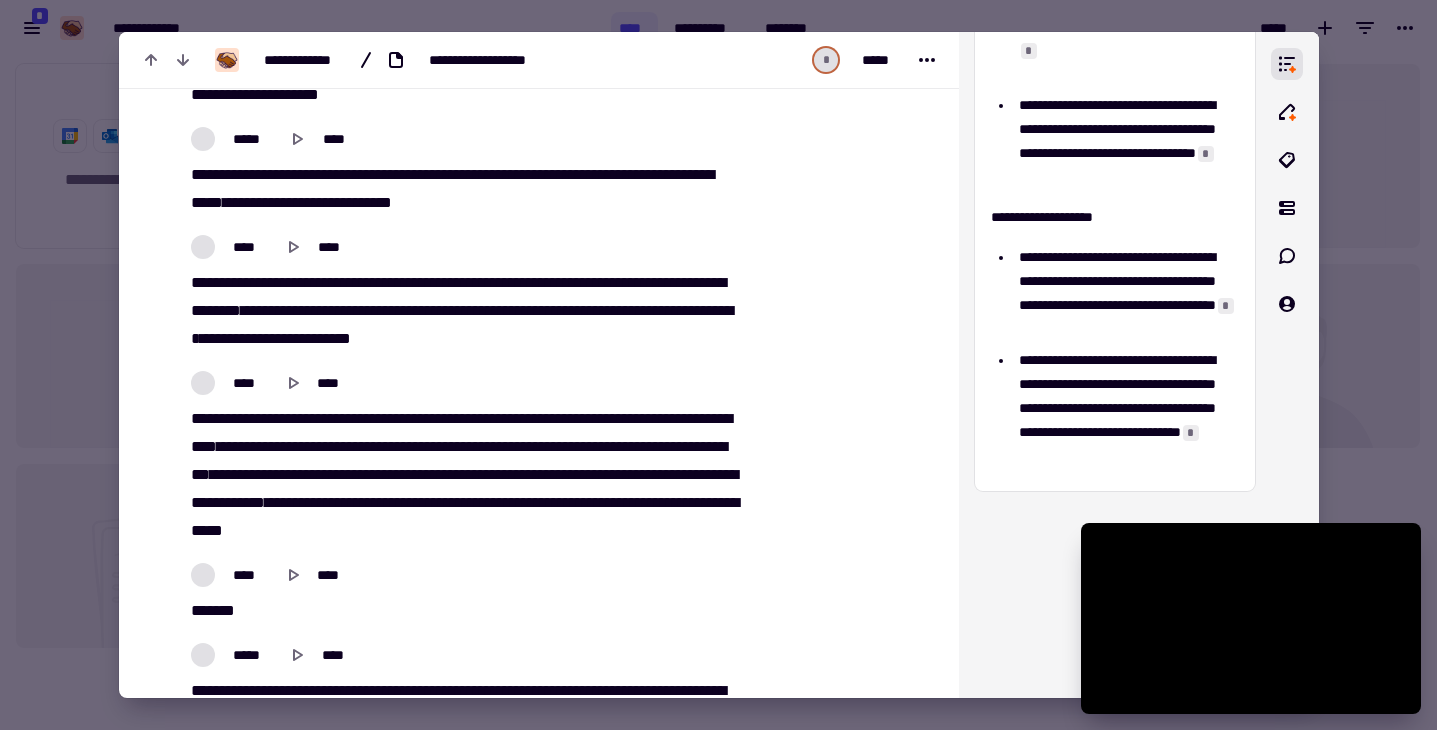 click at bounding box center (718, 365) 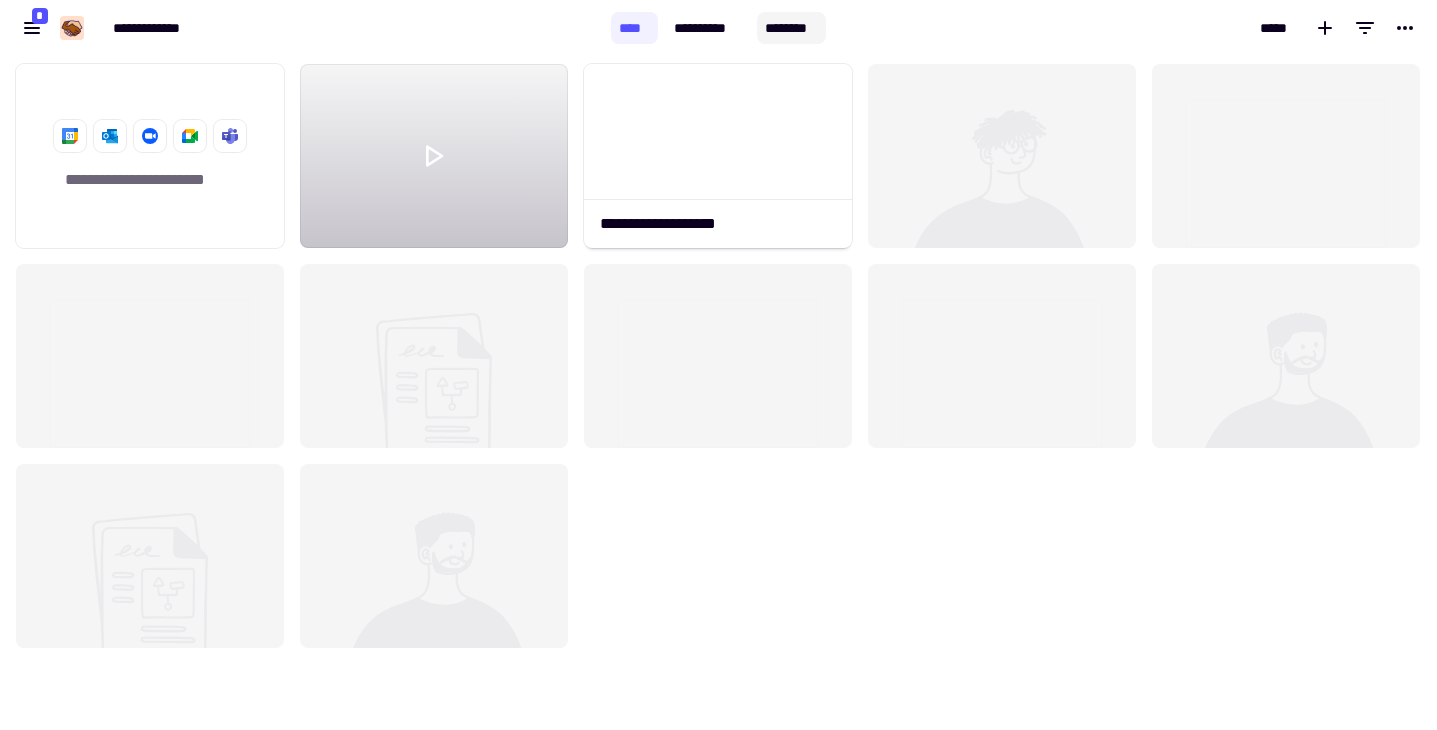 click on "********" 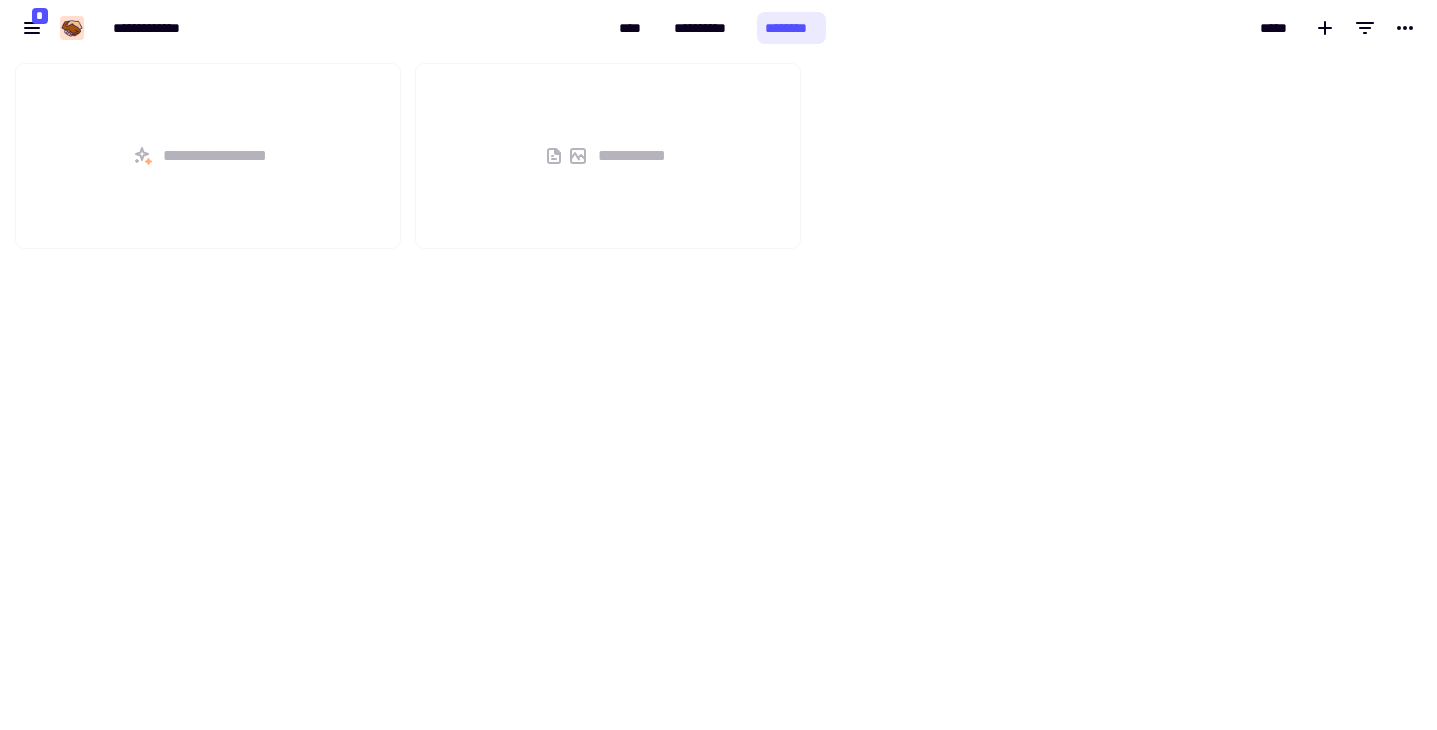 scroll, scrollTop: 1, scrollLeft: 1, axis: both 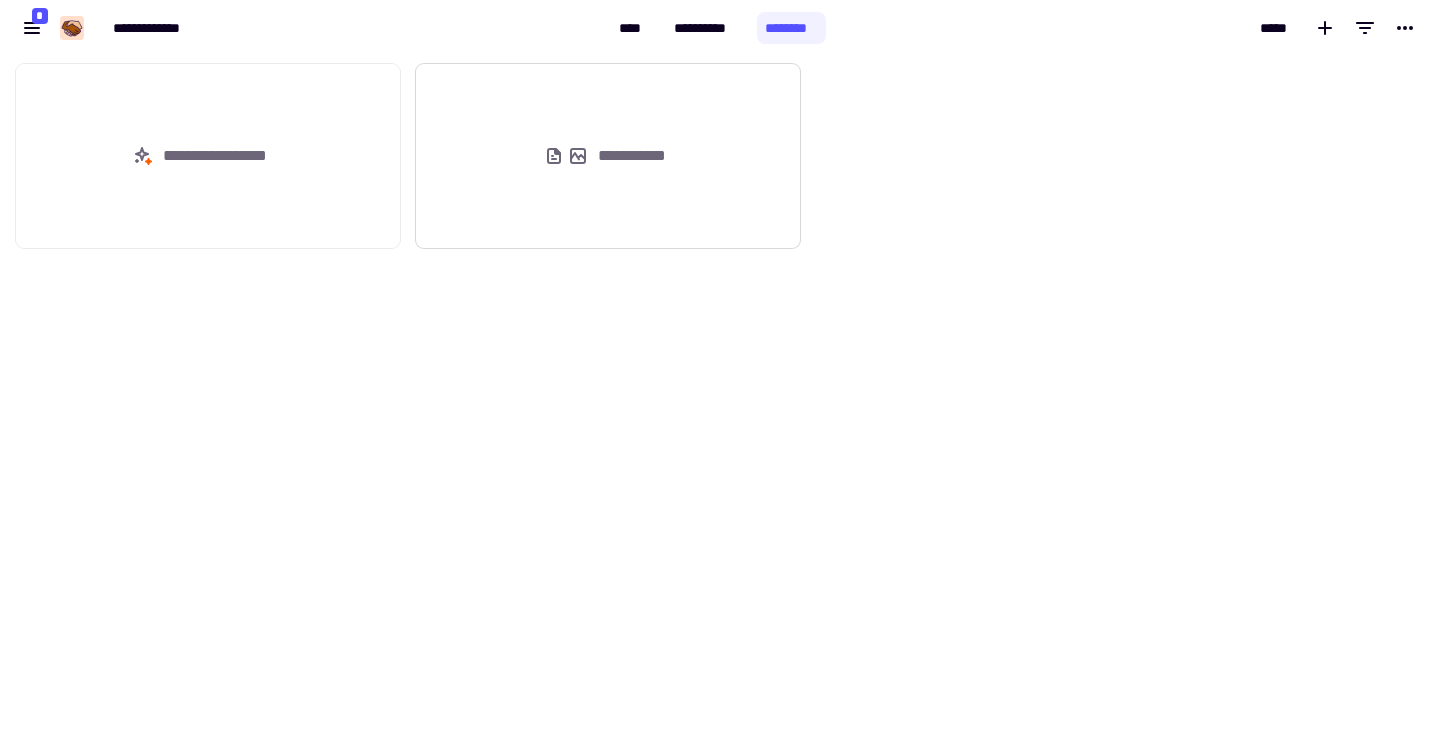 click on "**********" 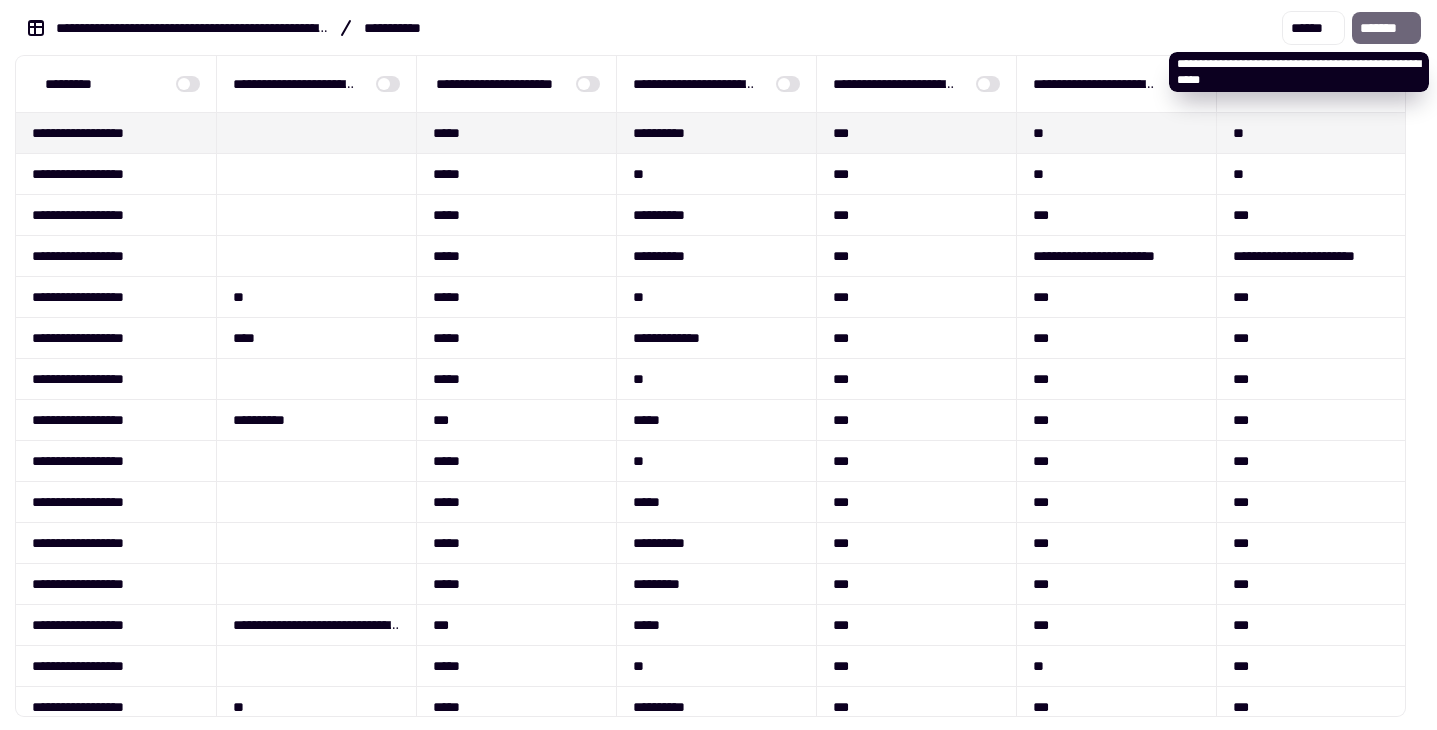 click on "*******" 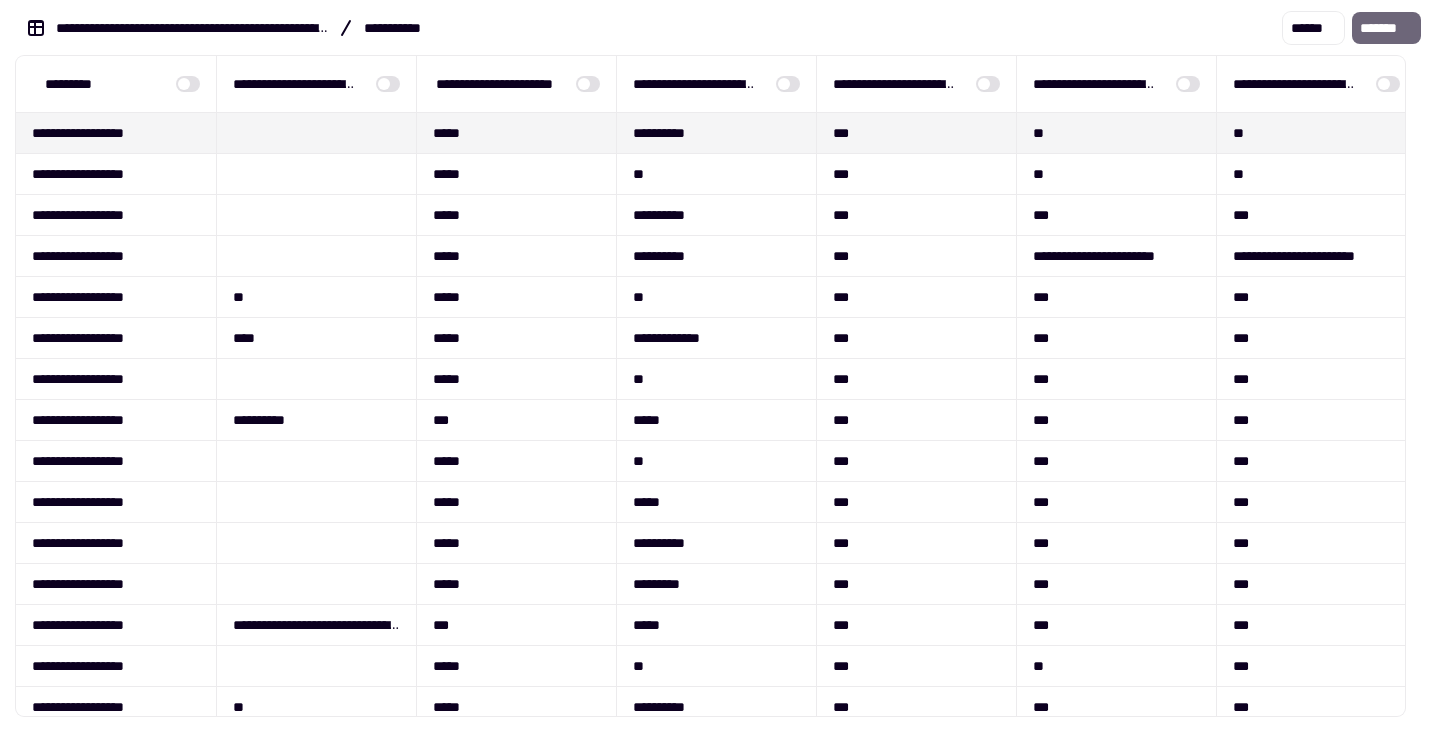 click on "*******" 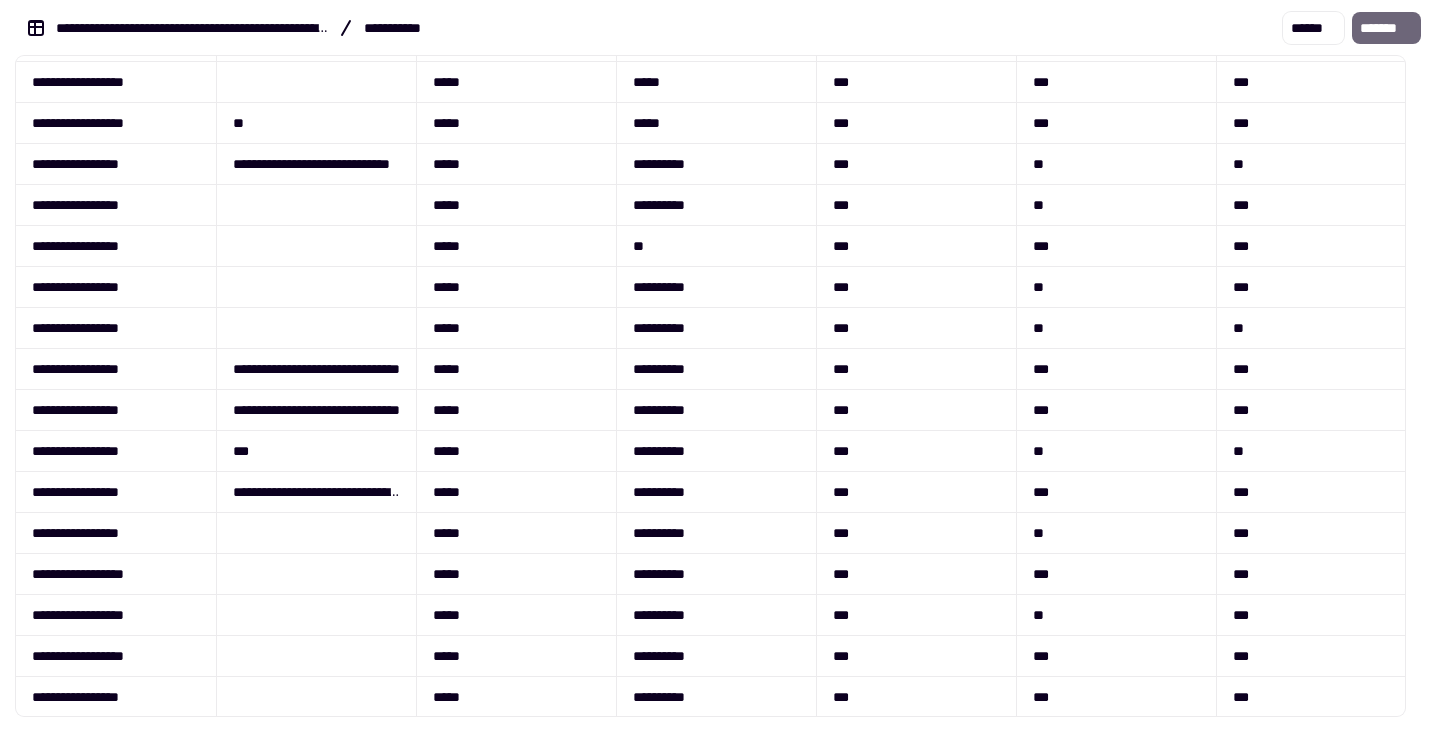 scroll, scrollTop: 0, scrollLeft: 0, axis: both 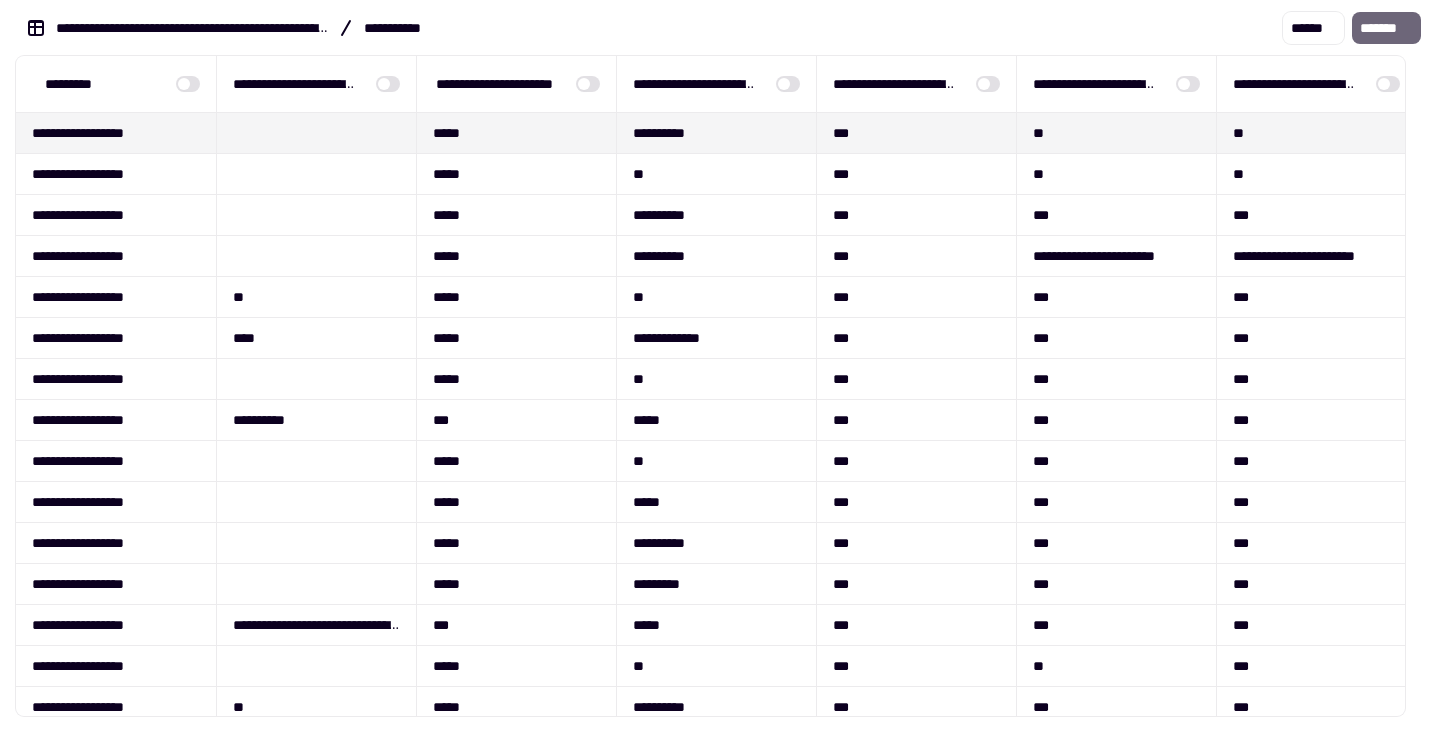 click on "*******" 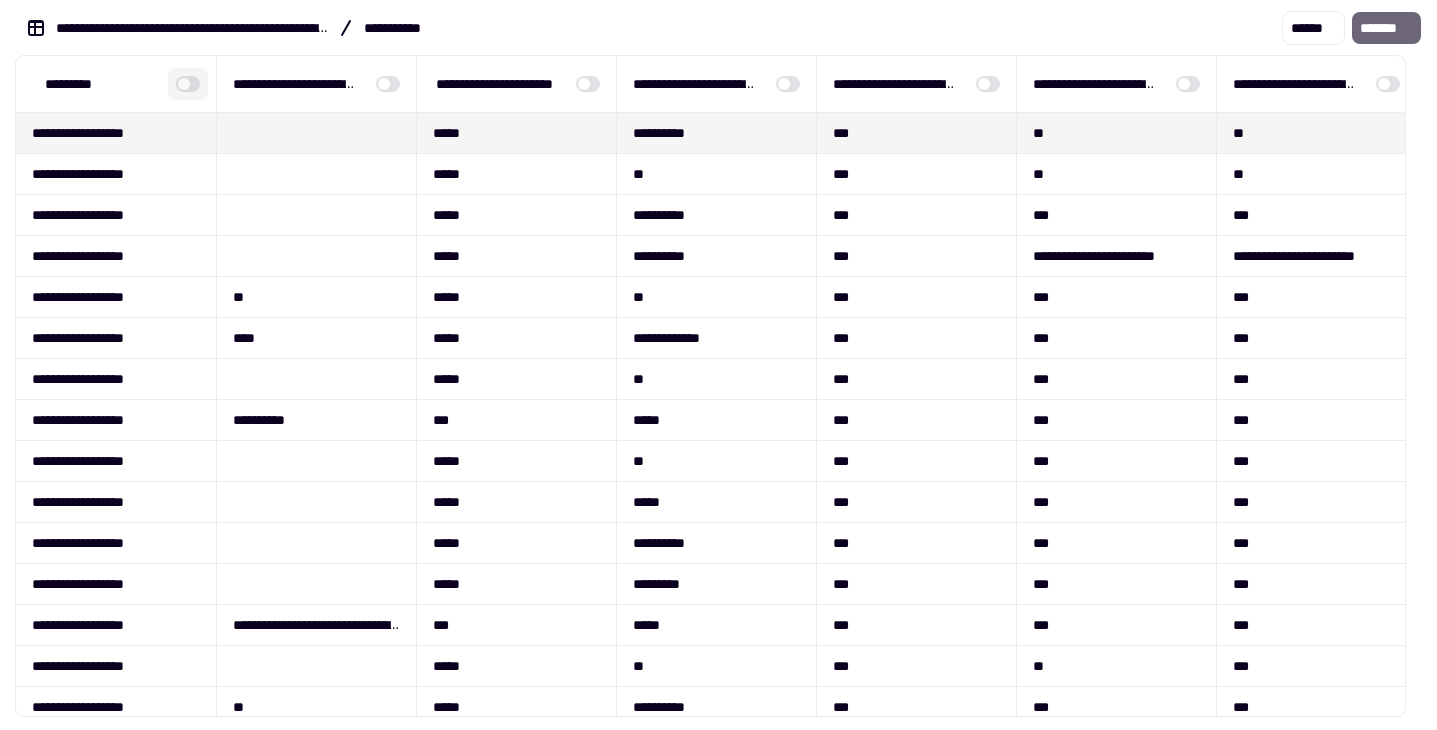 click at bounding box center [188, 84] 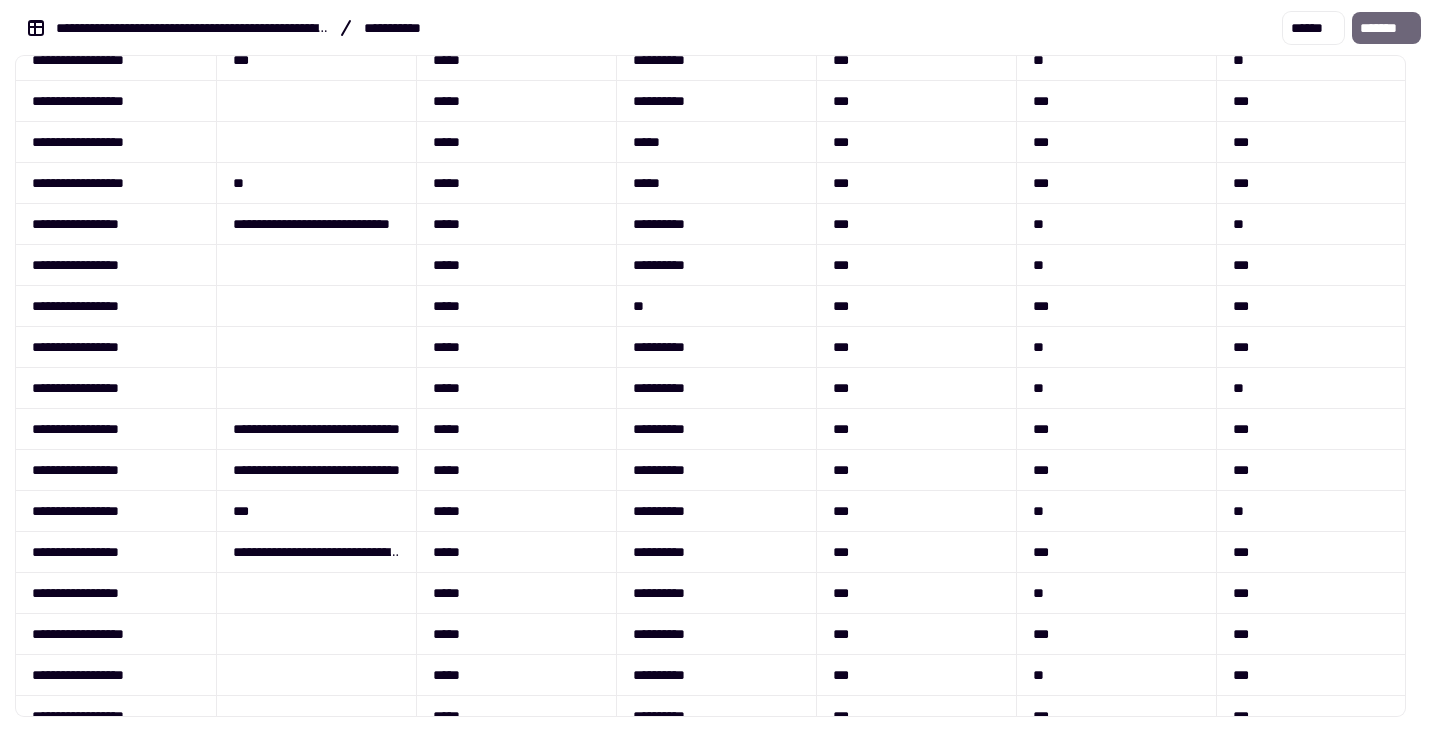 scroll, scrollTop: 1650, scrollLeft: 0, axis: vertical 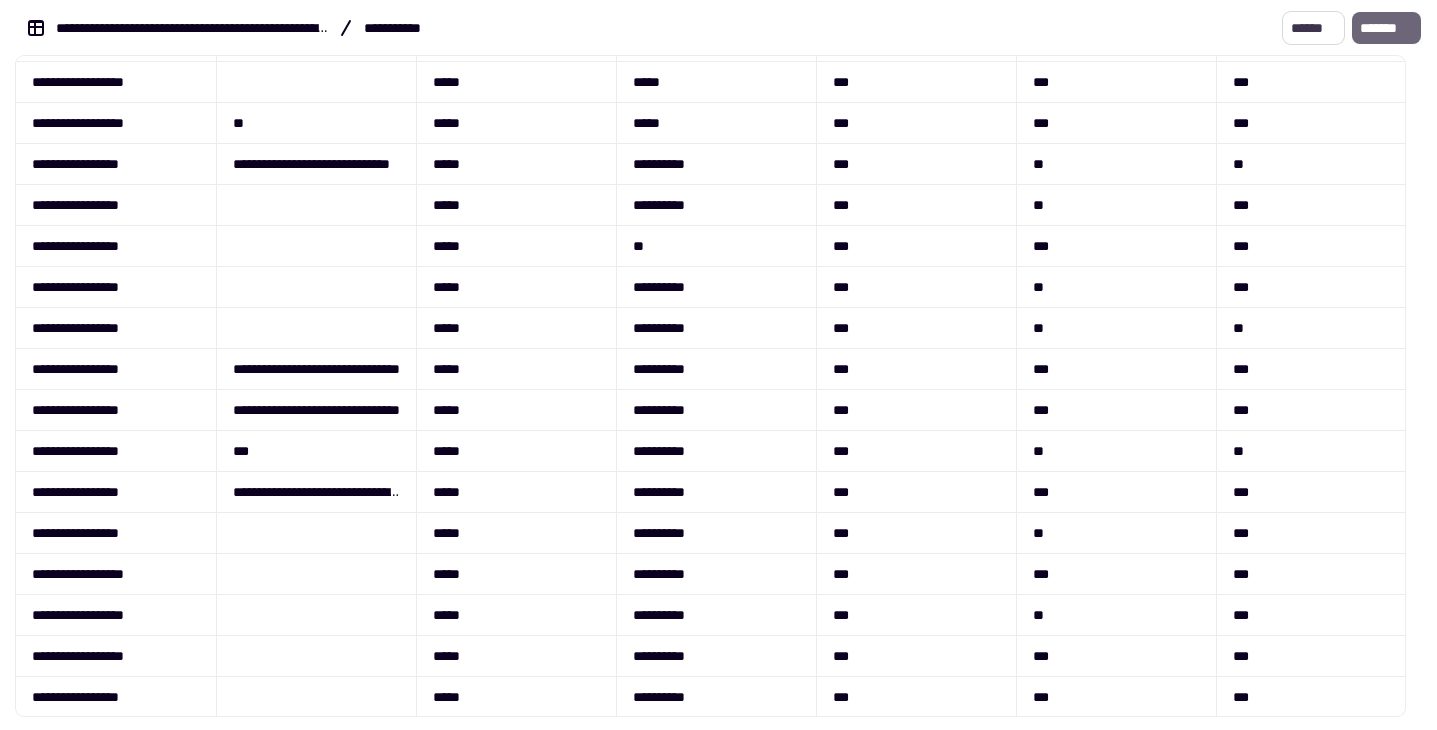 click on "******" 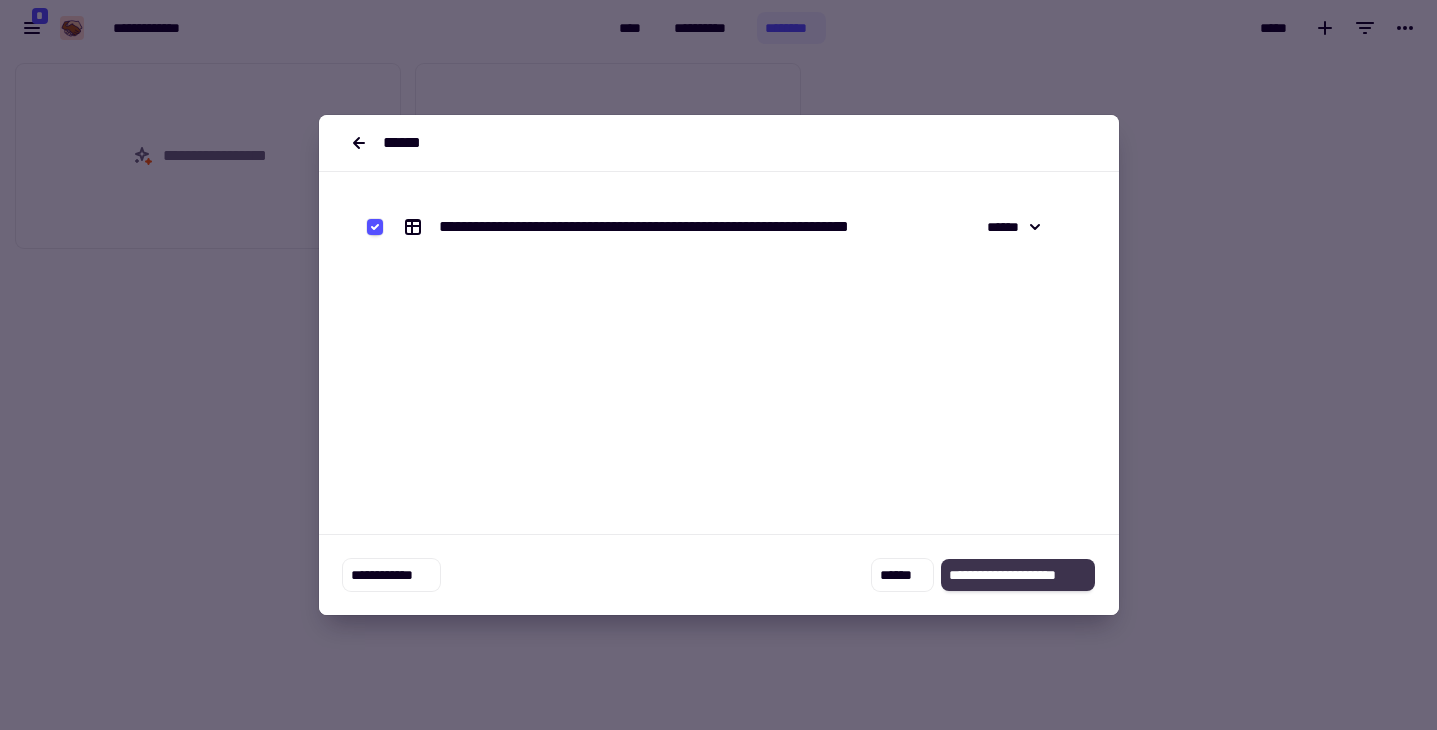 click on "**********" 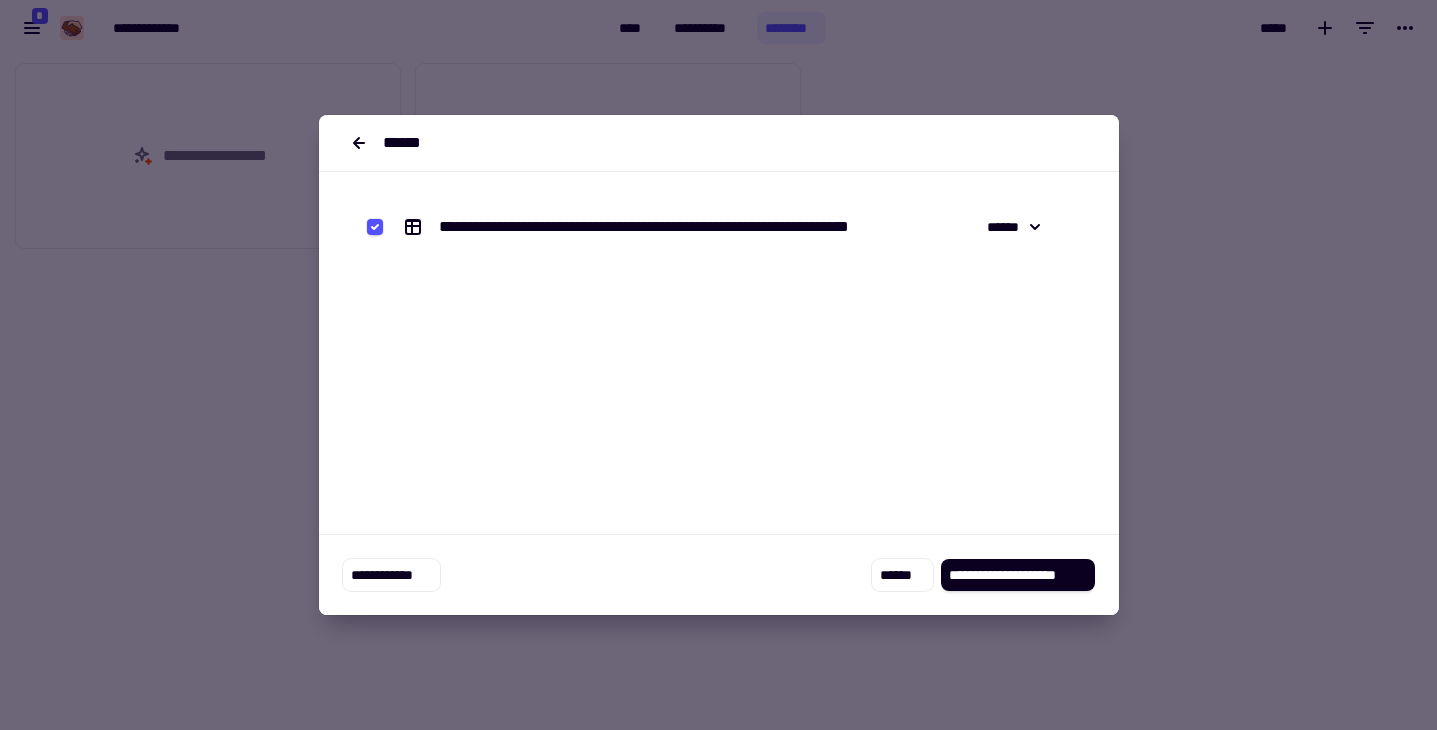 click at bounding box center [718, 365] 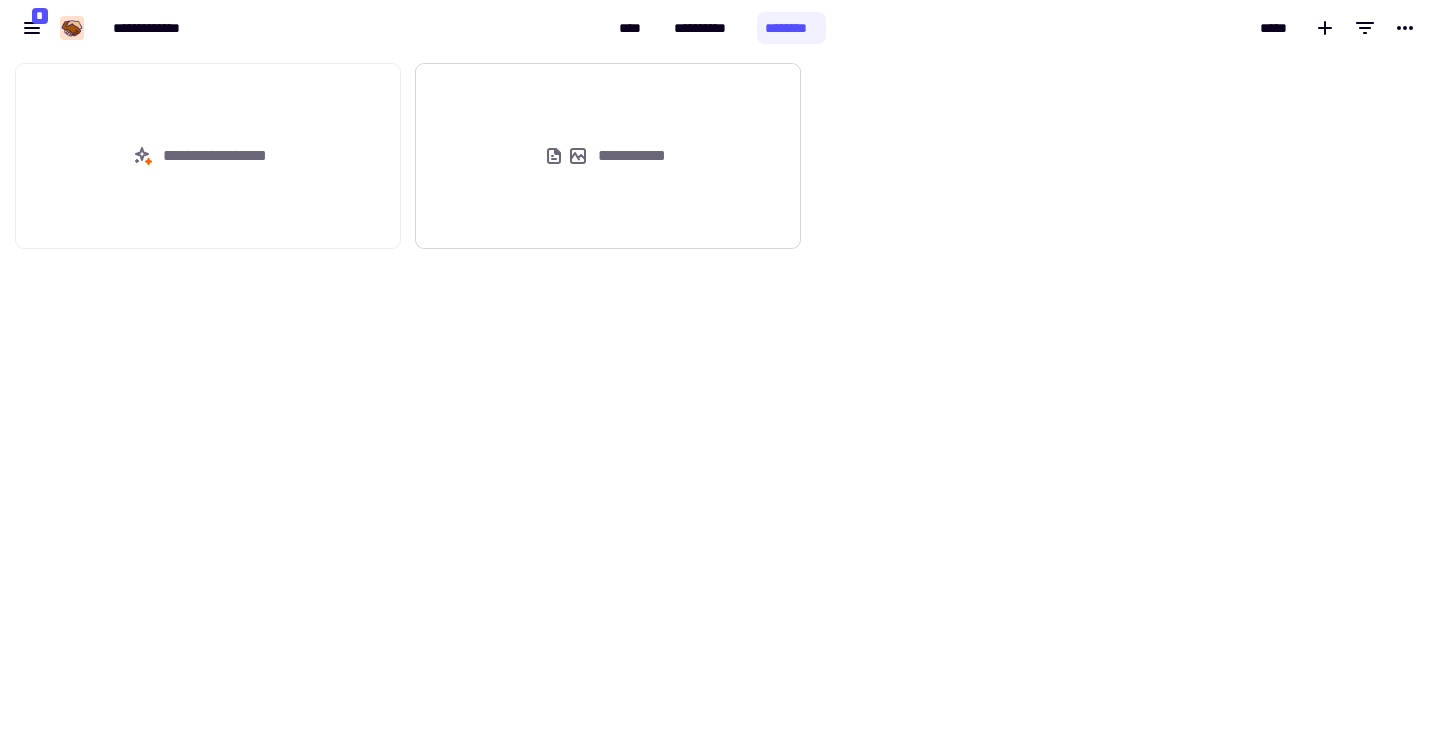 click on "**********" 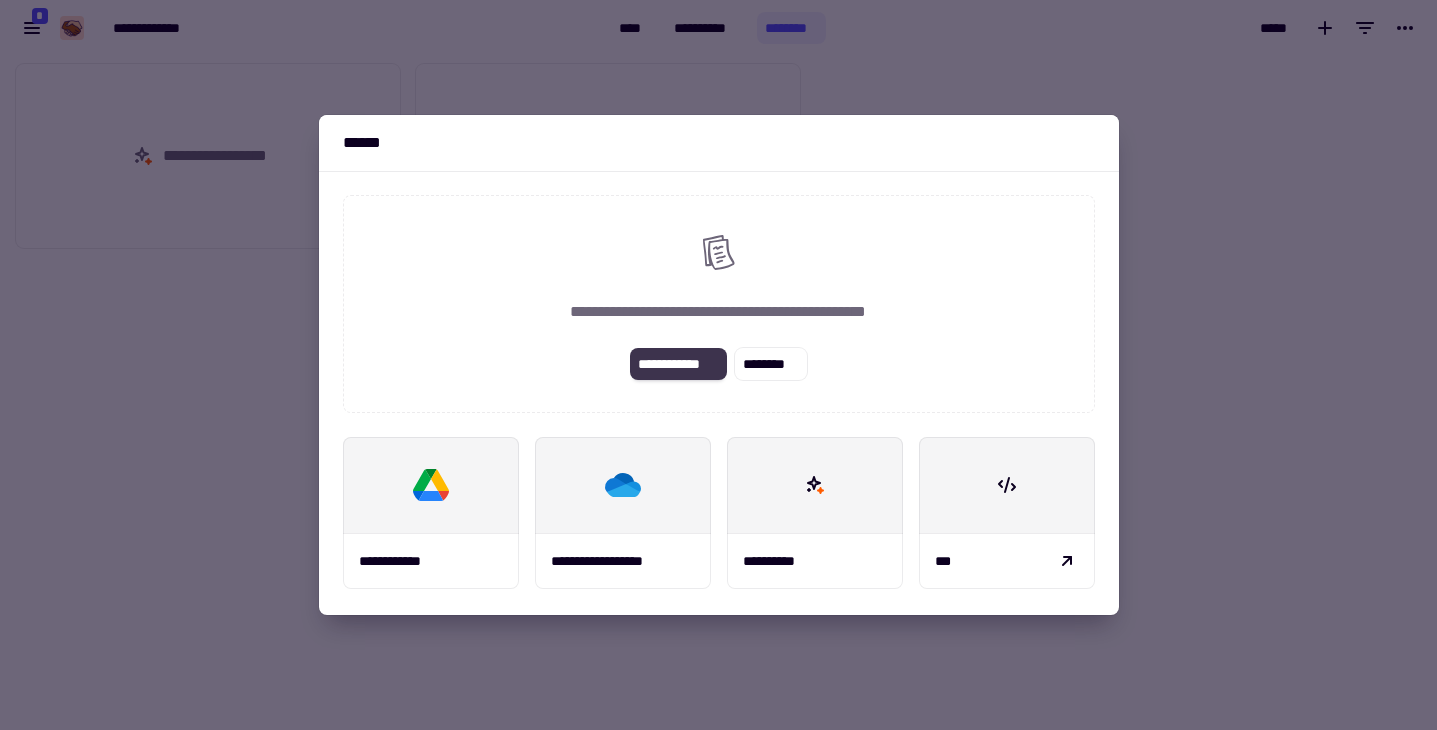 click on "**********" 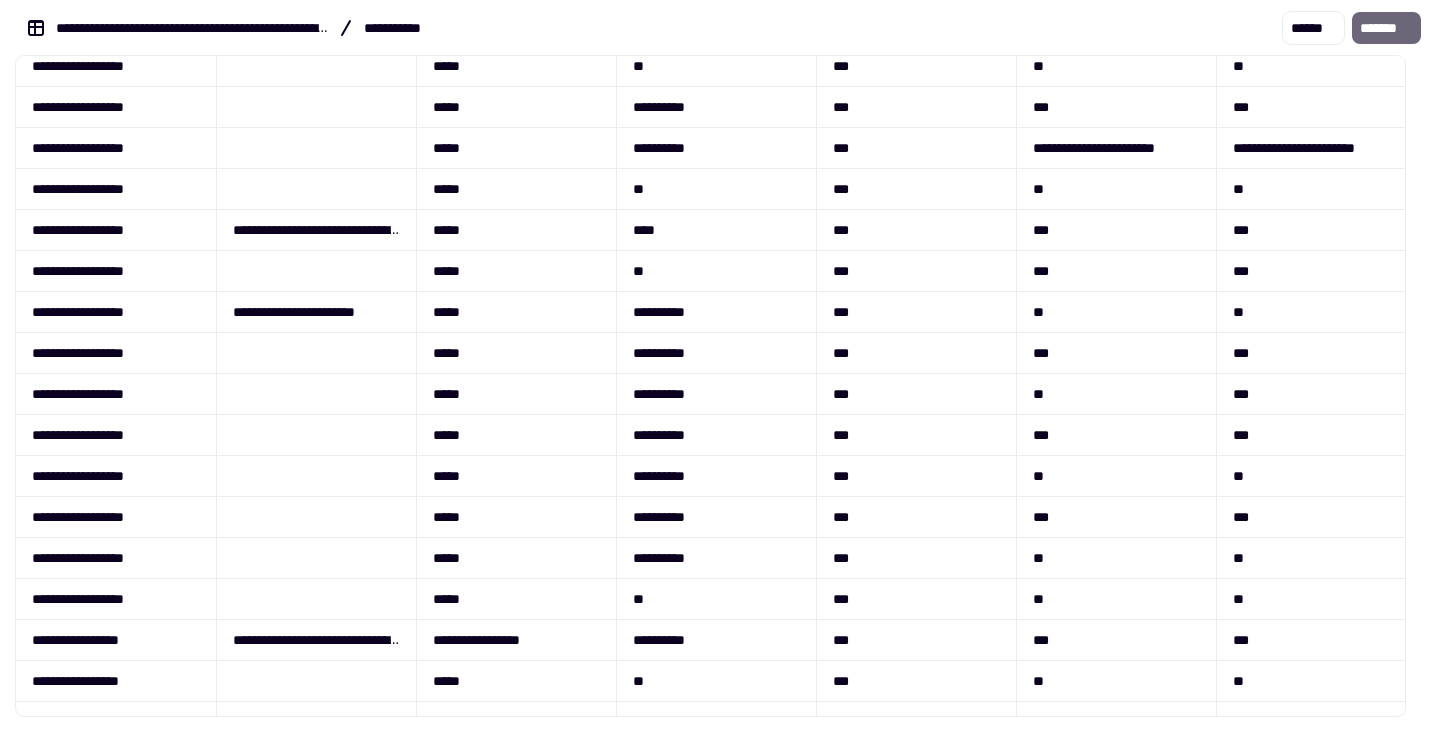 scroll, scrollTop: 0, scrollLeft: 0, axis: both 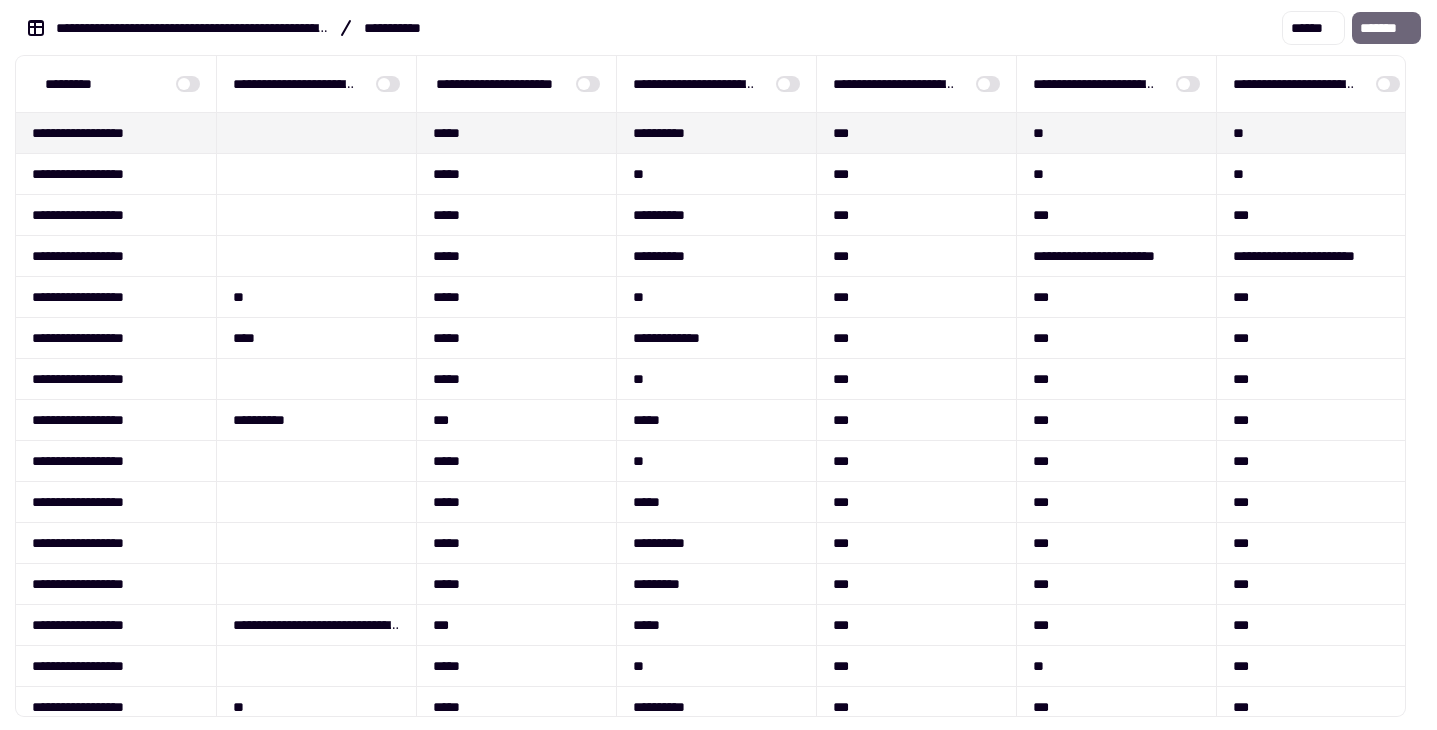 click on "**********" at bounding box center [718, 34] 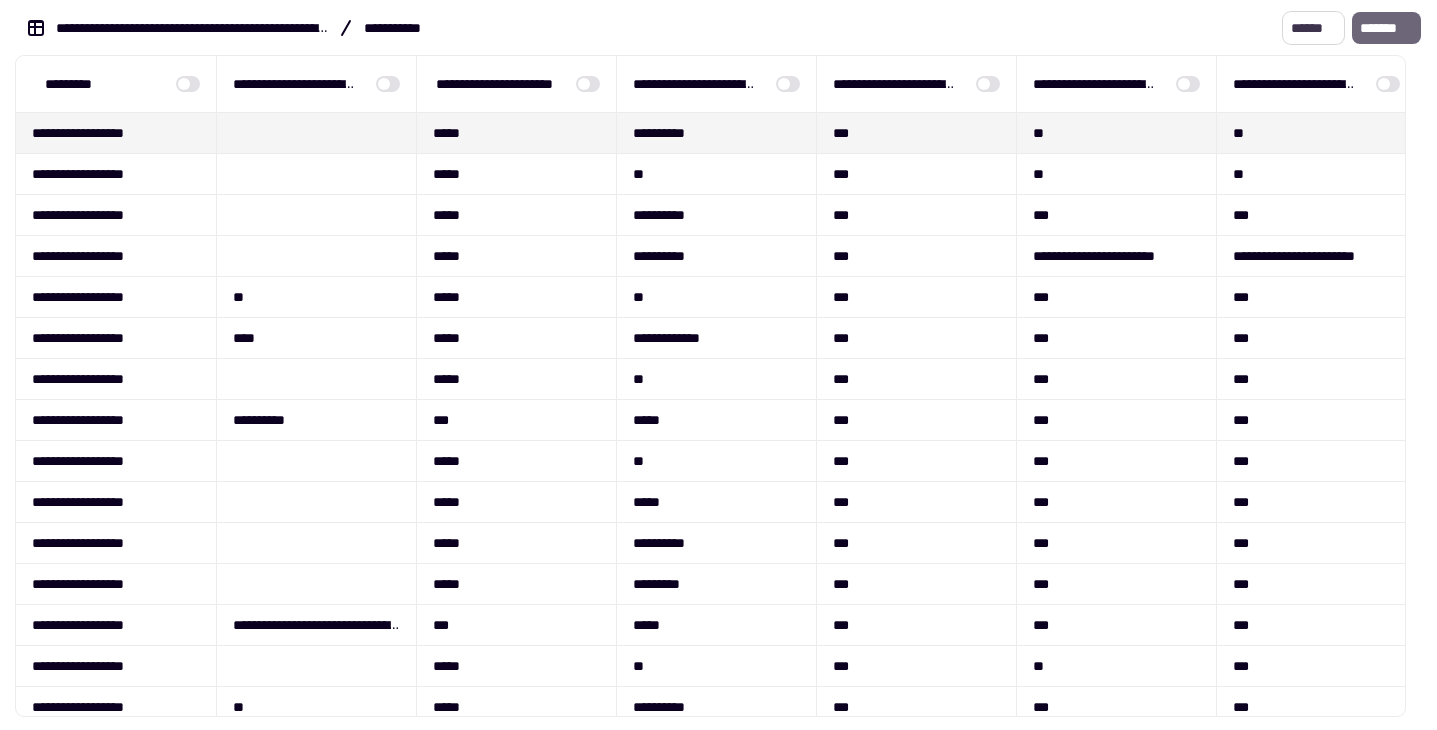 click on "******" 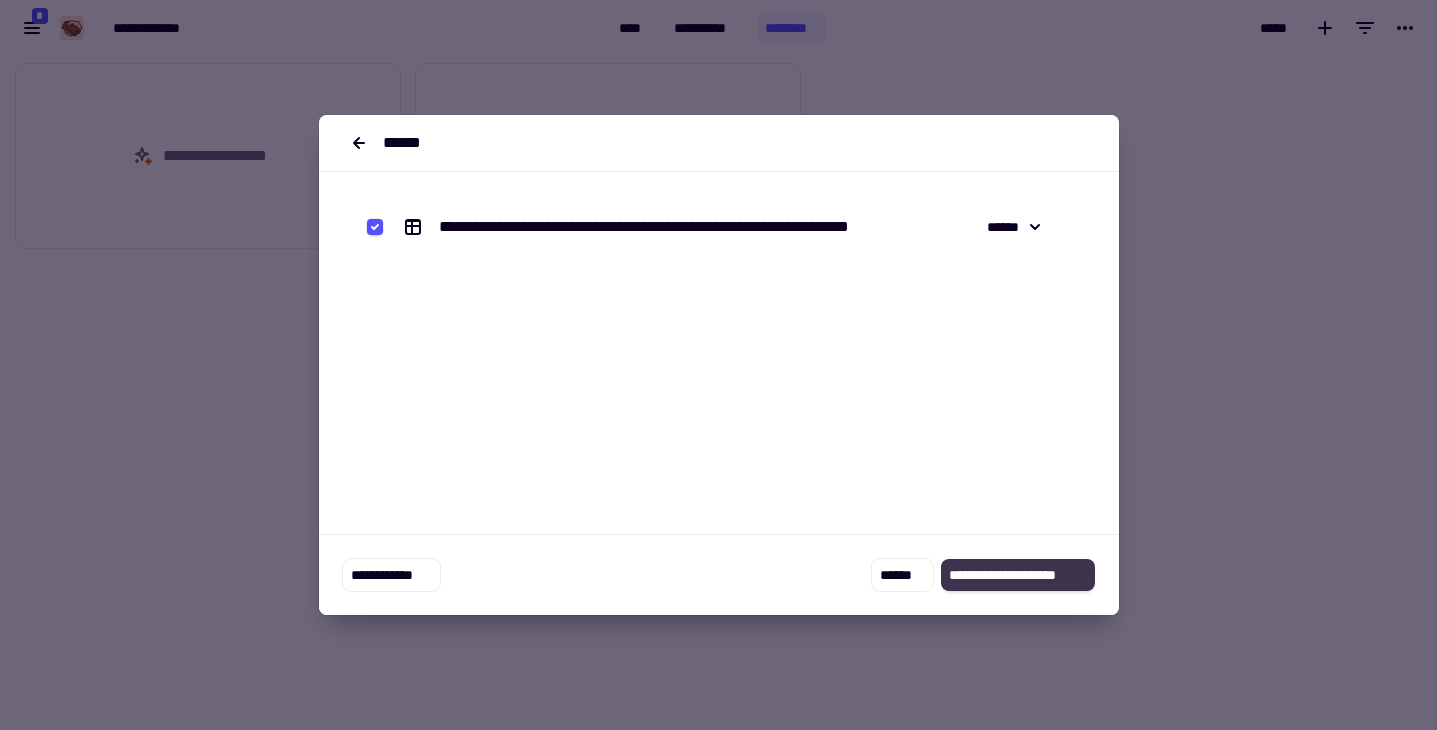 click on "**********" 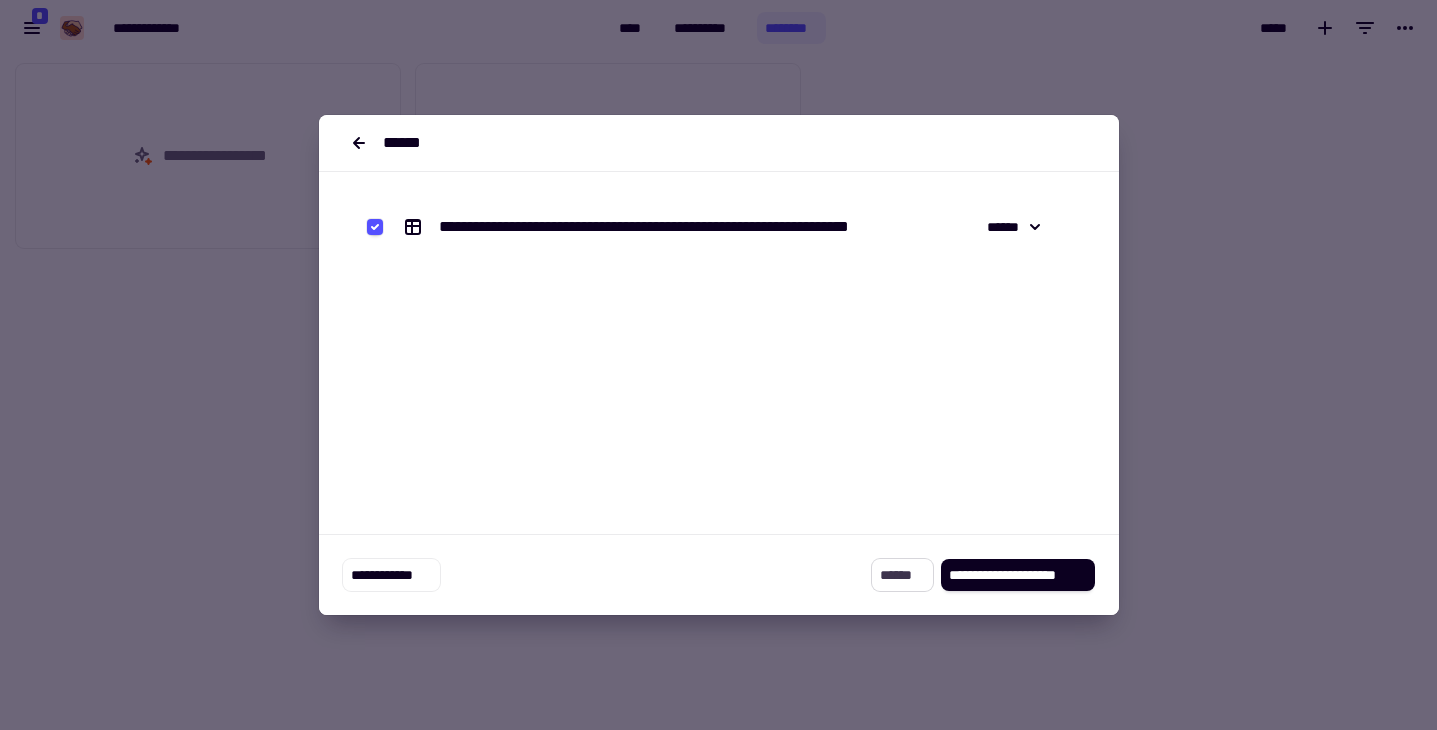 click on "******" 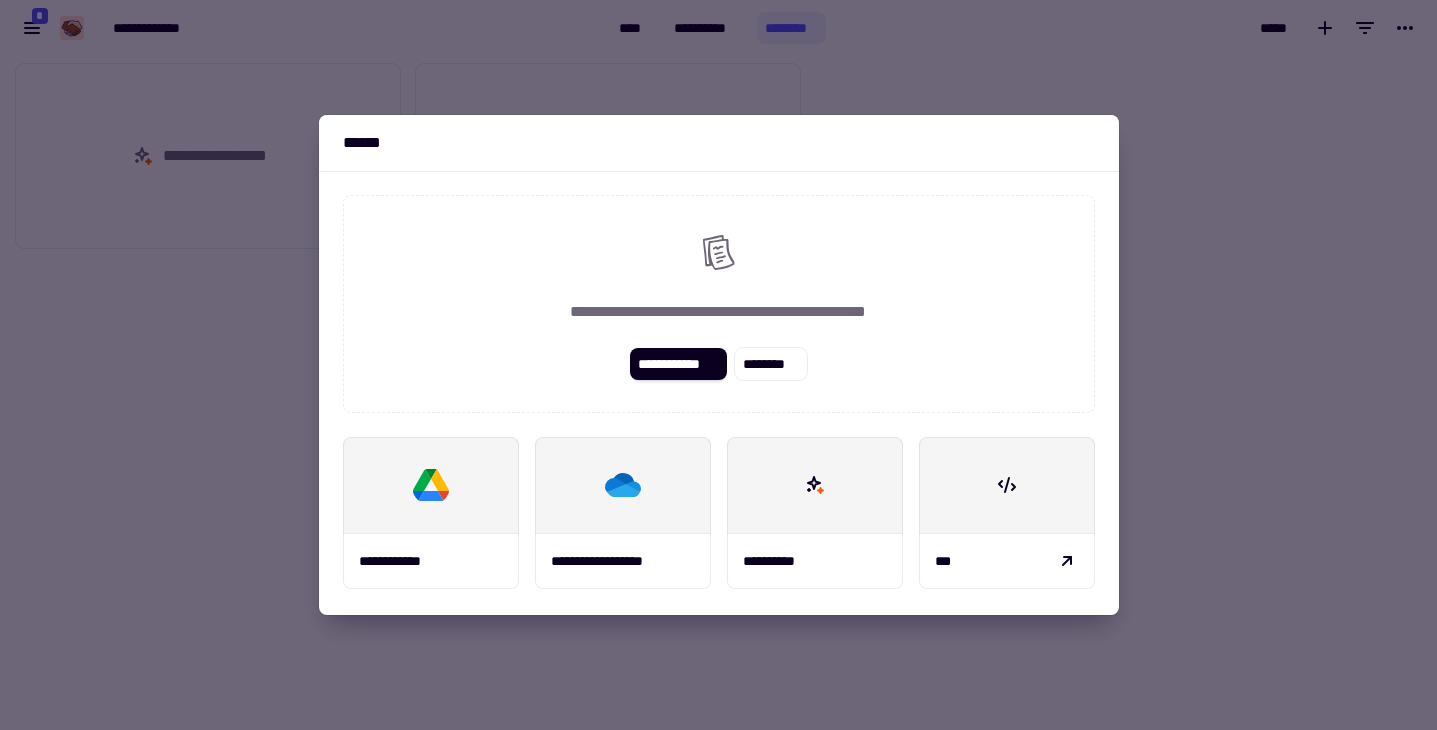 click at bounding box center (718, 365) 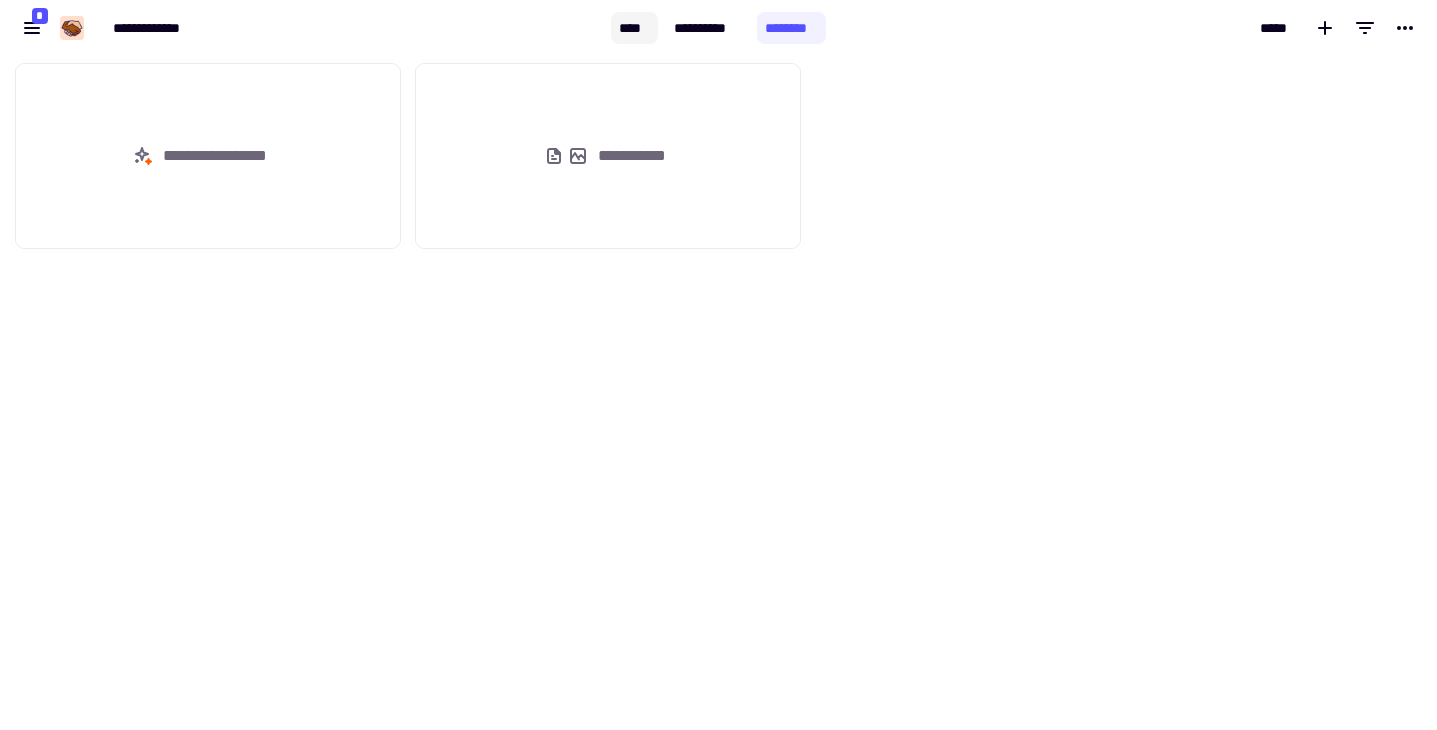 click on "****" 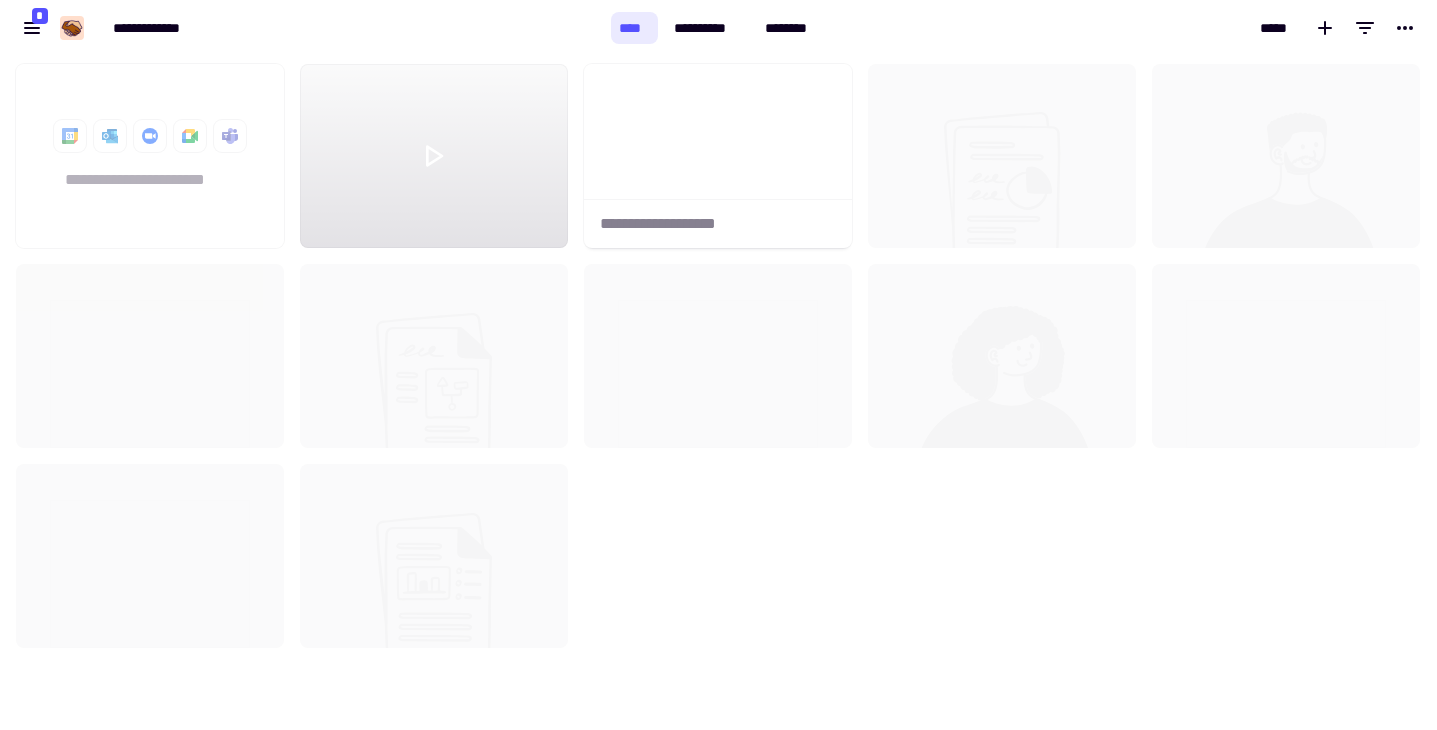 scroll, scrollTop: 1, scrollLeft: 1, axis: both 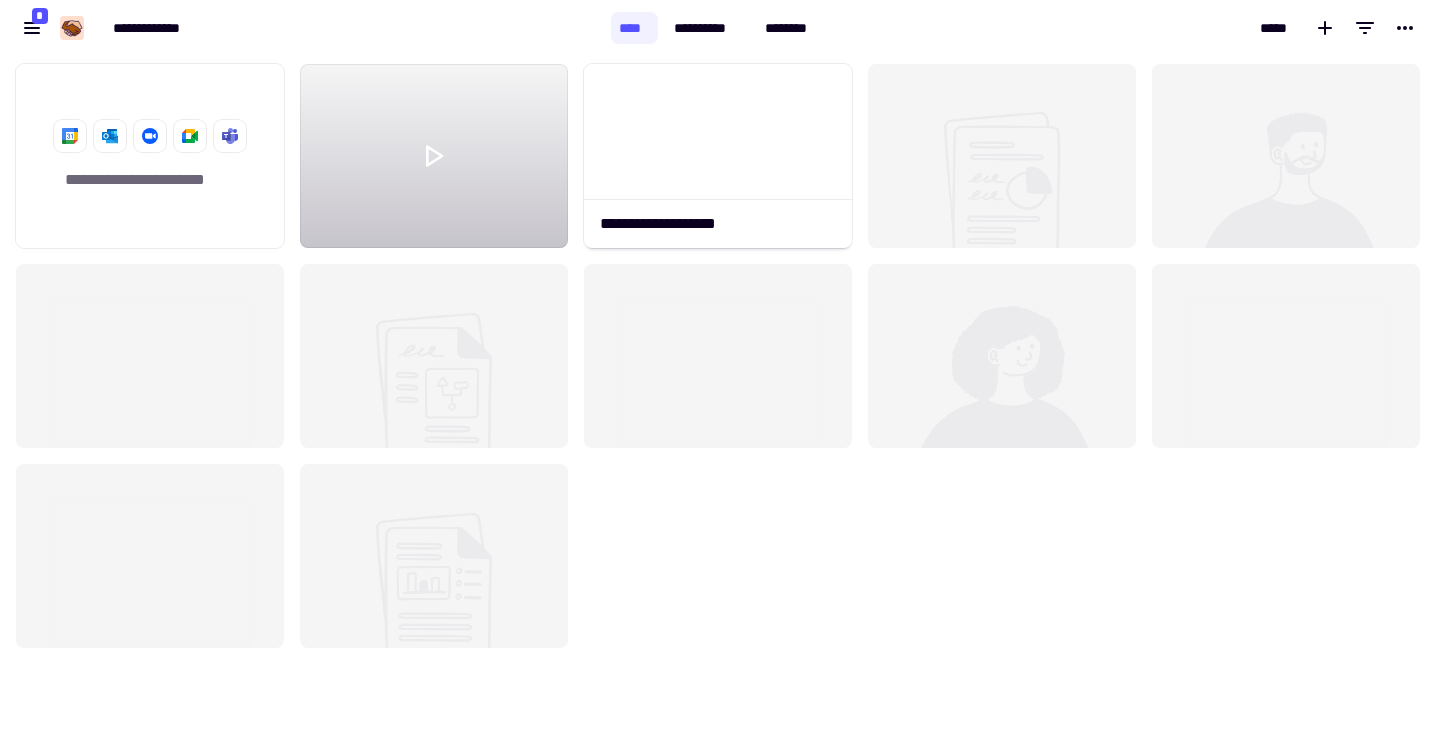 click on "**********" at bounding box center [718, 28] 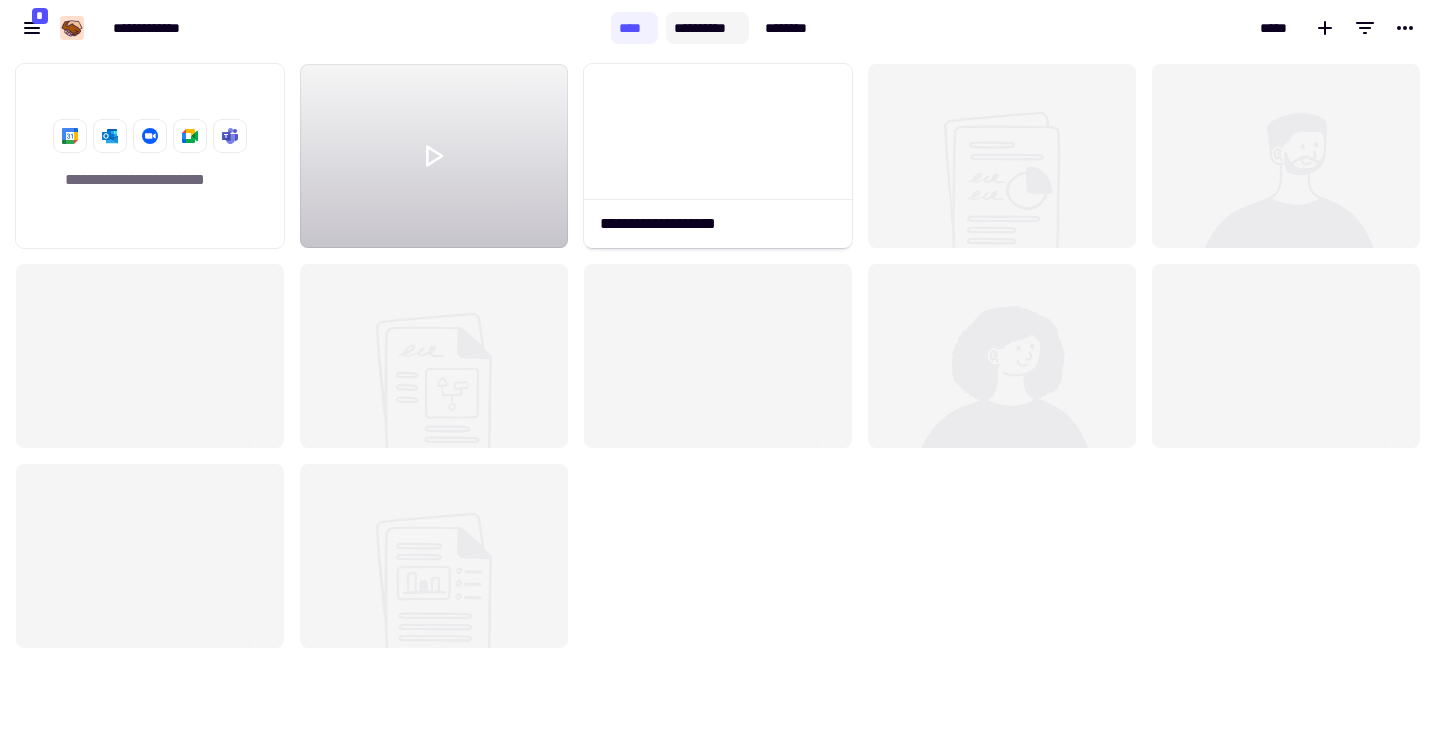 click on "**********" 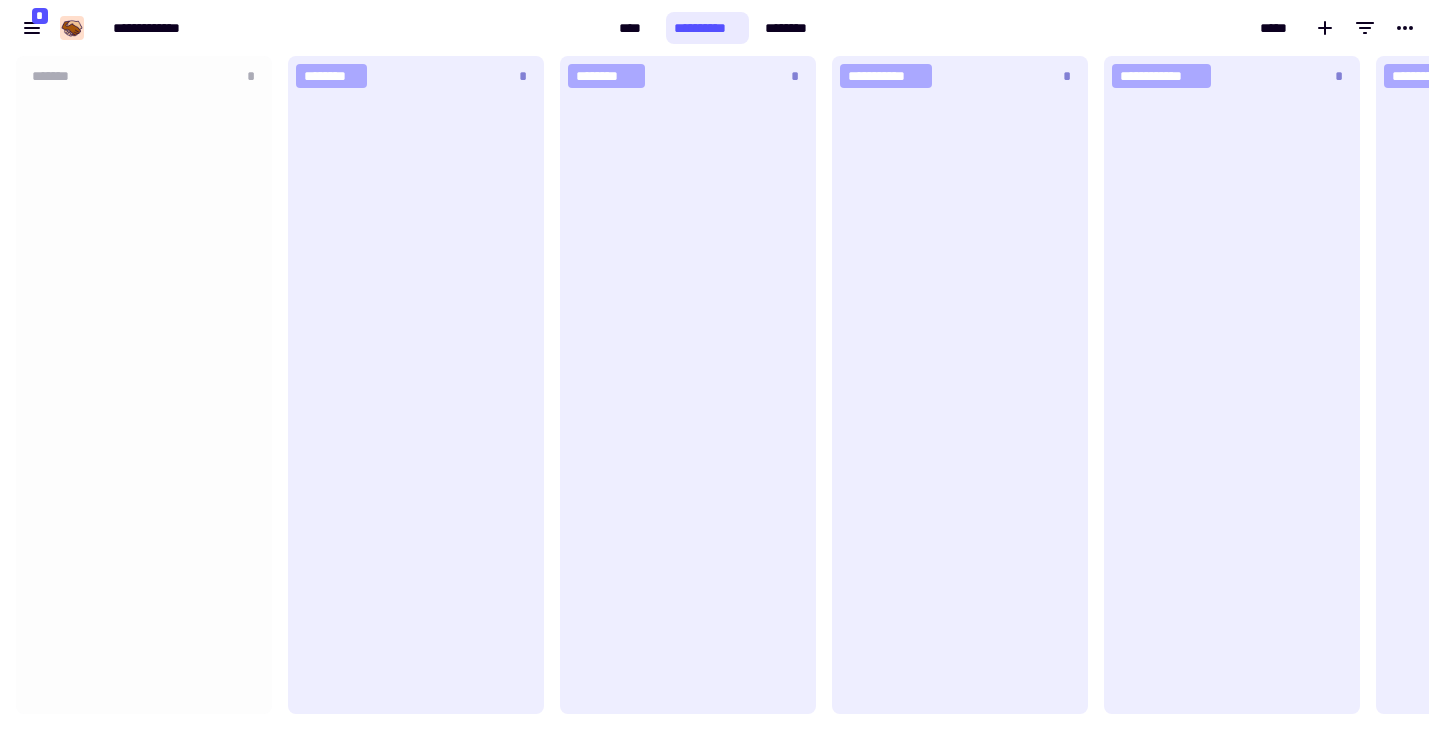 scroll, scrollTop: 1, scrollLeft: 1, axis: both 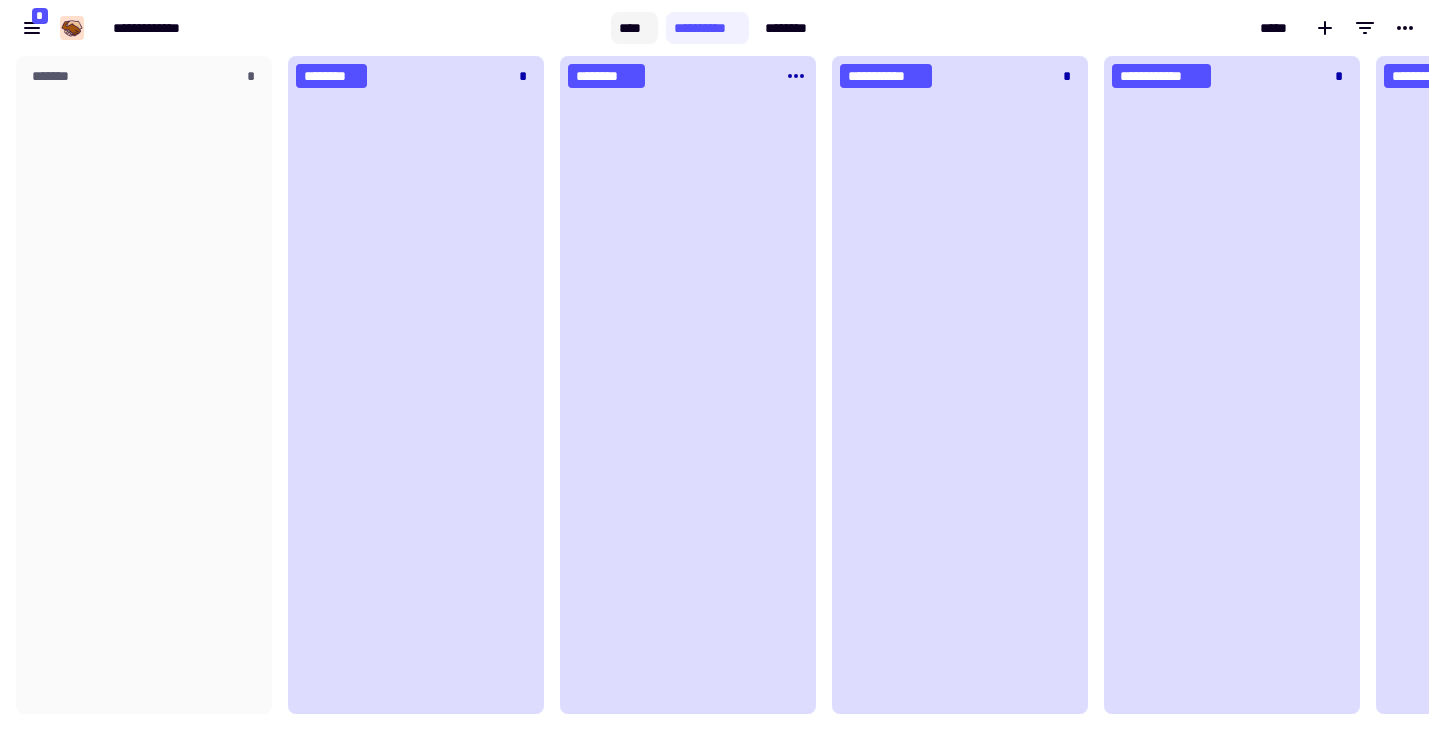 click on "****" 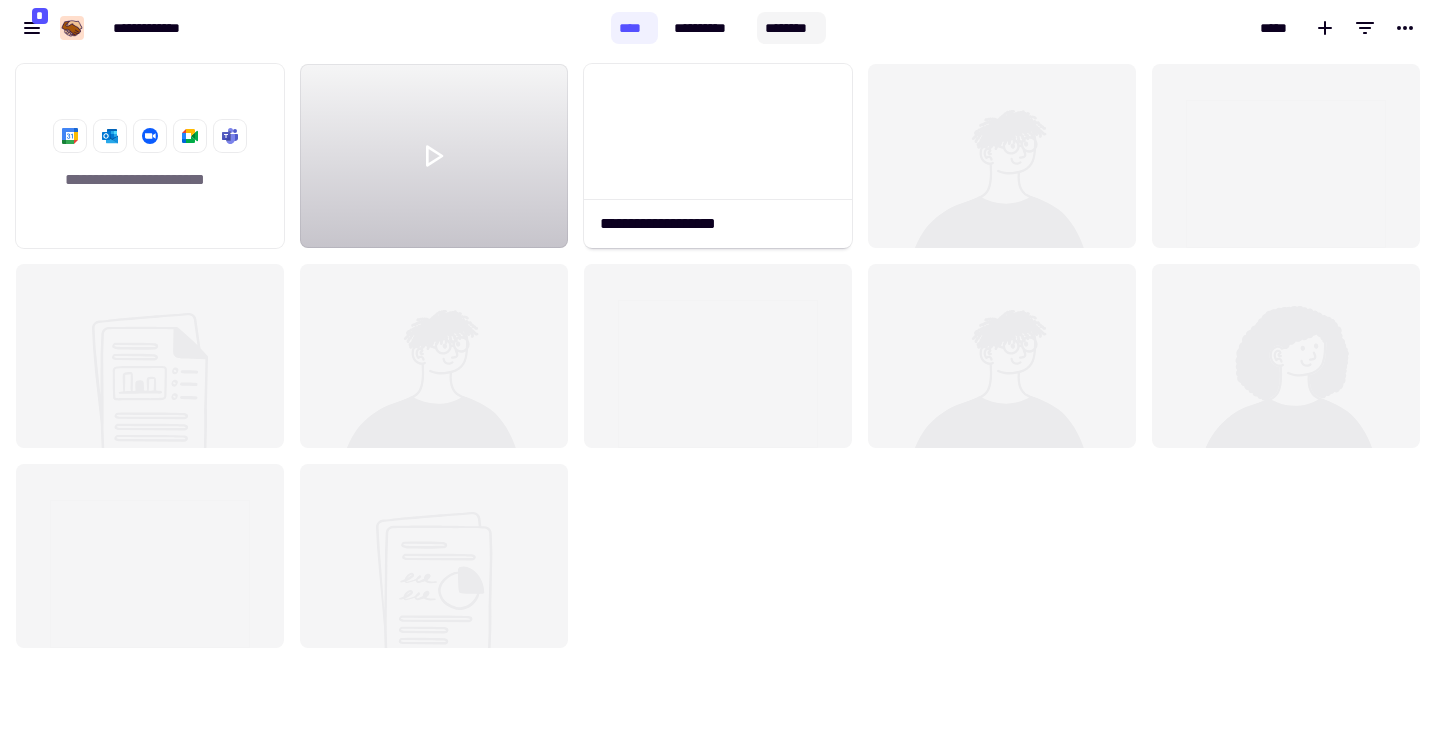 click on "********" 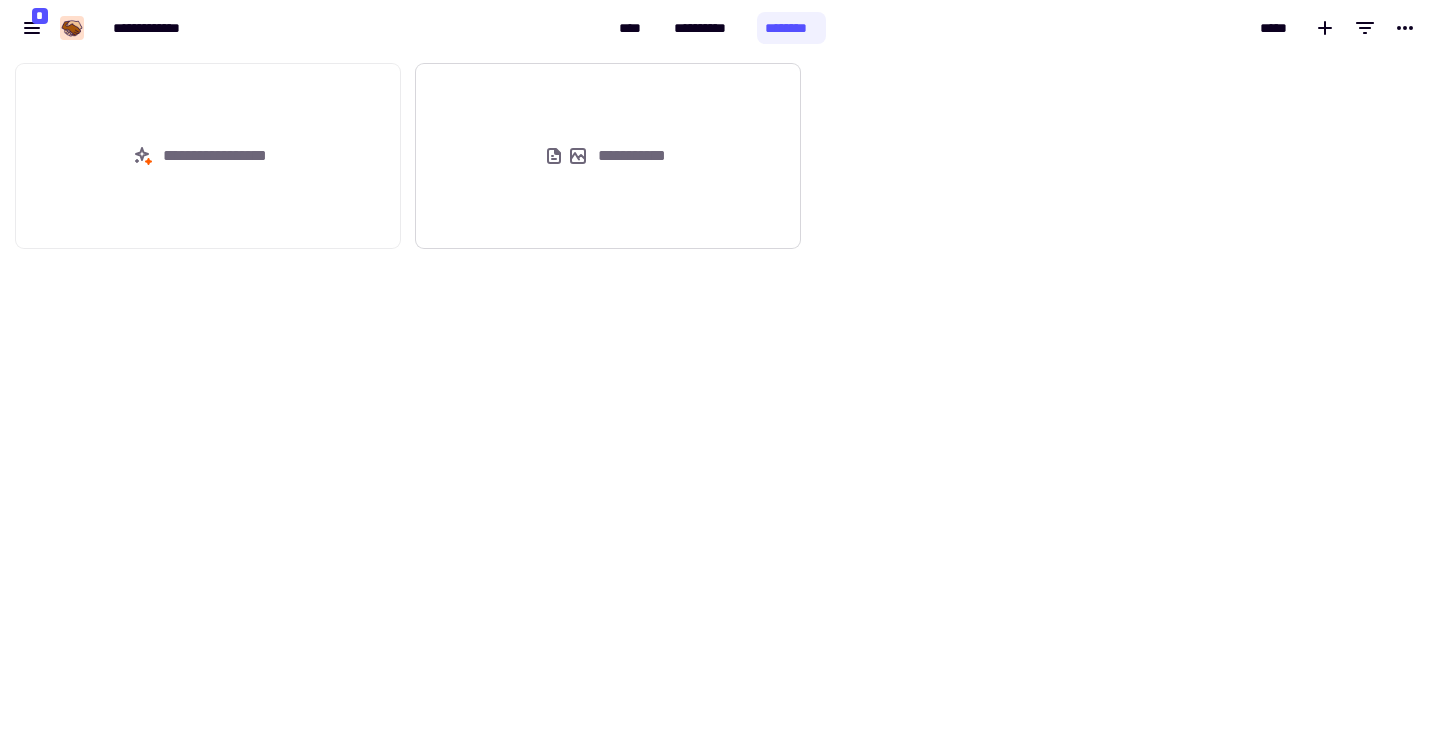 click on "**********" 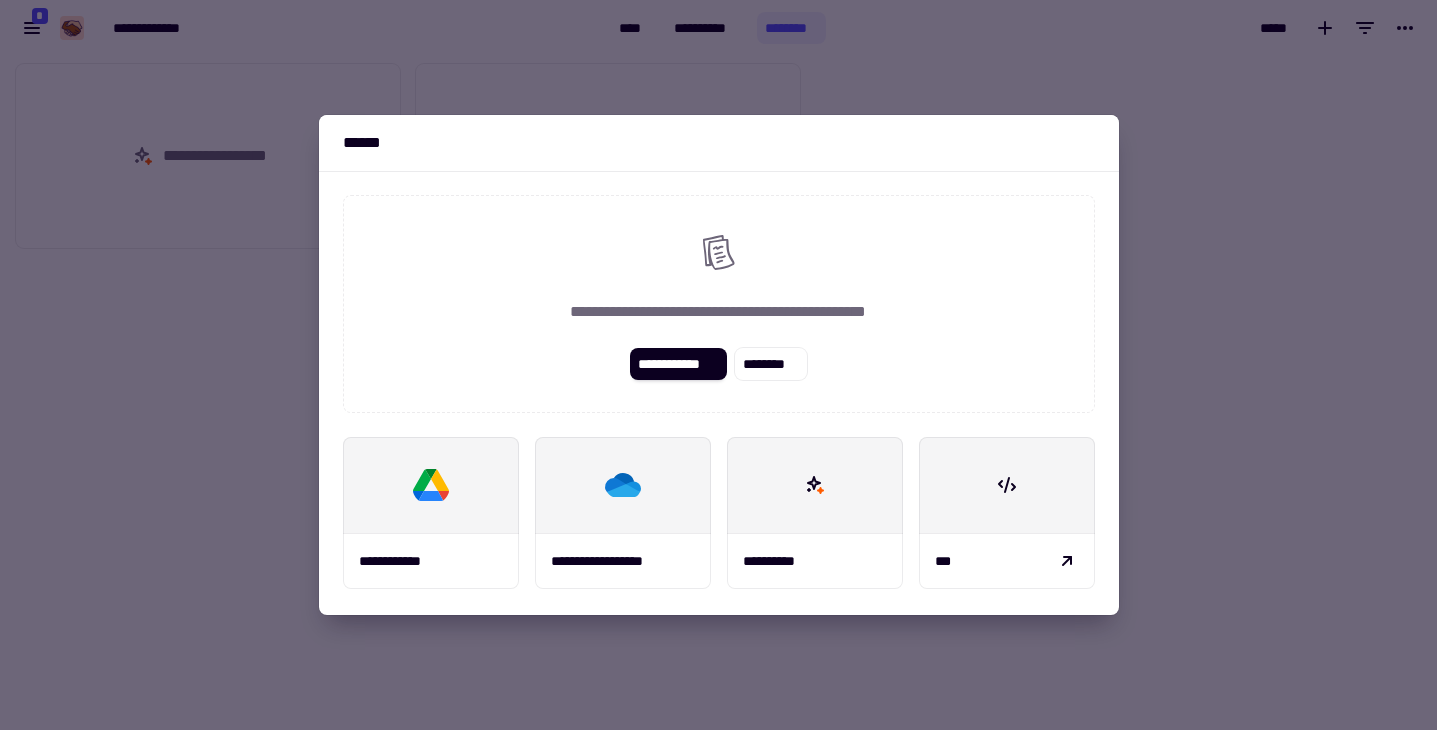 click at bounding box center [718, 365] 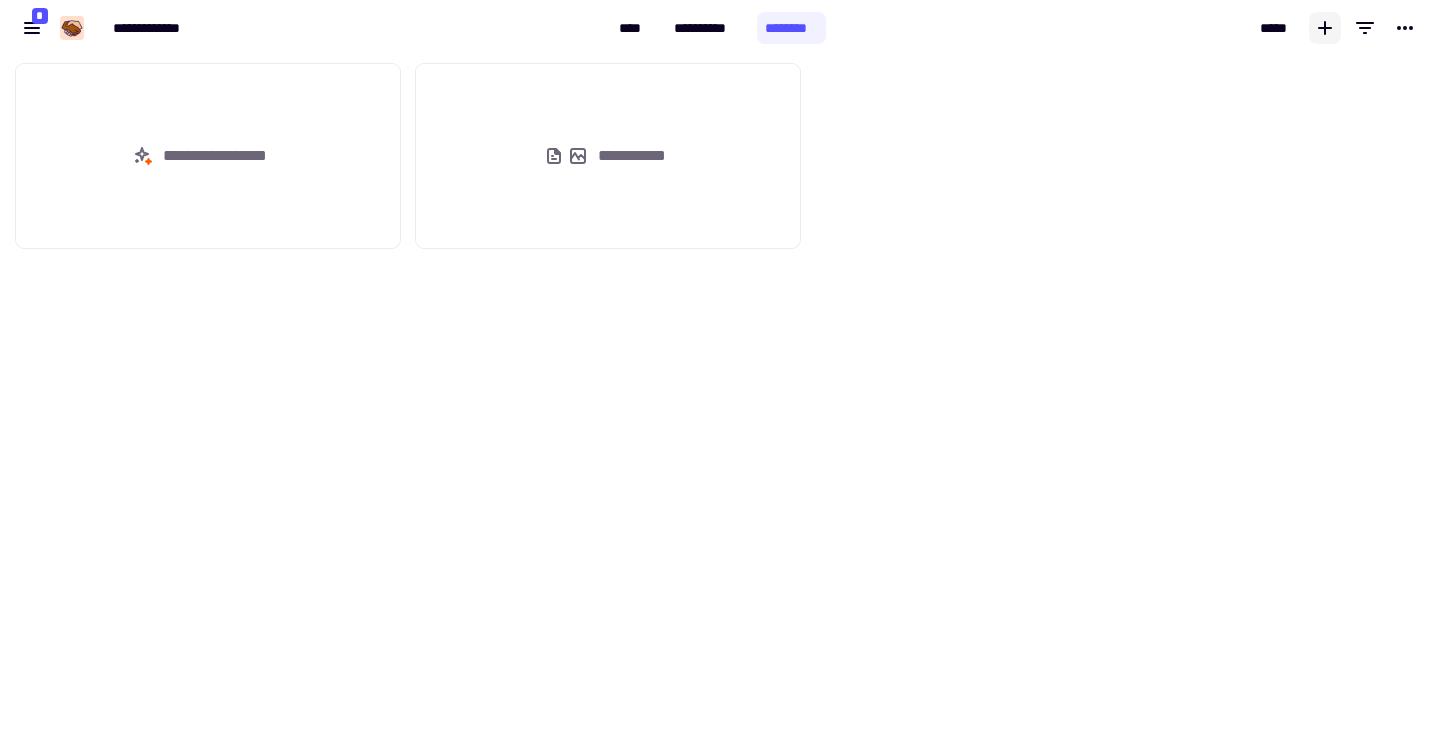 click 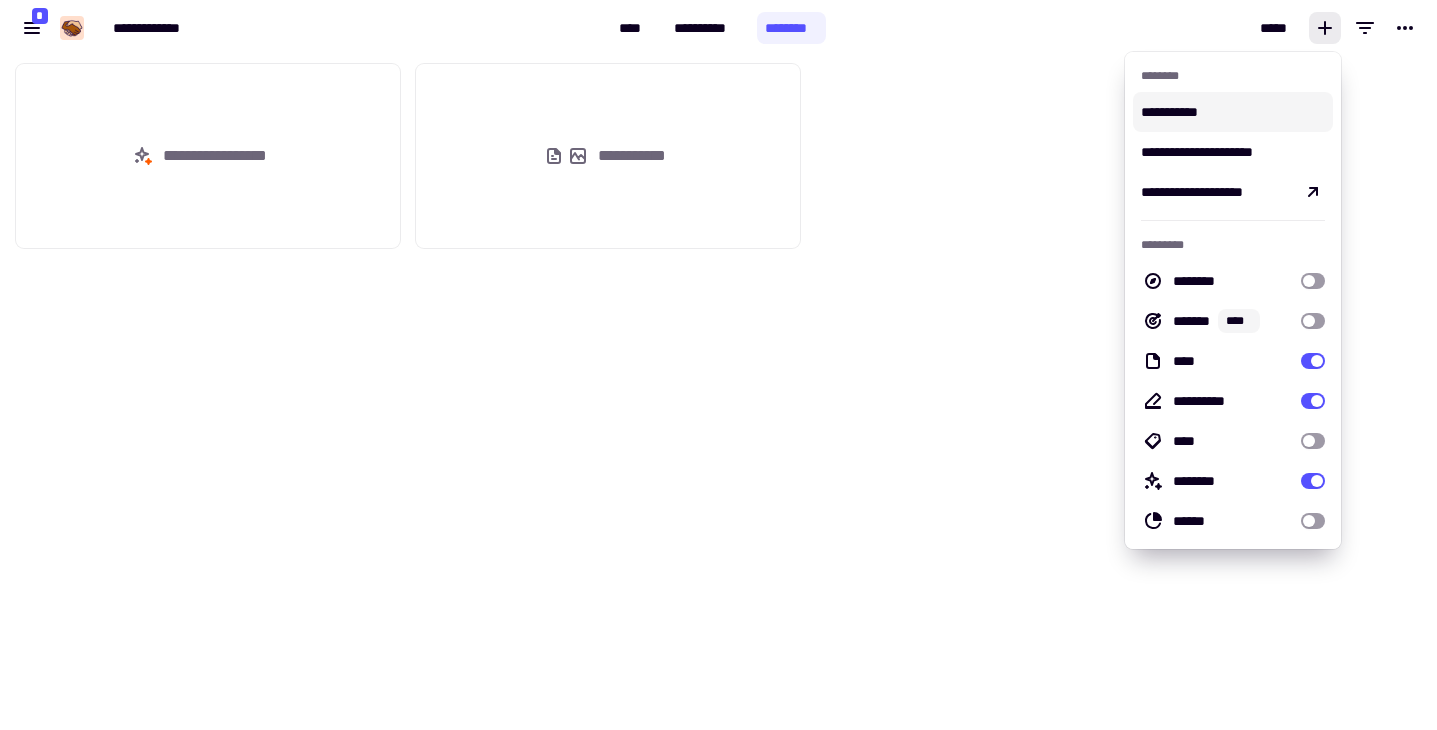 click on "**********" at bounding box center (1233, 112) 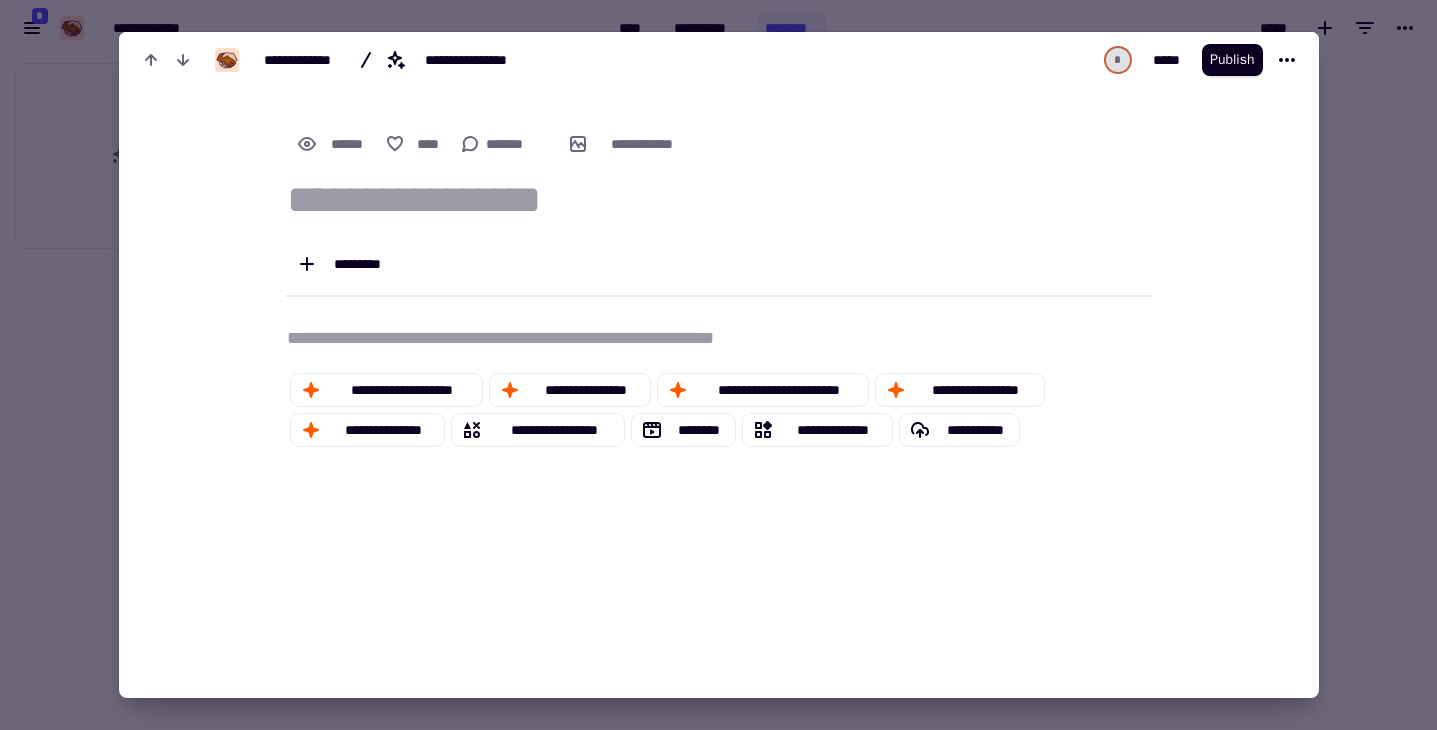 click at bounding box center [718, 365] 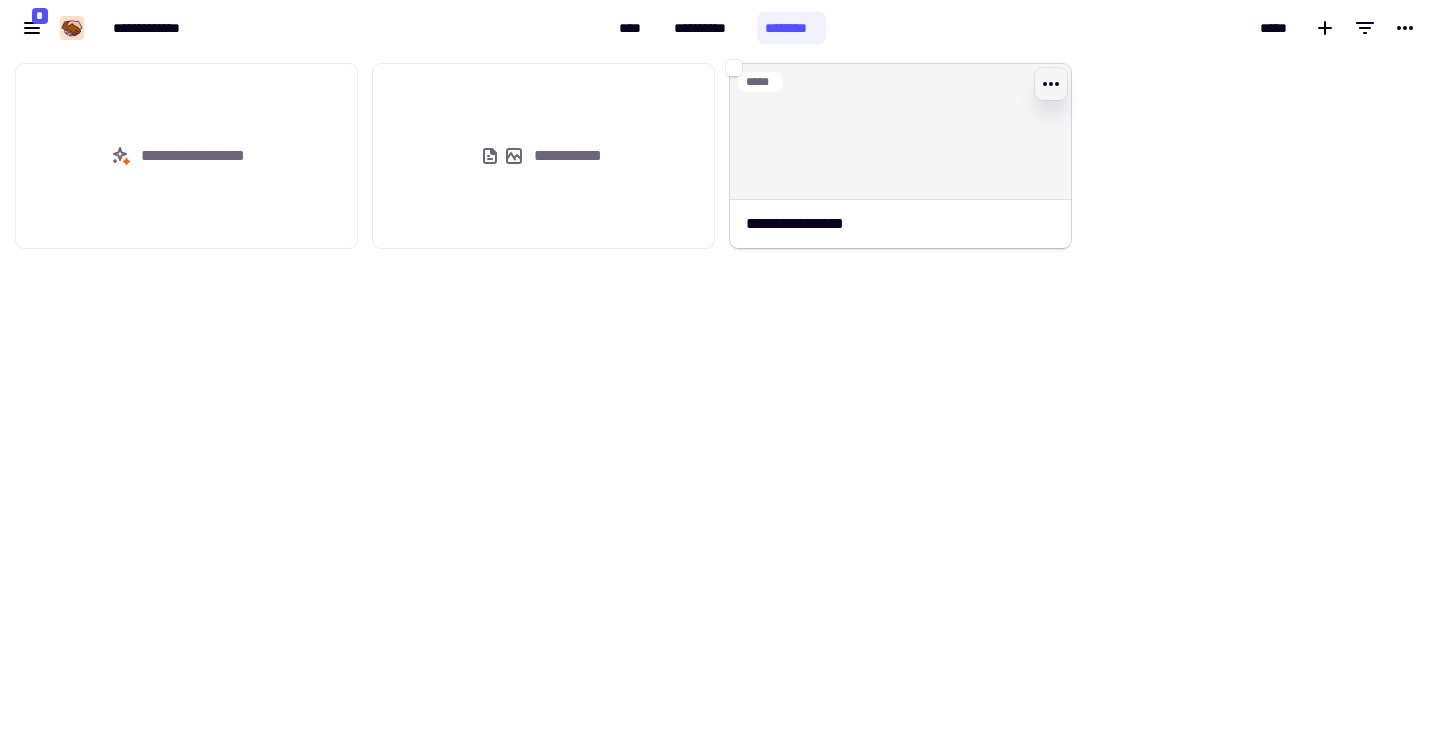 click 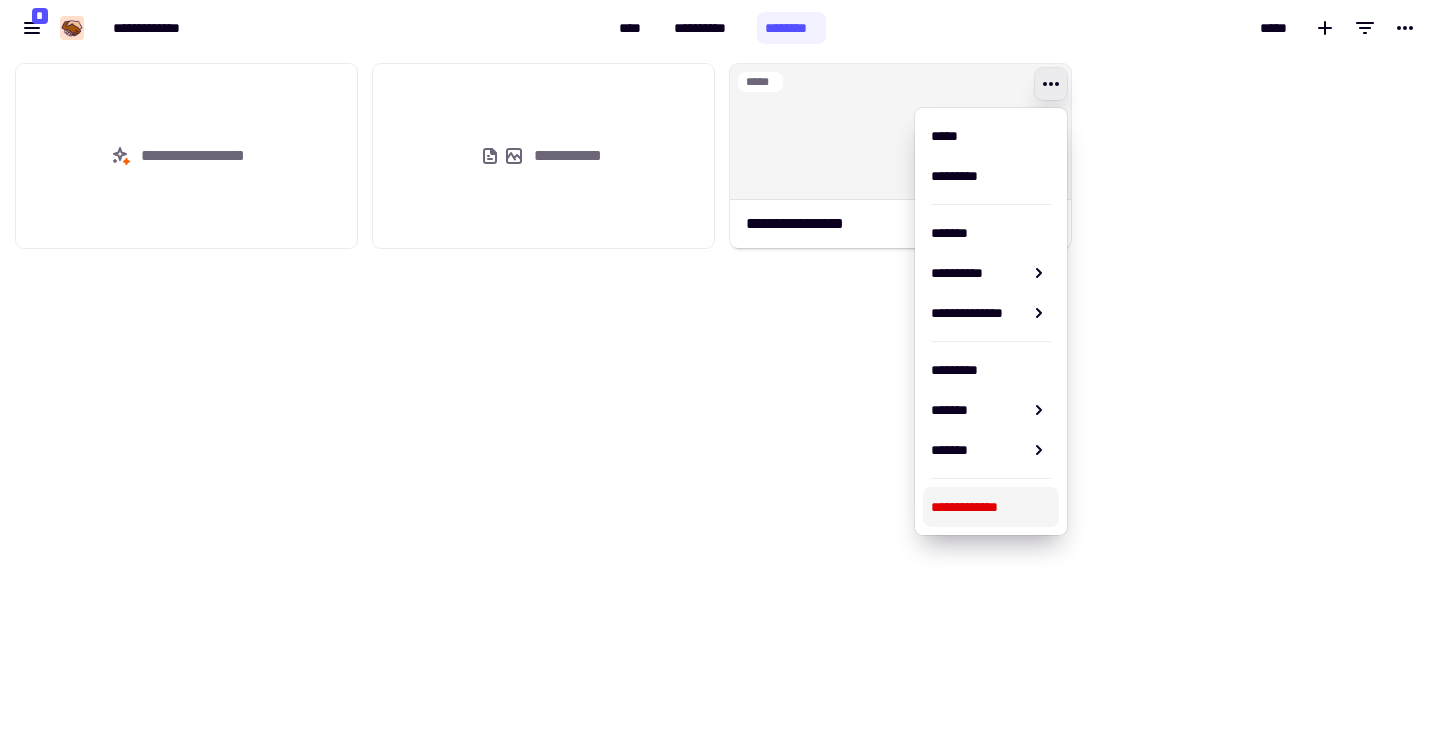 click on "**********" at bounding box center (991, 507) 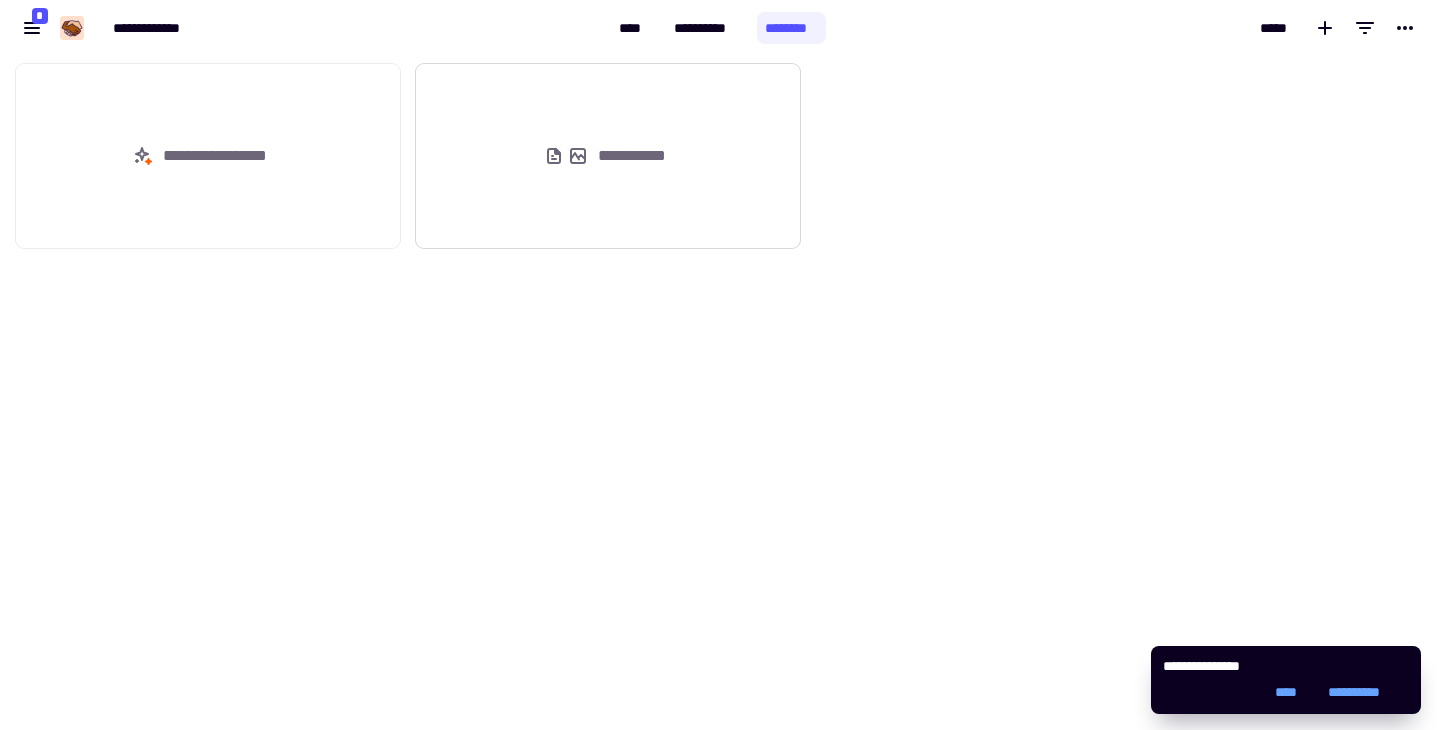 click on "**********" 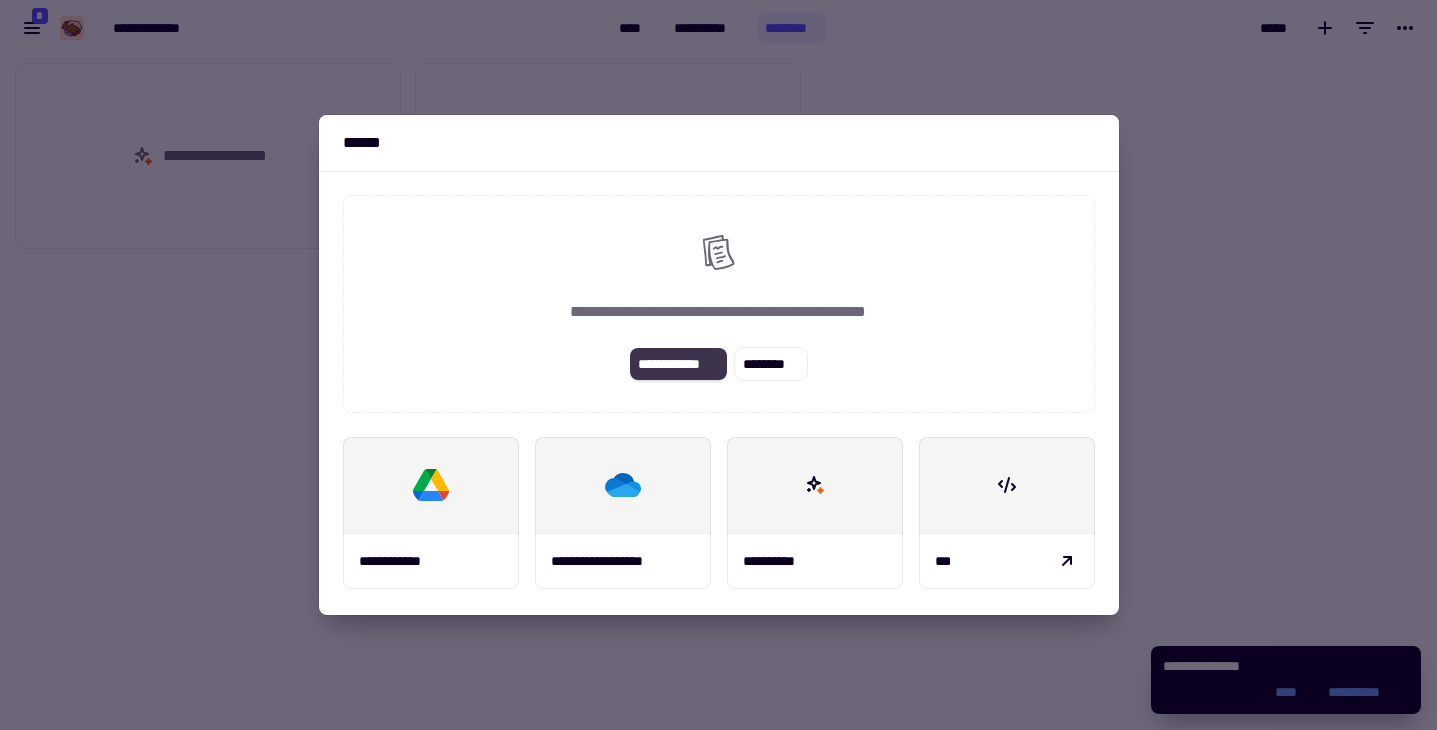 click on "**********" 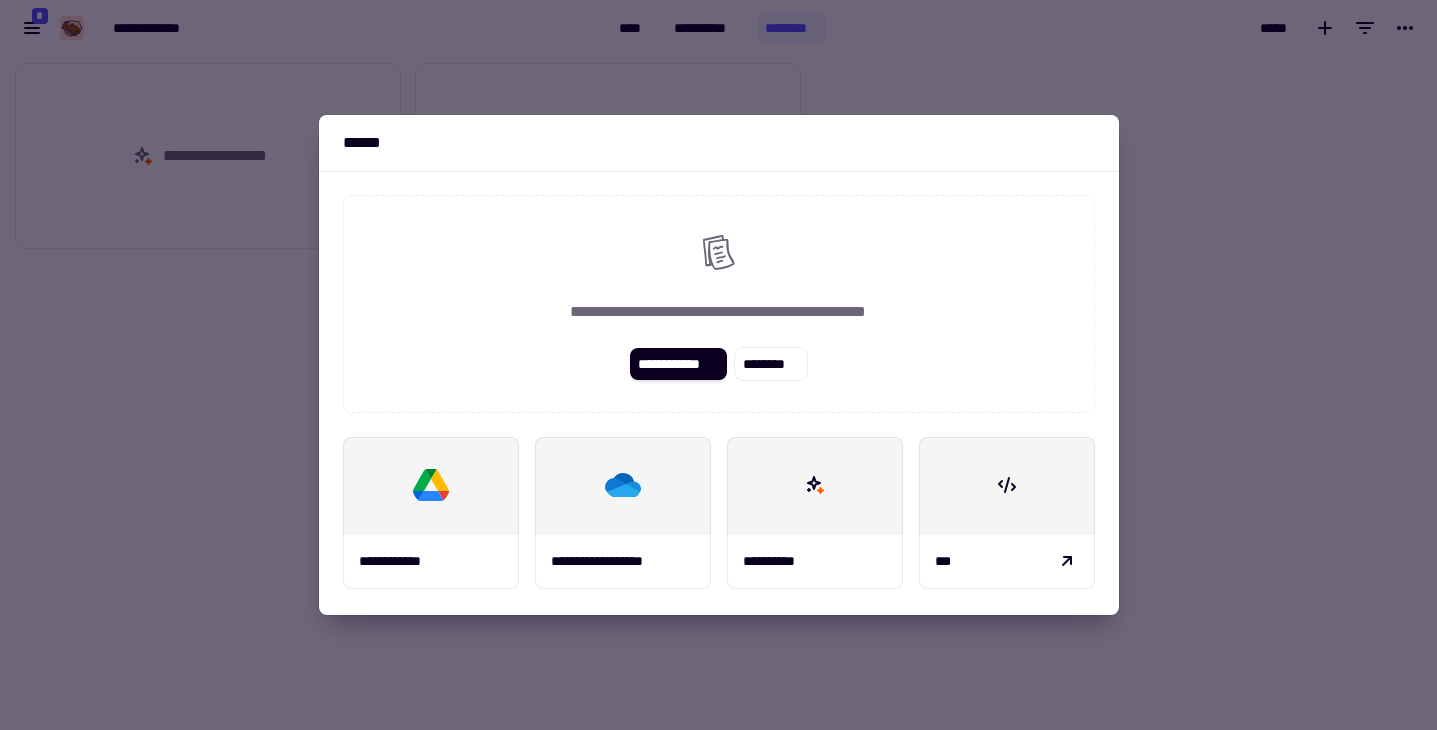 click at bounding box center [718, 365] 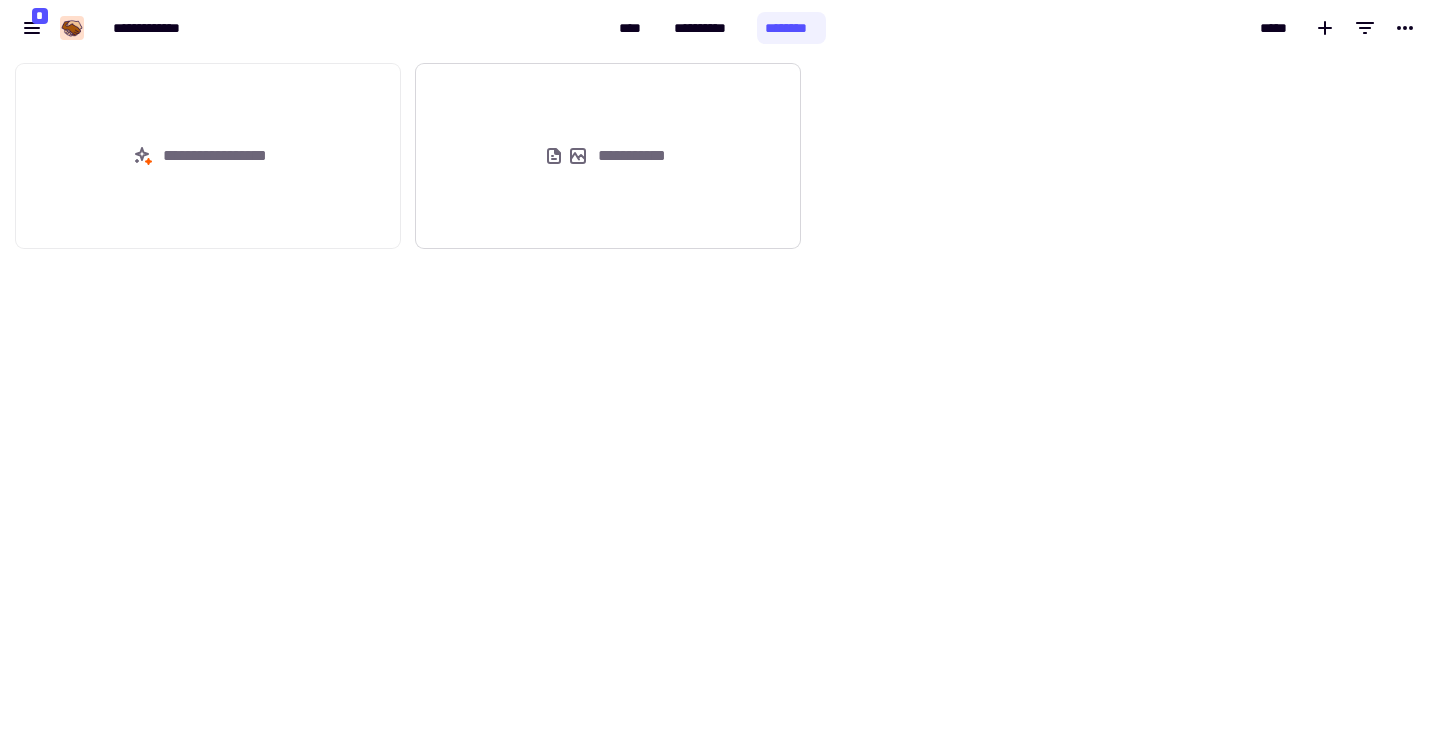 click 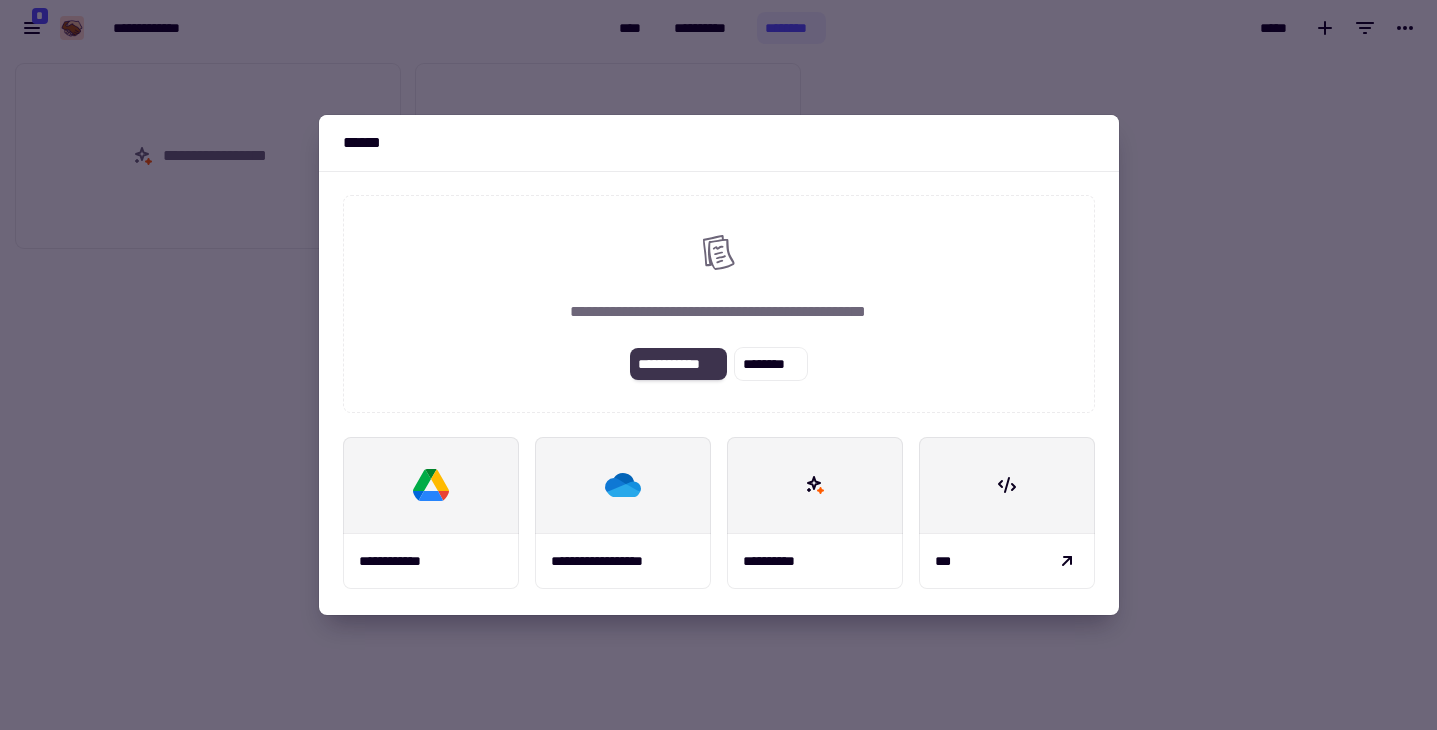 click on "**********" 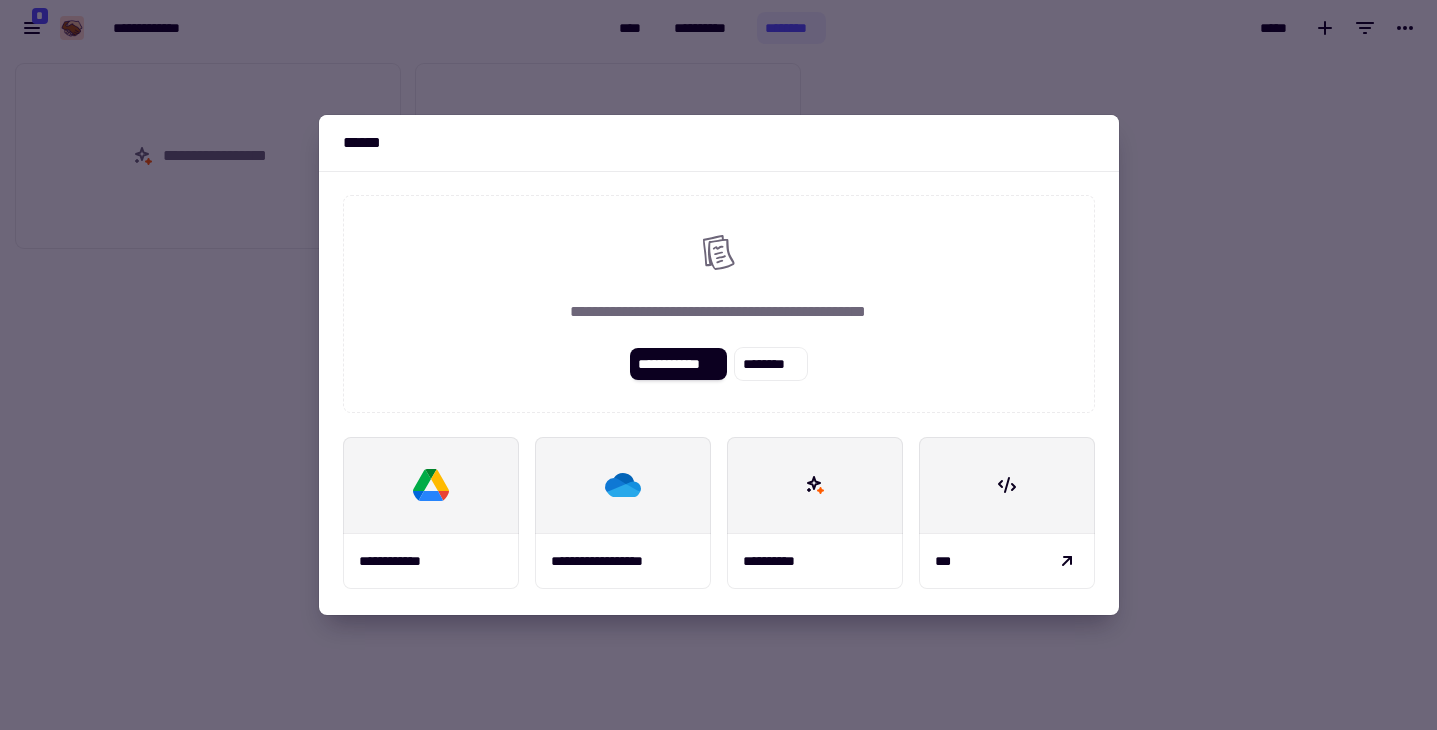 click at bounding box center [718, 365] 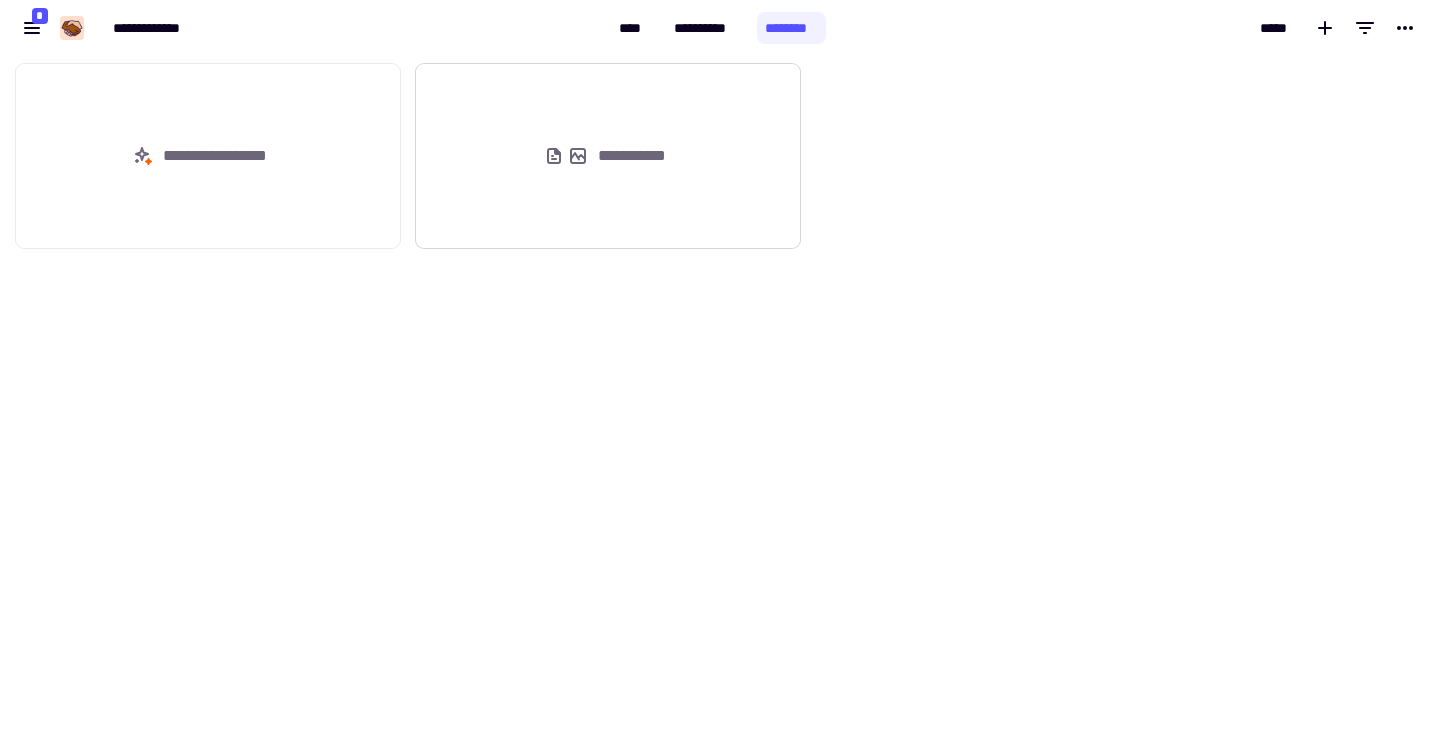click on "**********" 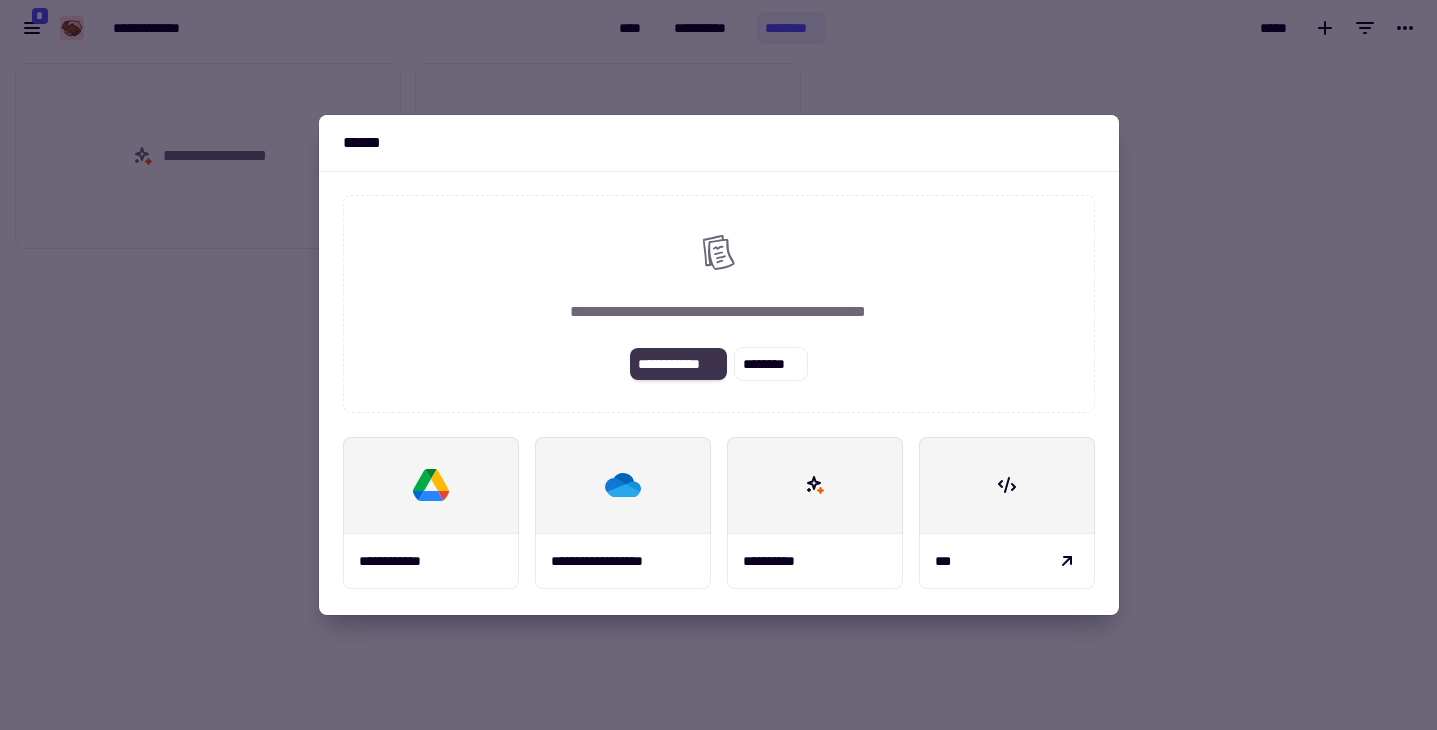 click on "**********" 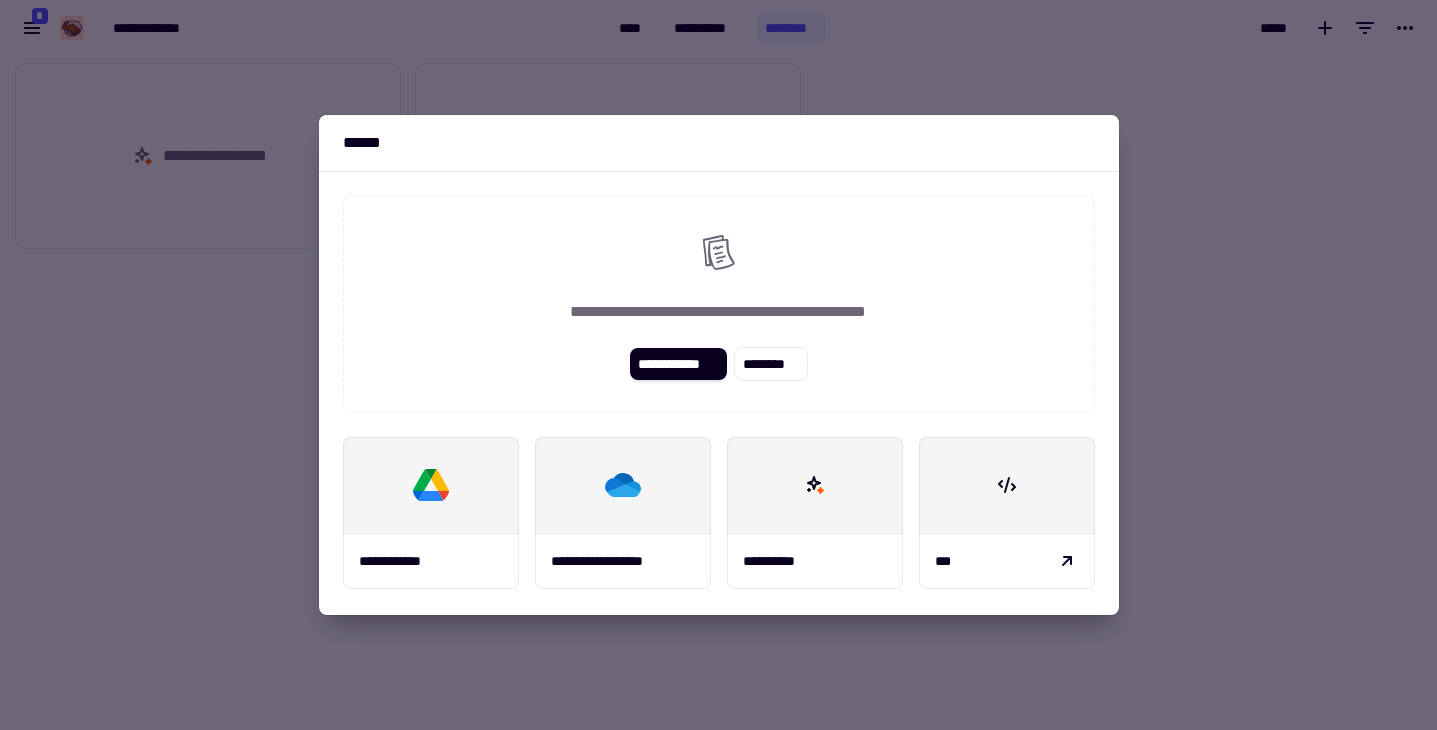 click at bounding box center [718, 365] 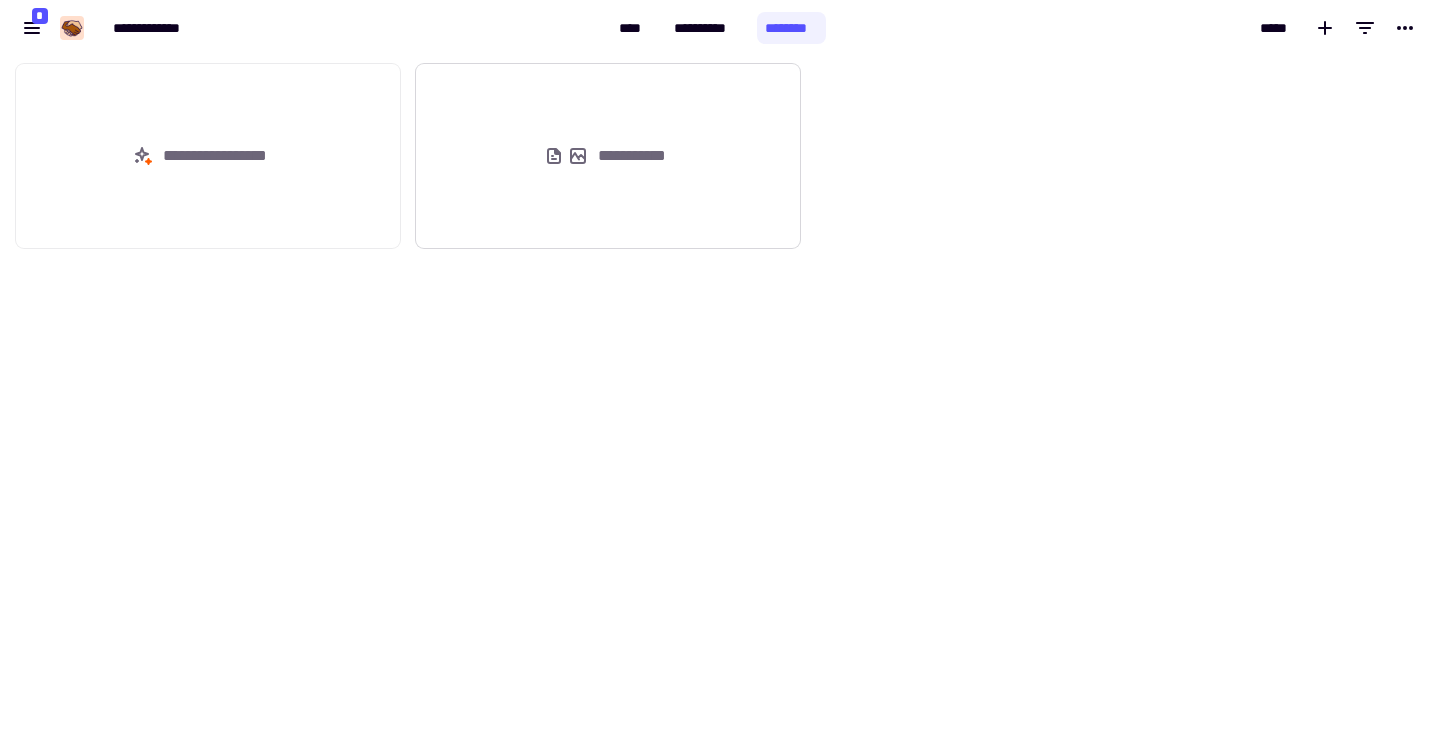 click on "**********" 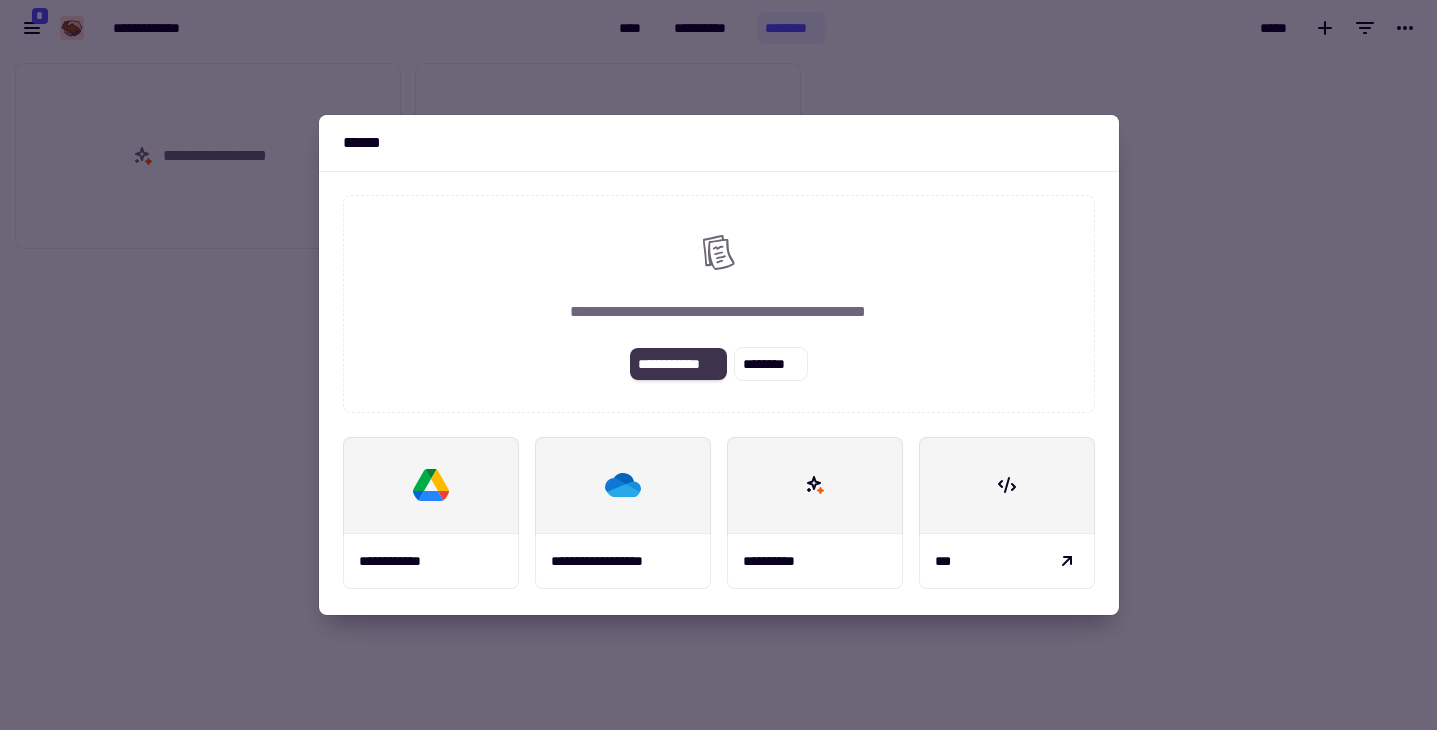 click on "**********" 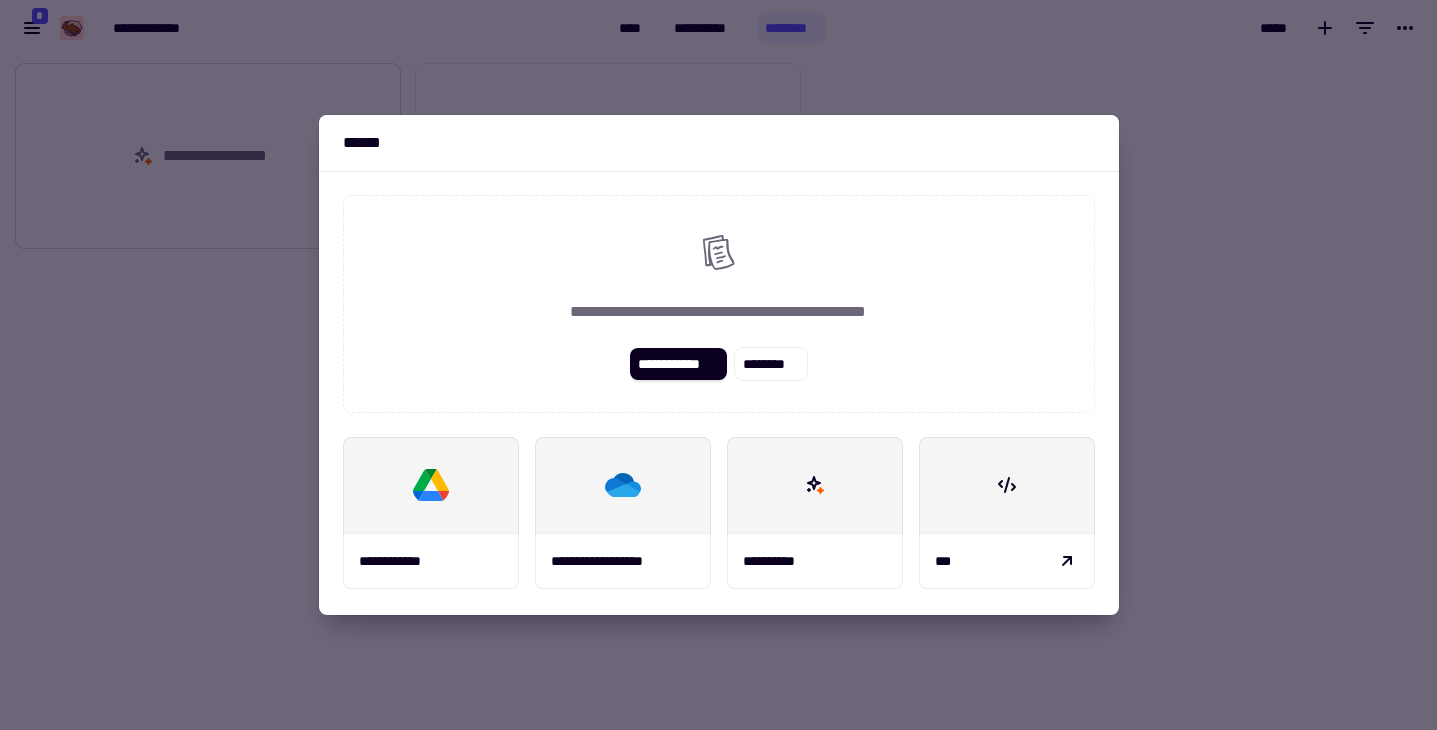 click at bounding box center [718, 365] 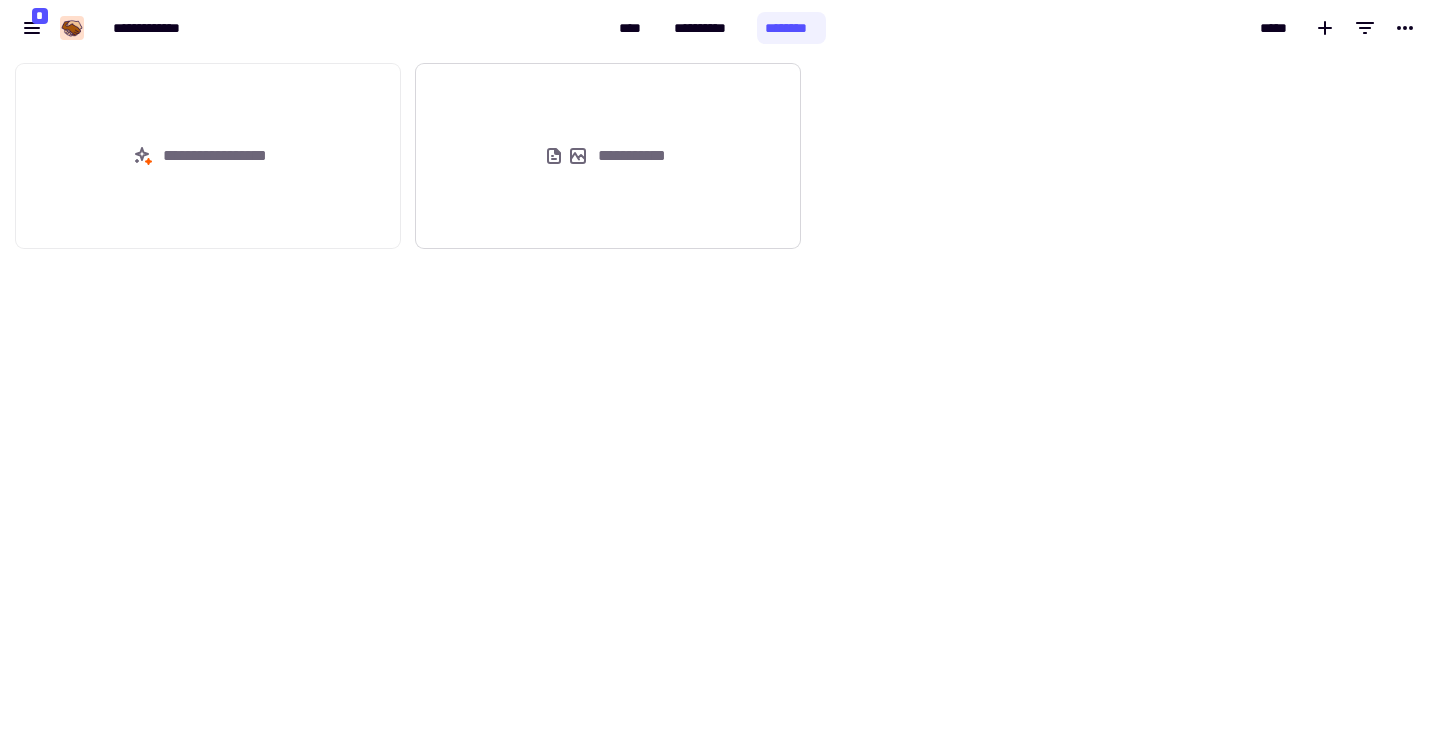 click on "**********" 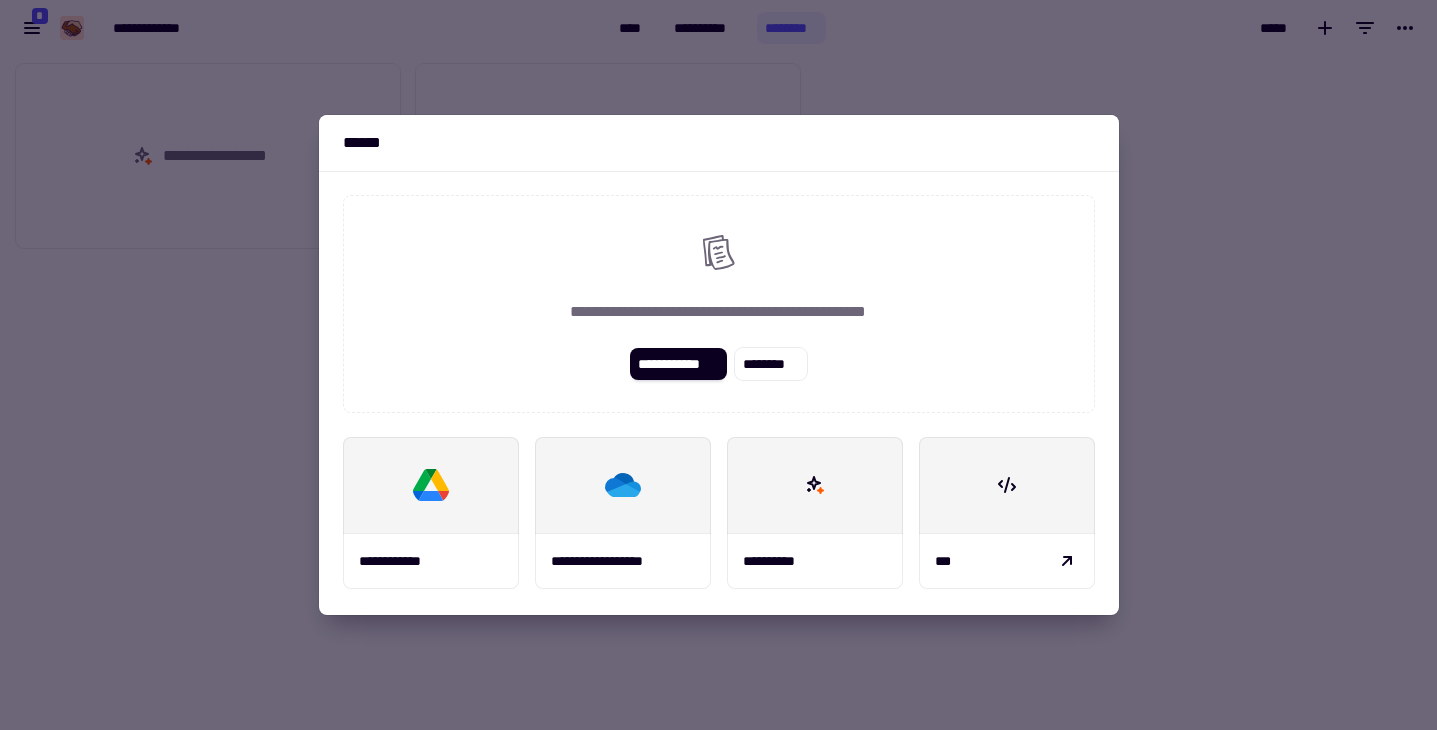 click at bounding box center (718, 365) 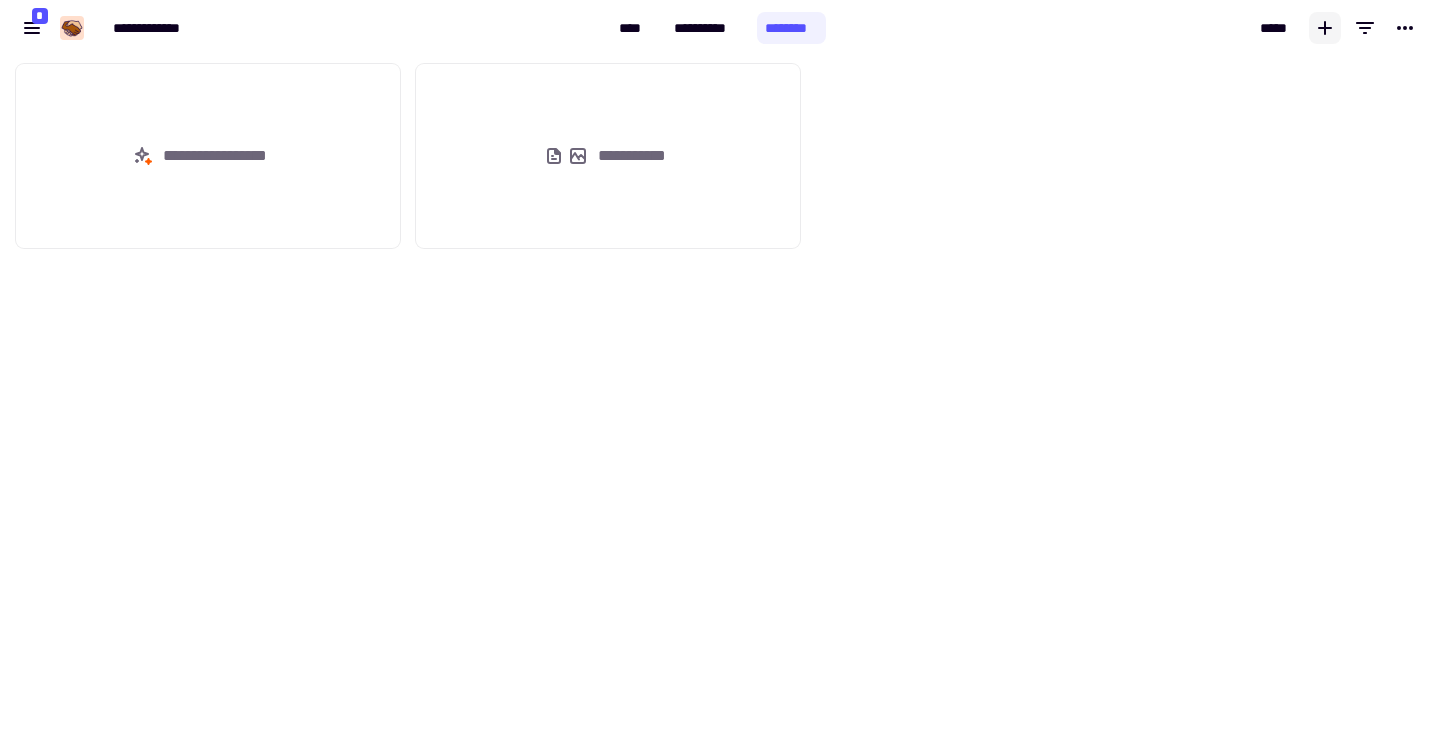 click 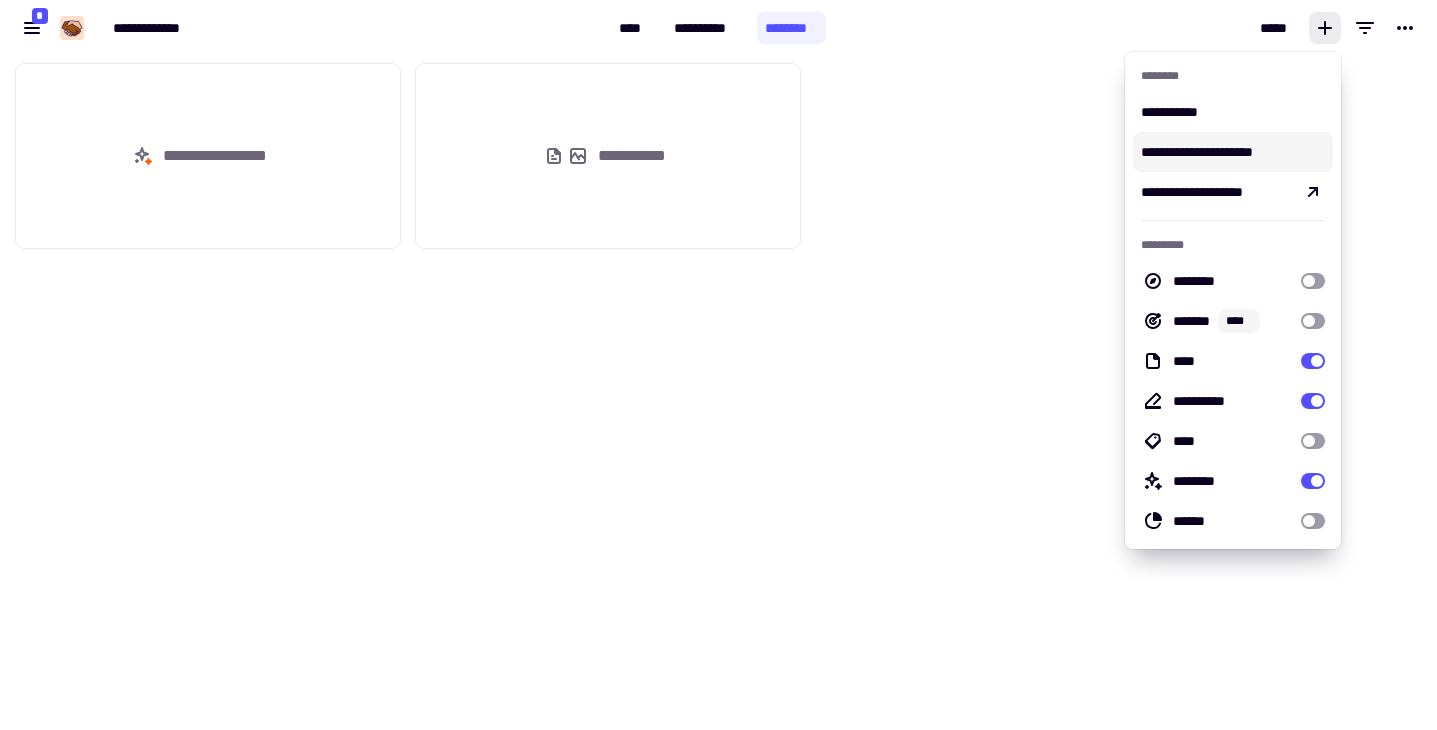 click on "**********" at bounding box center (1233, 152) 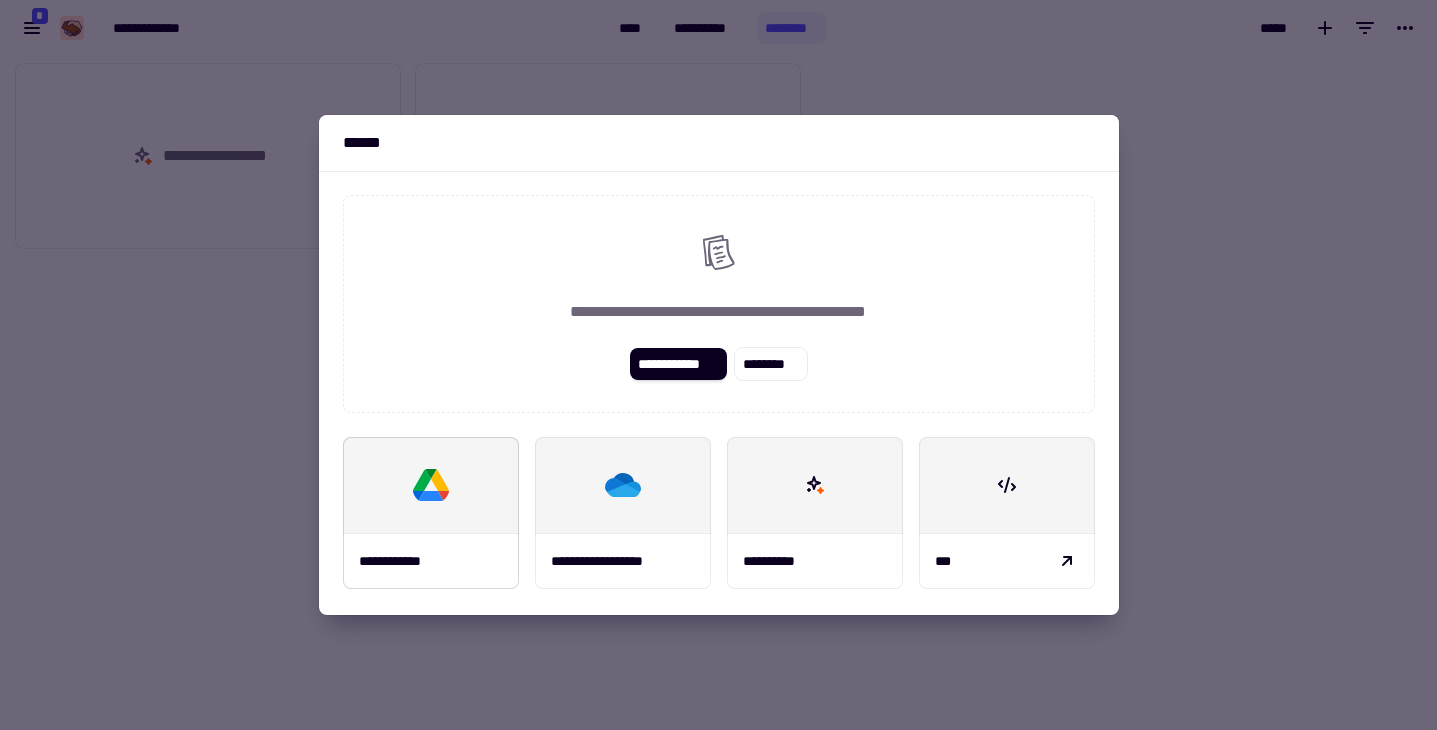 click at bounding box center [431, 485] 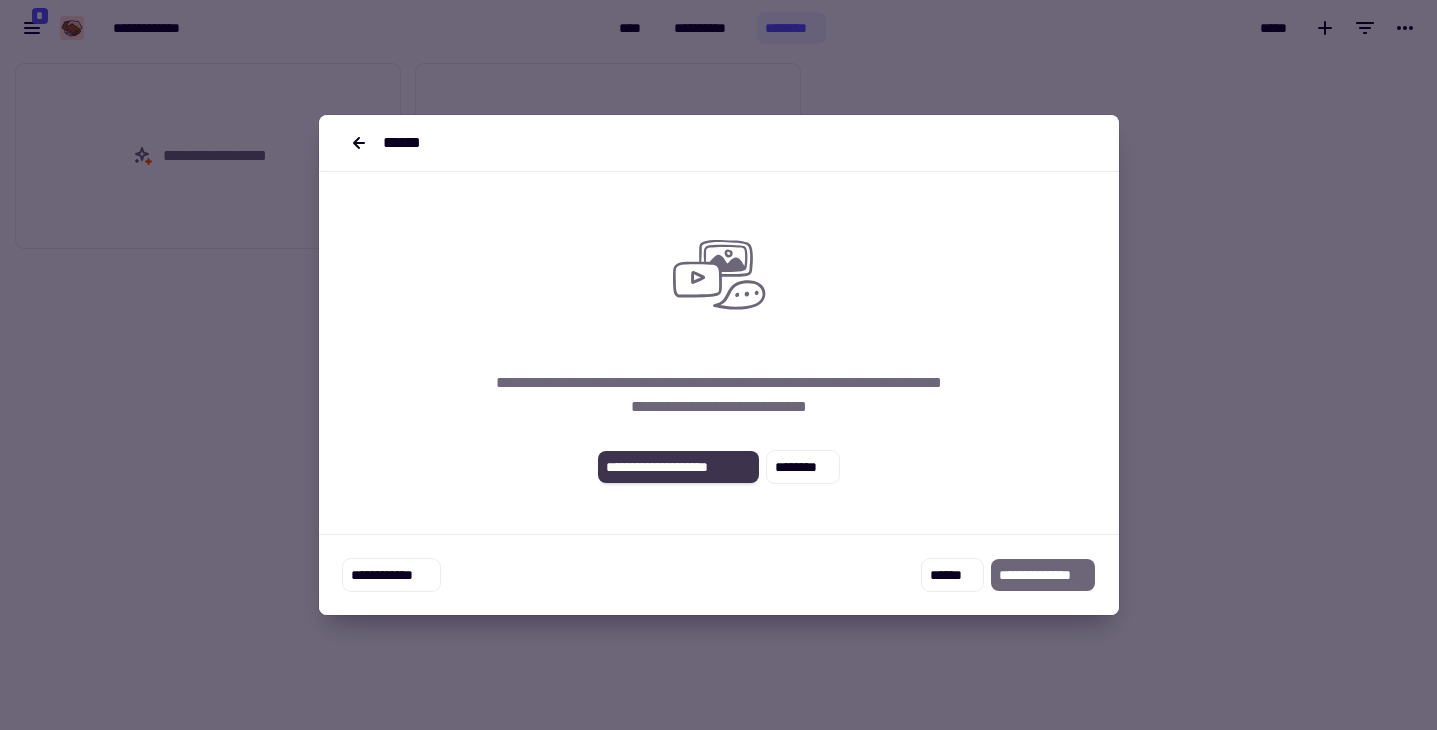 click on "**********" 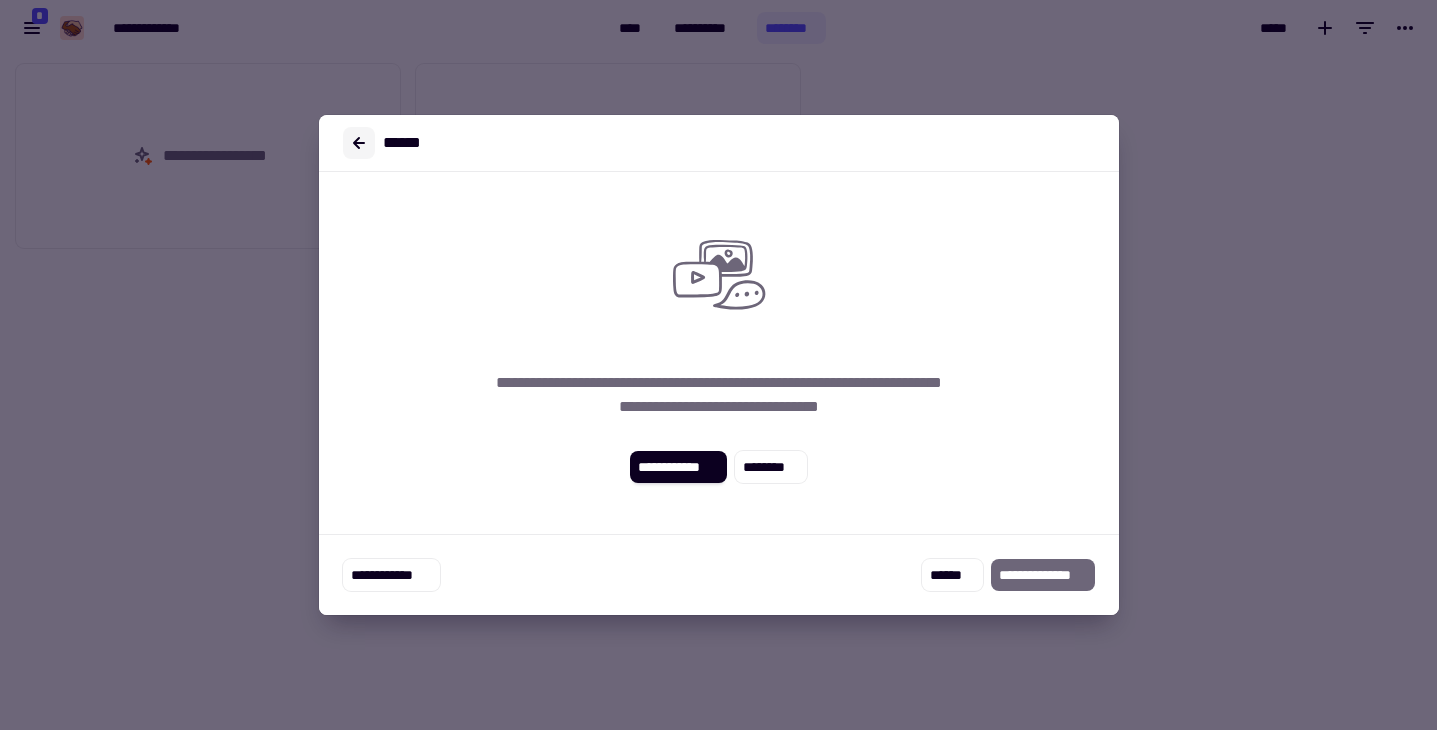 click 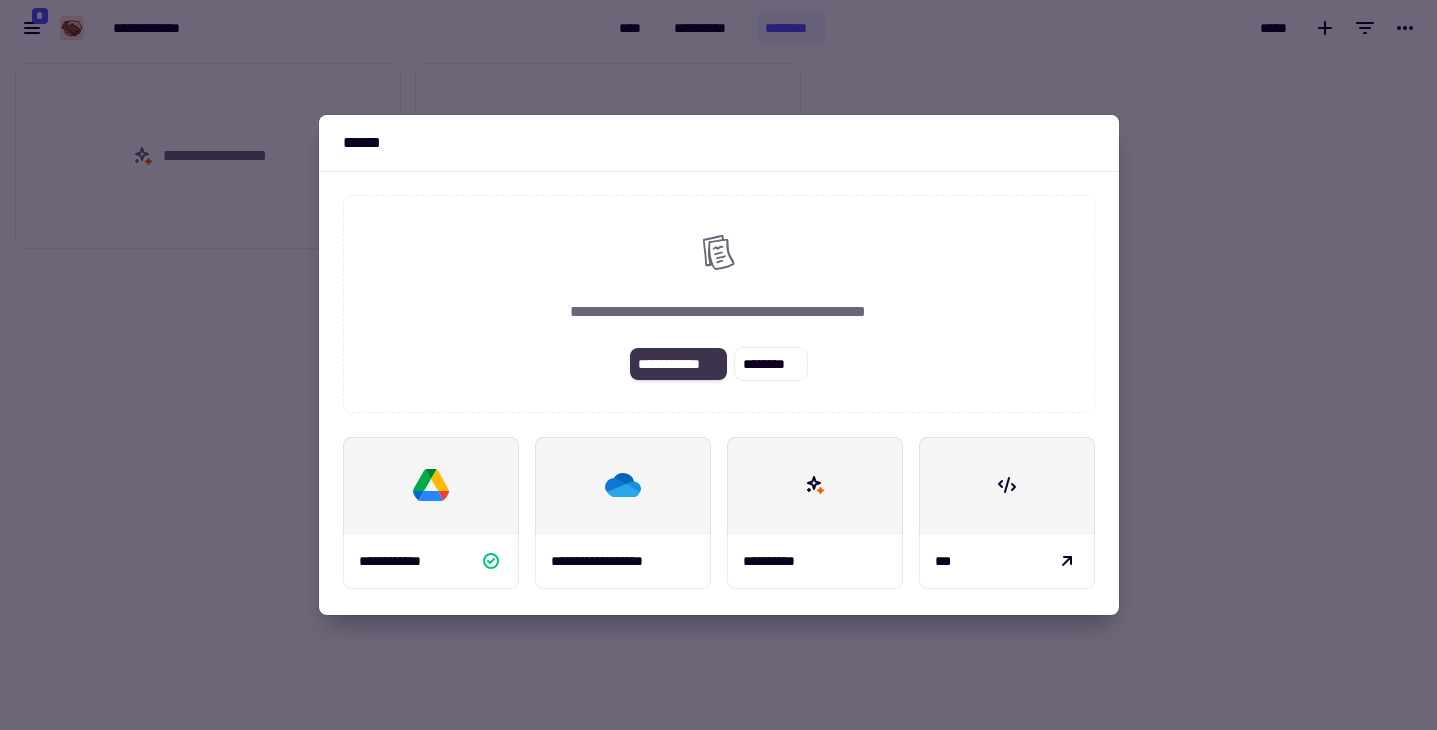 click on "**********" 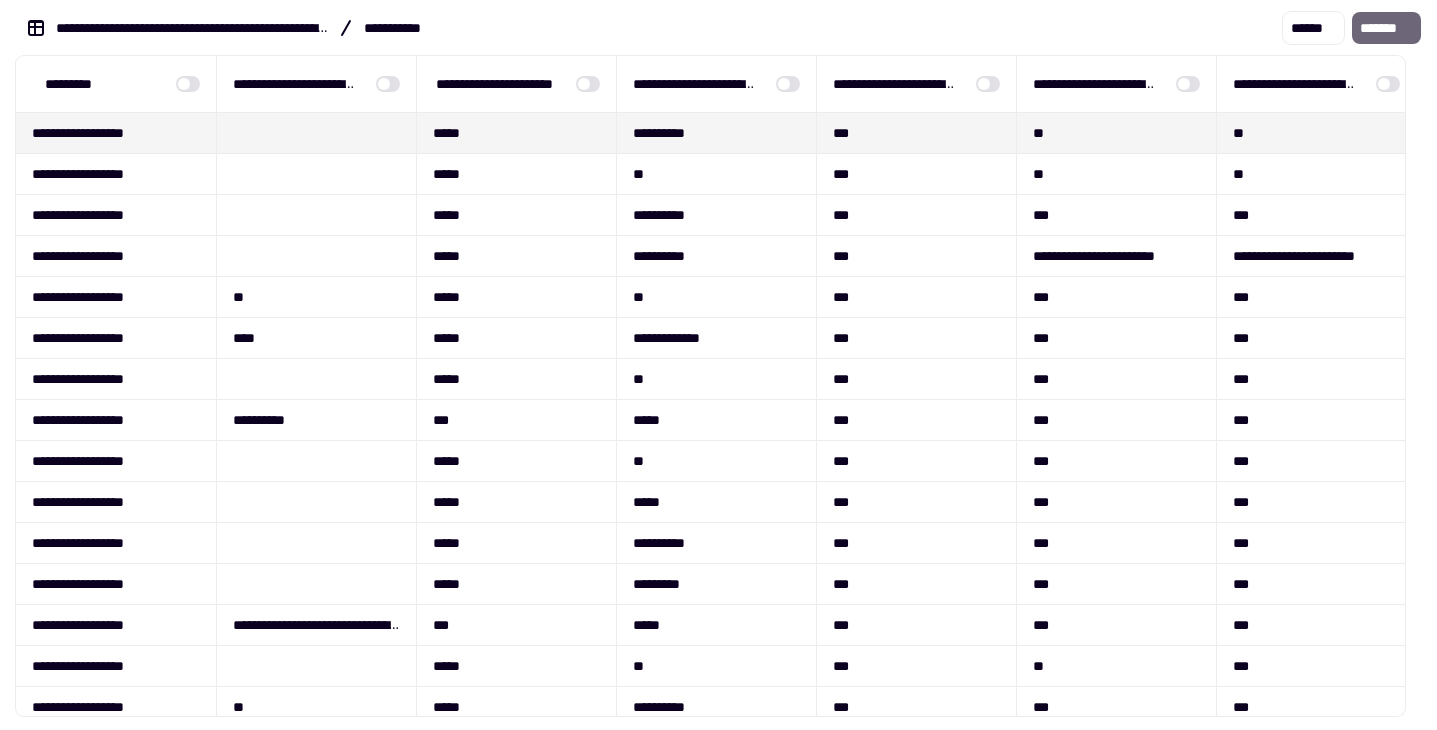 click on "*******" 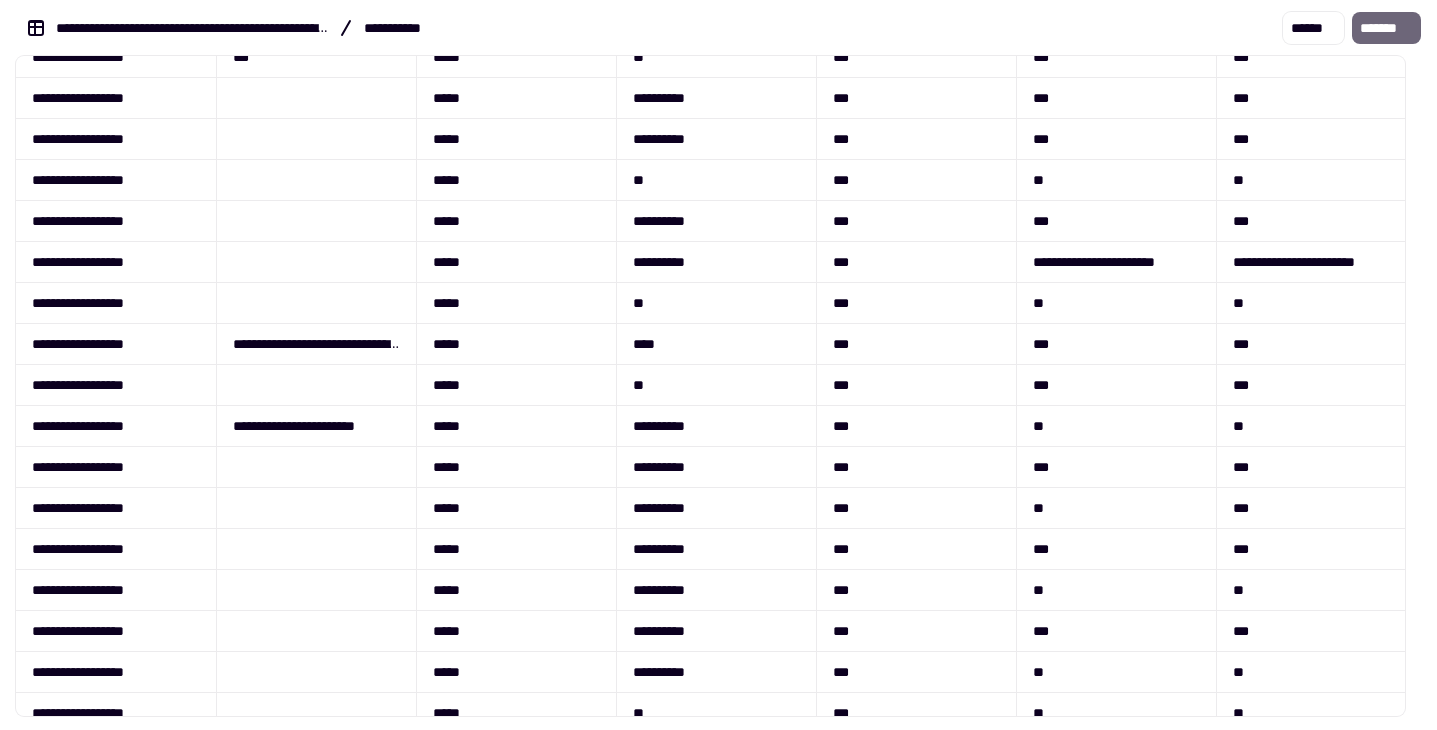 scroll, scrollTop: 1650, scrollLeft: 0, axis: vertical 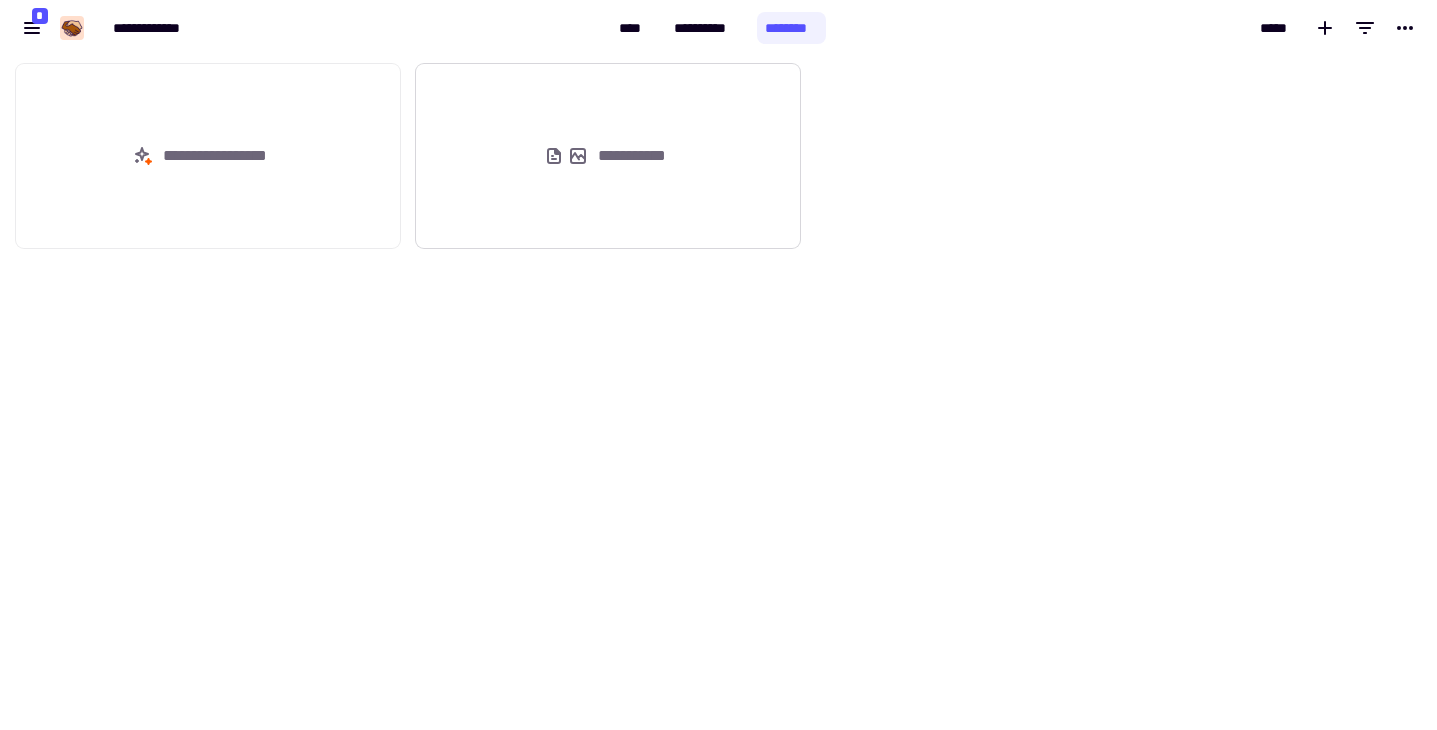 click on "**********" 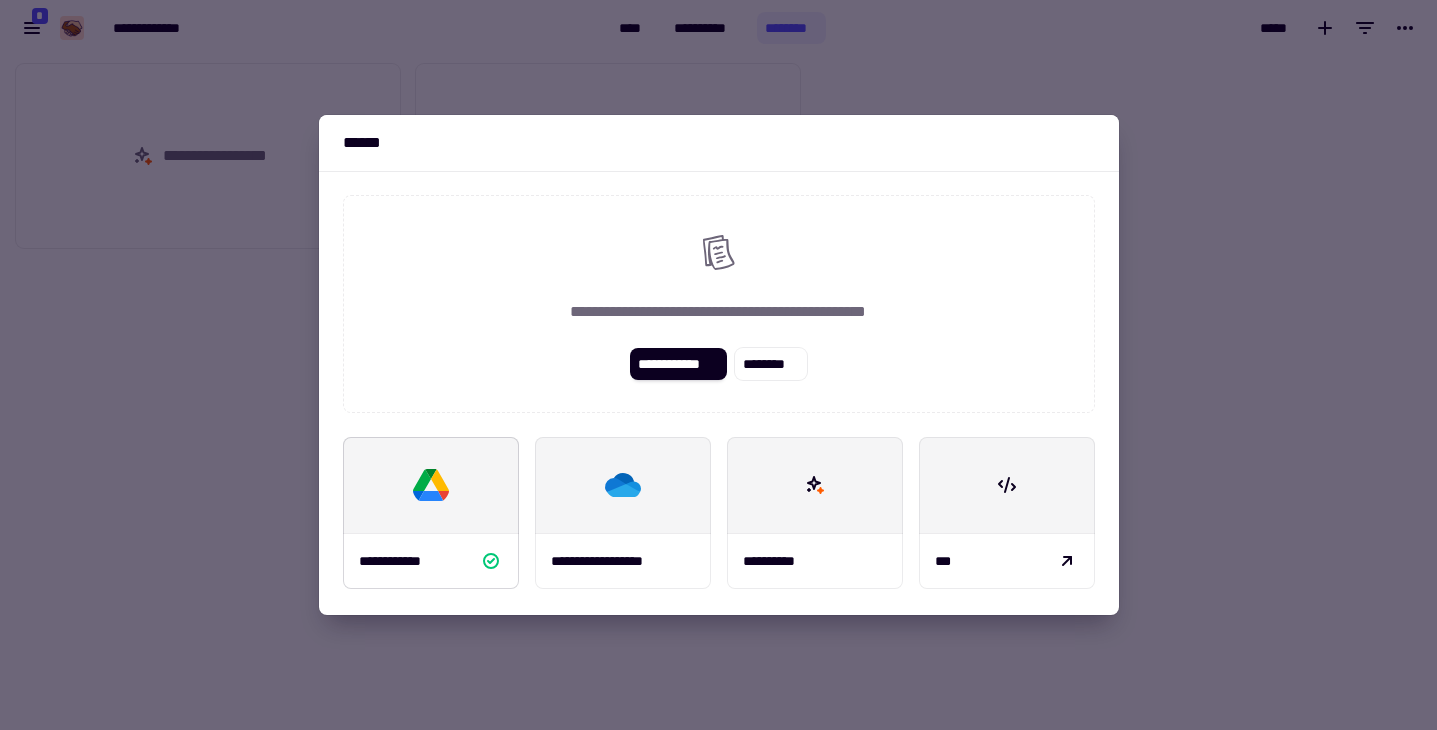 click at bounding box center (431, 485) 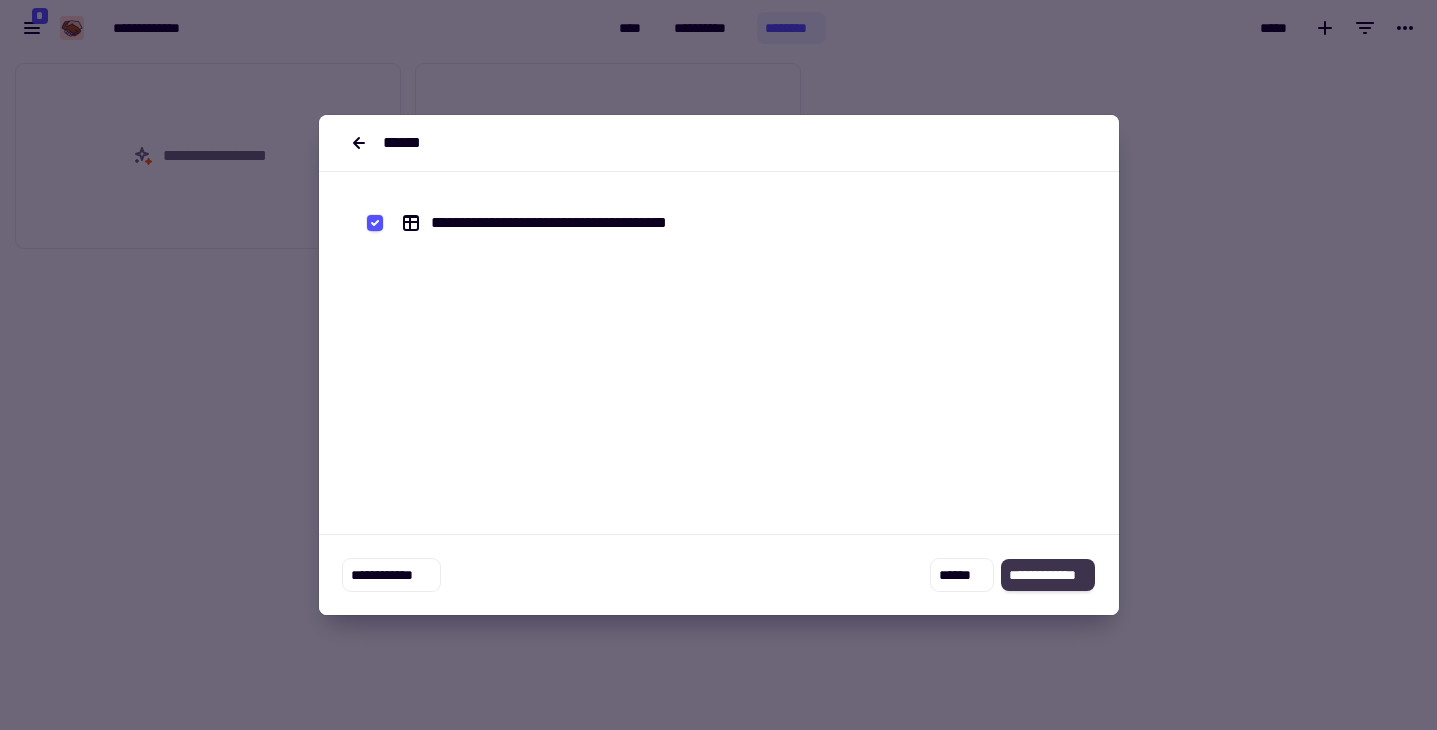 click on "**********" 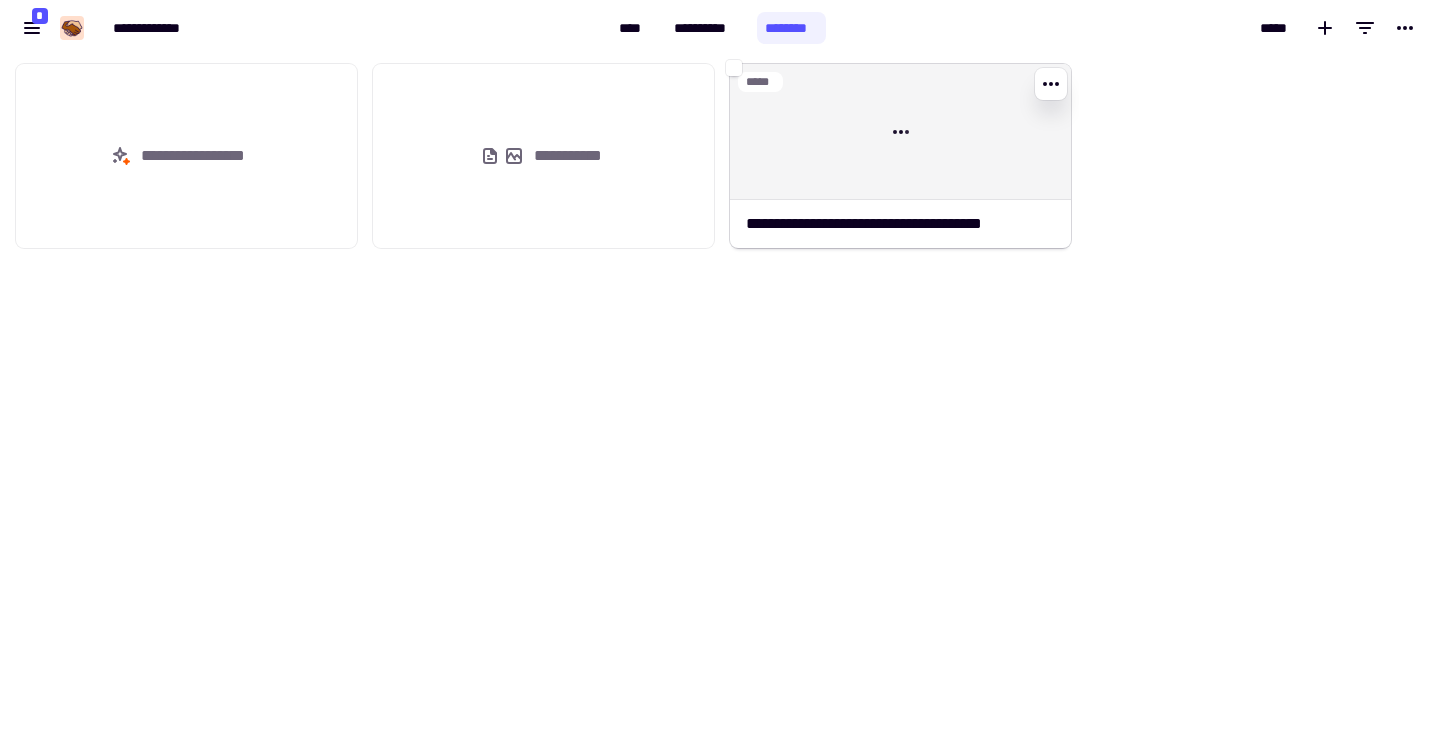 click 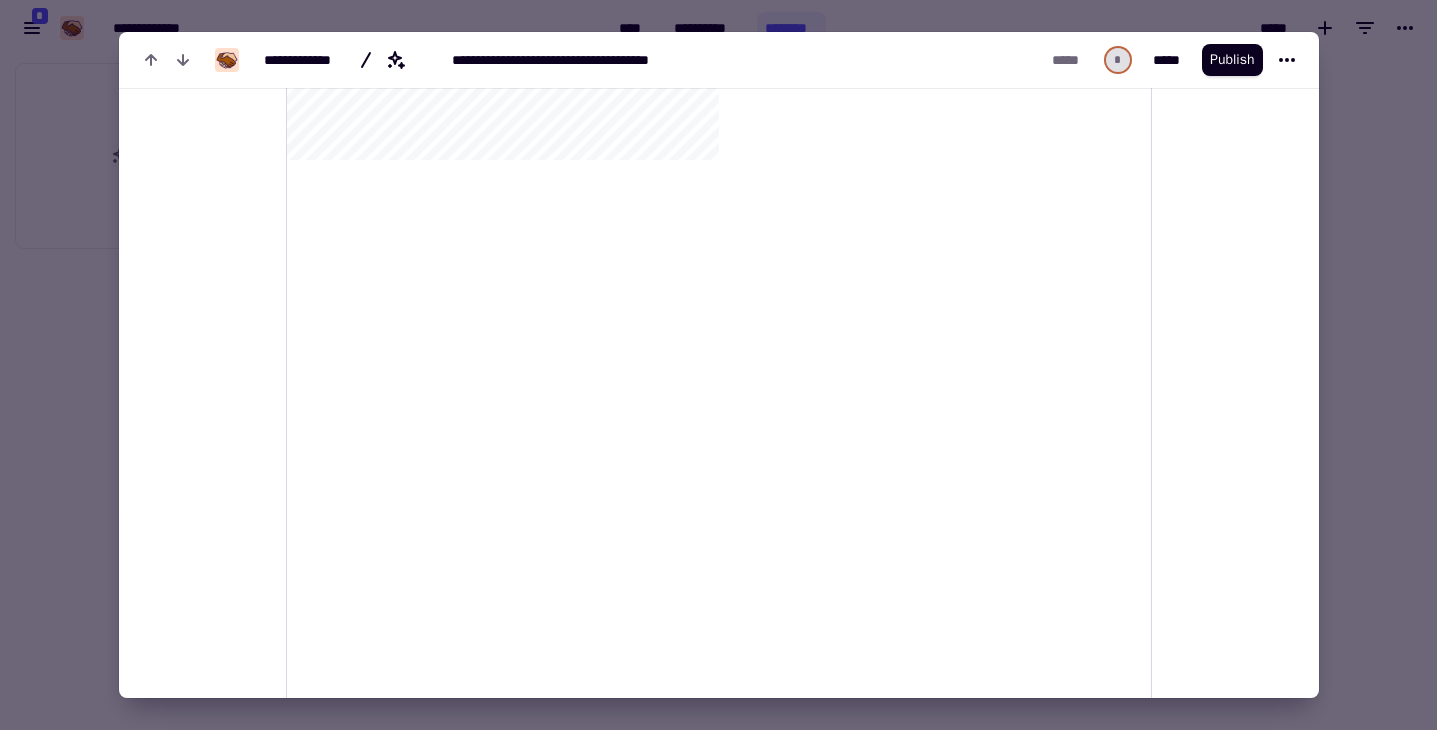 scroll, scrollTop: 6769, scrollLeft: 0, axis: vertical 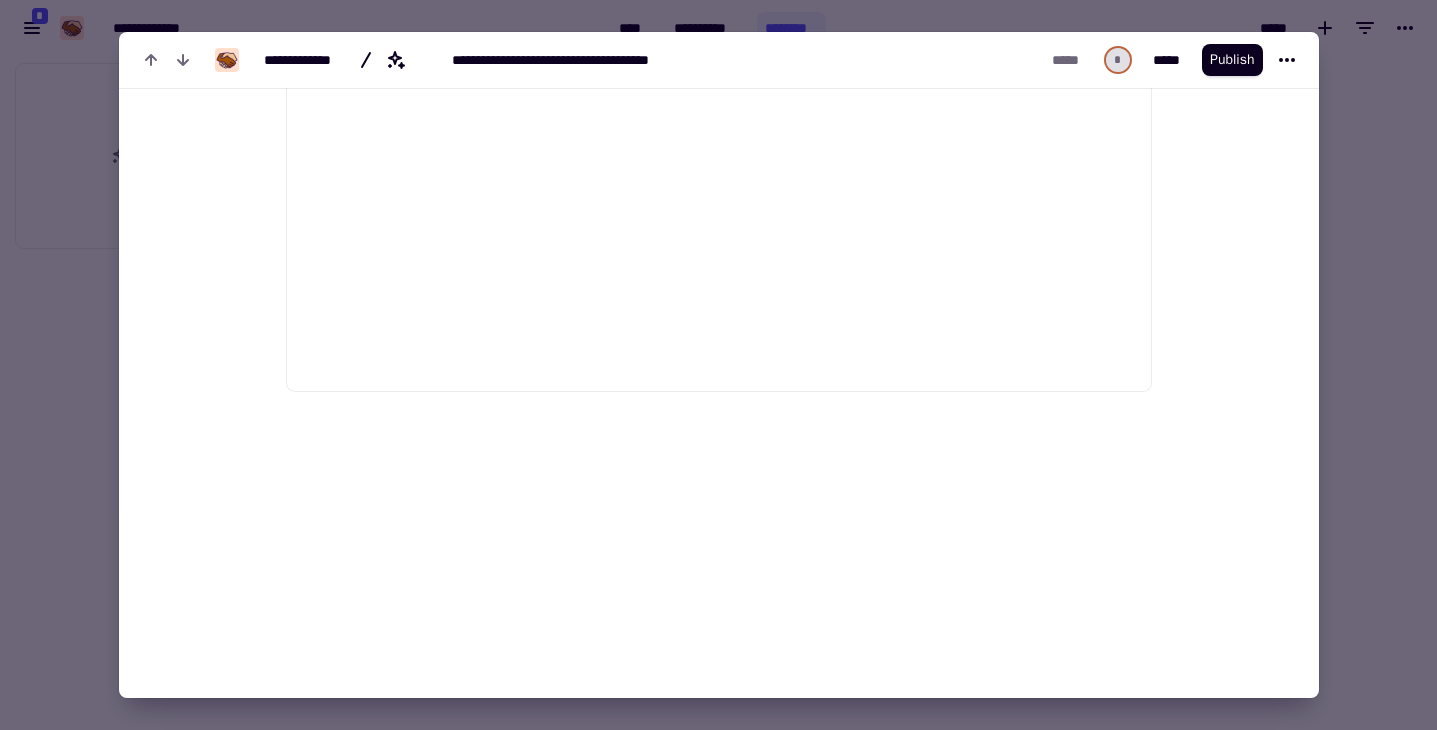 click at bounding box center [718, 365] 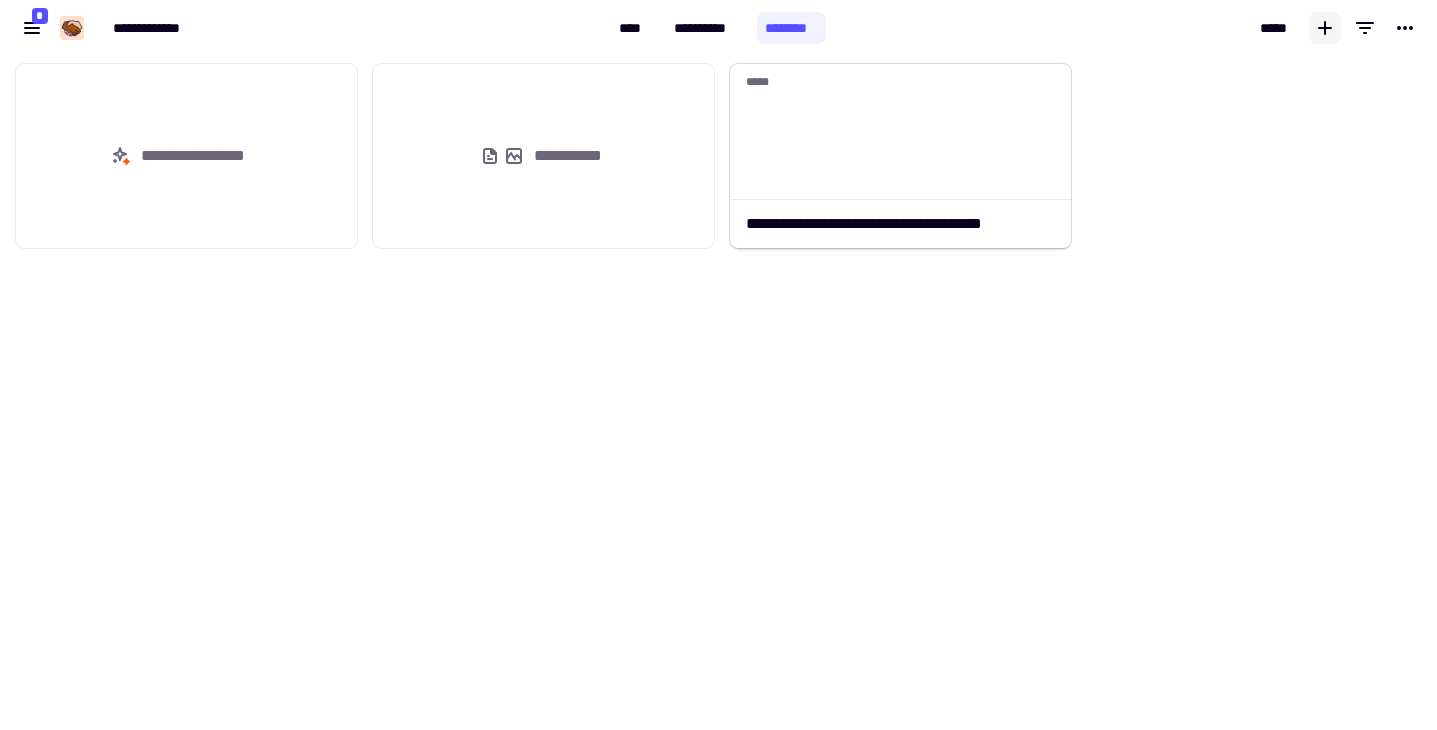 click 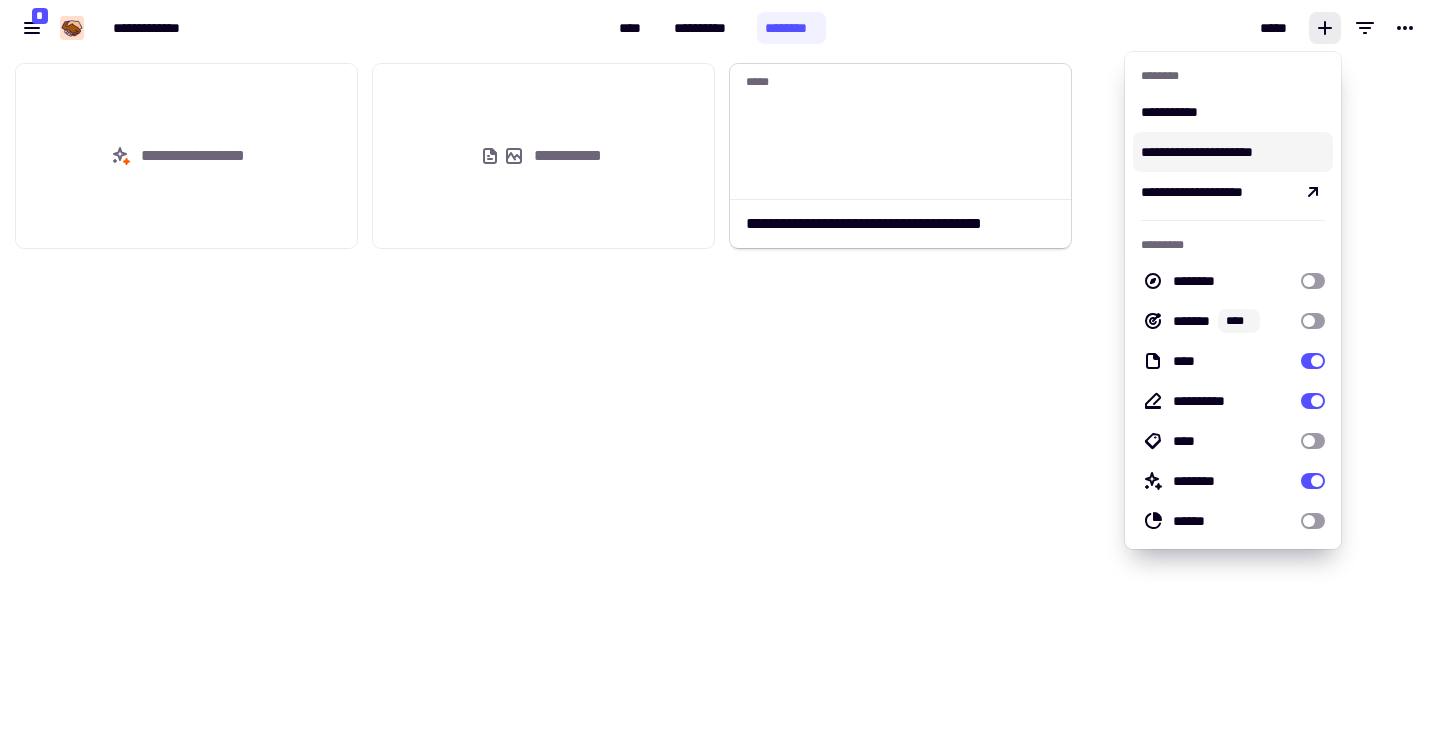 click on "**********" at bounding box center (1233, 152) 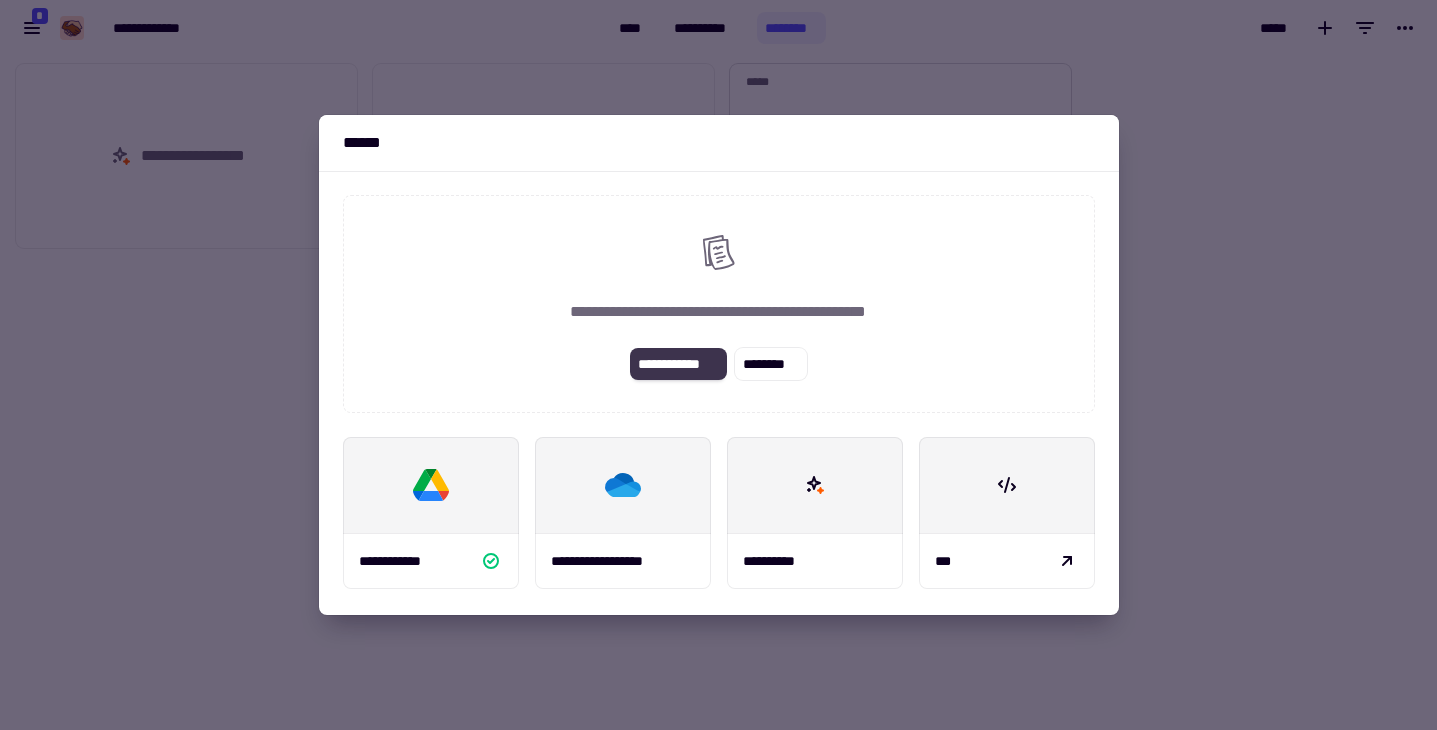 click on "**********" 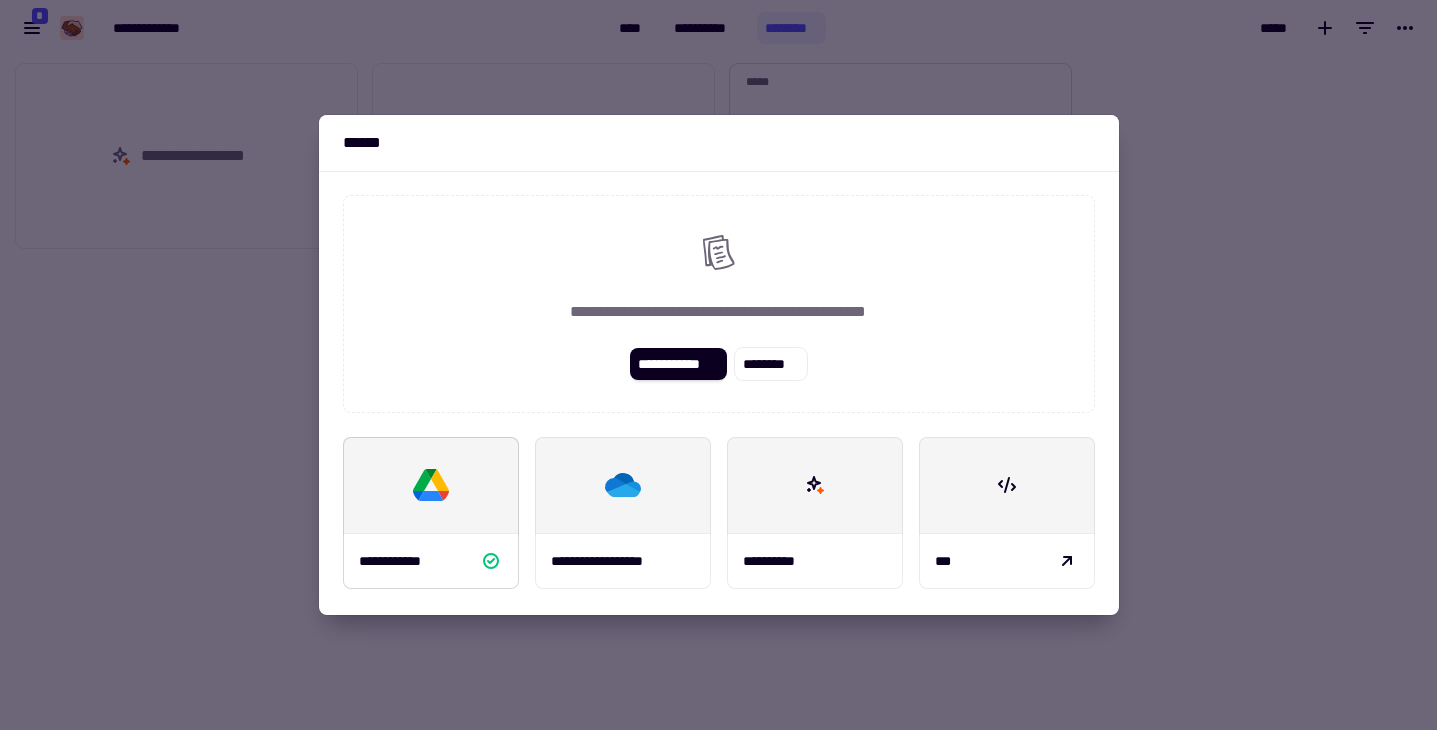 click at bounding box center (431, 485) 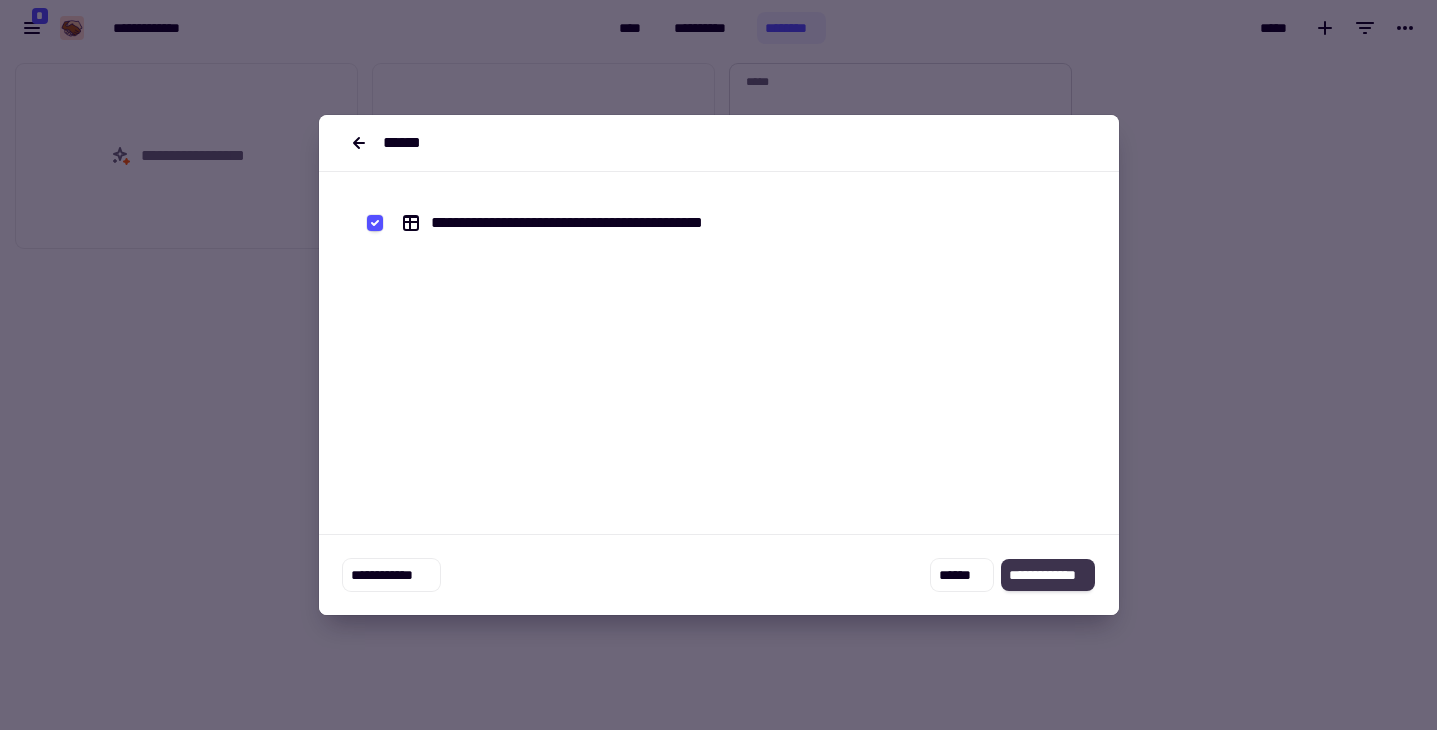 click on "**********" 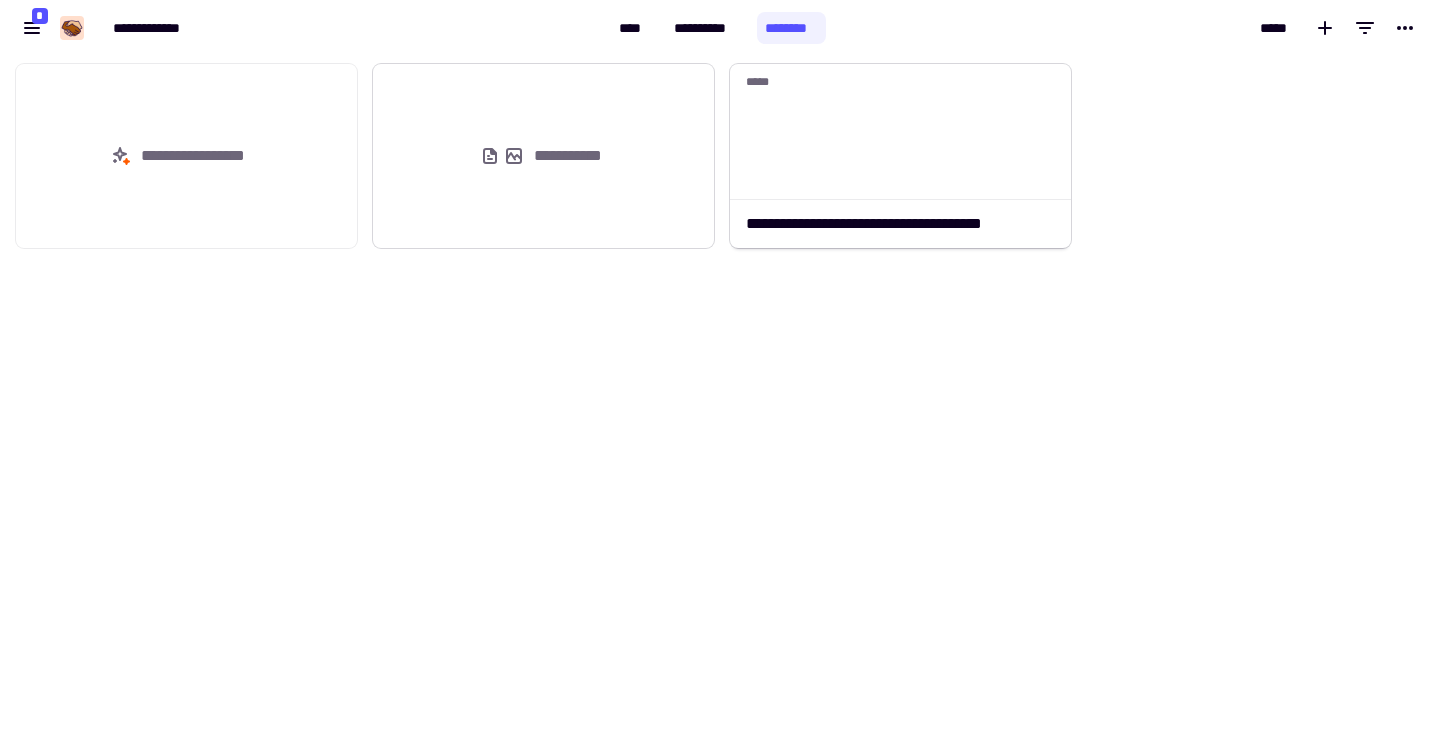 click on "**********" 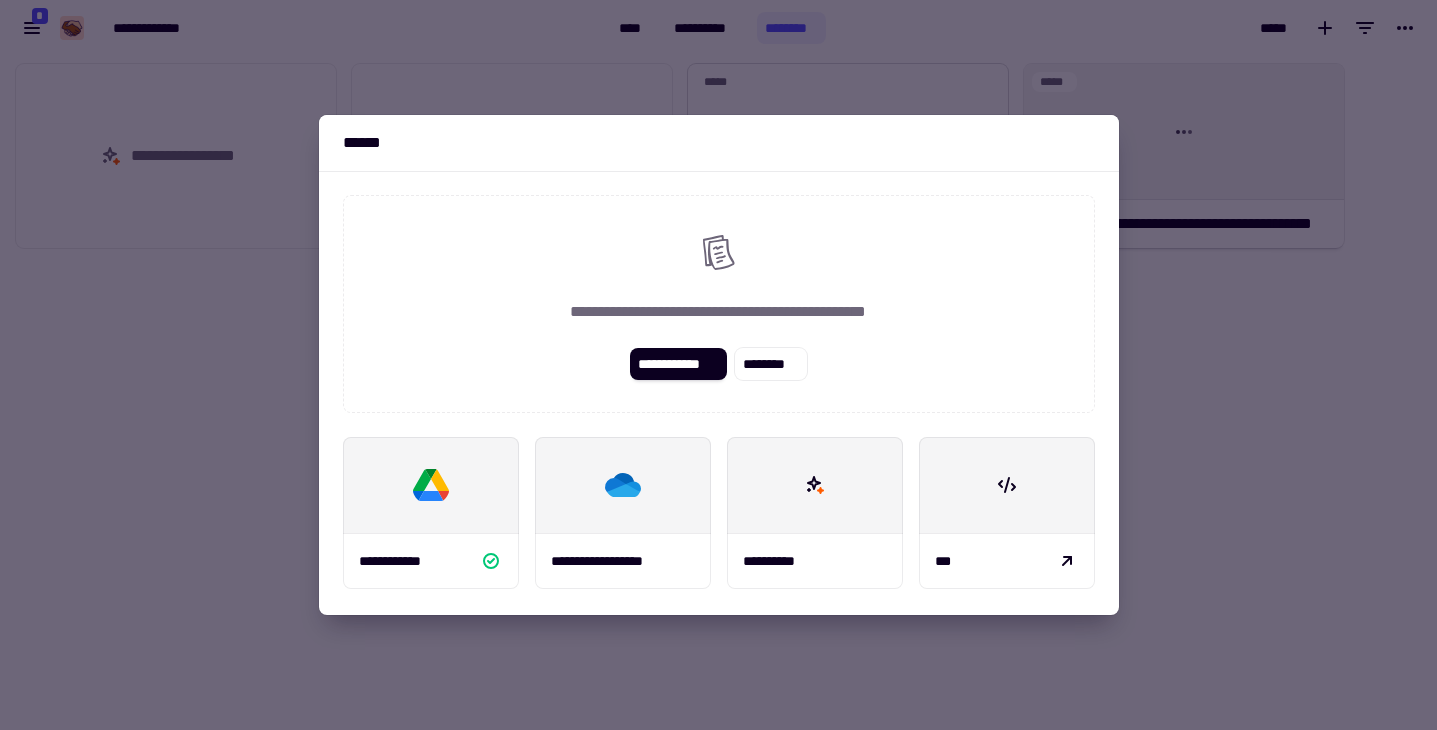 click at bounding box center [718, 365] 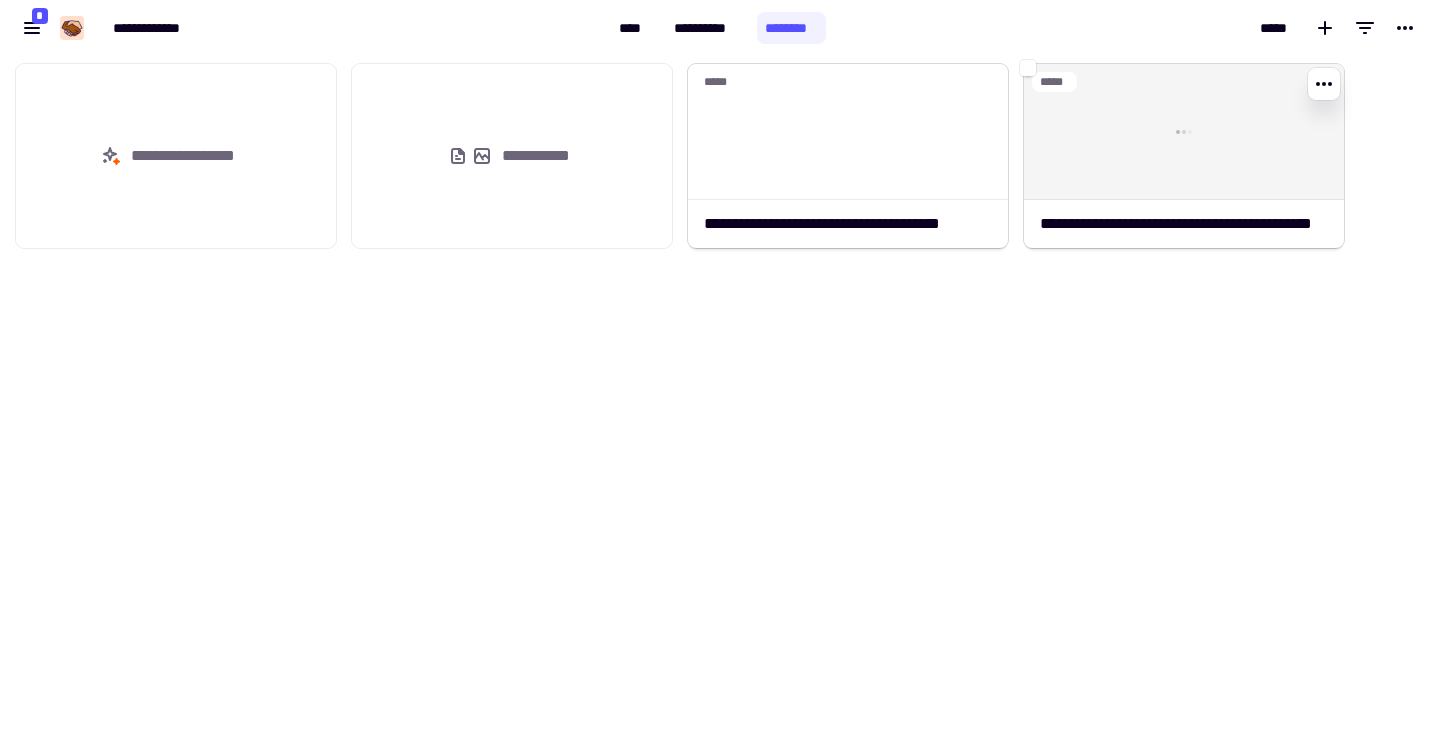 click 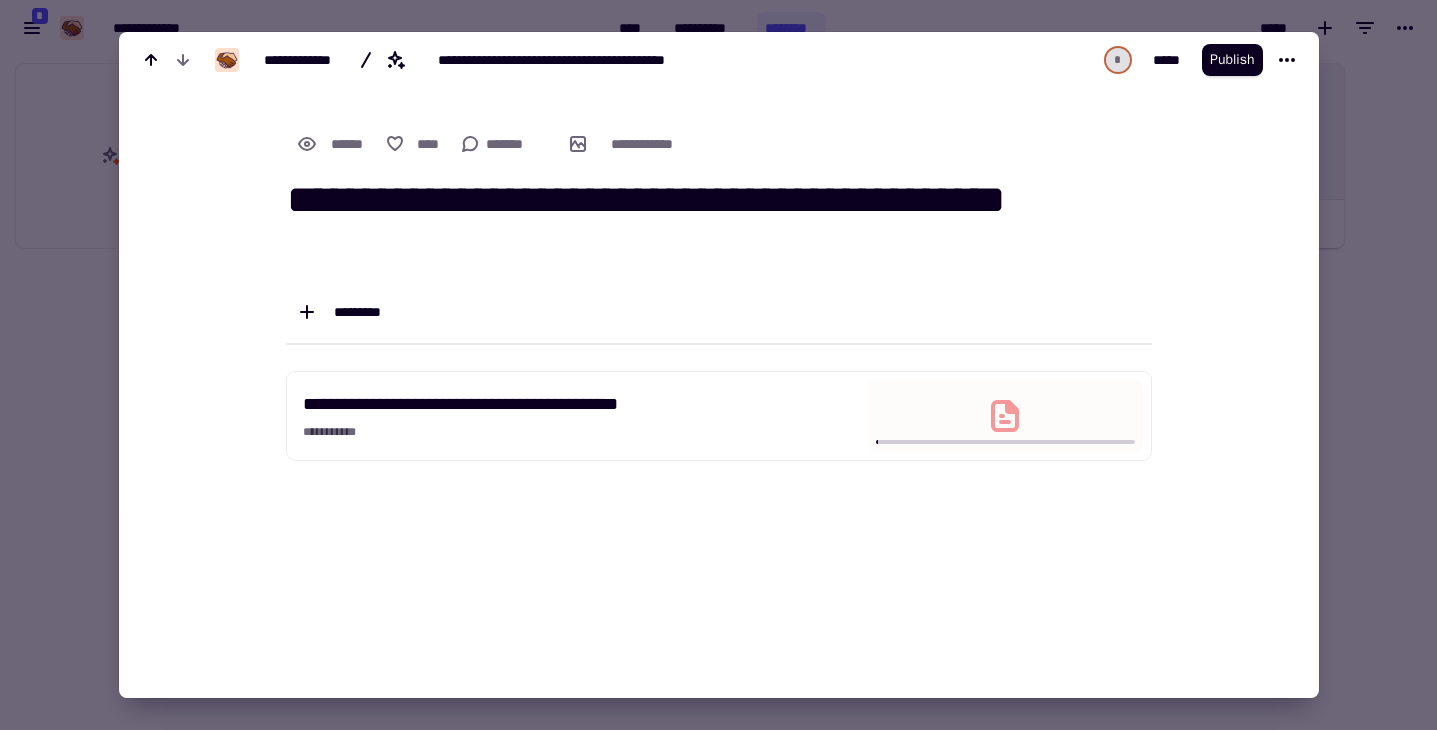 click at bounding box center [718, 365] 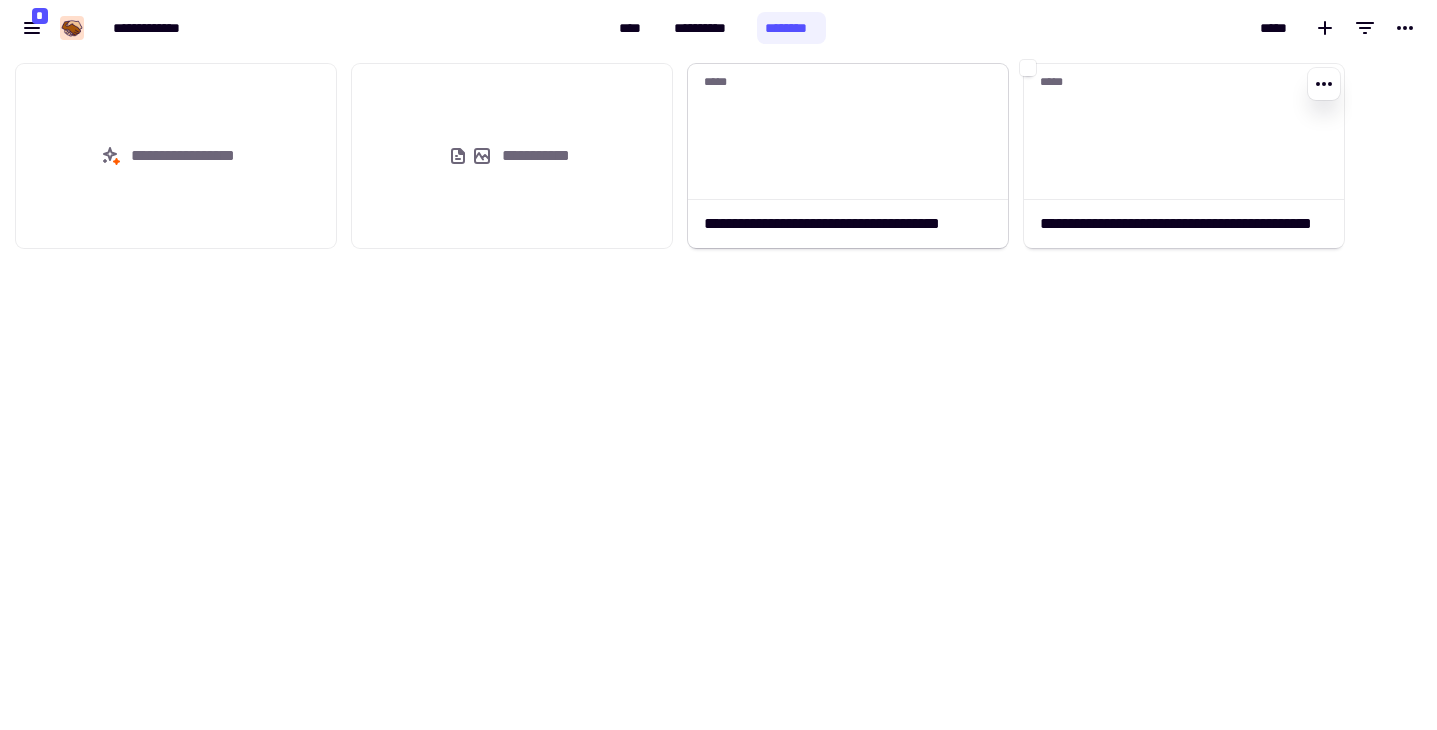 click 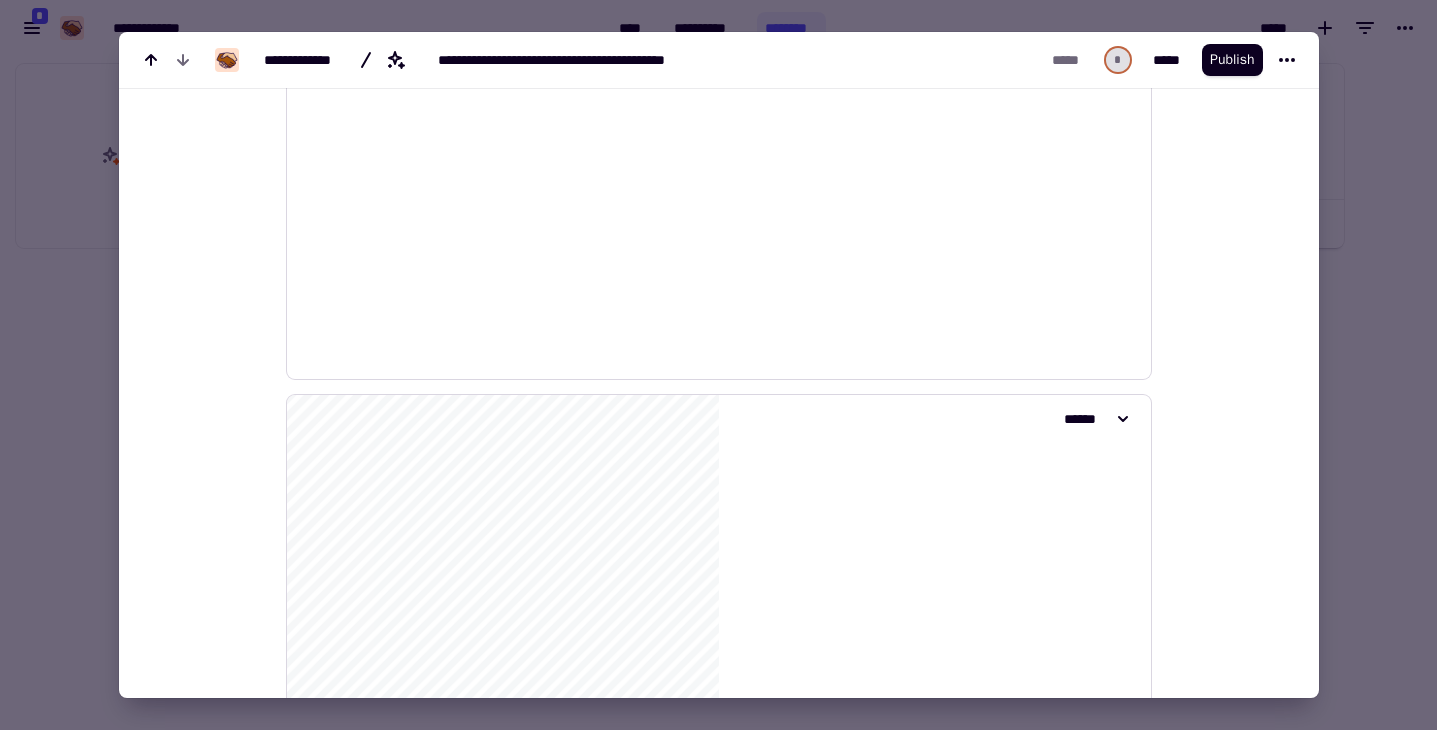 scroll, scrollTop: 0, scrollLeft: 0, axis: both 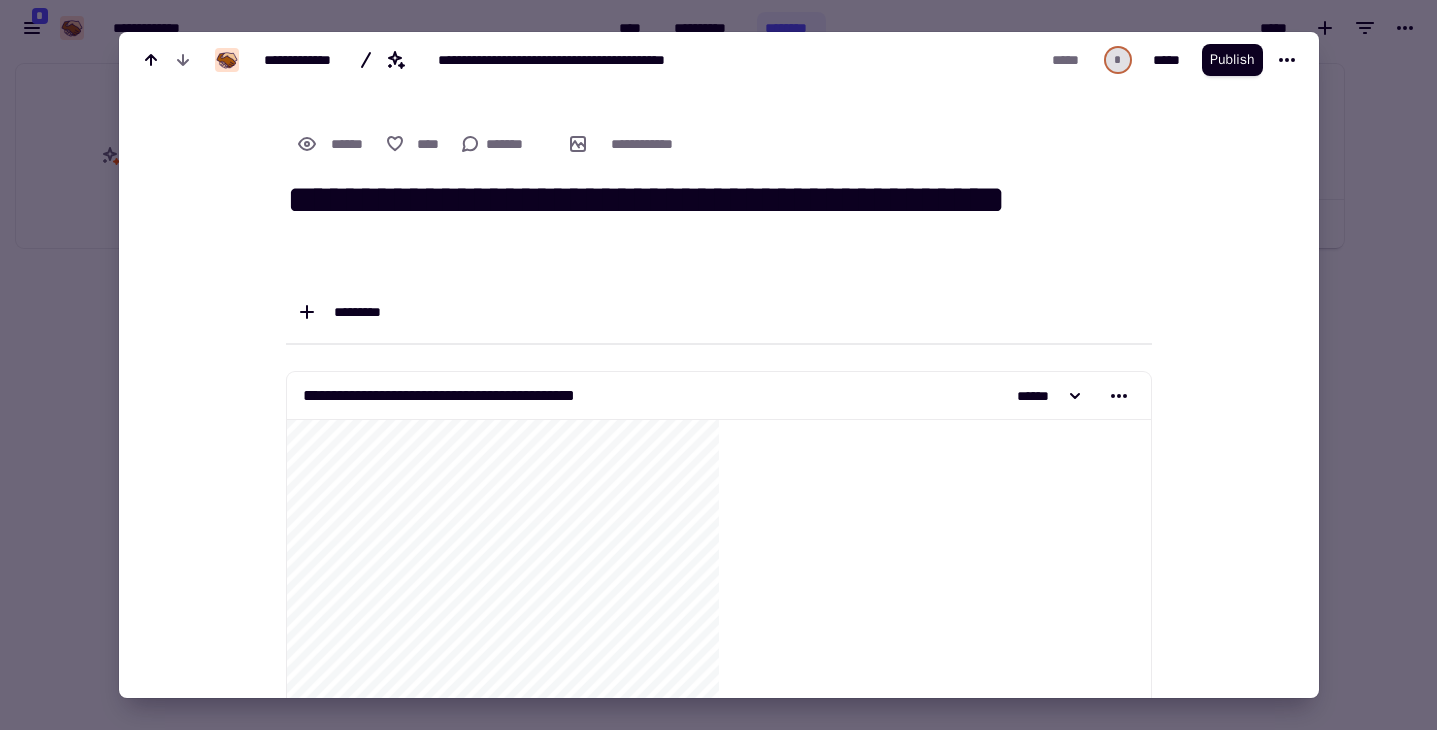 click at bounding box center [718, 365] 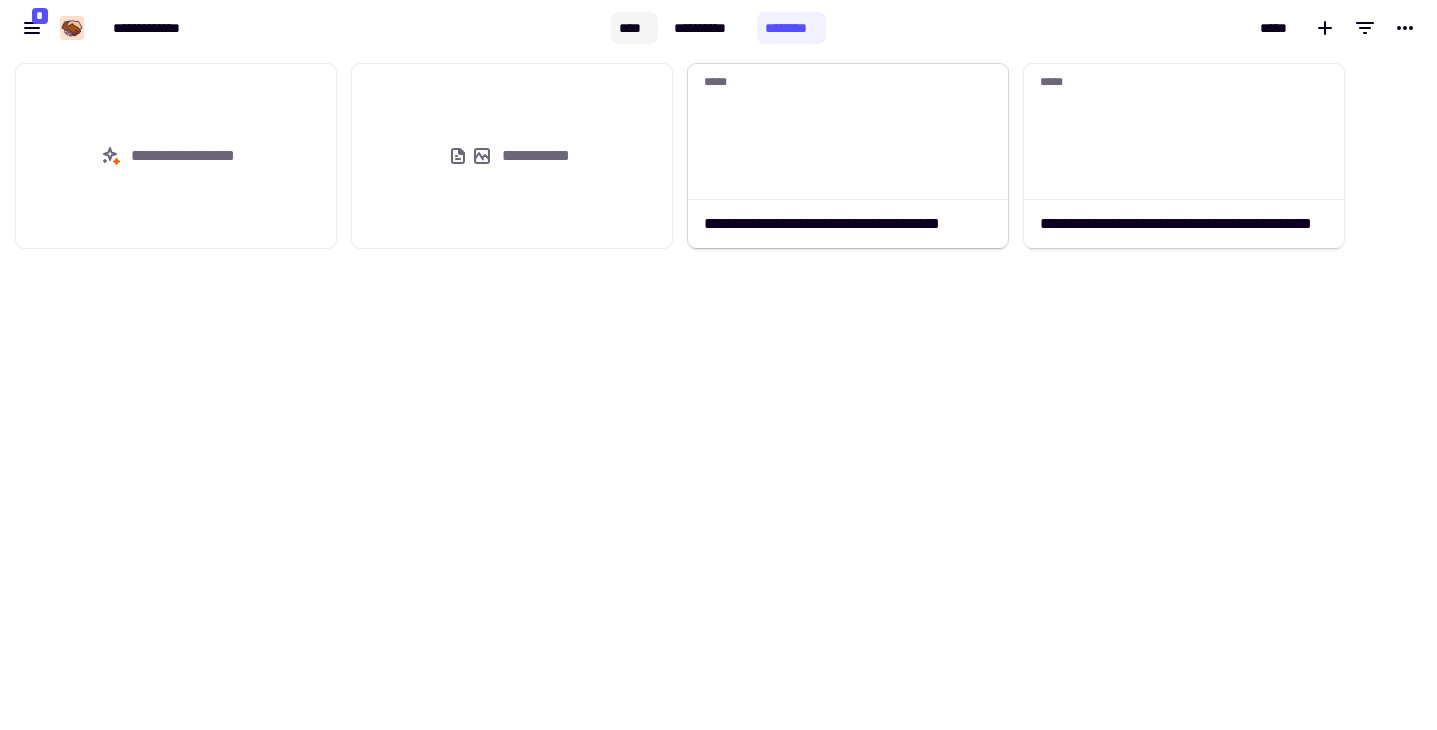 click on "****" 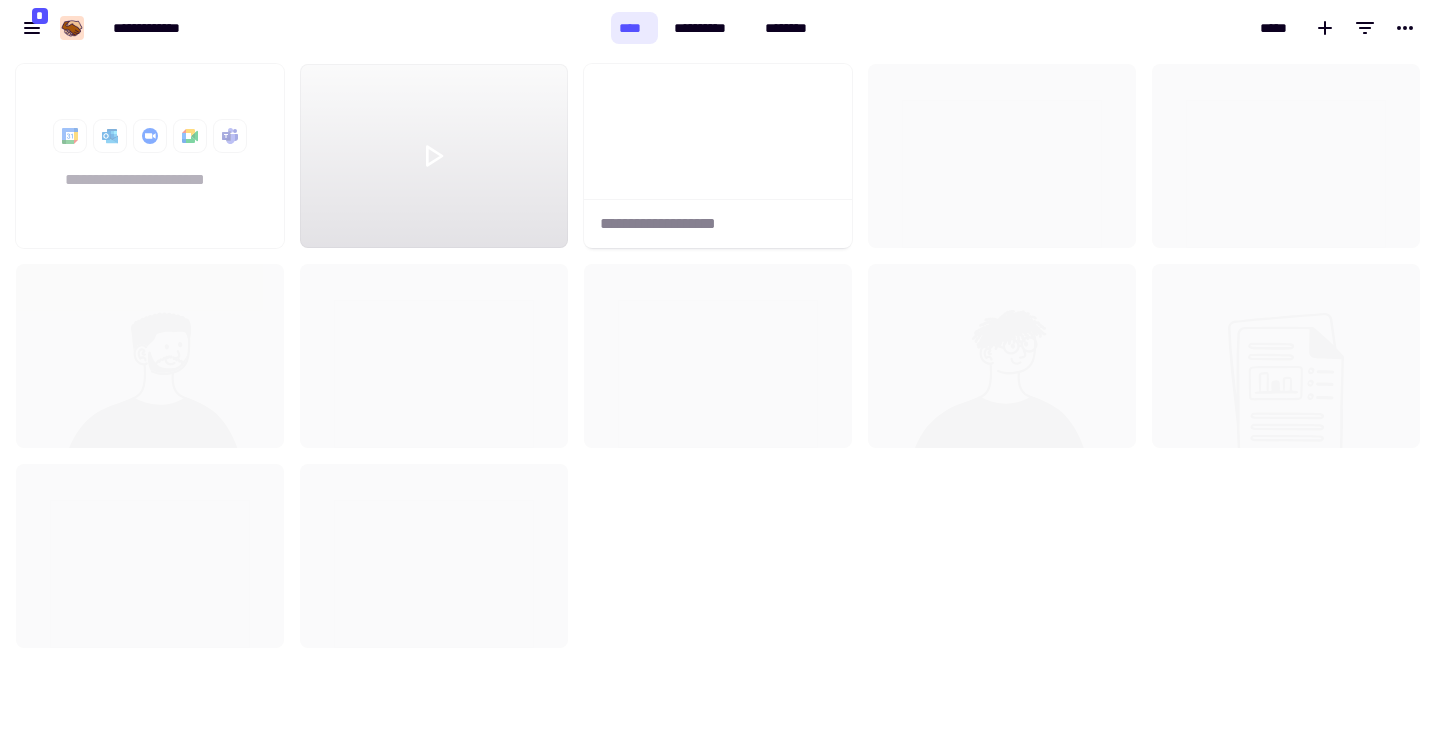 scroll, scrollTop: 1, scrollLeft: 1, axis: both 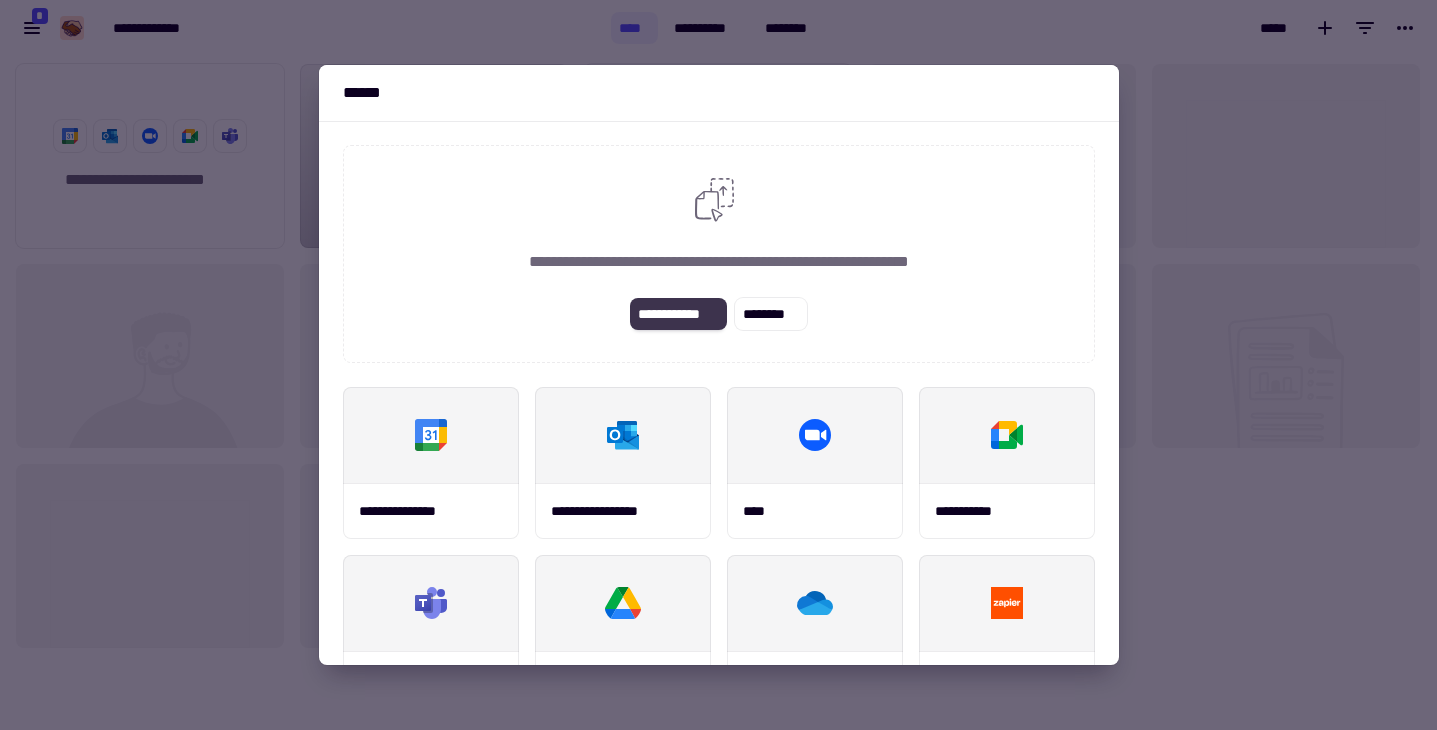 click on "**********" 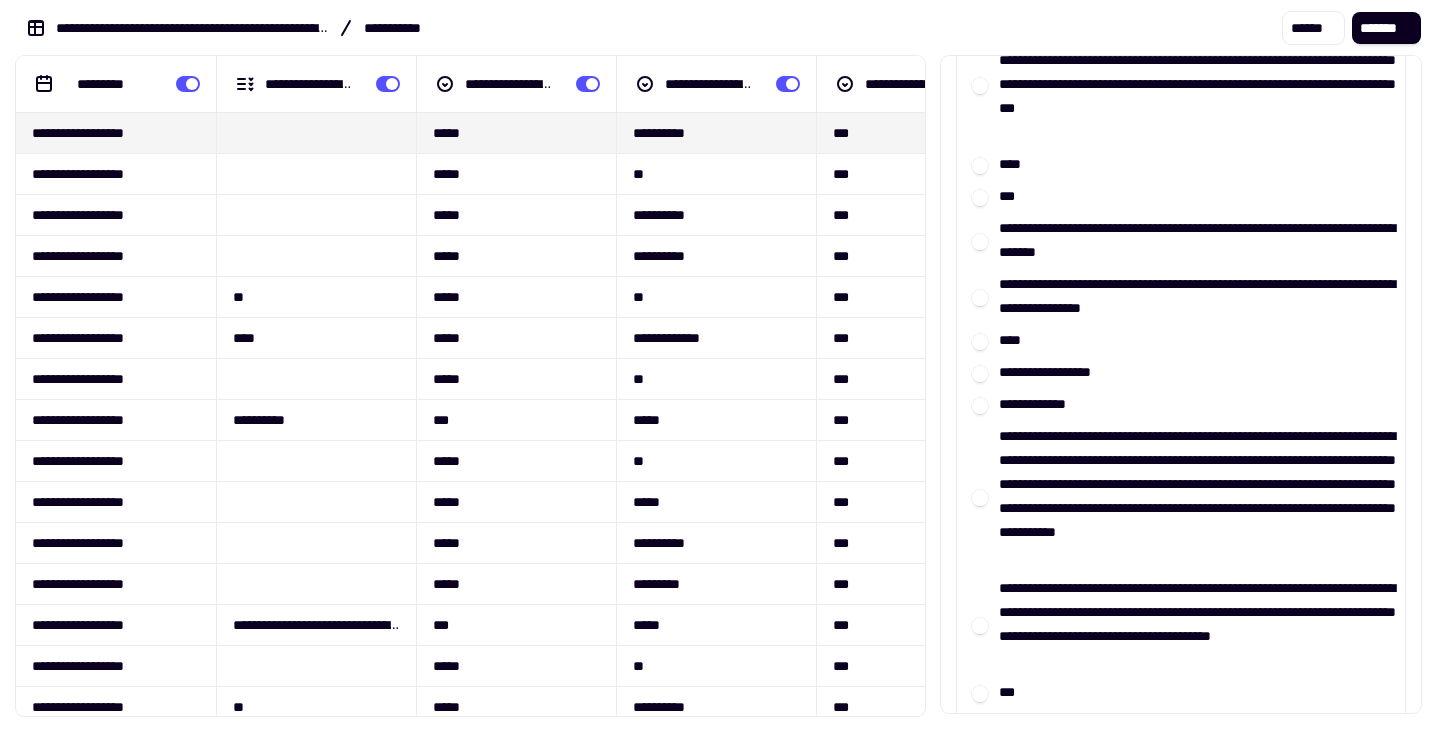 scroll, scrollTop: 9005, scrollLeft: 0, axis: vertical 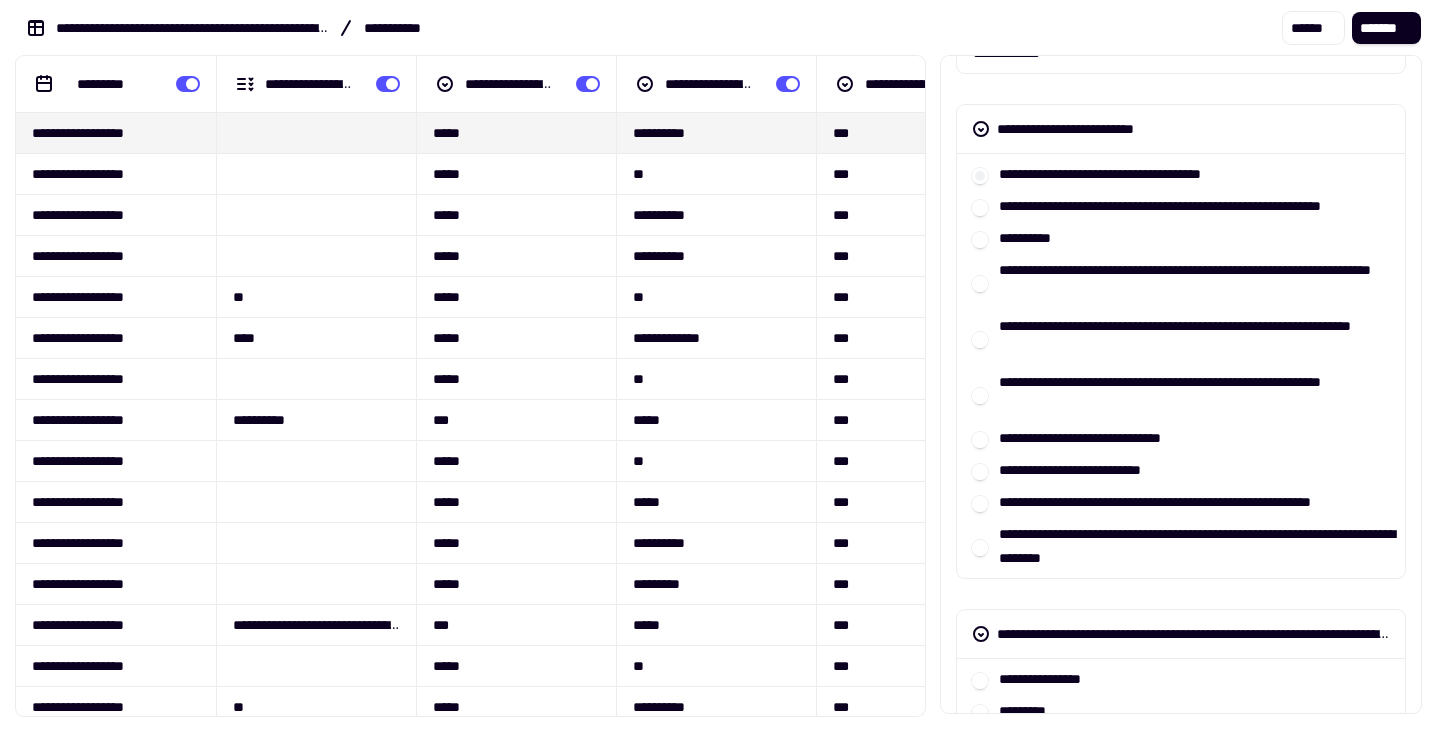click on "******" 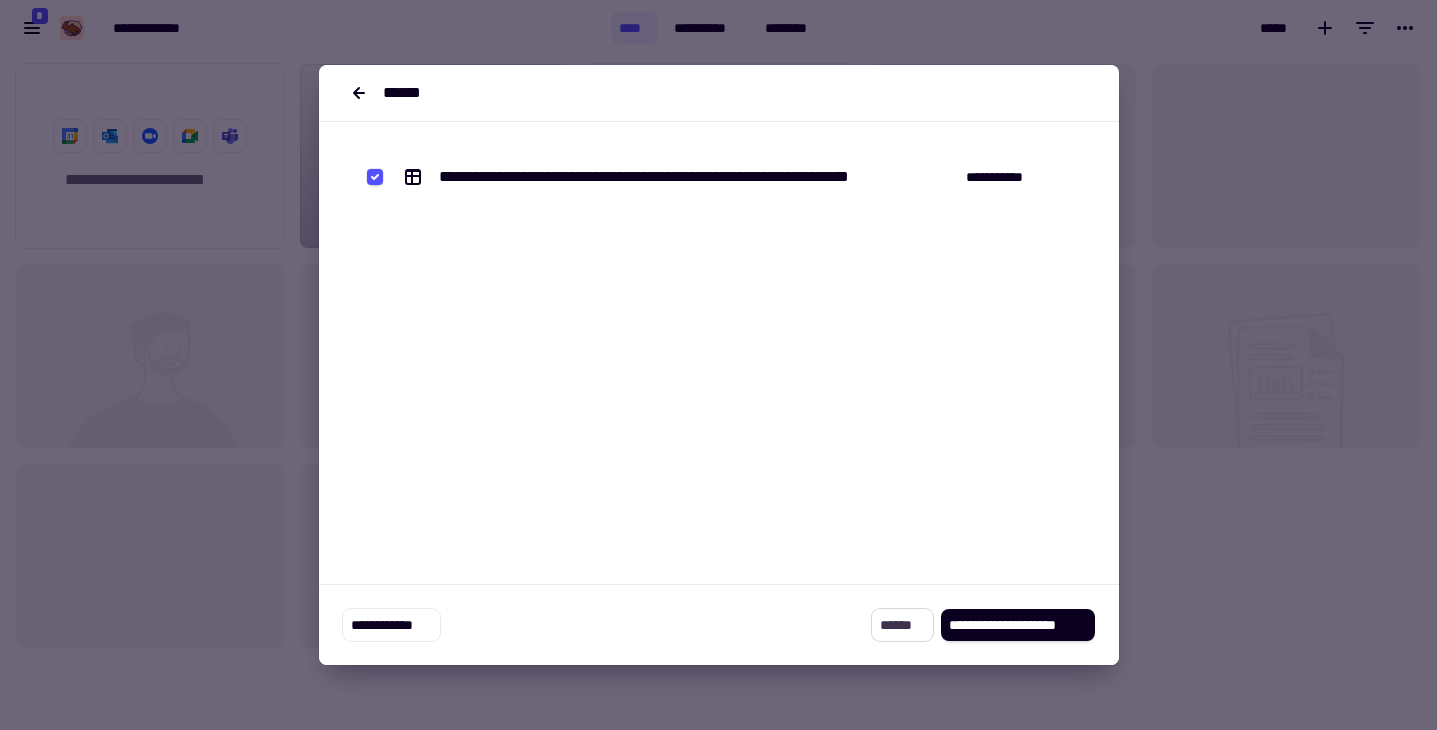 click on "******" 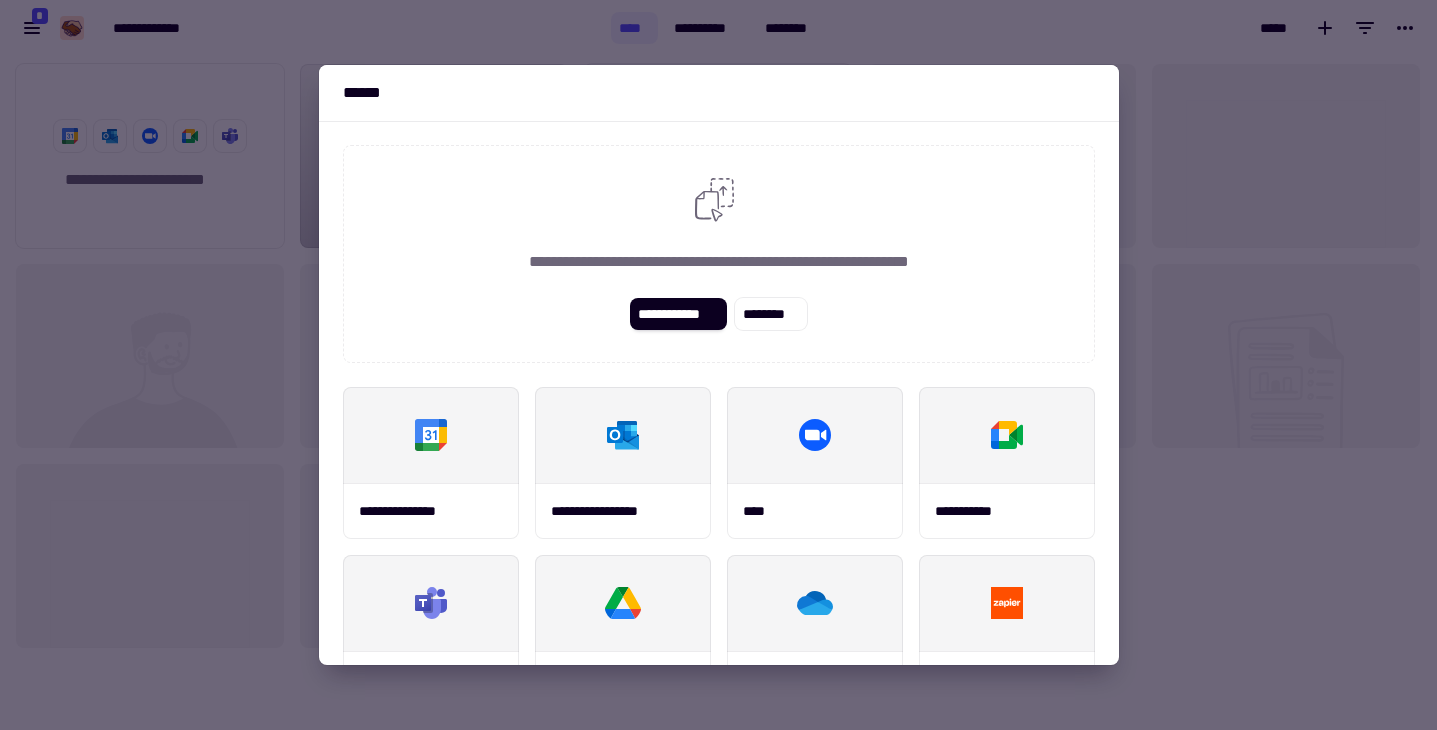 click at bounding box center (718, 365) 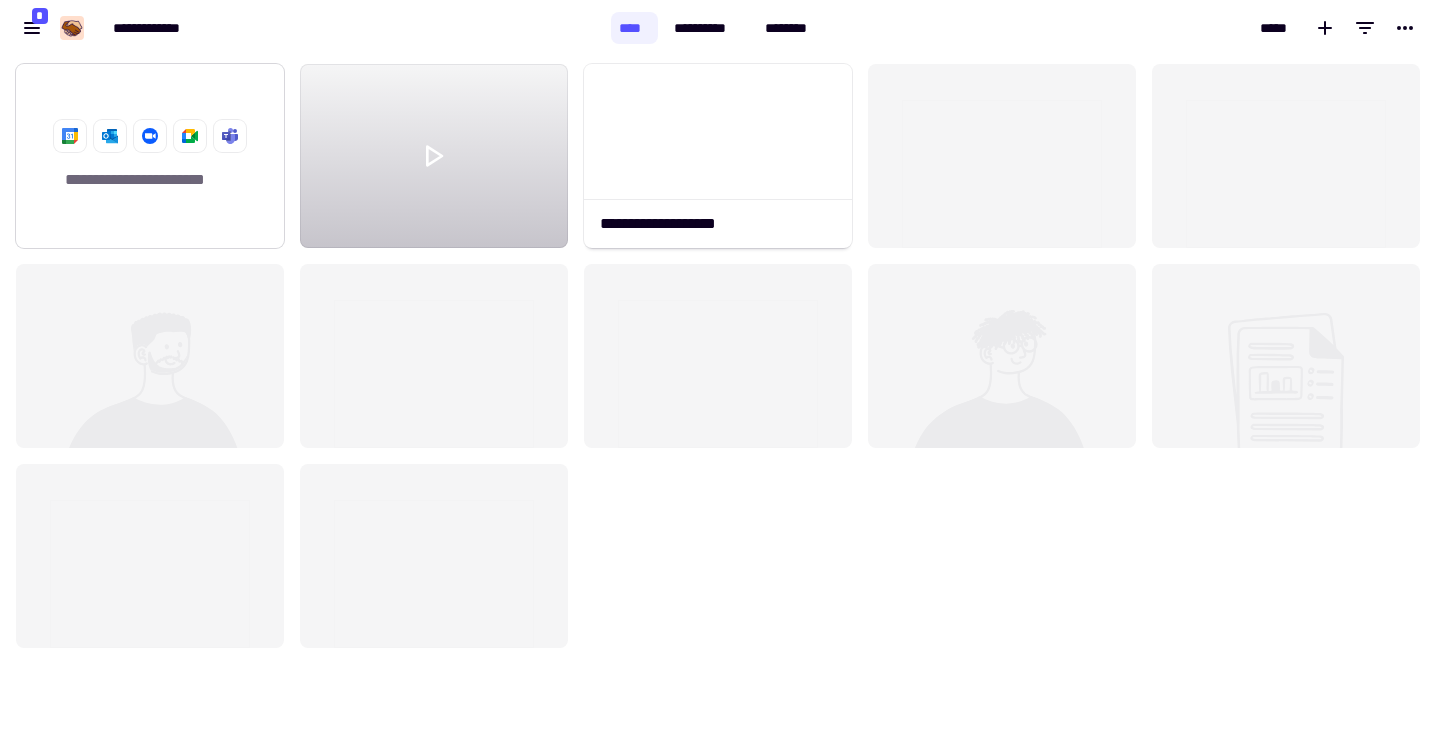 click on "**********" 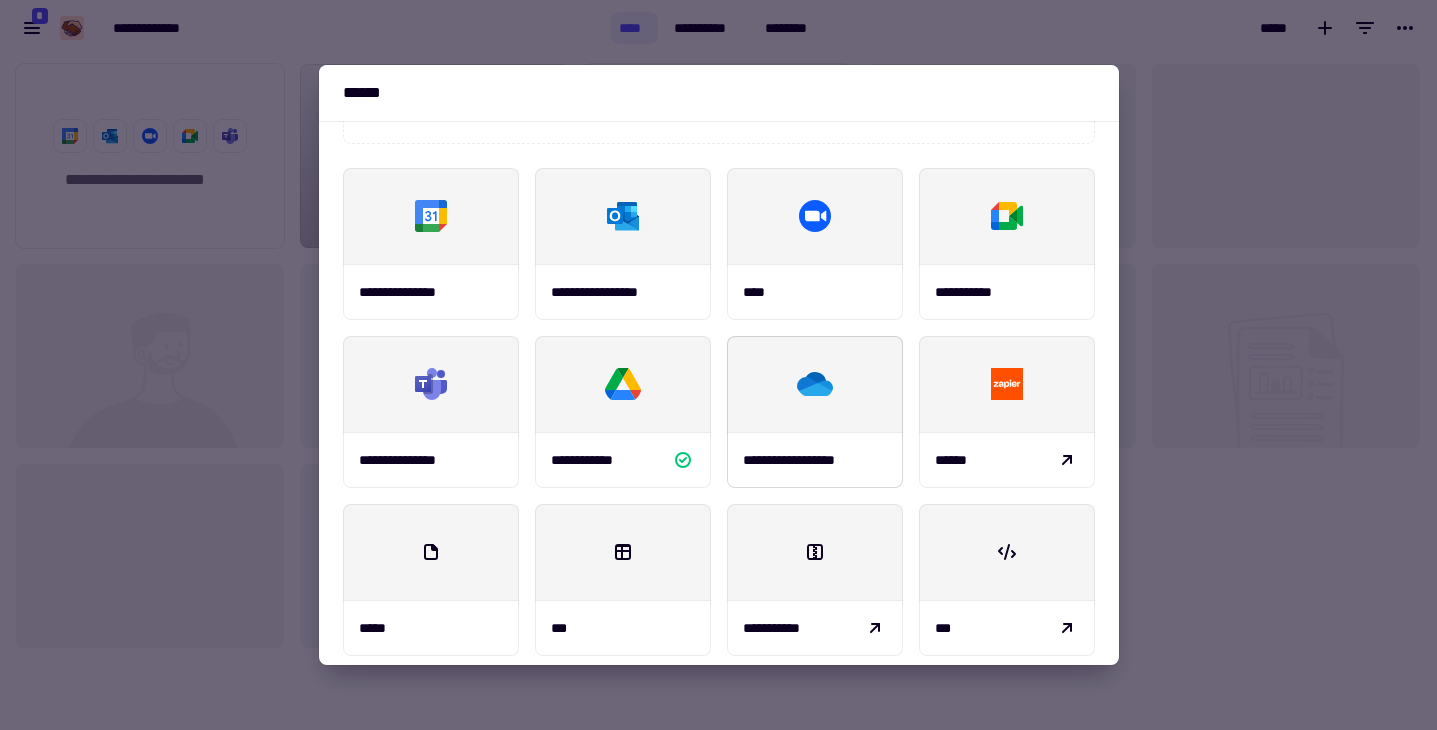 scroll, scrollTop: 234, scrollLeft: 0, axis: vertical 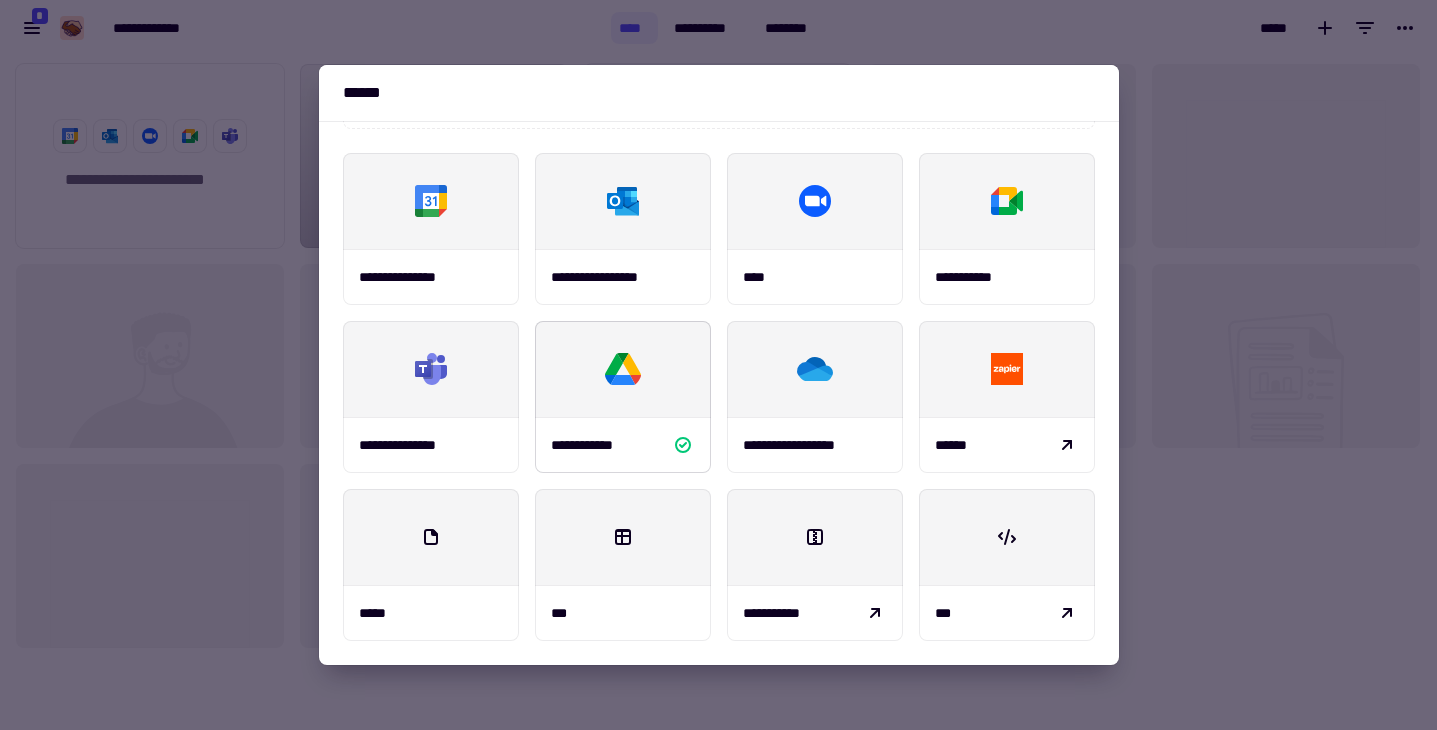 click 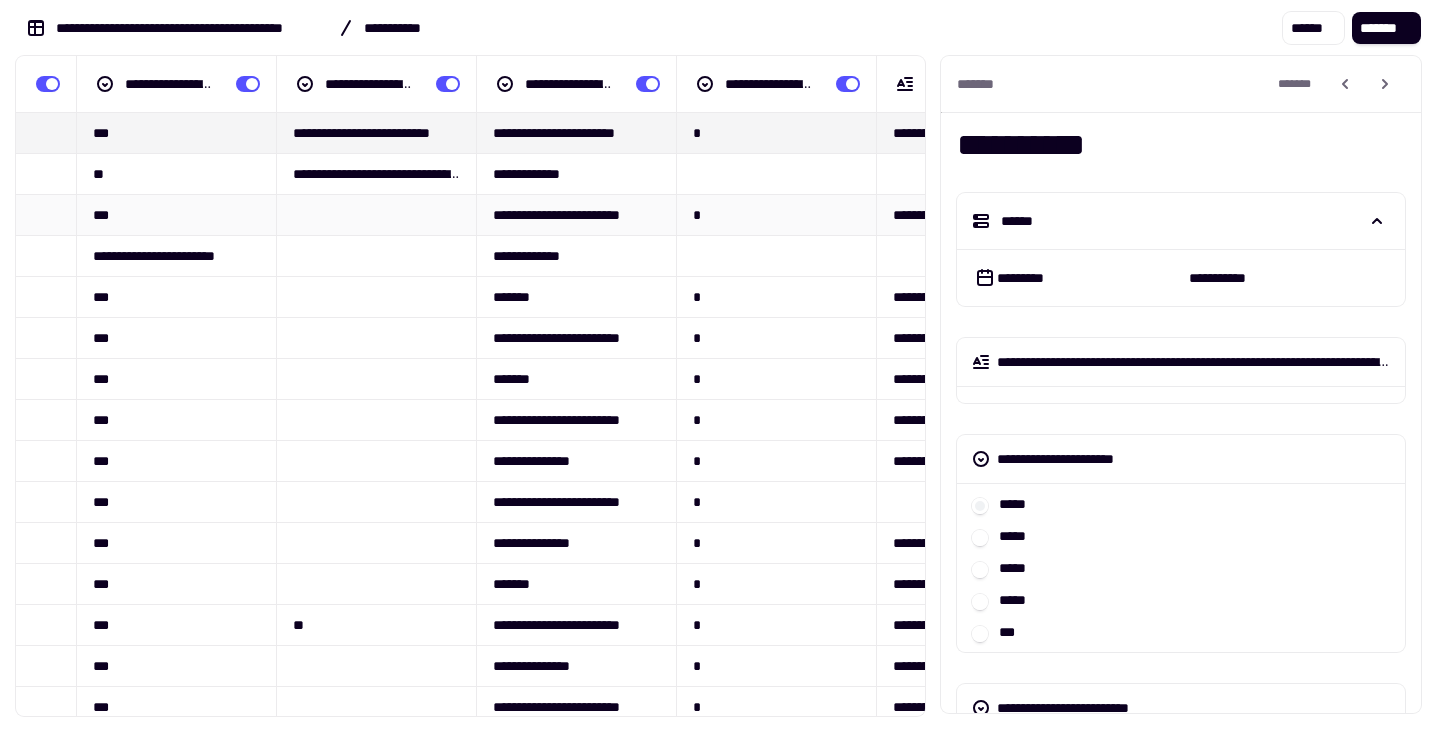scroll, scrollTop: 0, scrollLeft: 0, axis: both 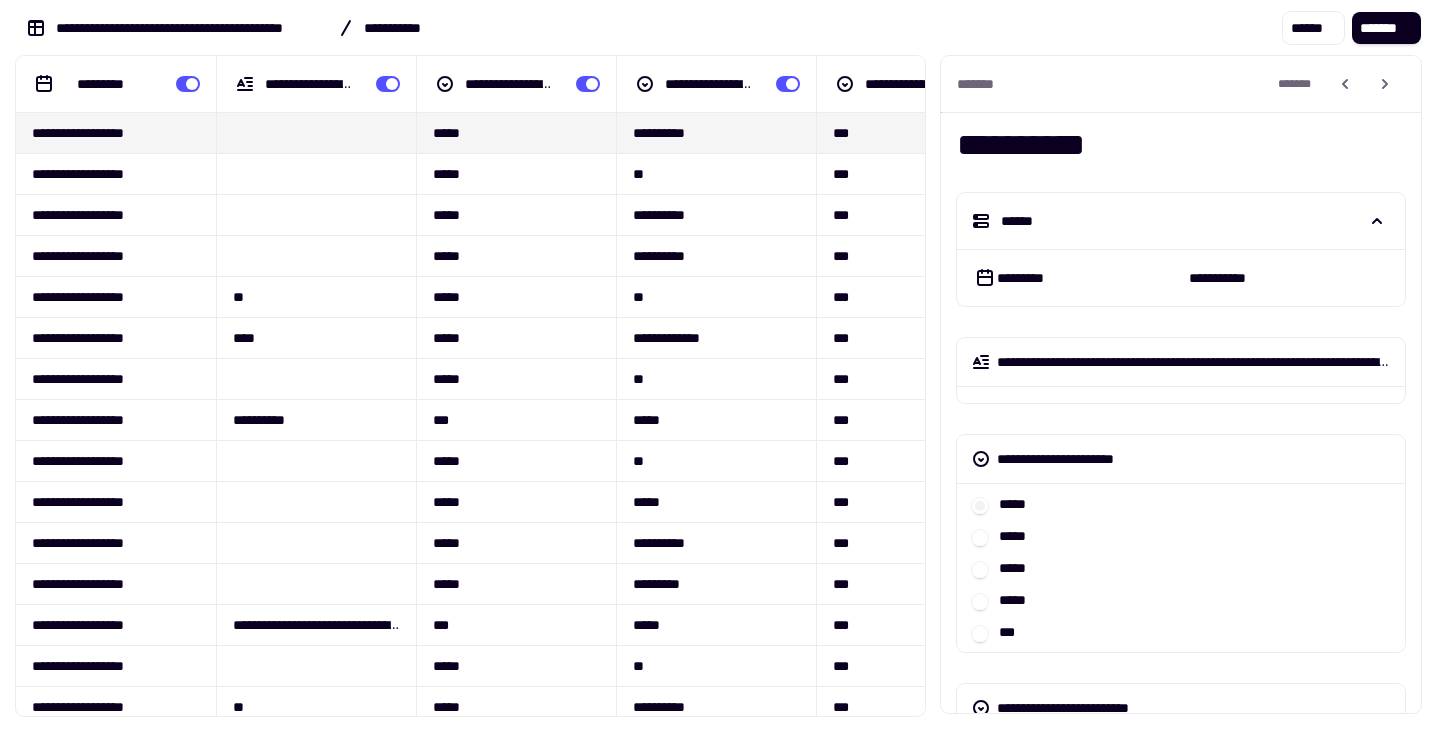 click on "**********" at bounding box center [718, 34] 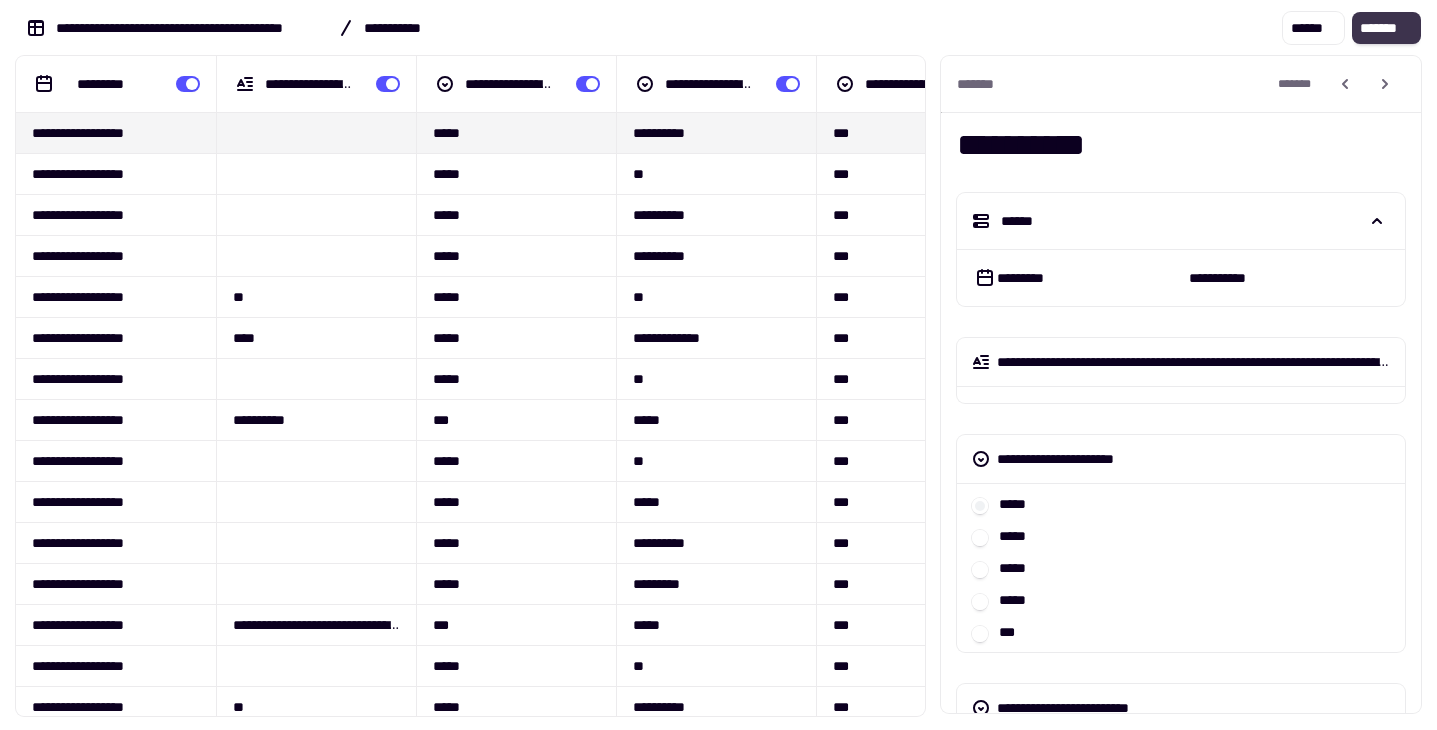 click on "*******" 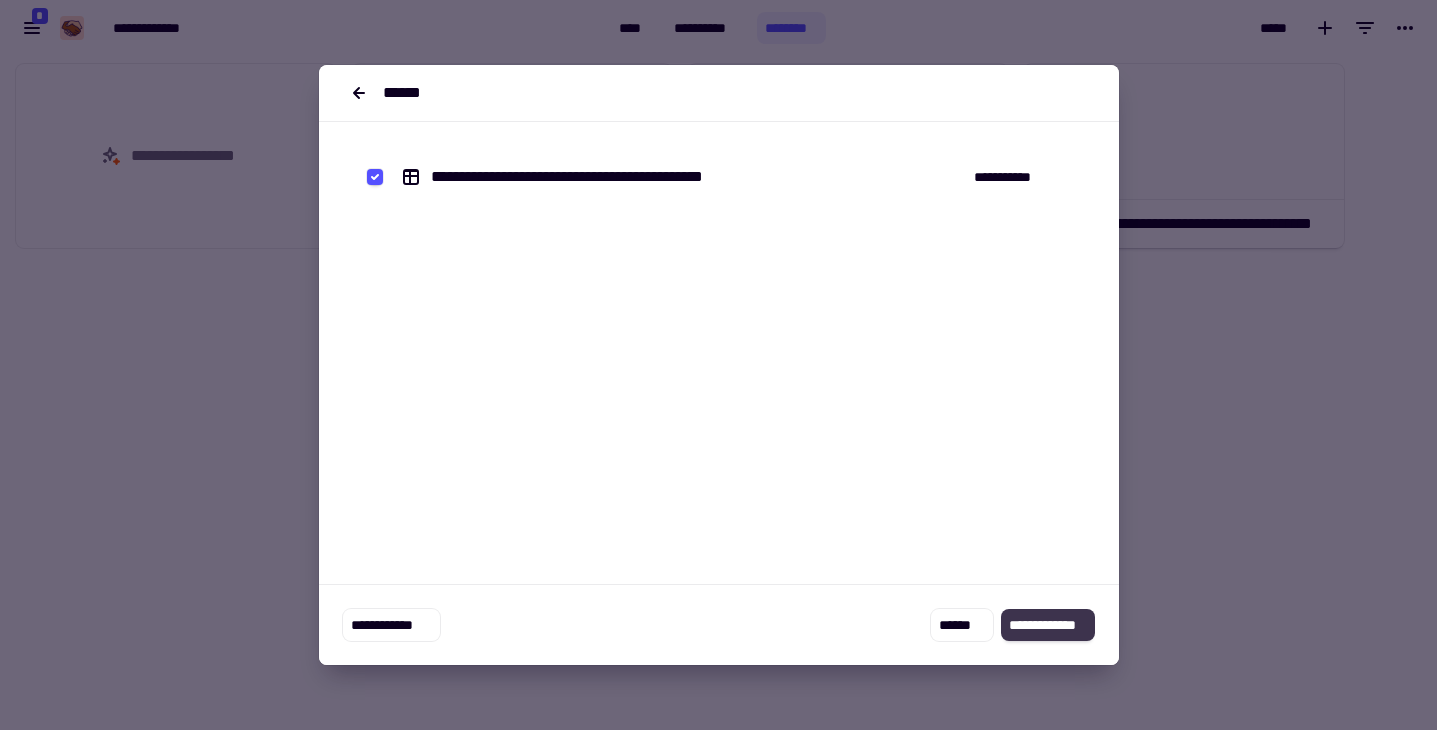 click on "**********" 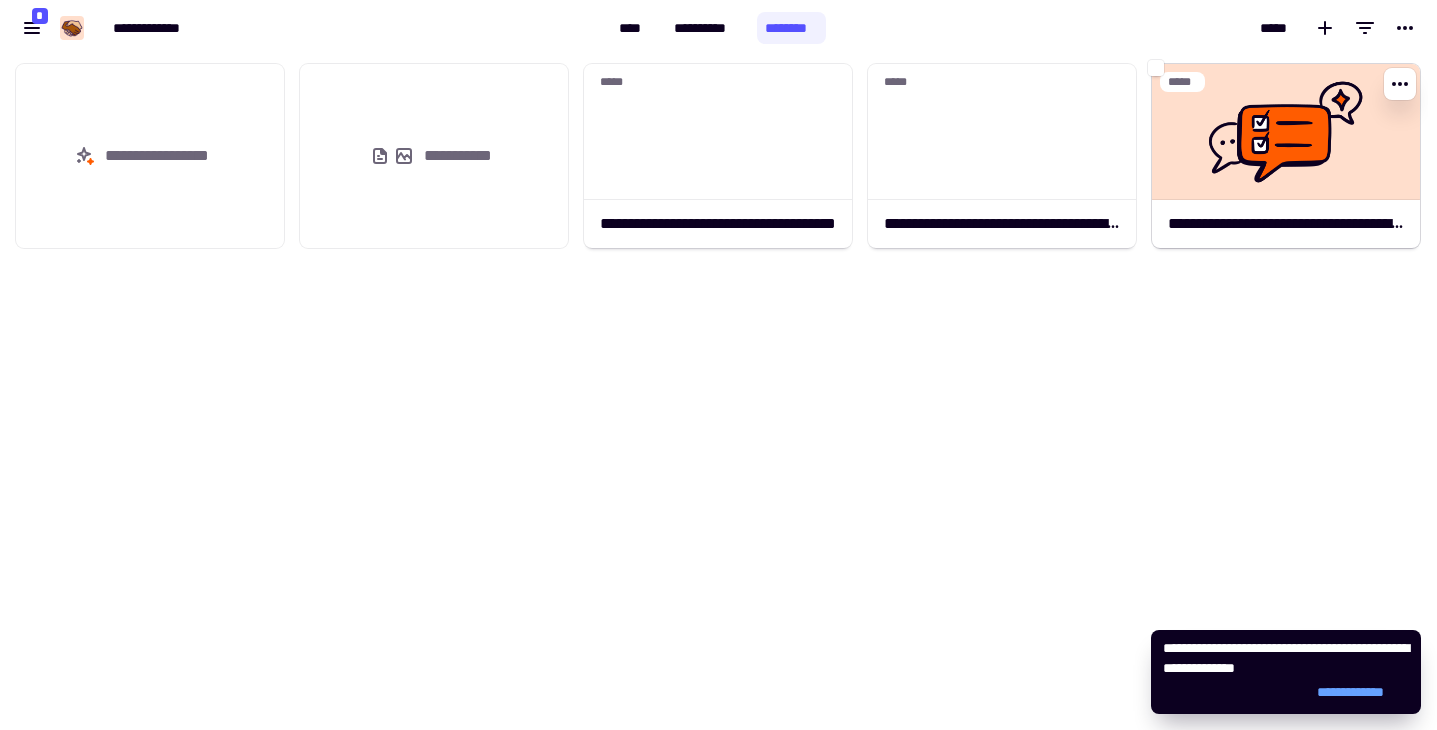 click 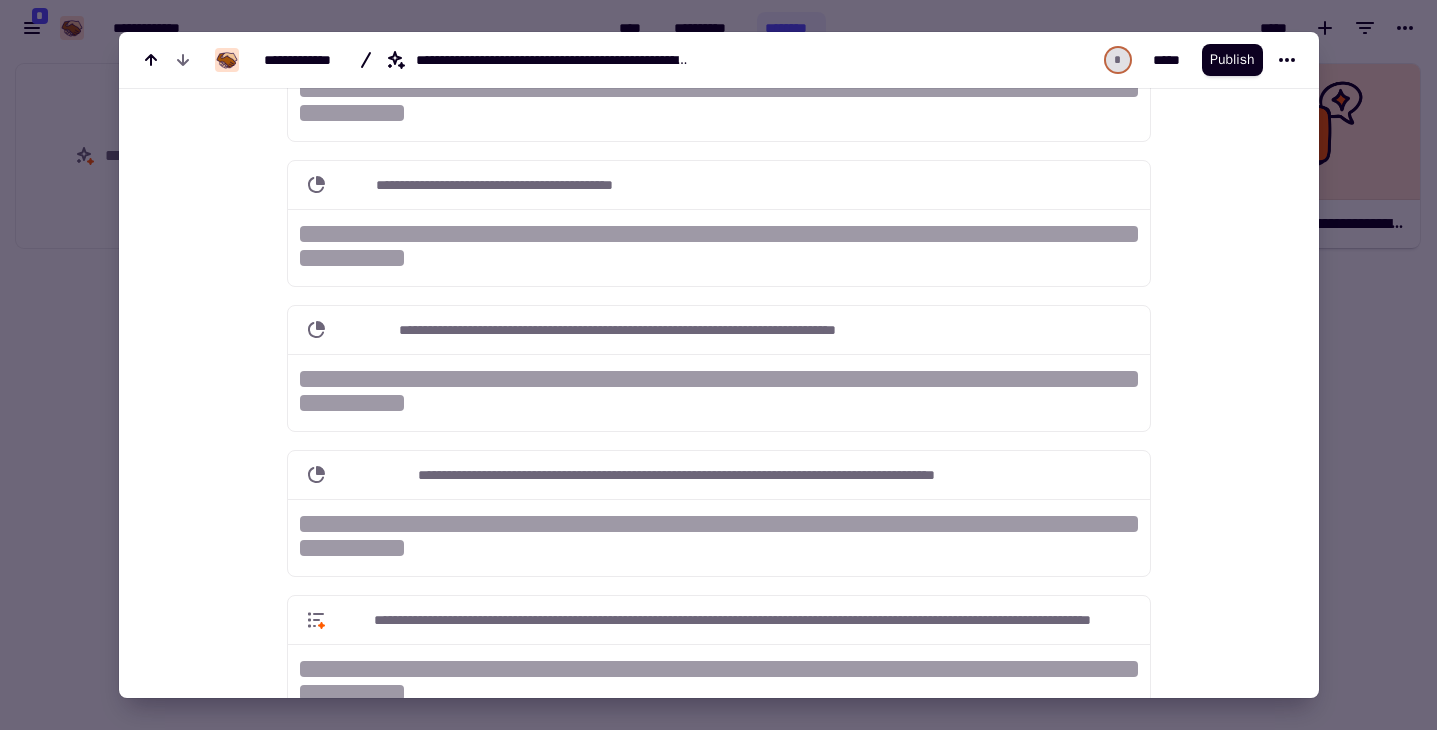 scroll, scrollTop: 2391, scrollLeft: 0, axis: vertical 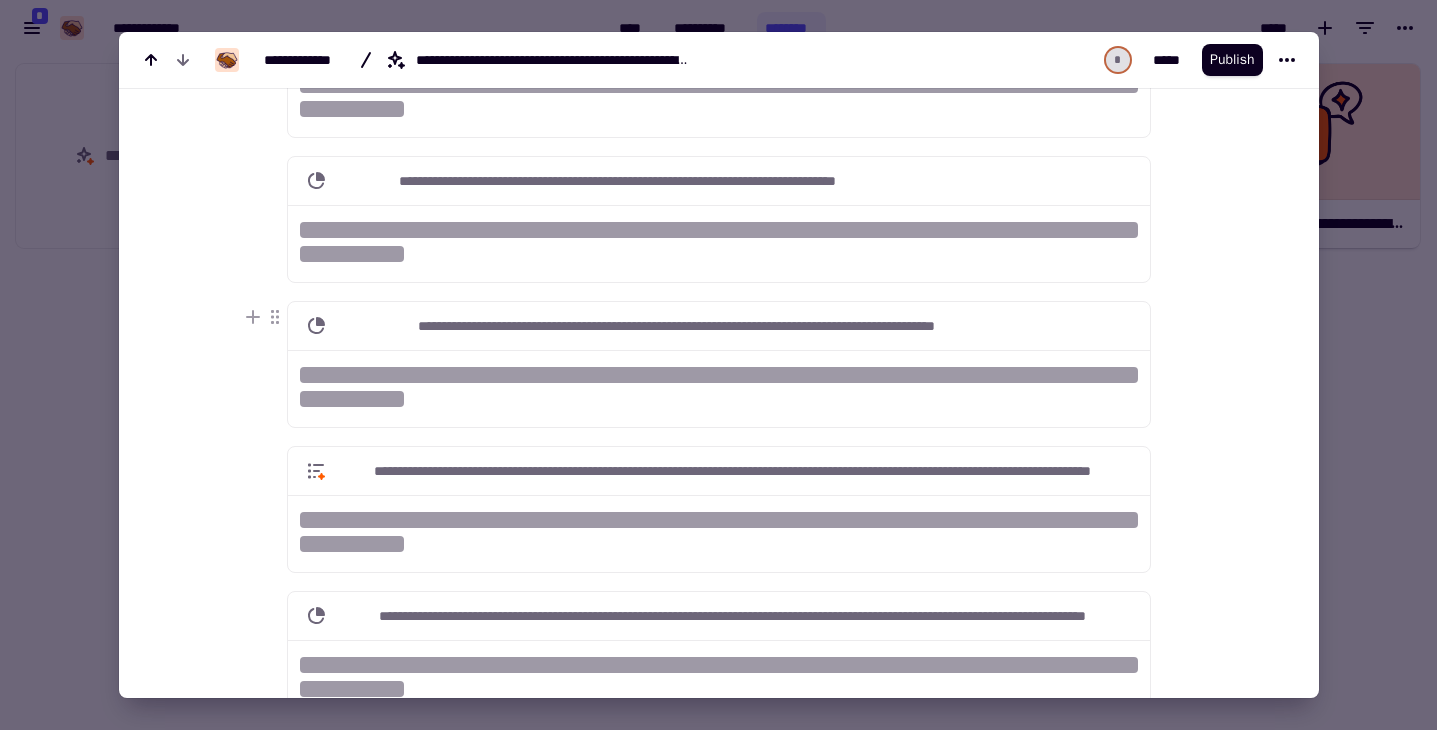 click at bounding box center [718, 365] 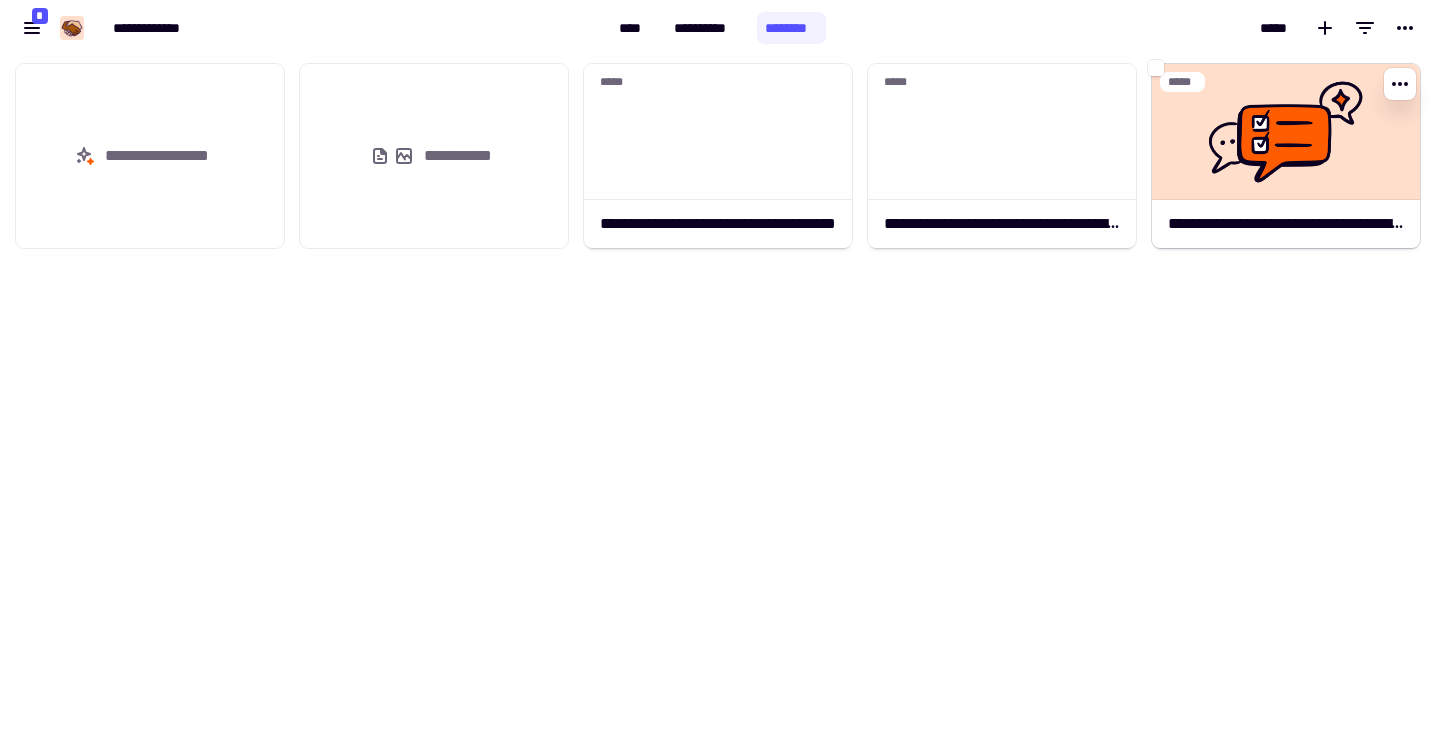 click 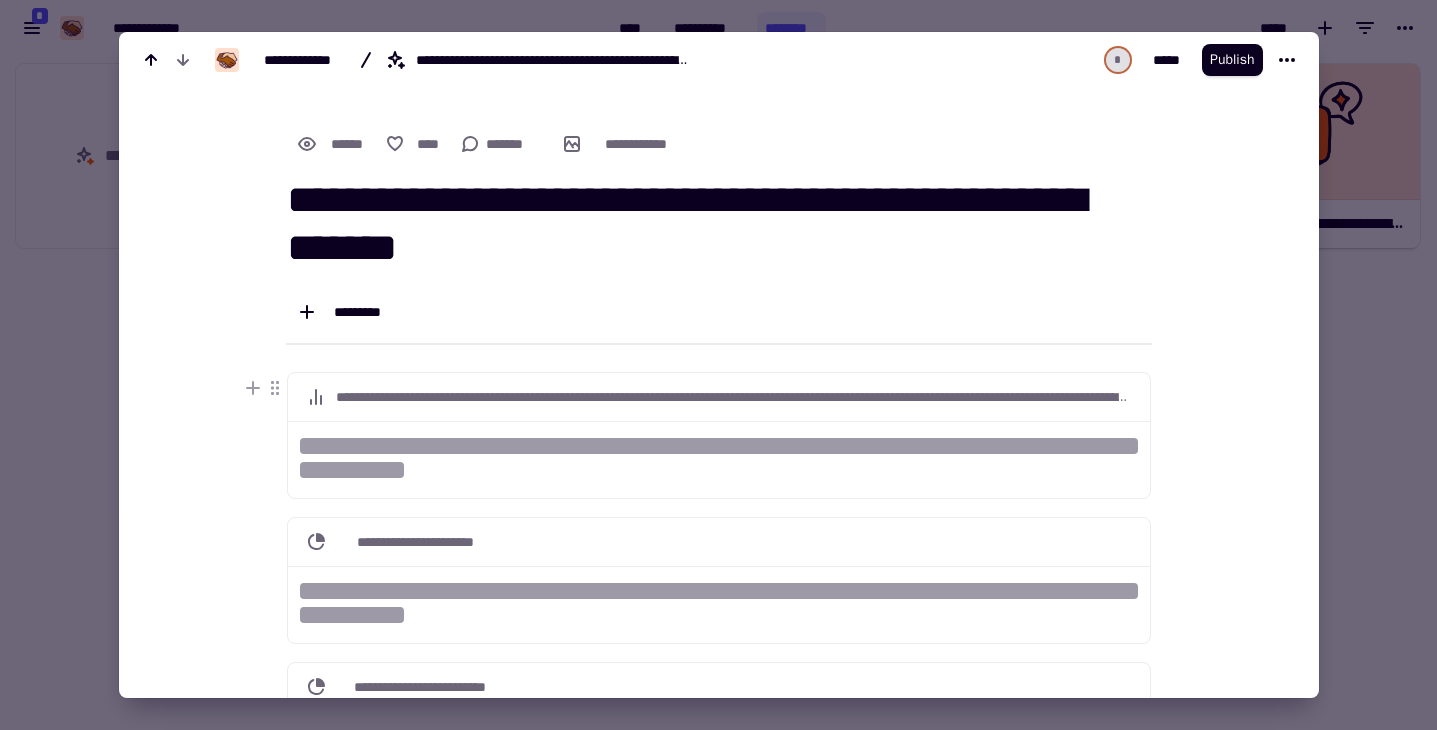 click at bounding box center [718, 365] 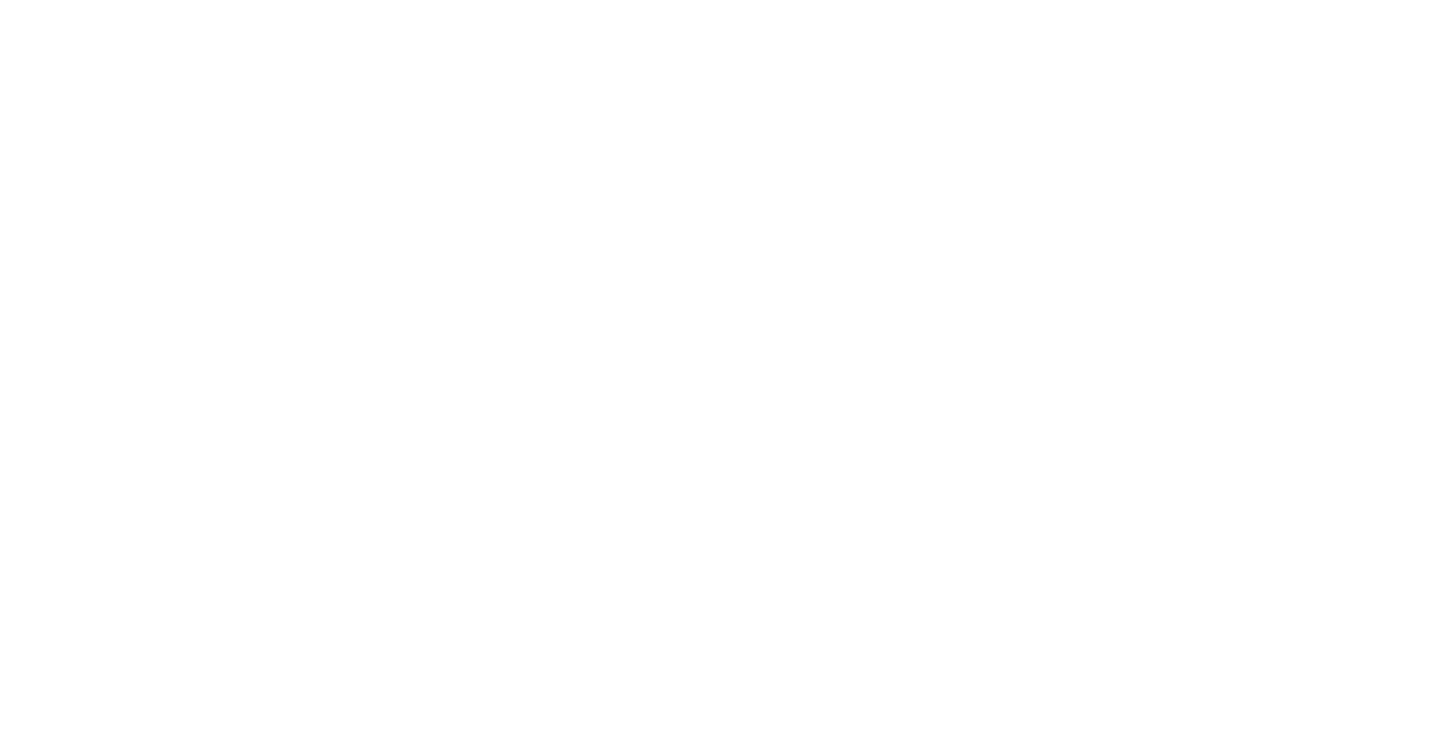 scroll, scrollTop: 0, scrollLeft: 0, axis: both 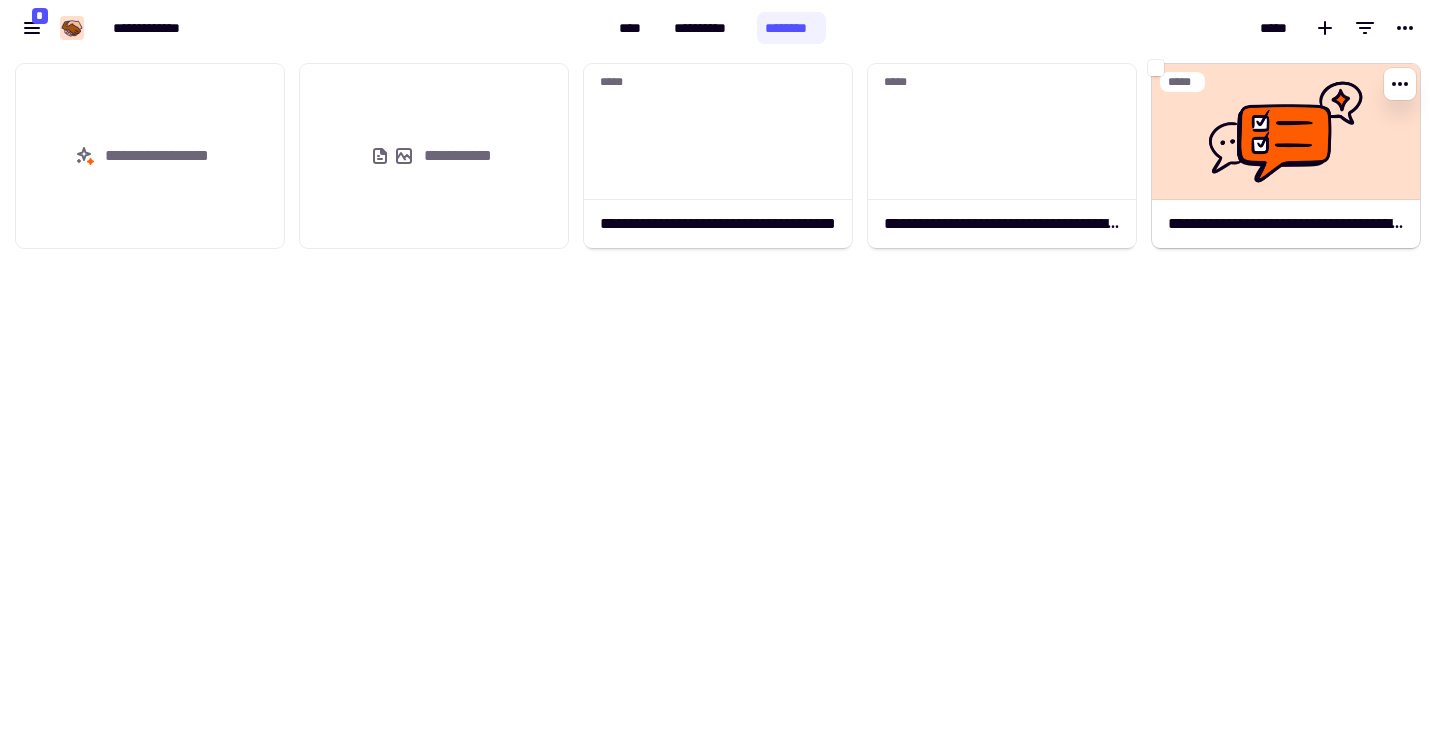click 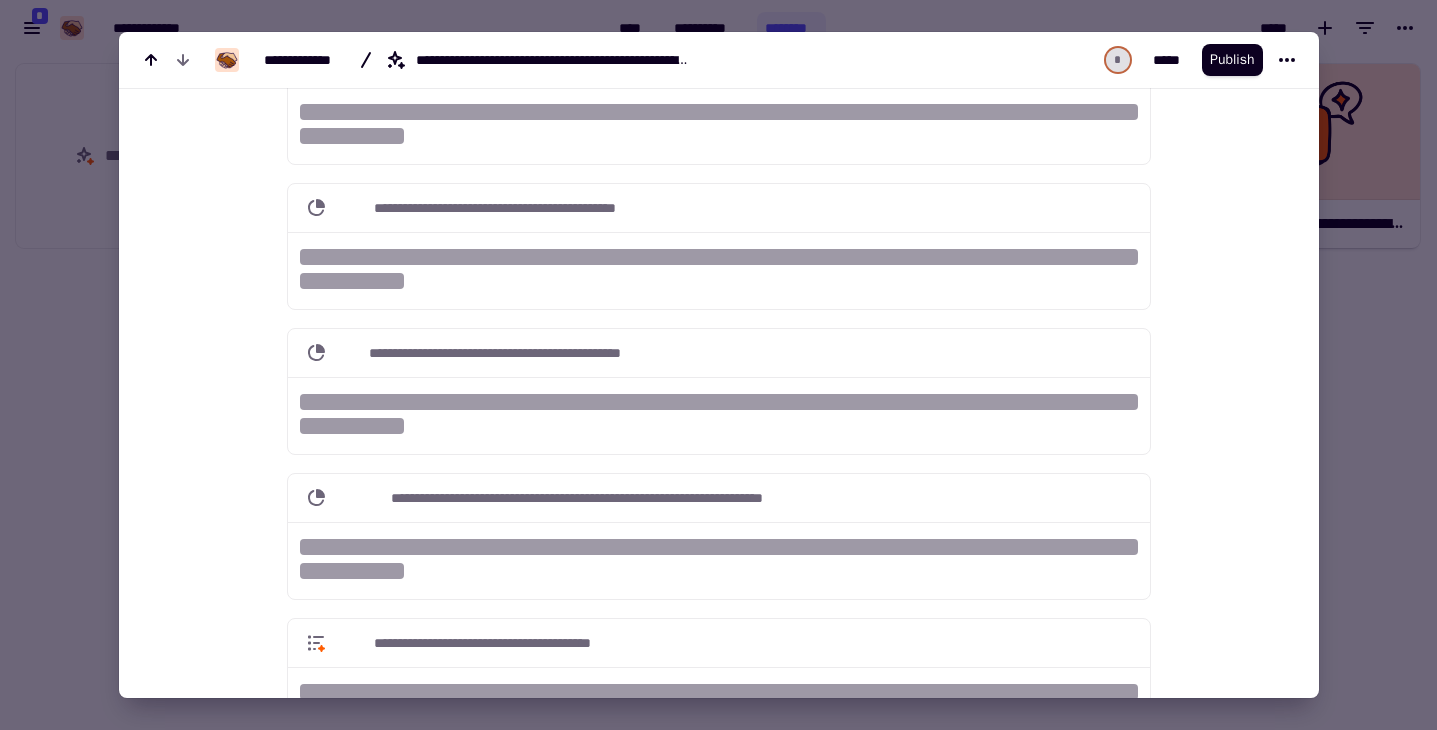 scroll, scrollTop: 1404, scrollLeft: 0, axis: vertical 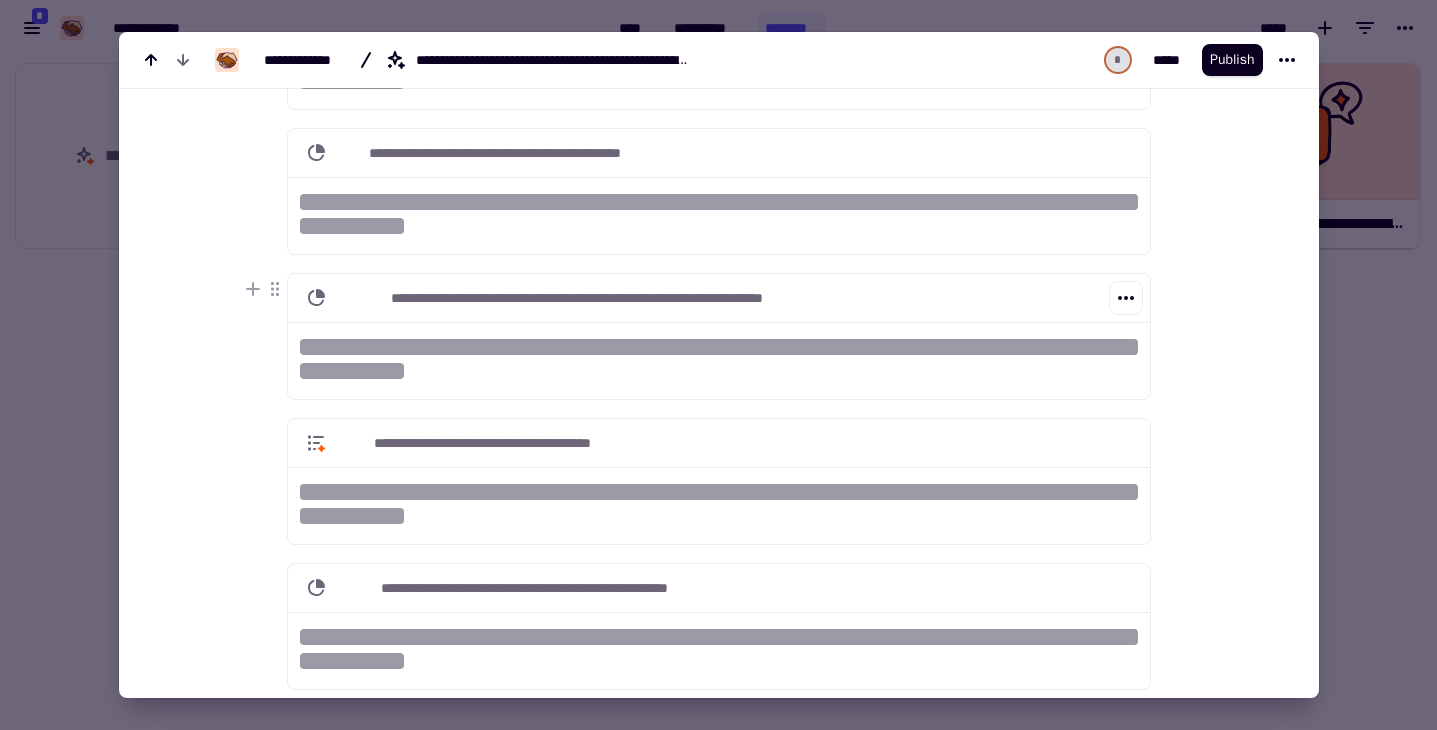 click at bounding box center (719, 347) 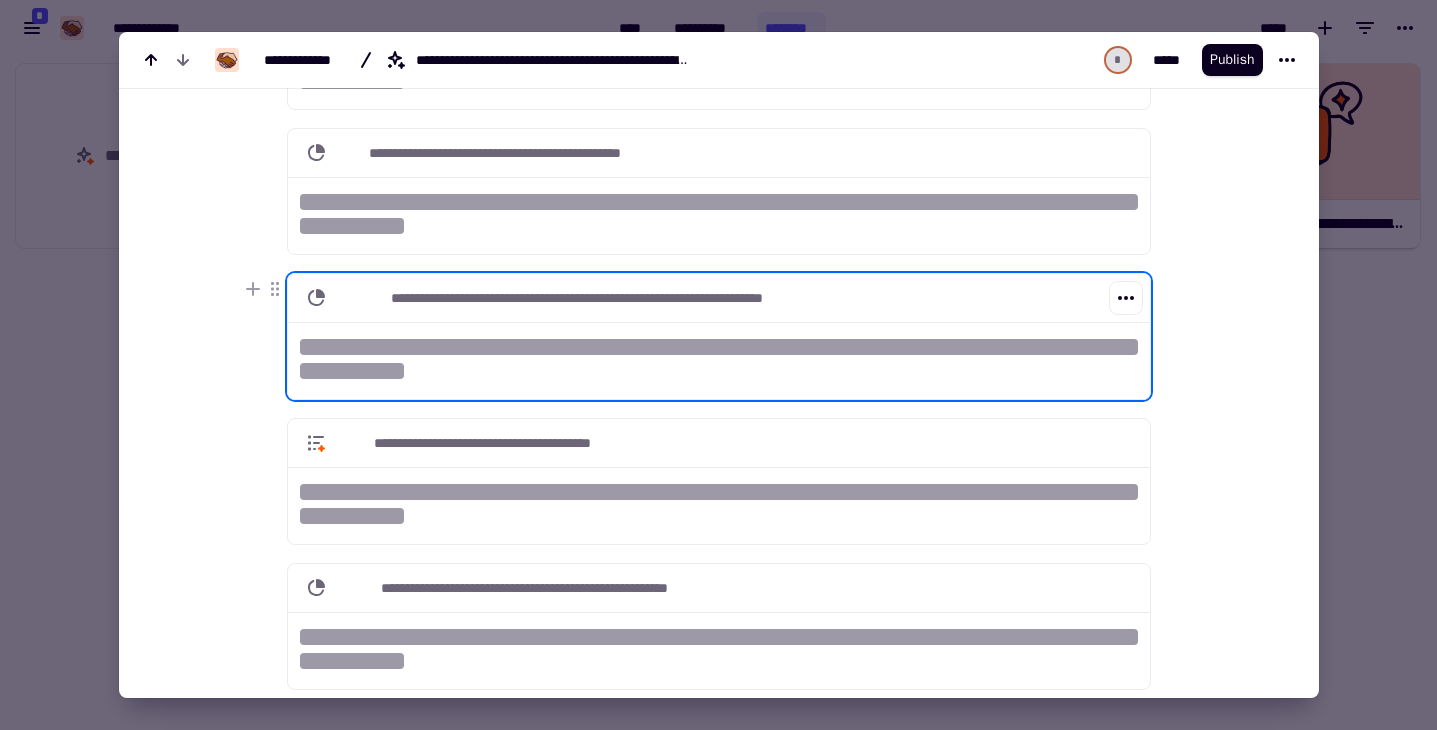 click on "**********" at bounding box center [719, 566] 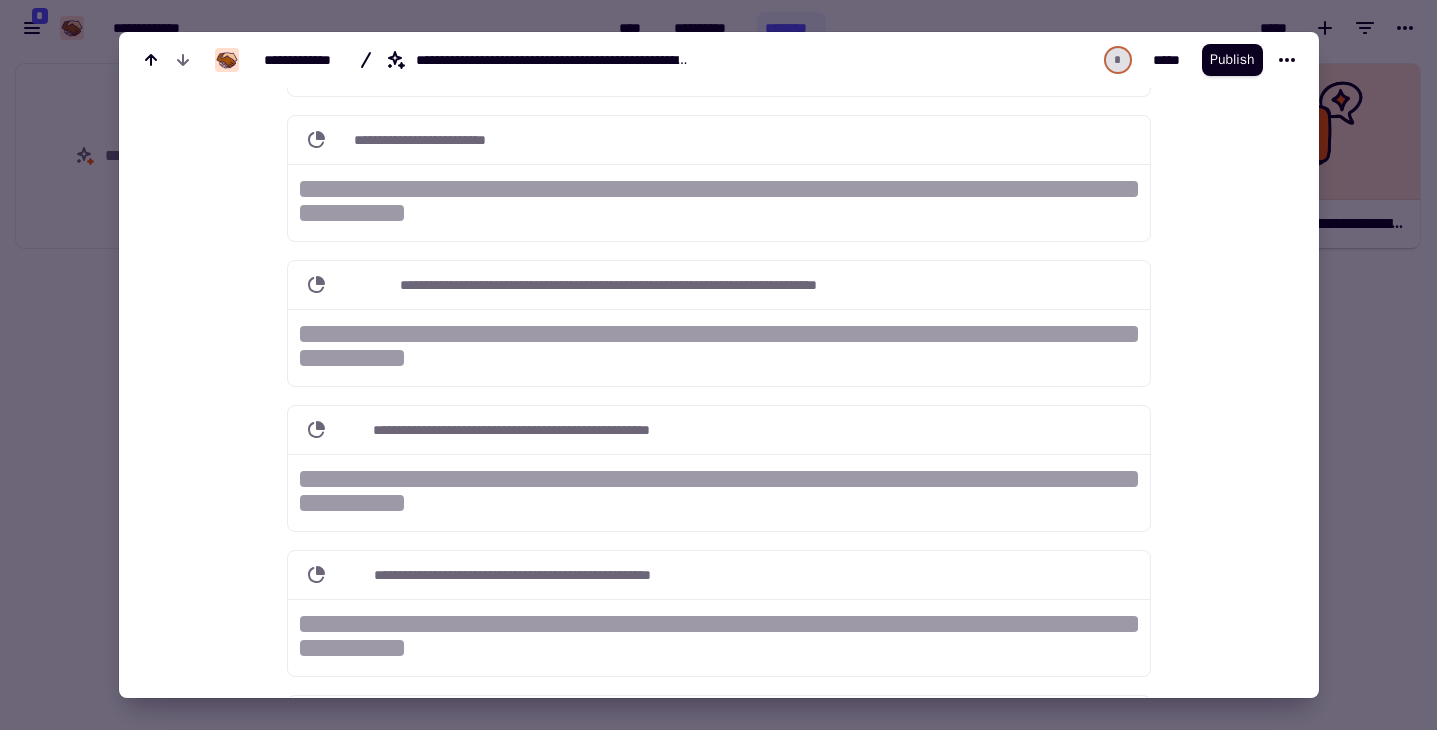 scroll, scrollTop: 0, scrollLeft: 0, axis: both 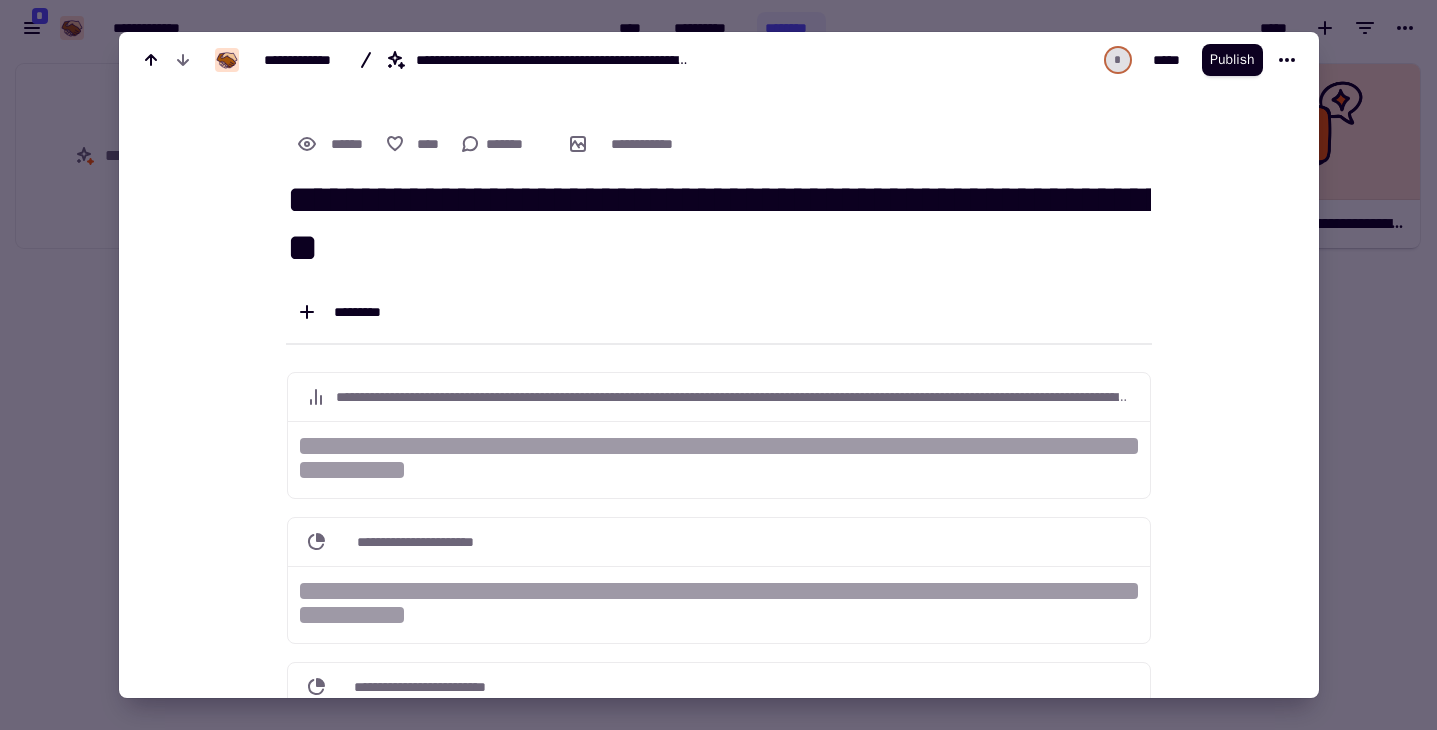 click at bounding box center [718, 365] 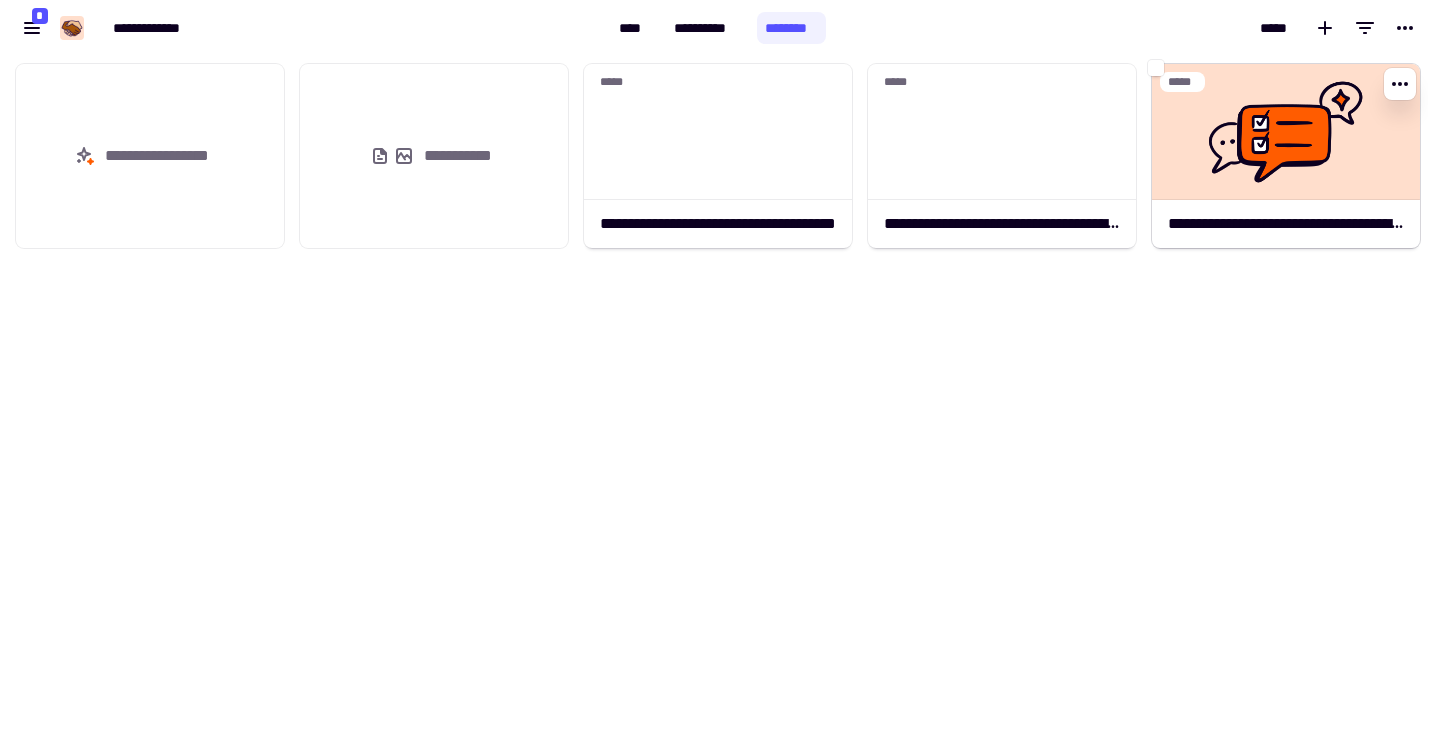 click 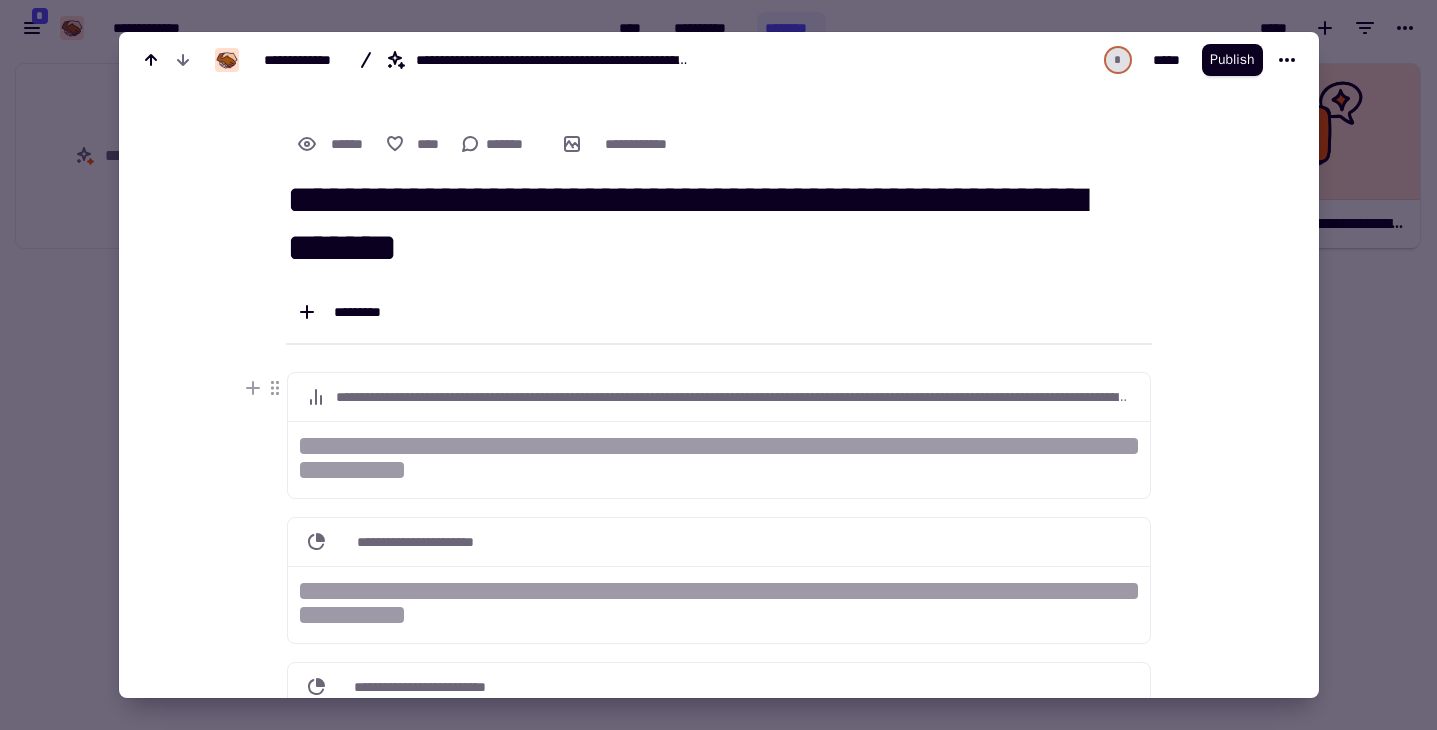click at bounding box center (718, 365) 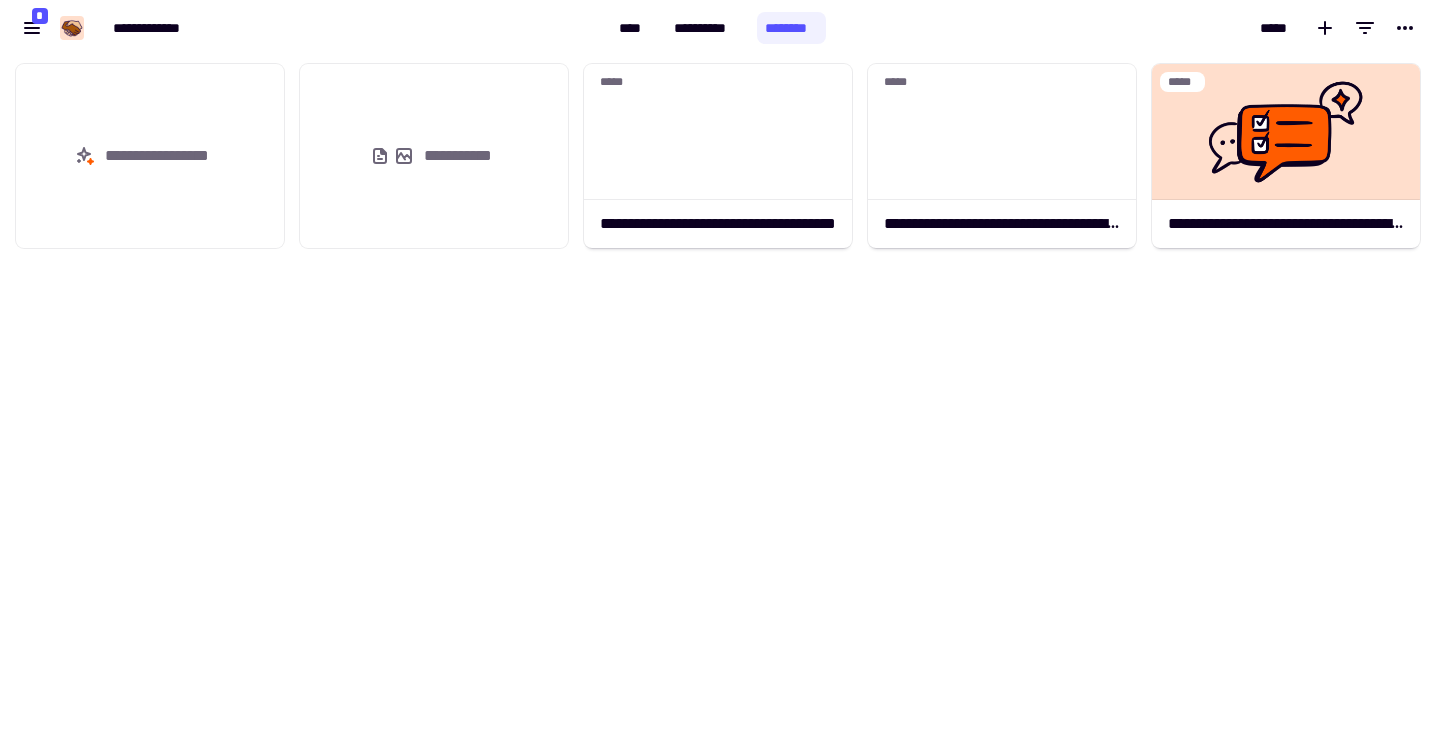 click on "**********" at bounding box center (718, 28) 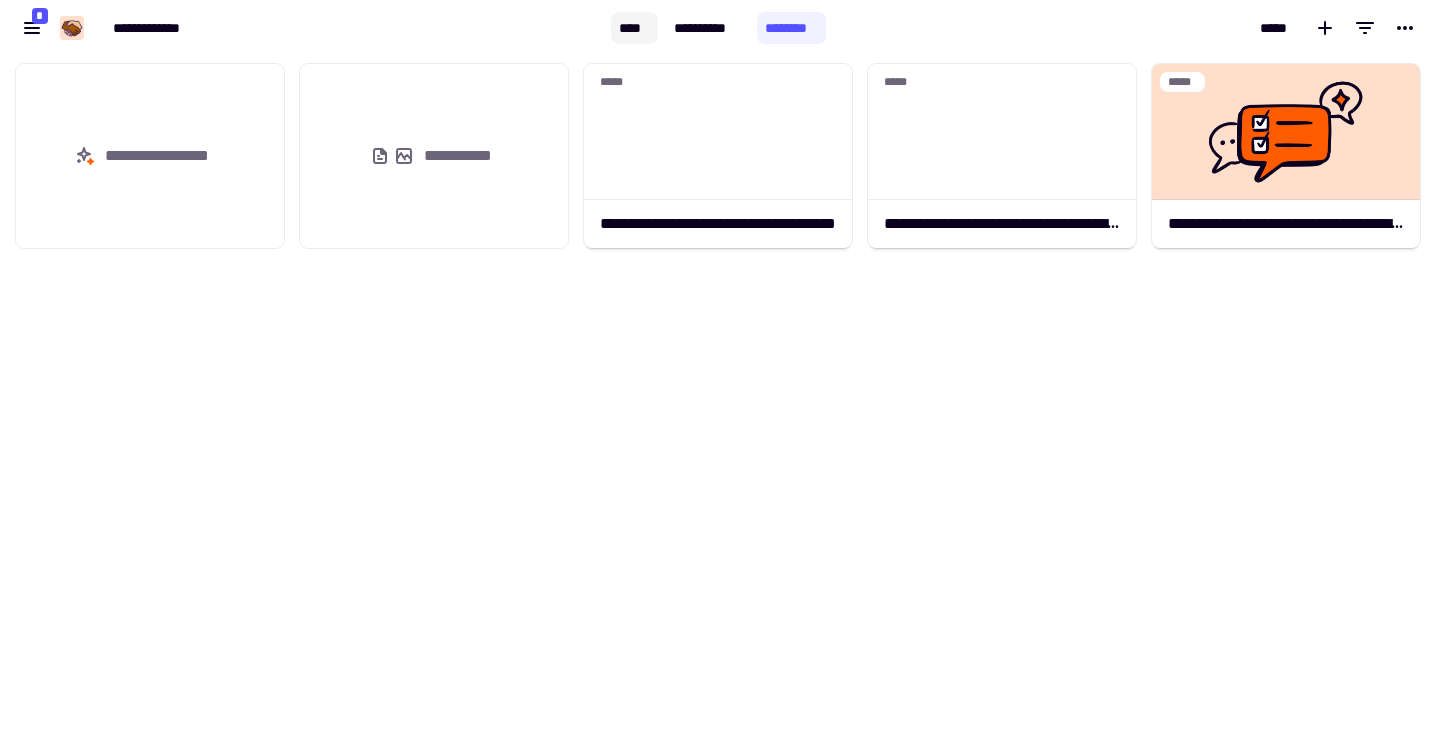 click on "****" 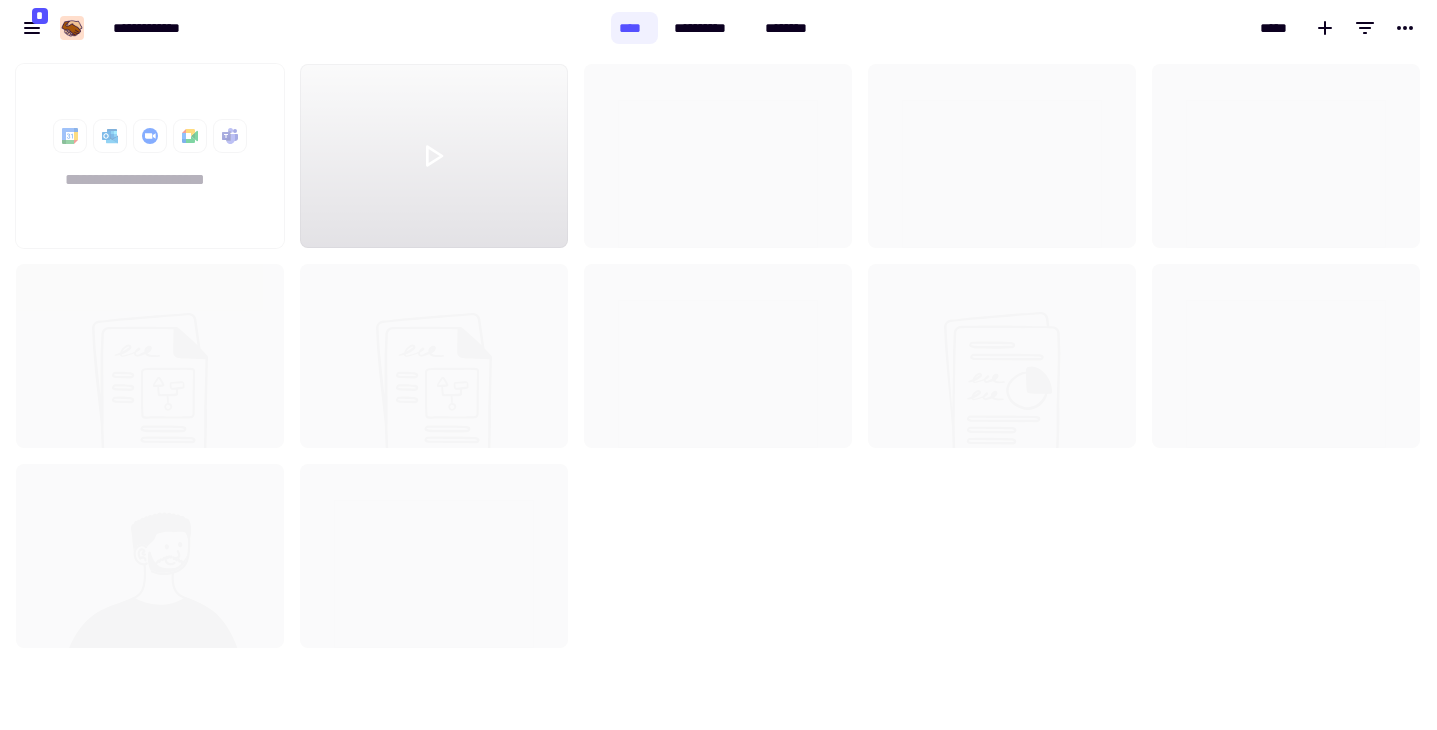 scroll, scrollTop: 1, scrollLeft: 1, axis: both 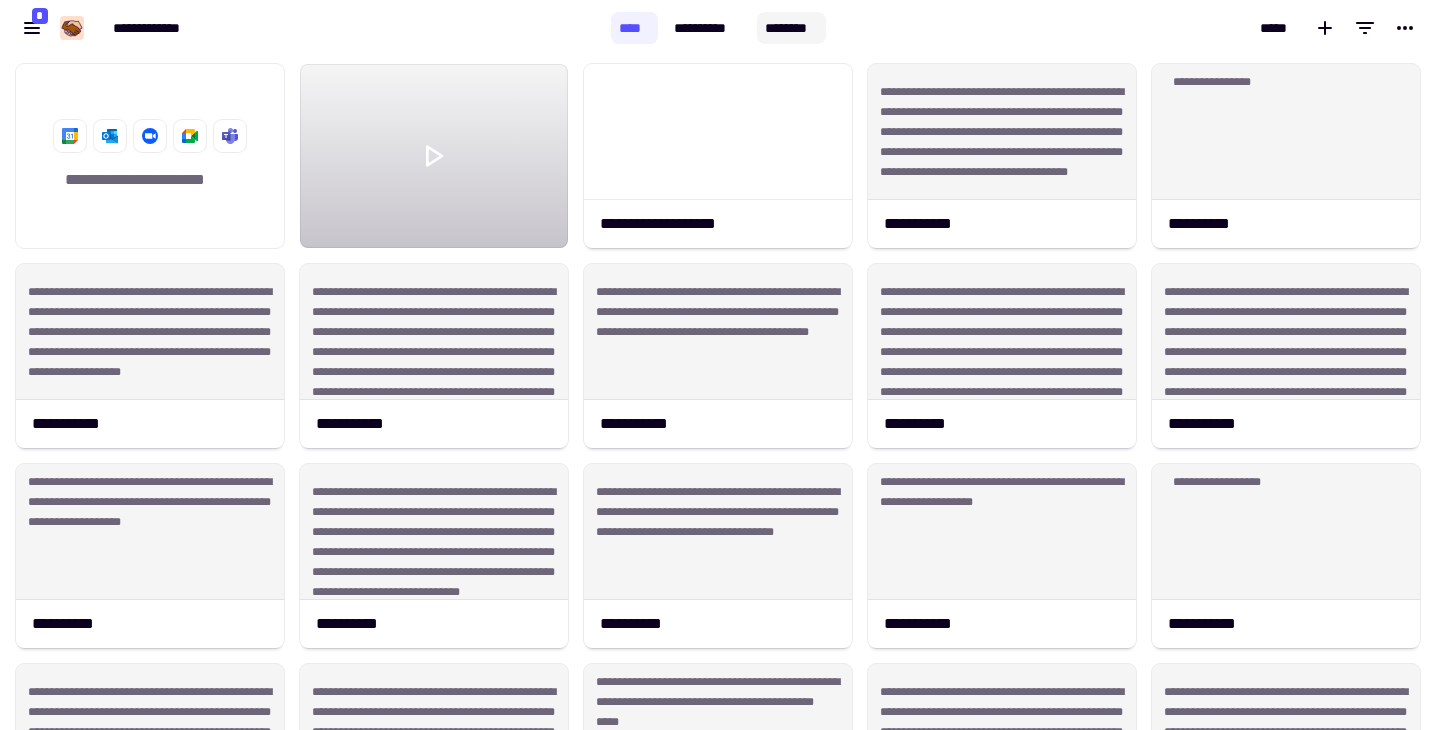click on "********" 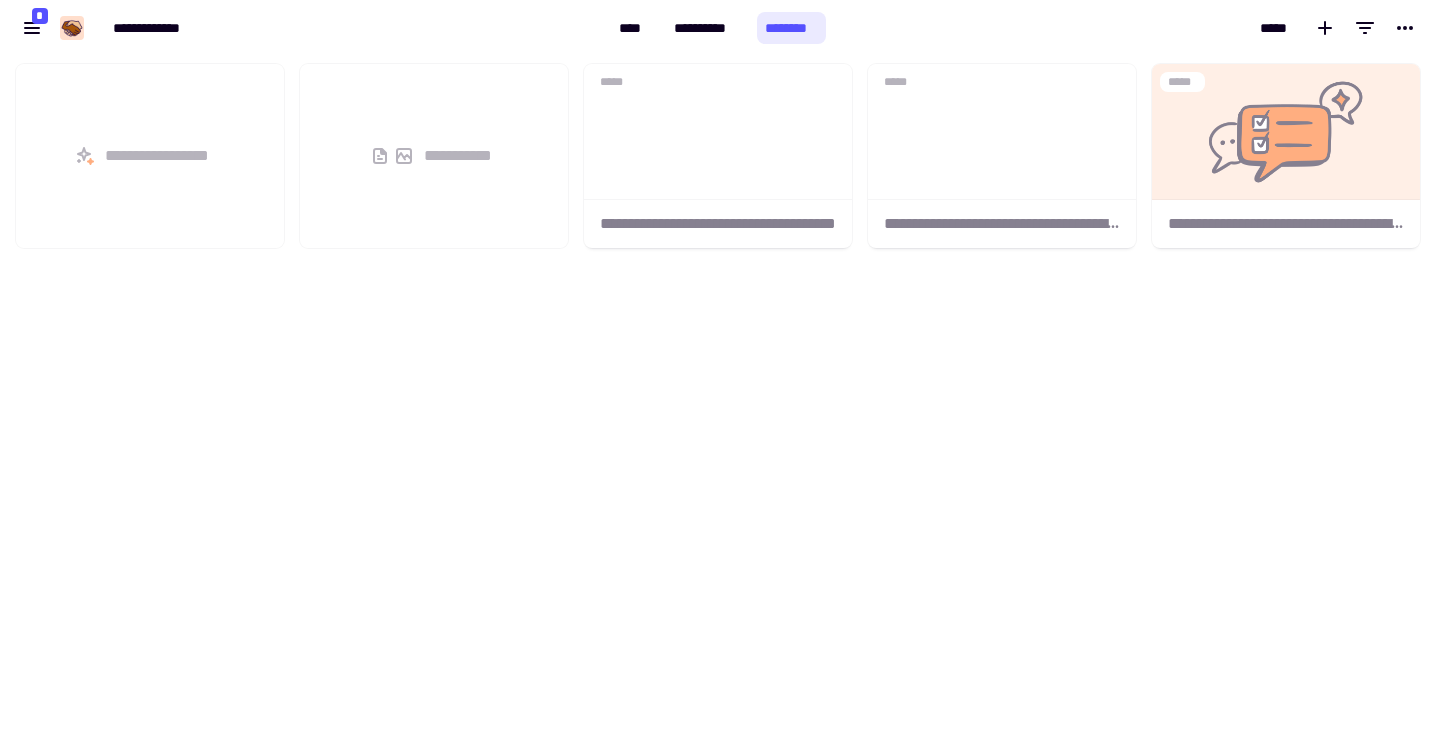 scroll, scrollTop: 1, scrollLeft: 1, axis: both 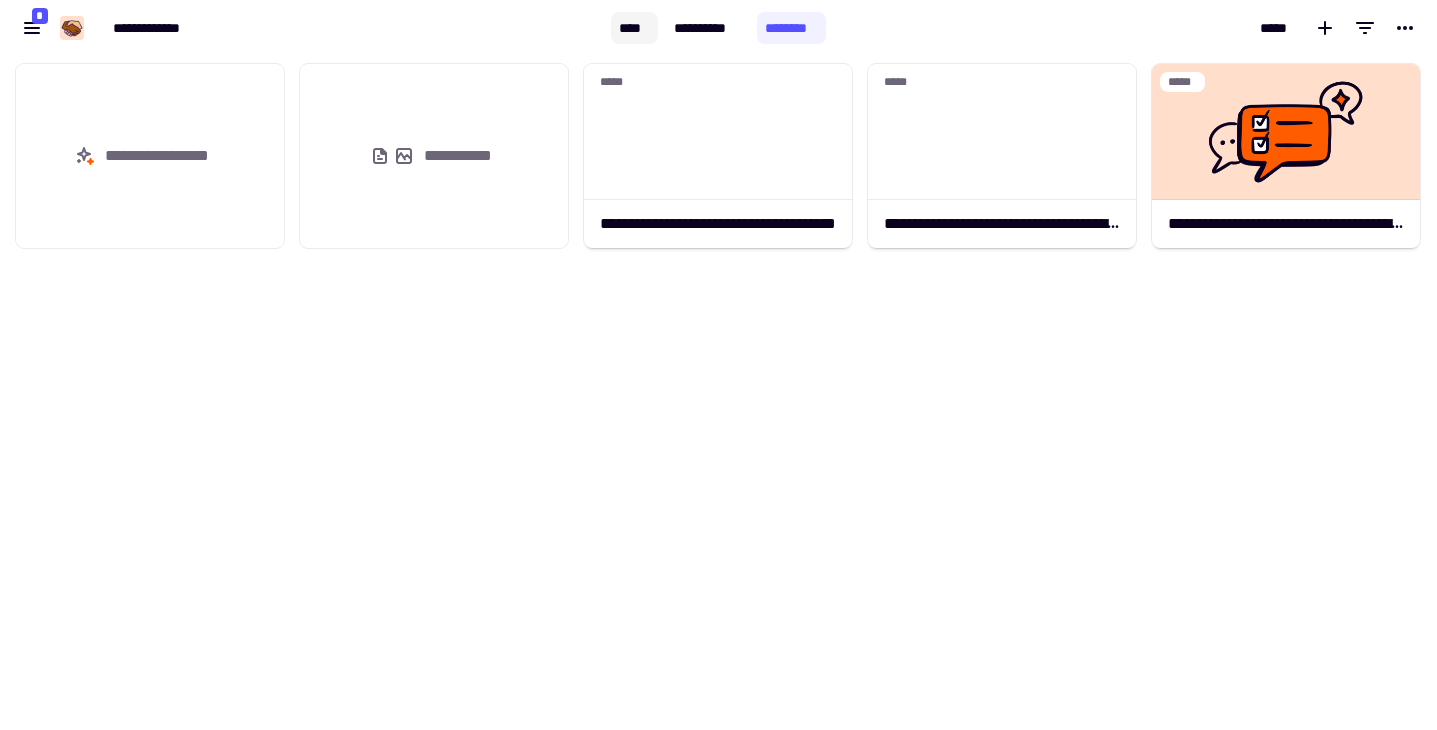 click on "****" 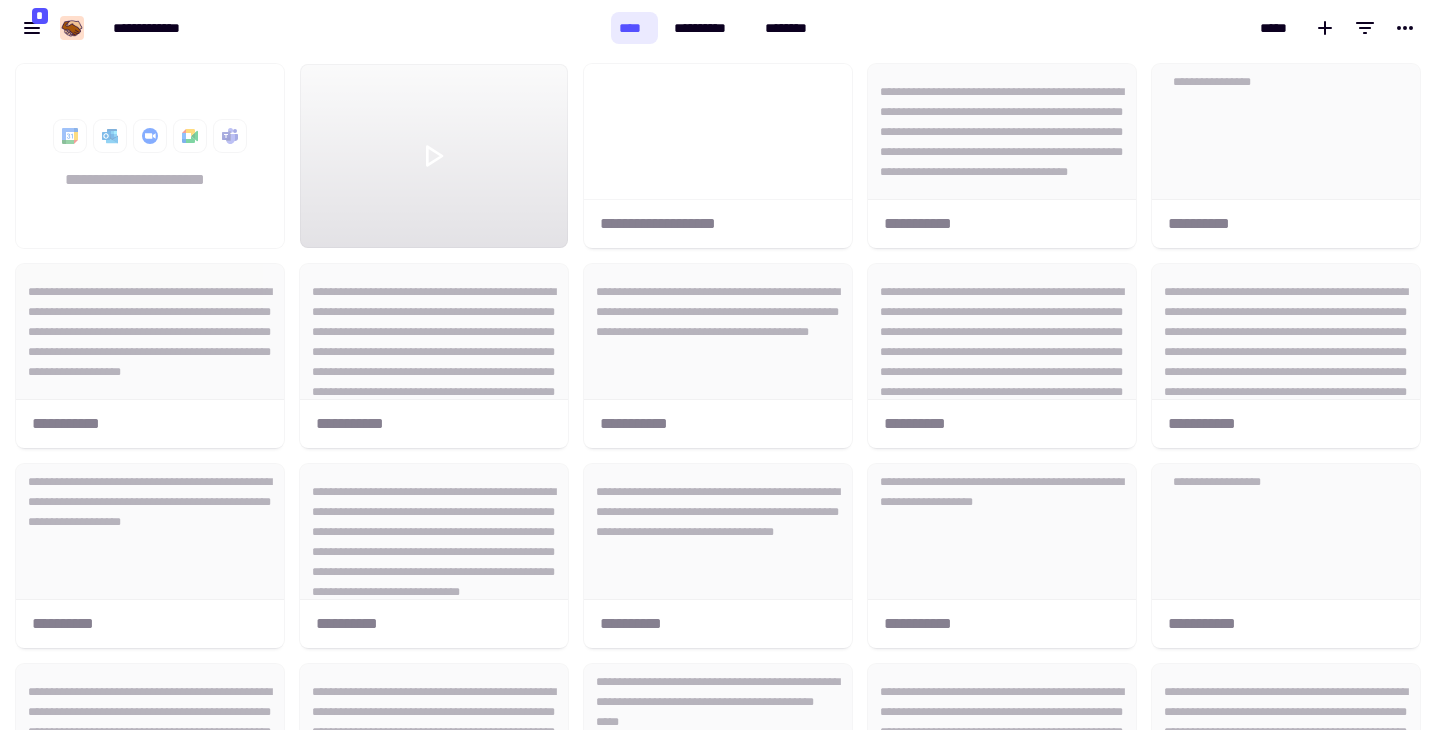 scroll, scrollTop: 1, scrollLeft: 1, axis: both 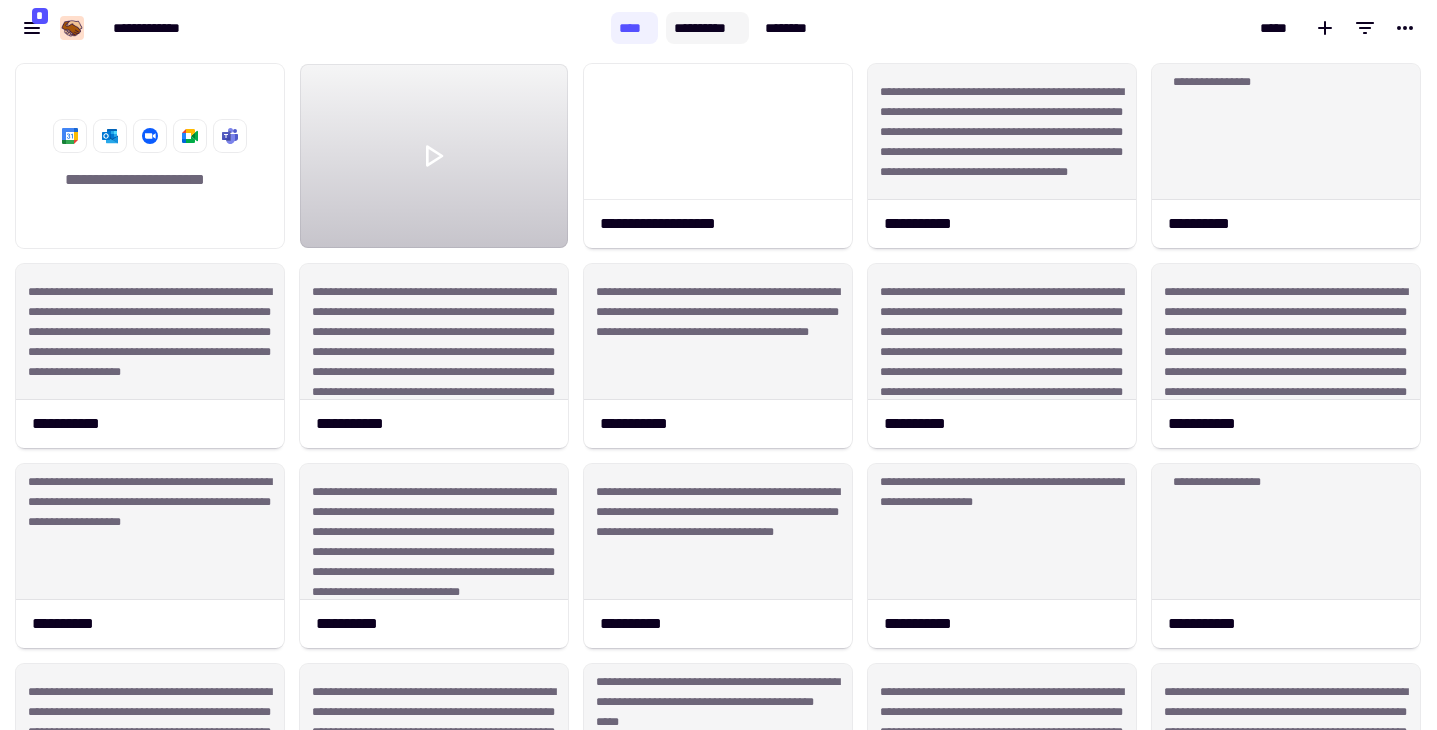 click on "**********" 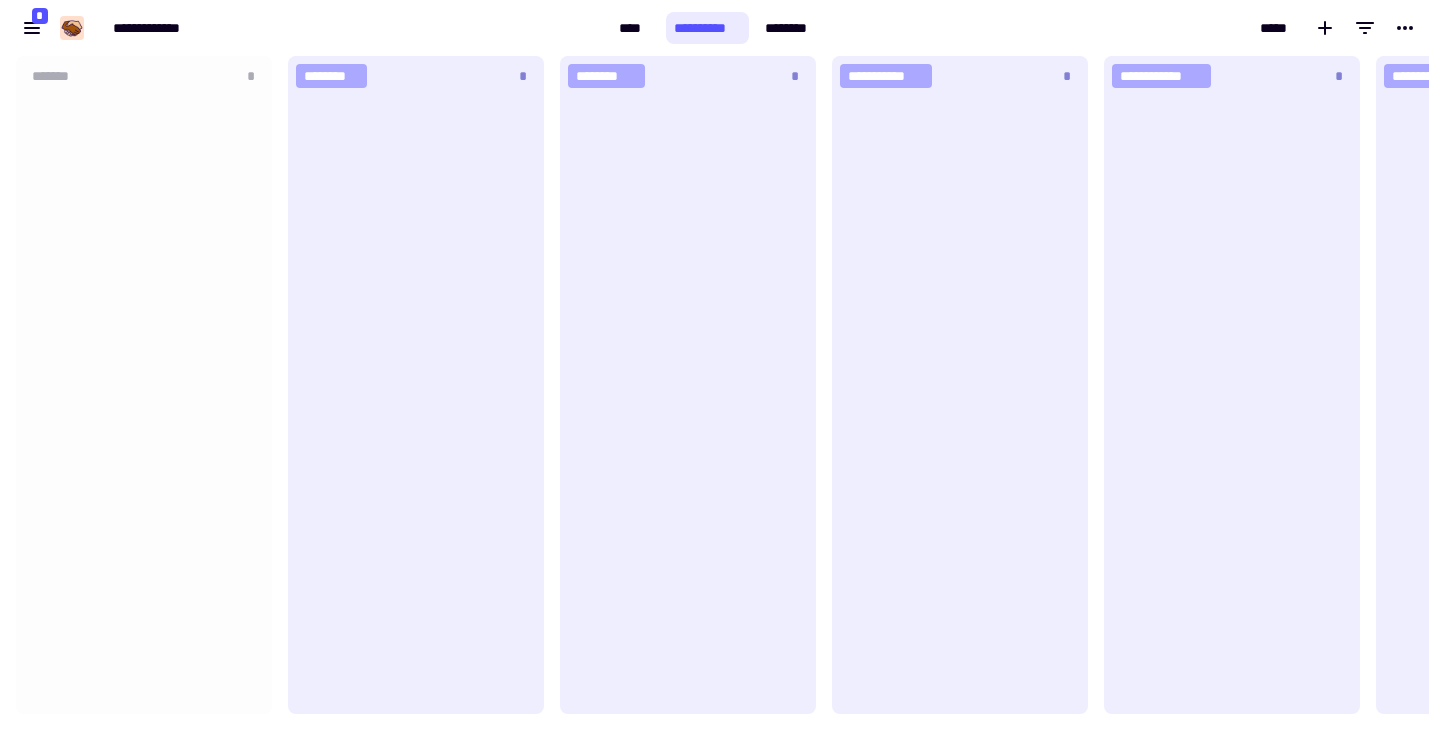 scroll, scrollTop: 1, scrollLeft: 1, axis: both 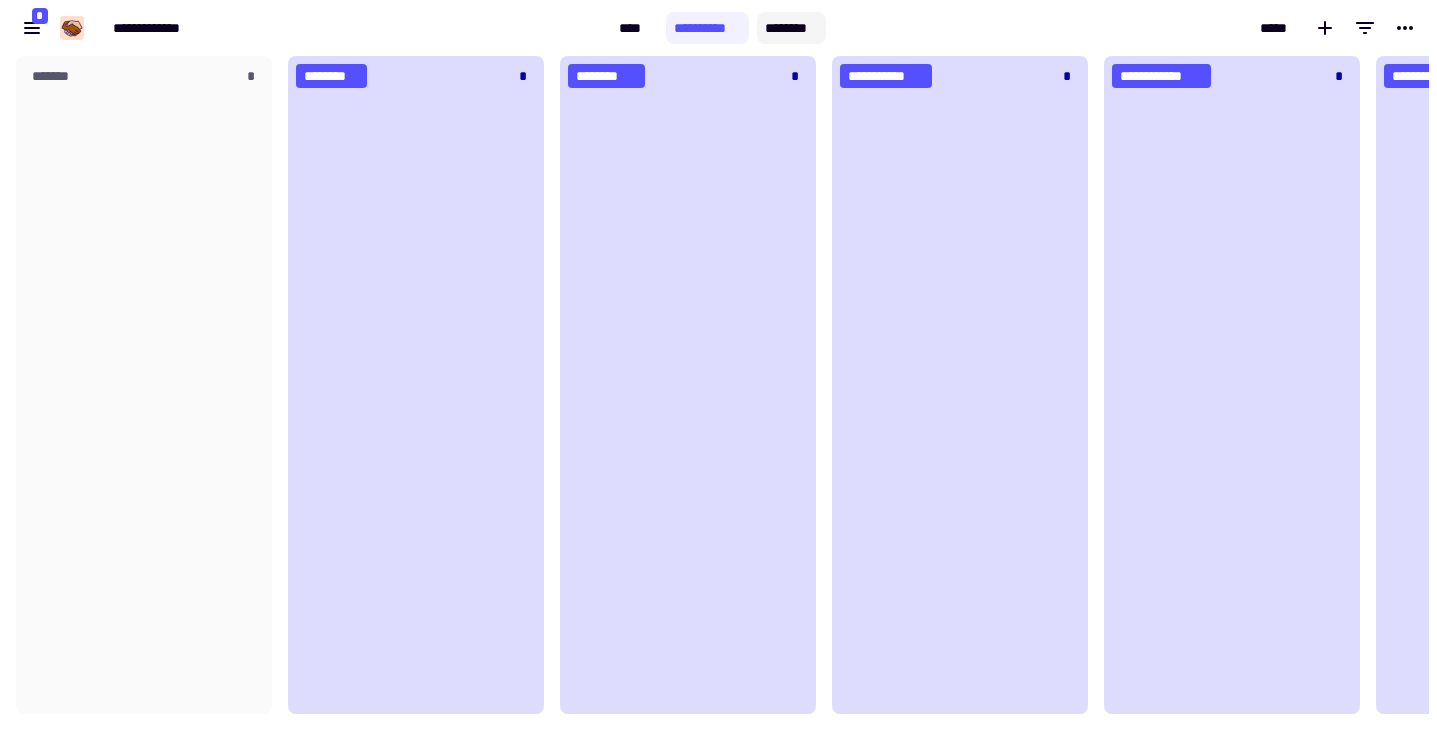click on "********" 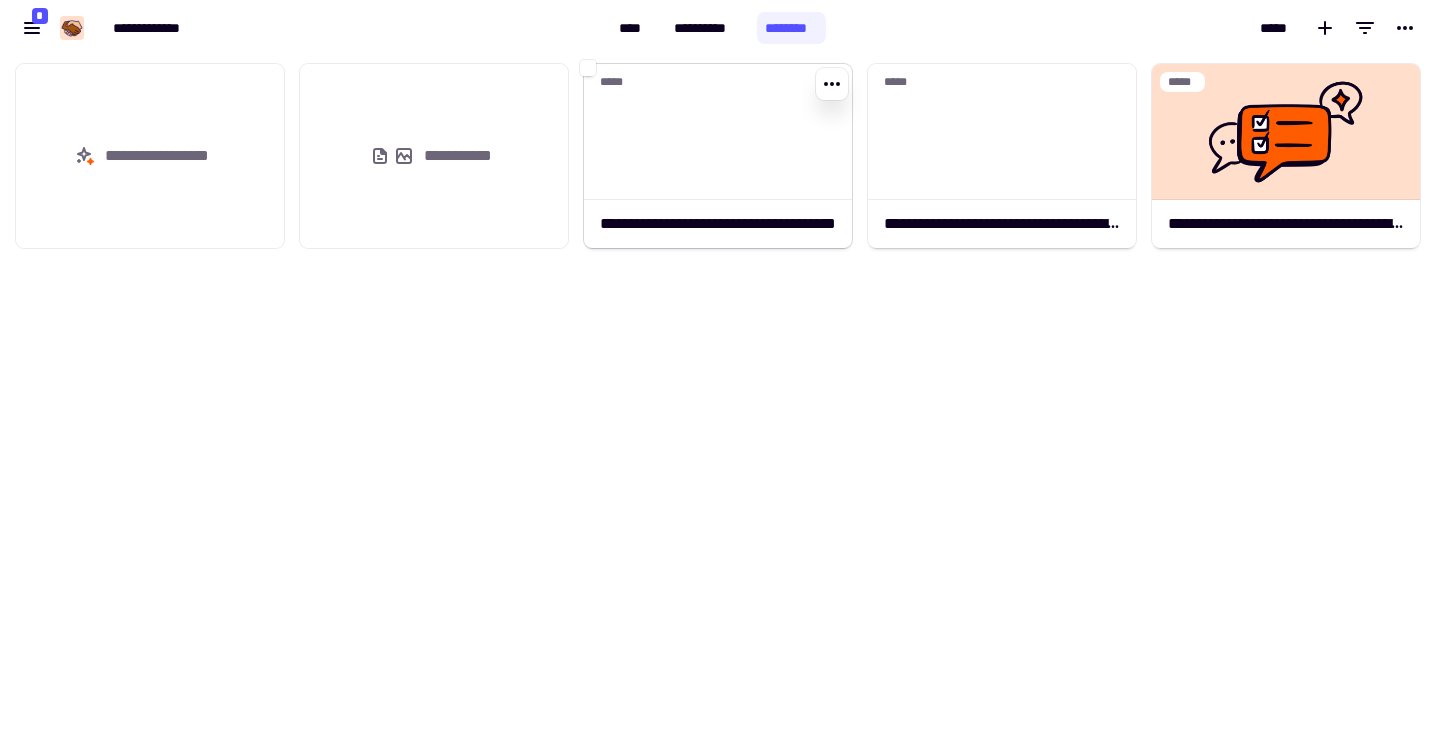 click 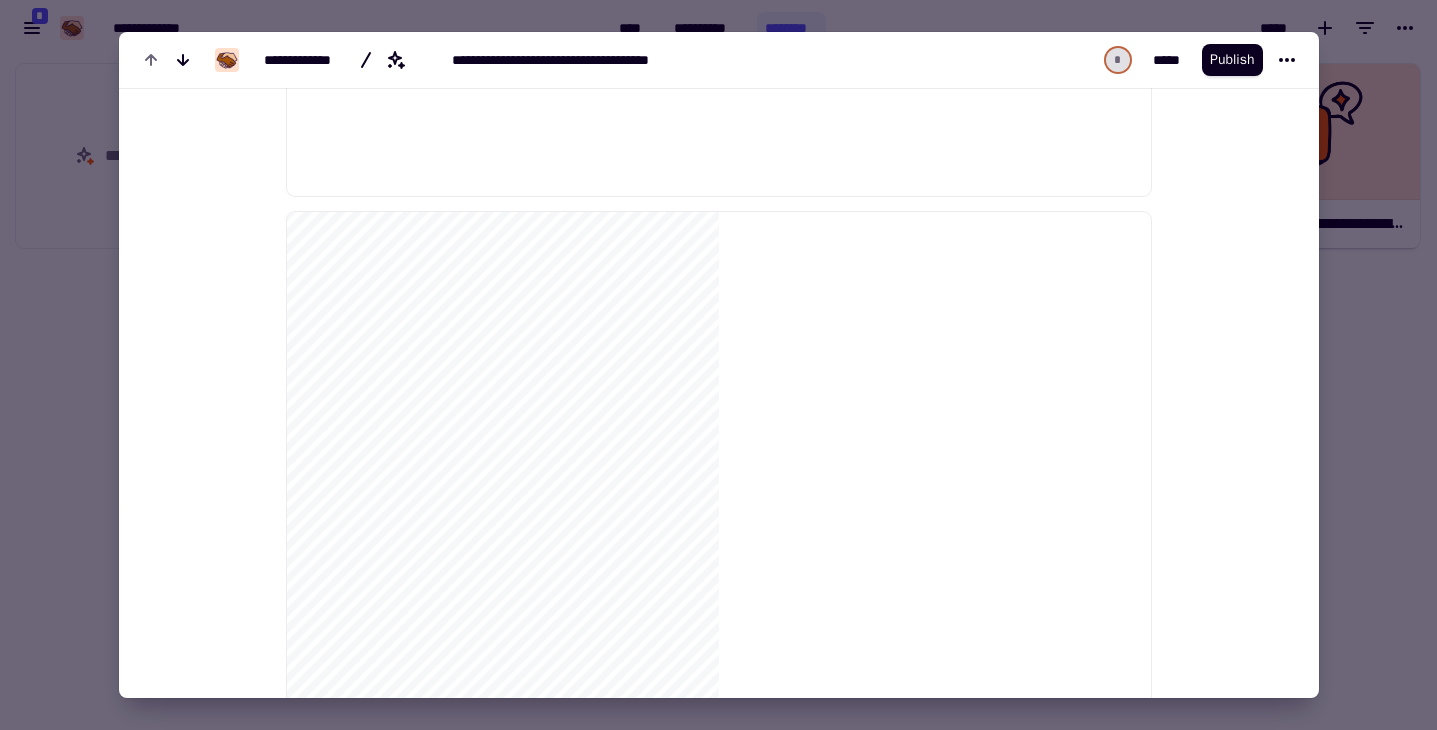 click at bounding box center (718, 365) 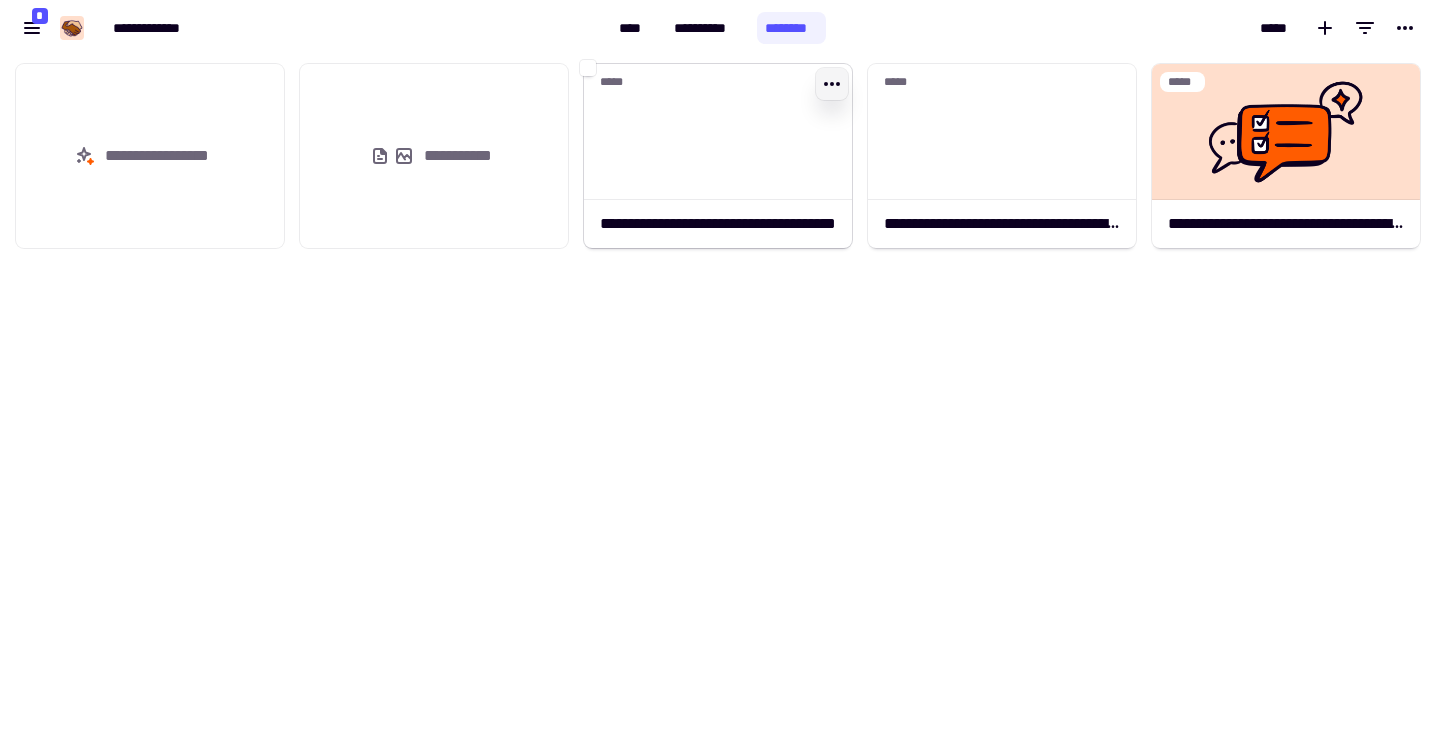 click 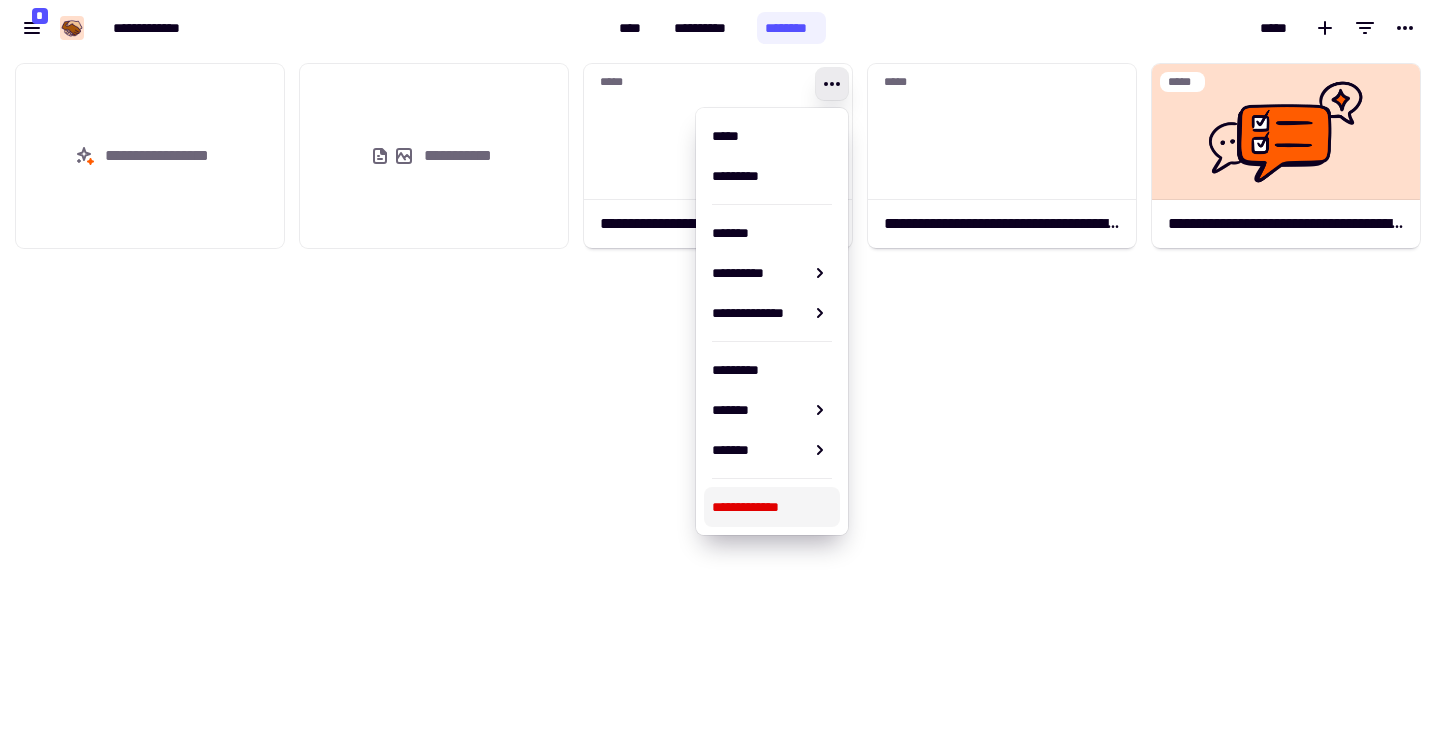 click on "**********" at bounding box center [772, 507] 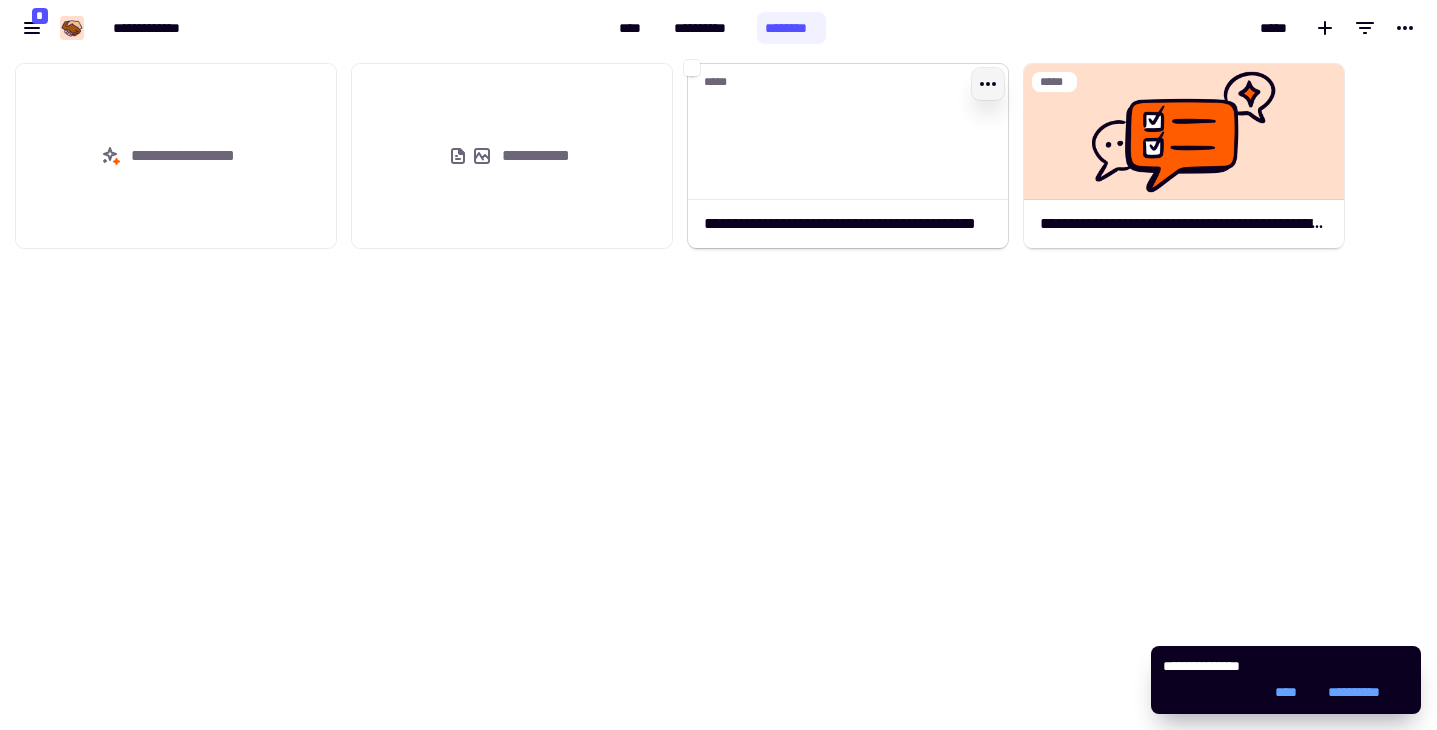click 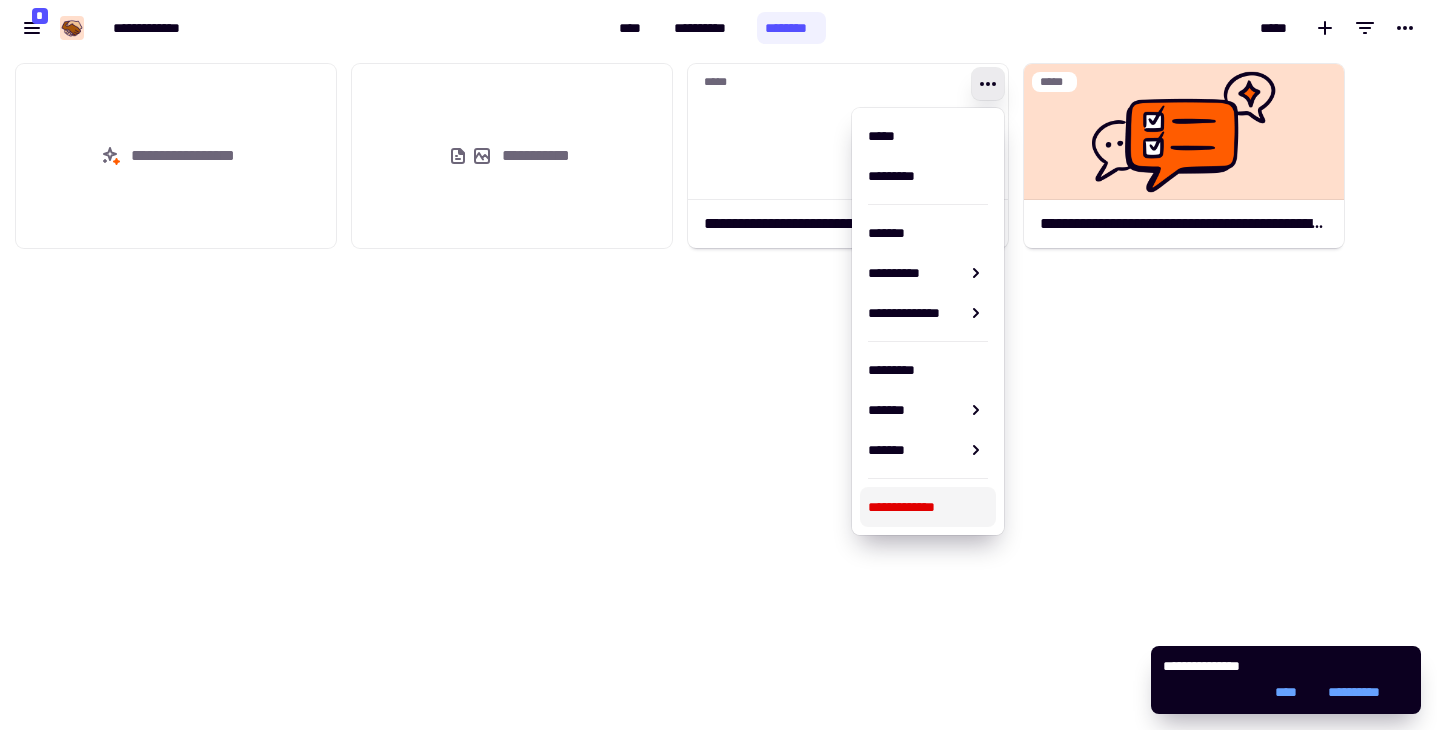 click on "**********" at bounding box center [928, 507] 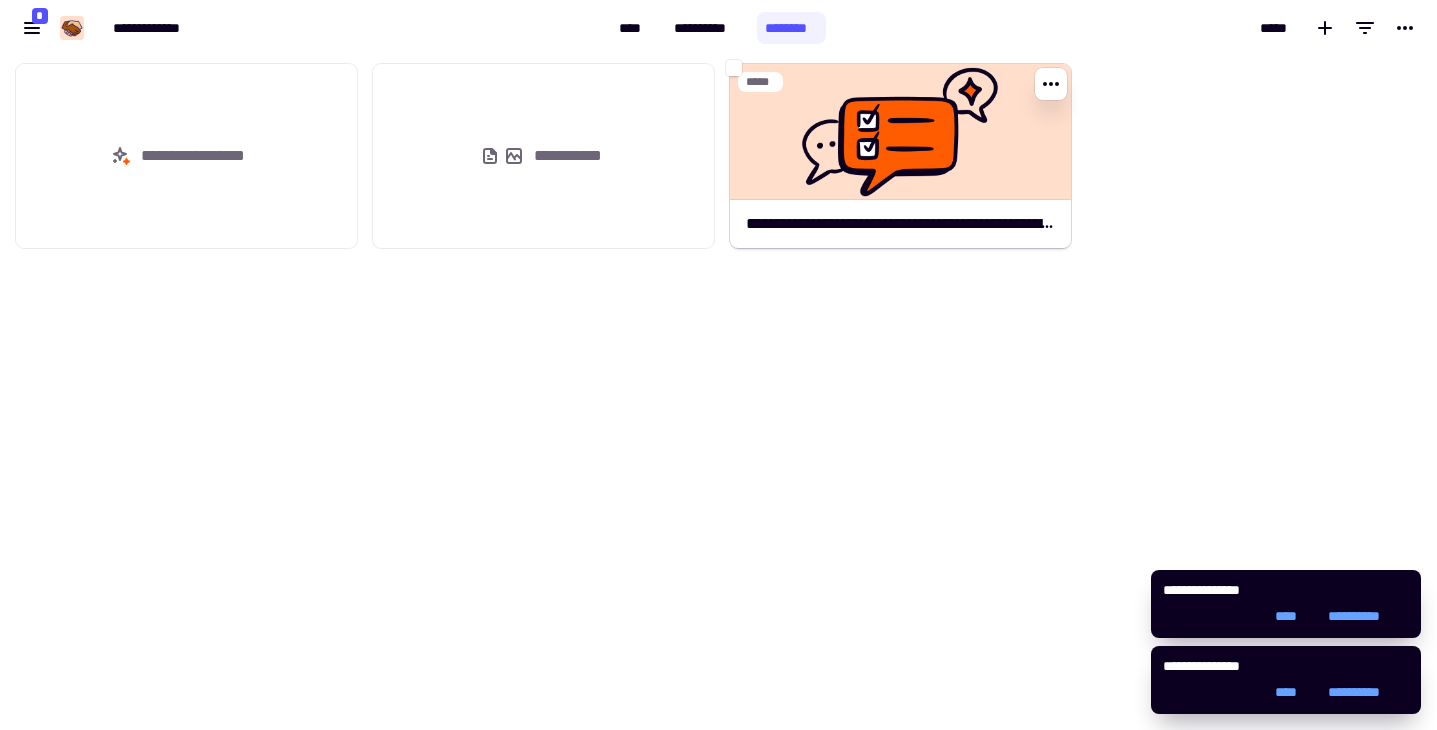 click 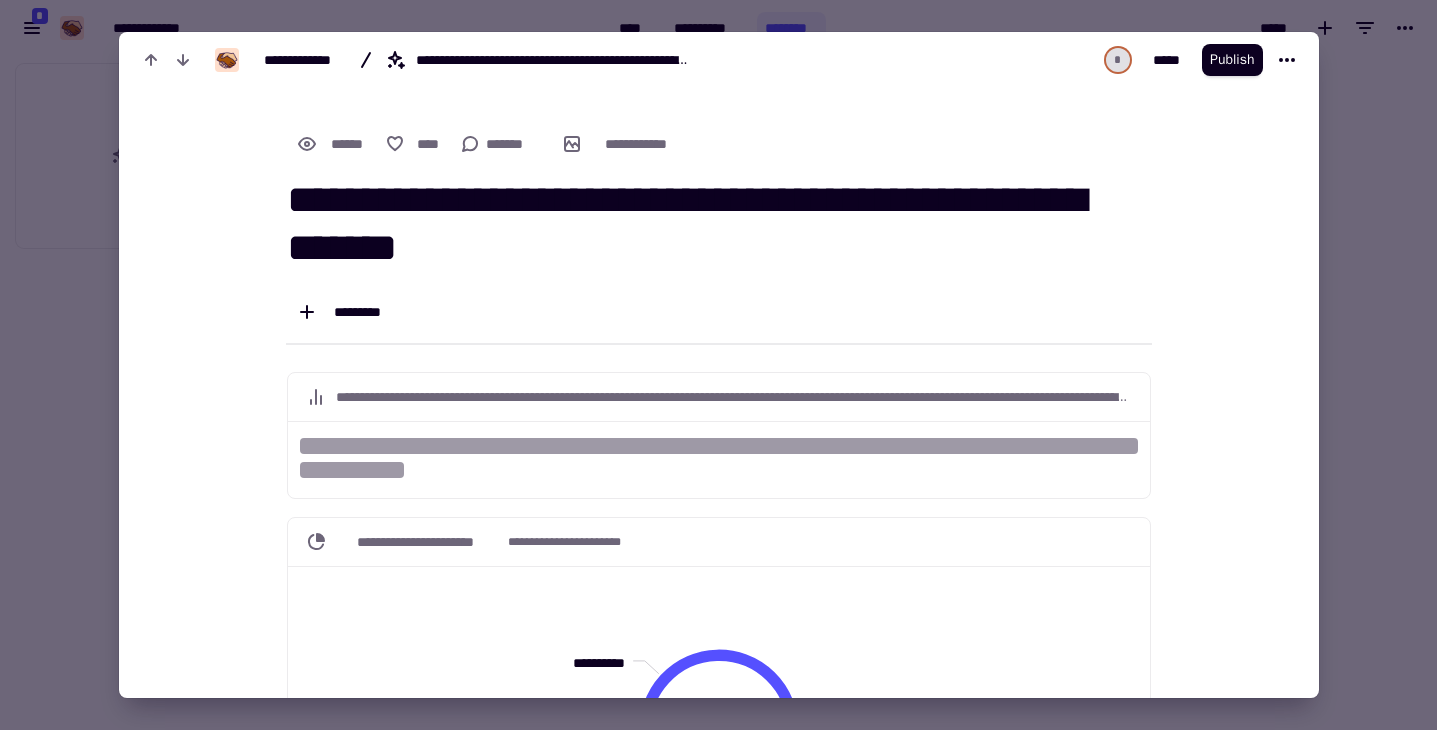 click at bounding box center [718, 365] 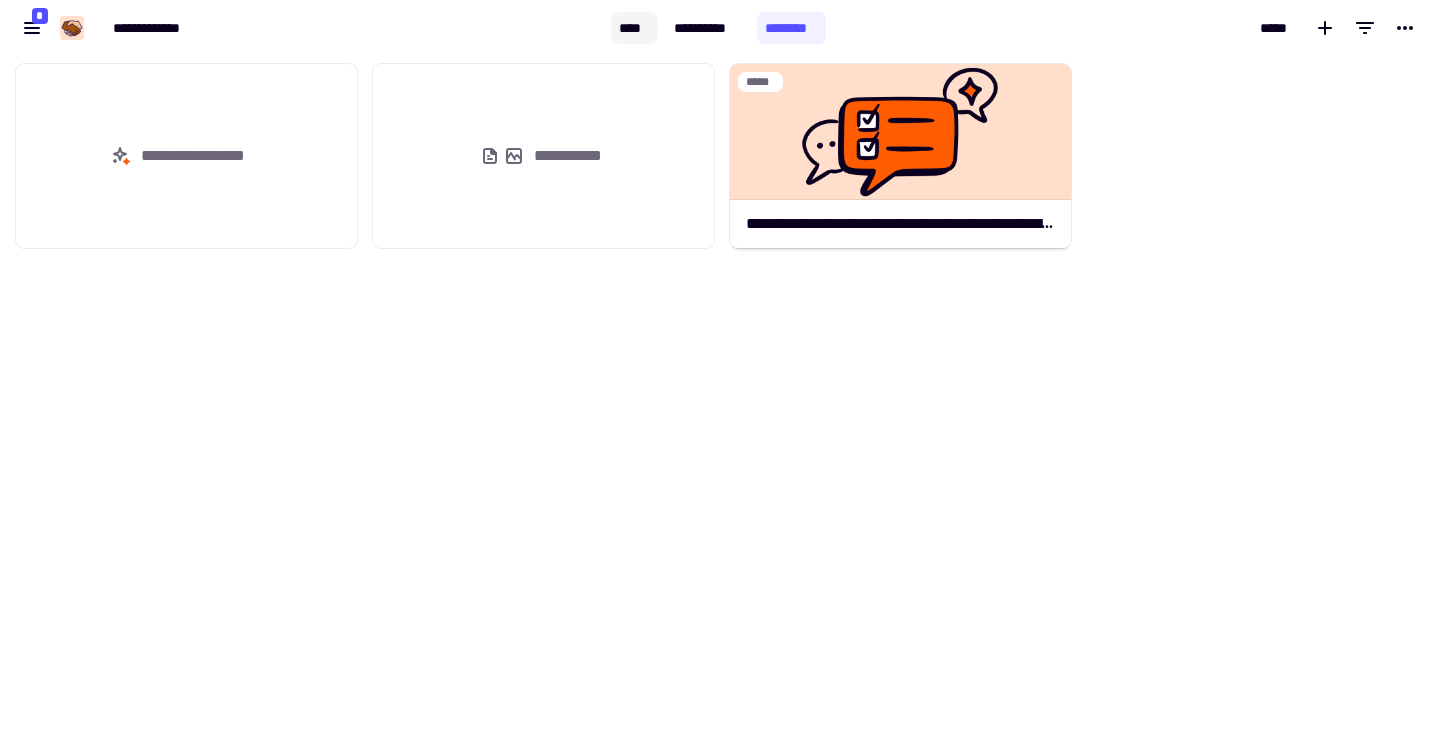 click on "****" 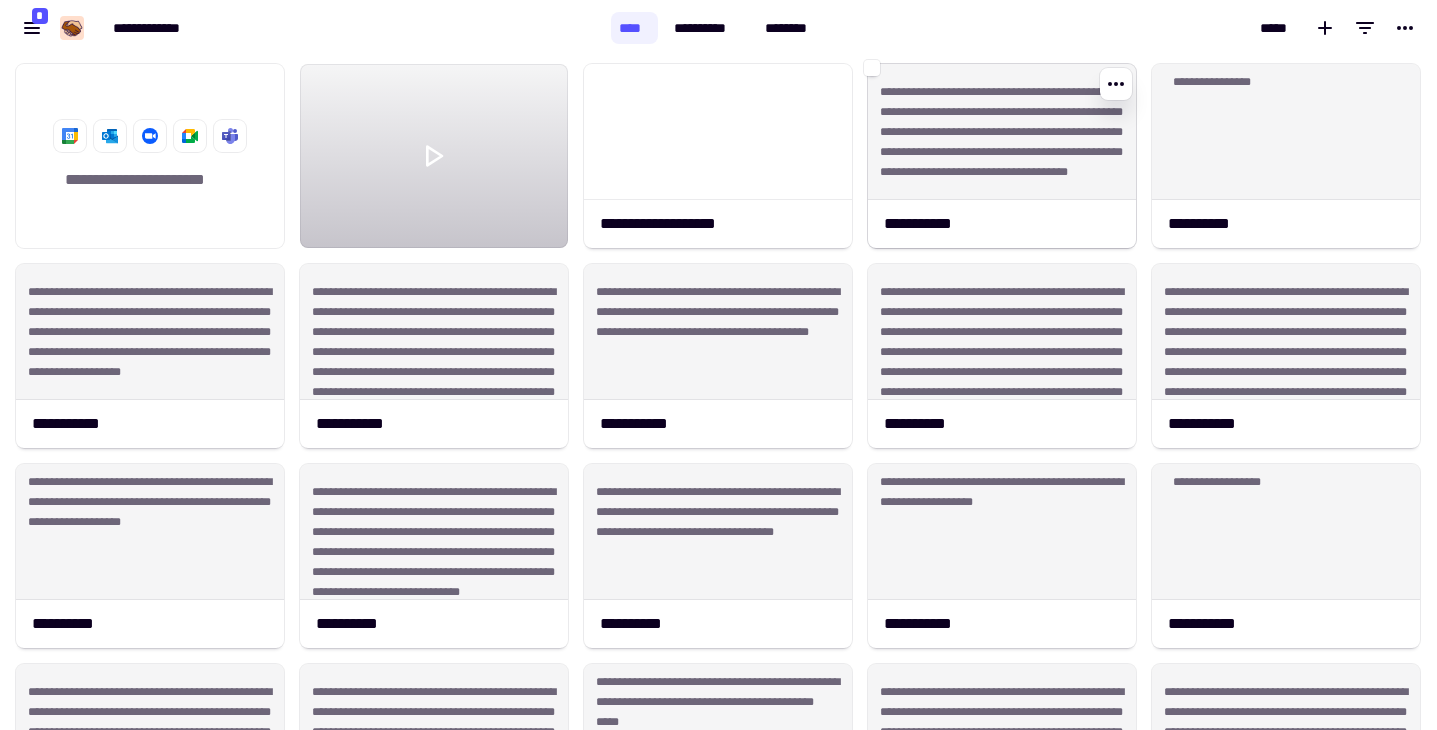click on "**********" 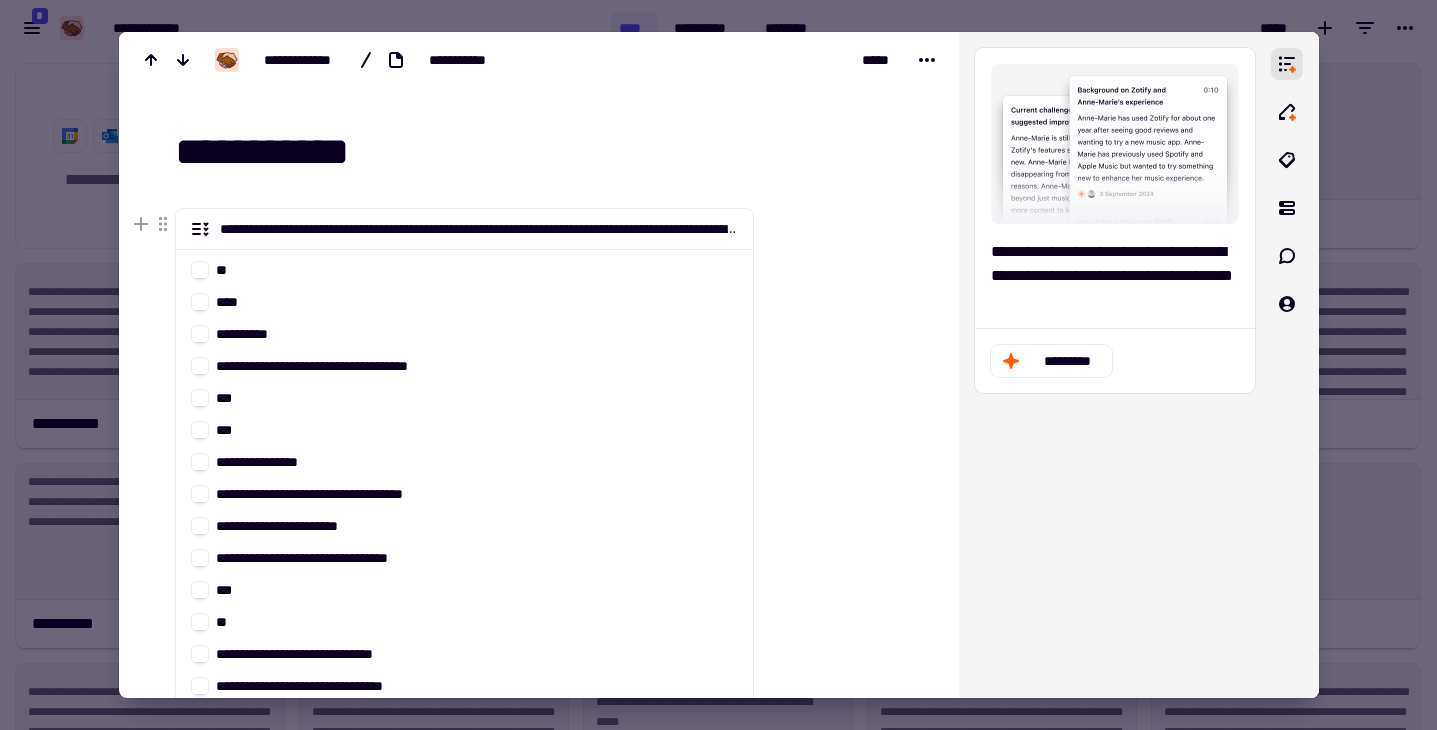 click at bounding box center (718, 365) 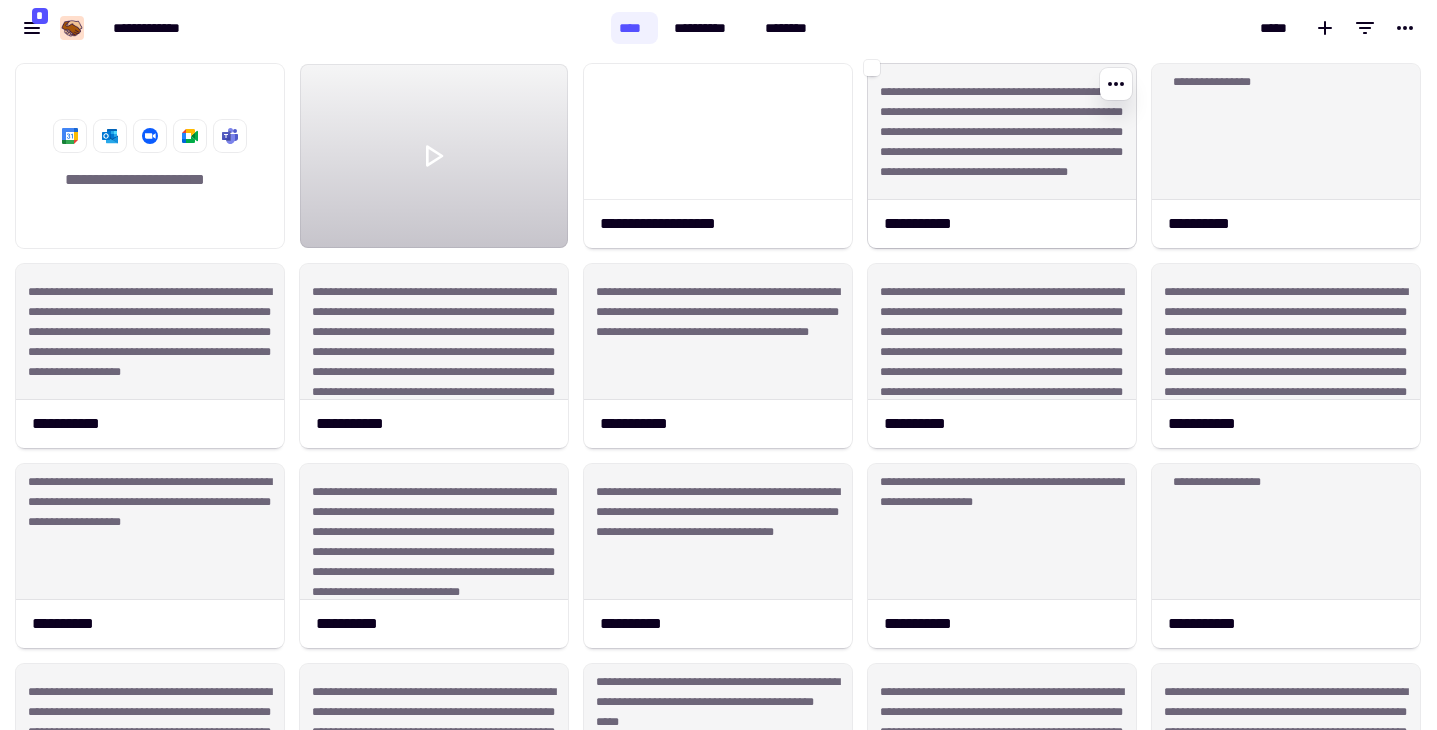 click on "**********" 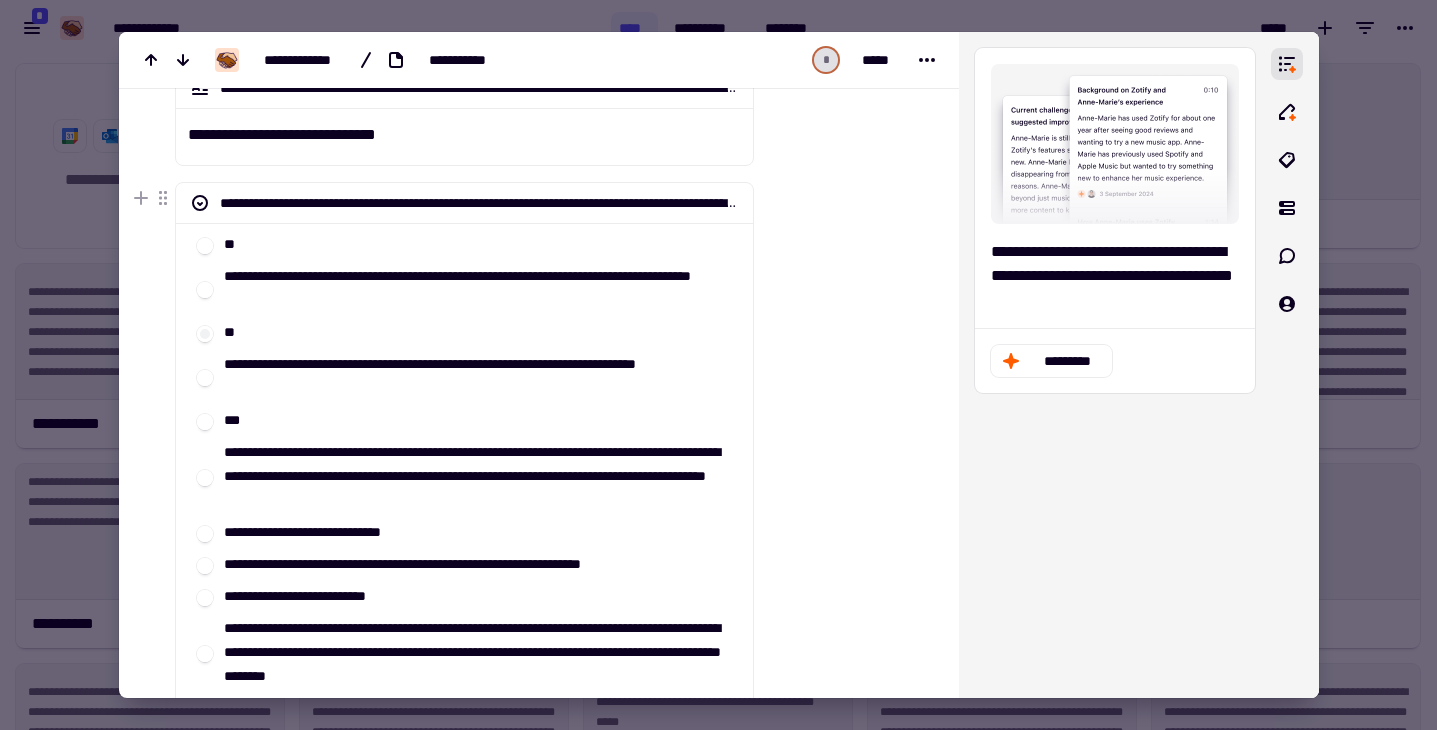 click at bounding box center [718, 365] 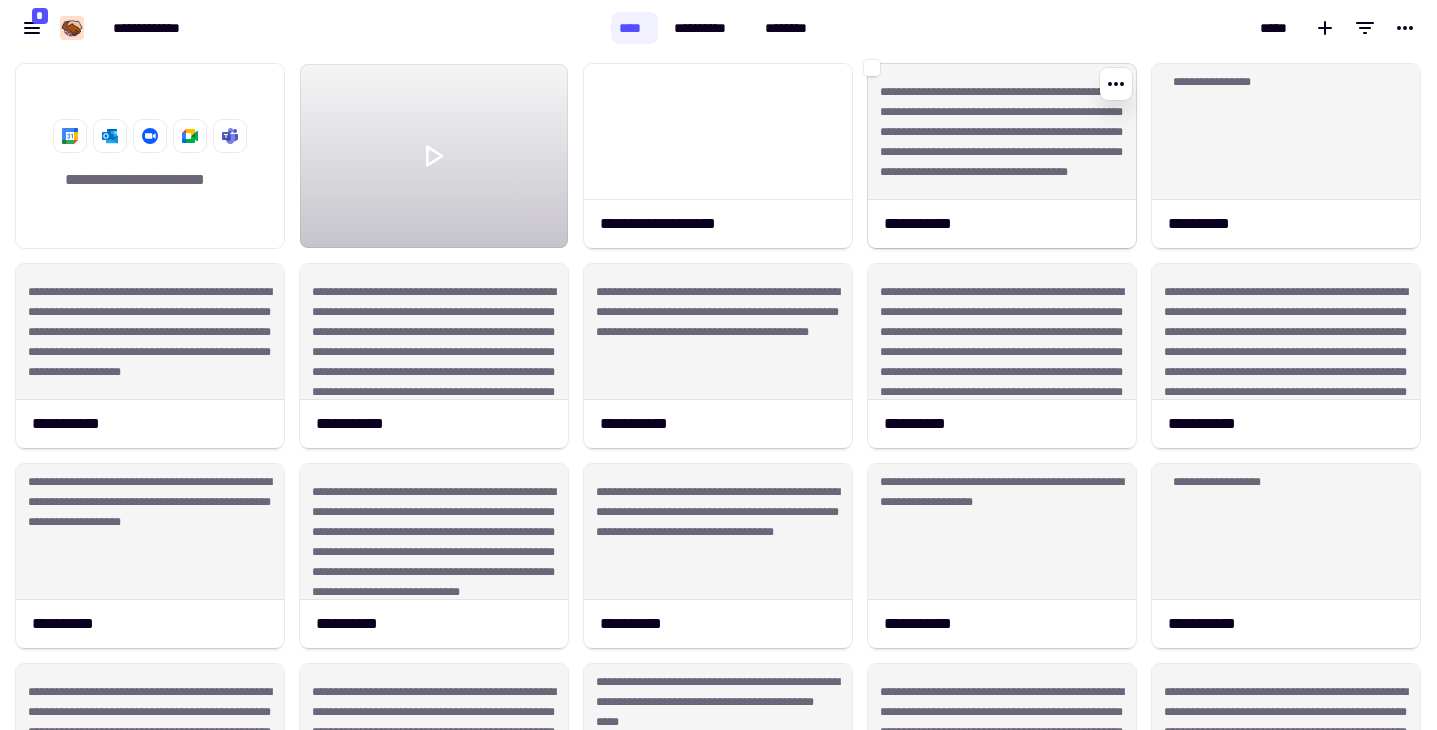 click on "**********" 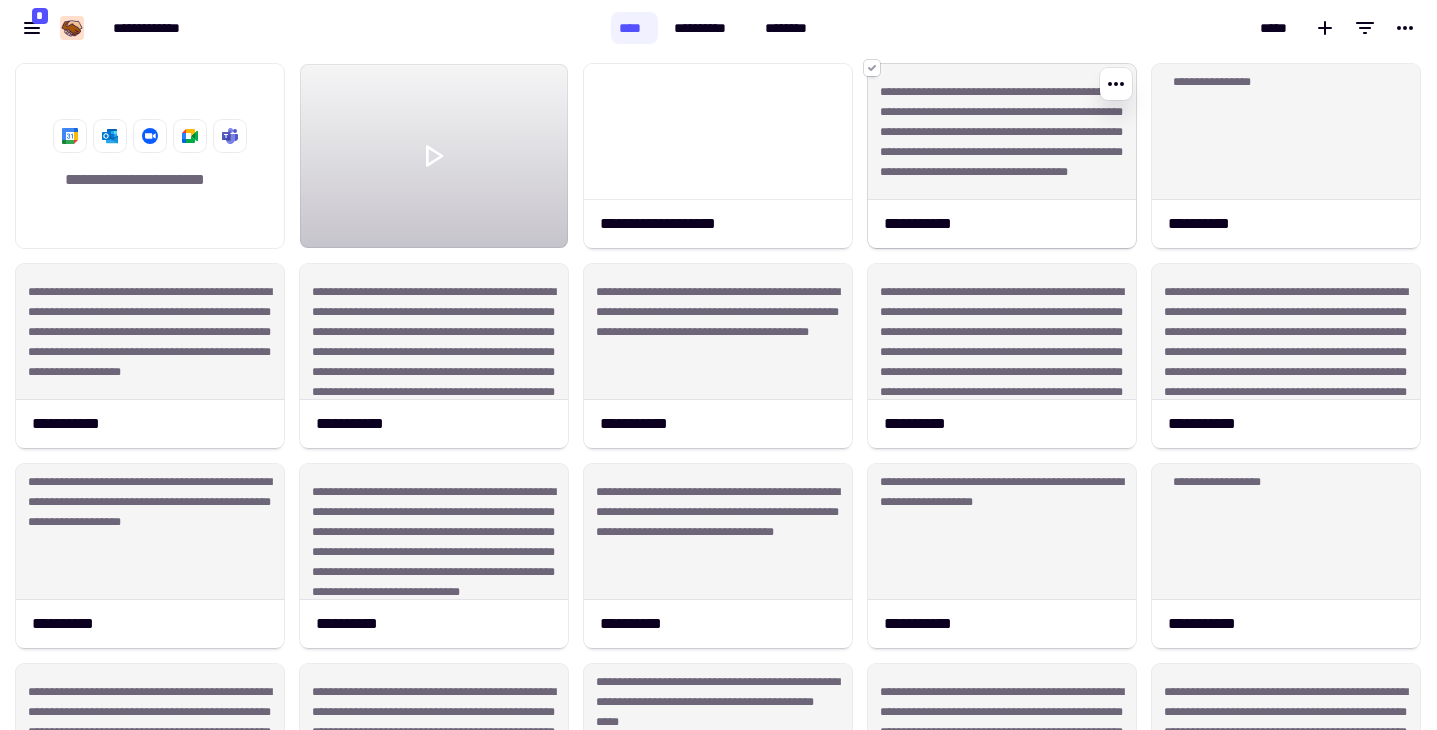 click 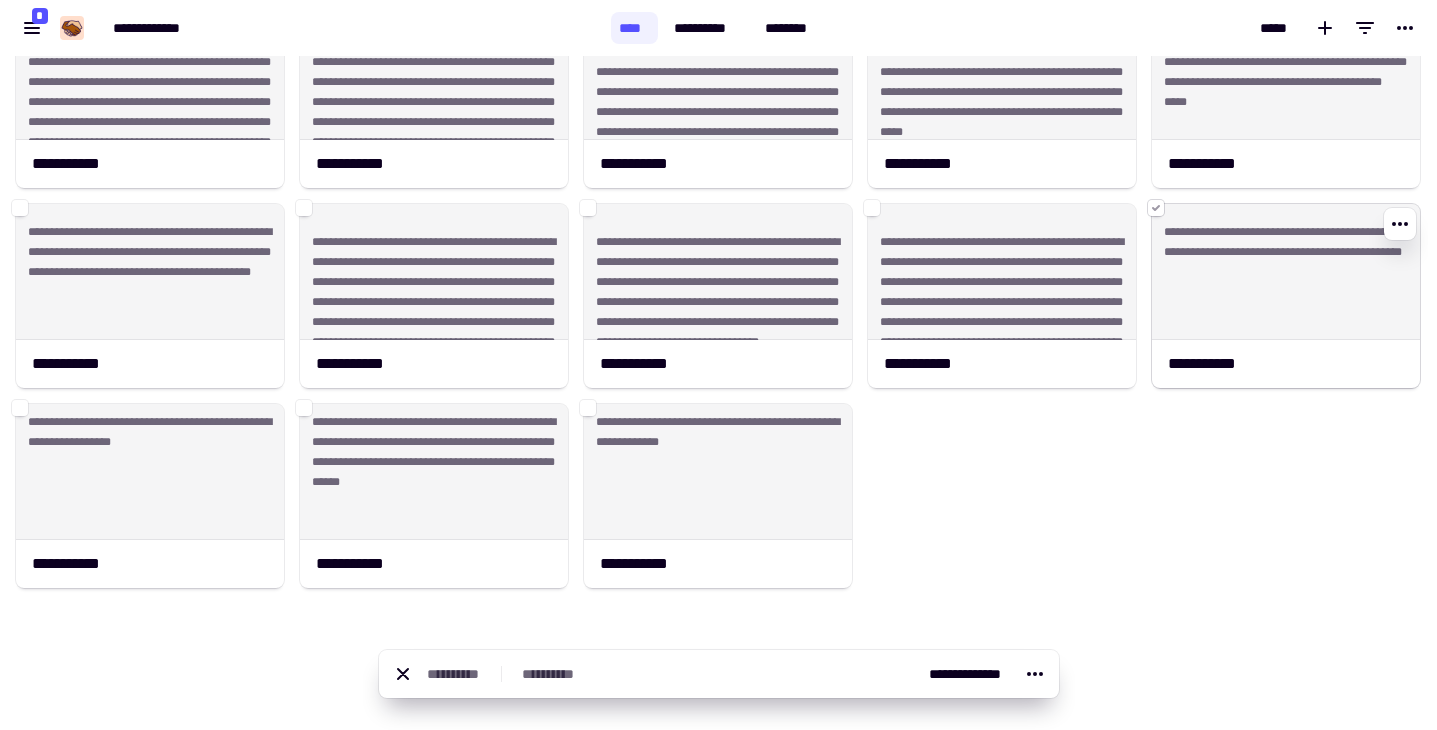 click 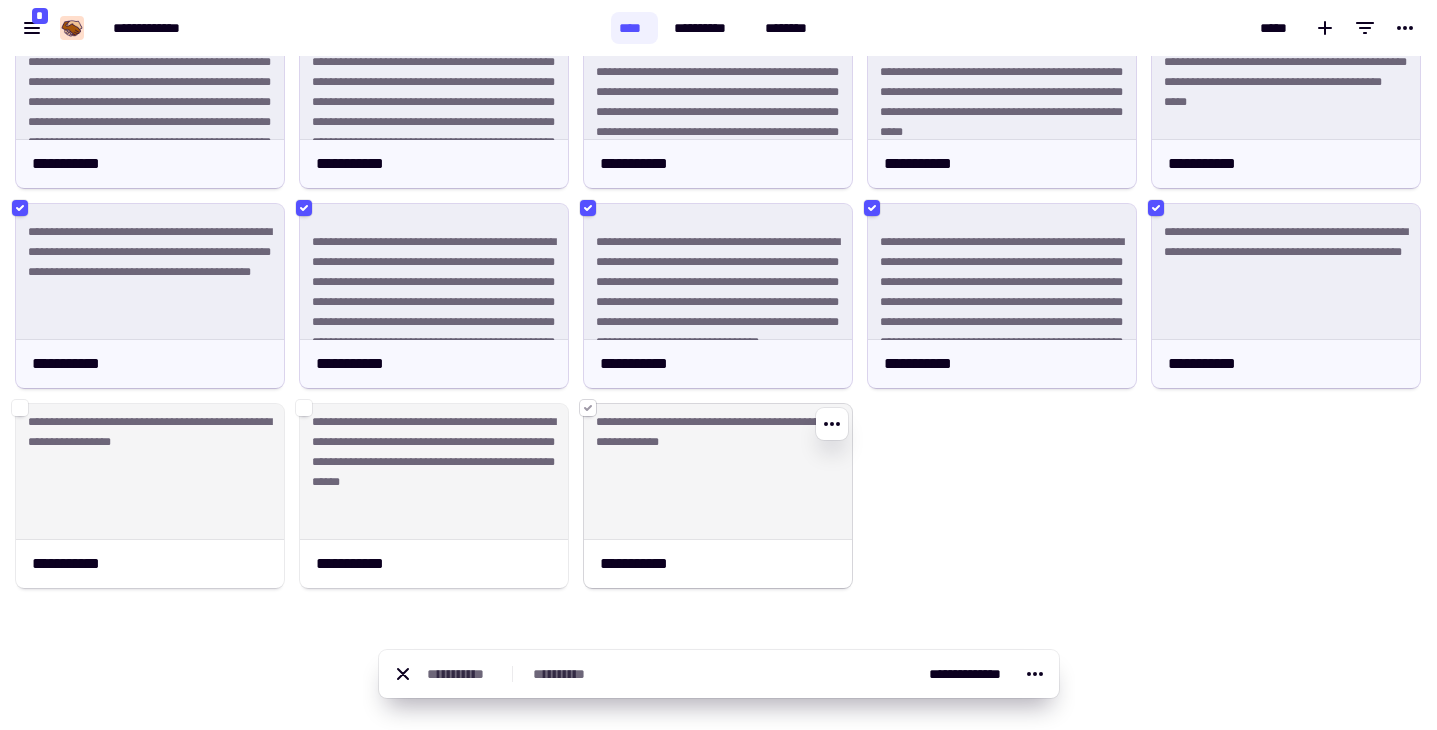 click 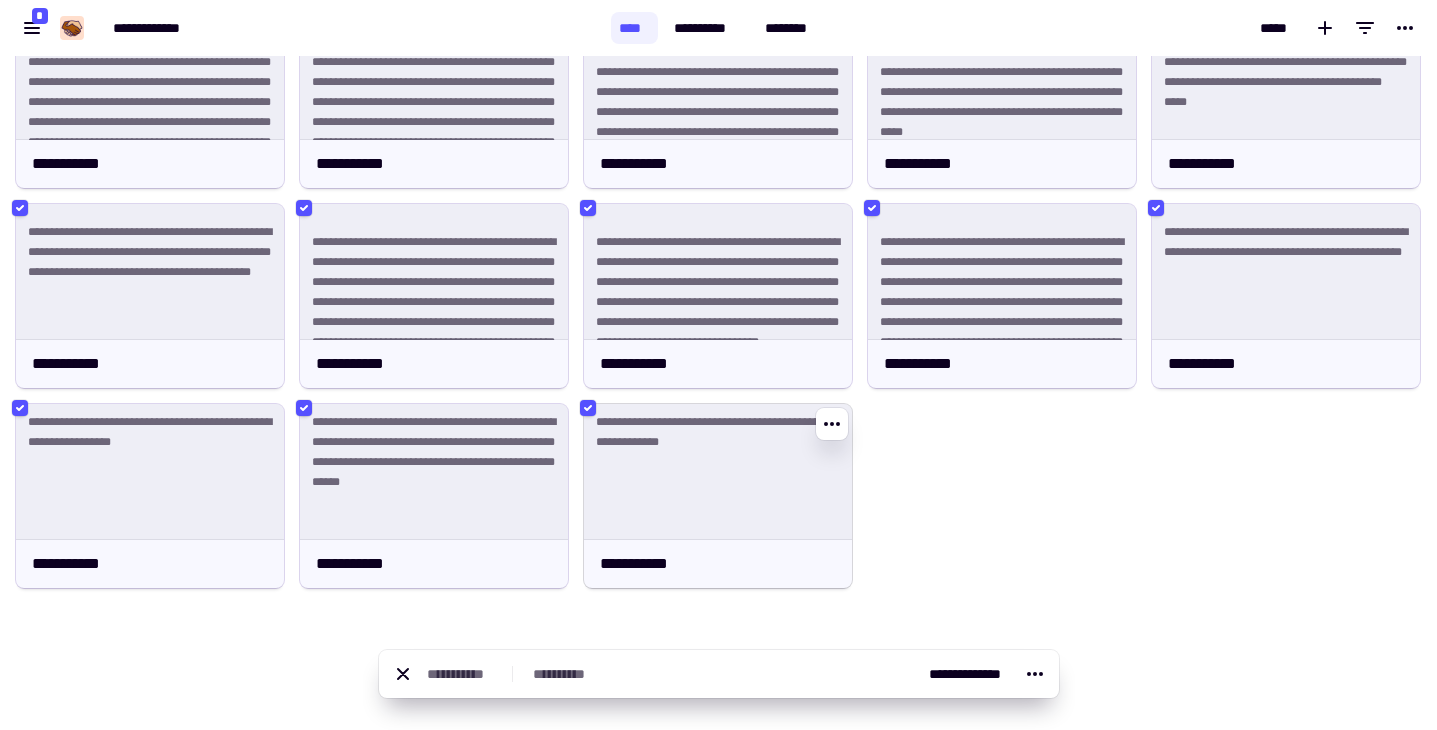 type 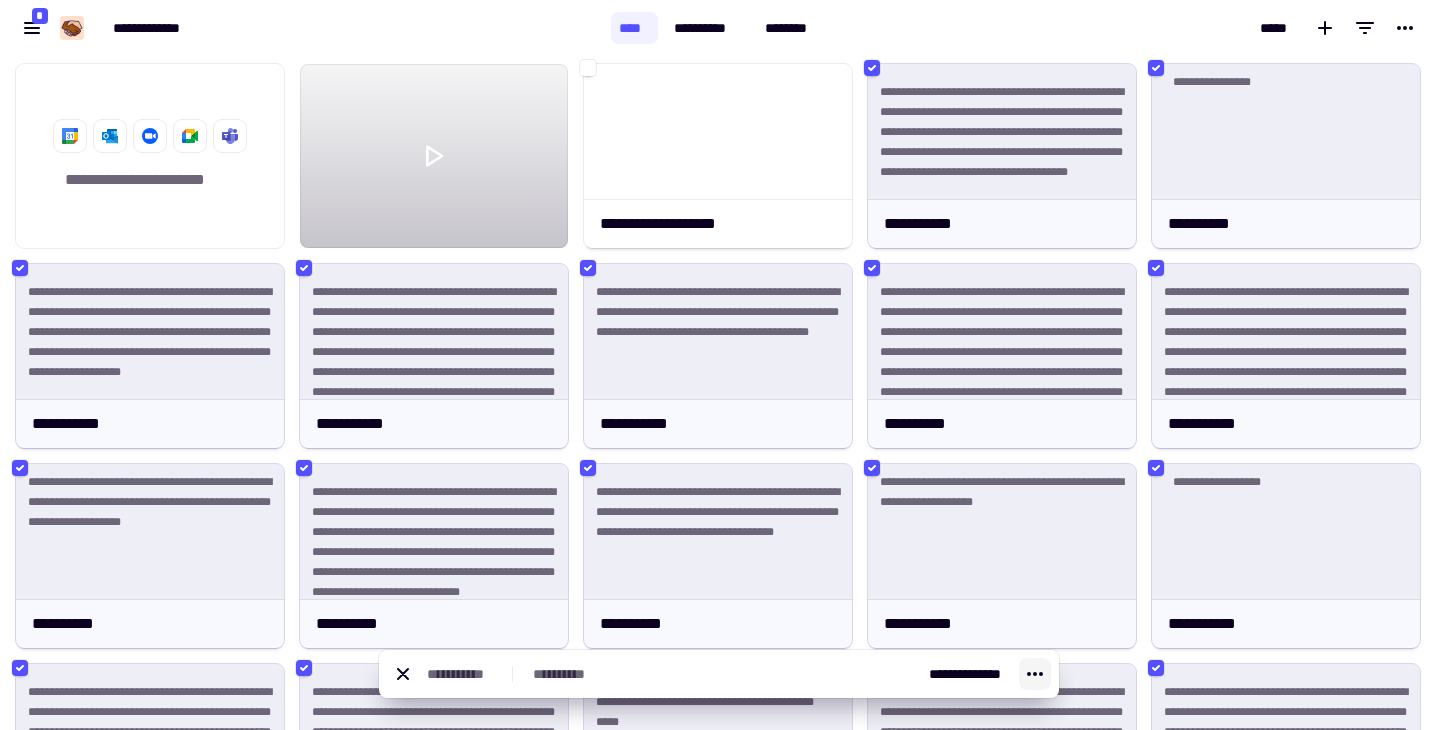 click 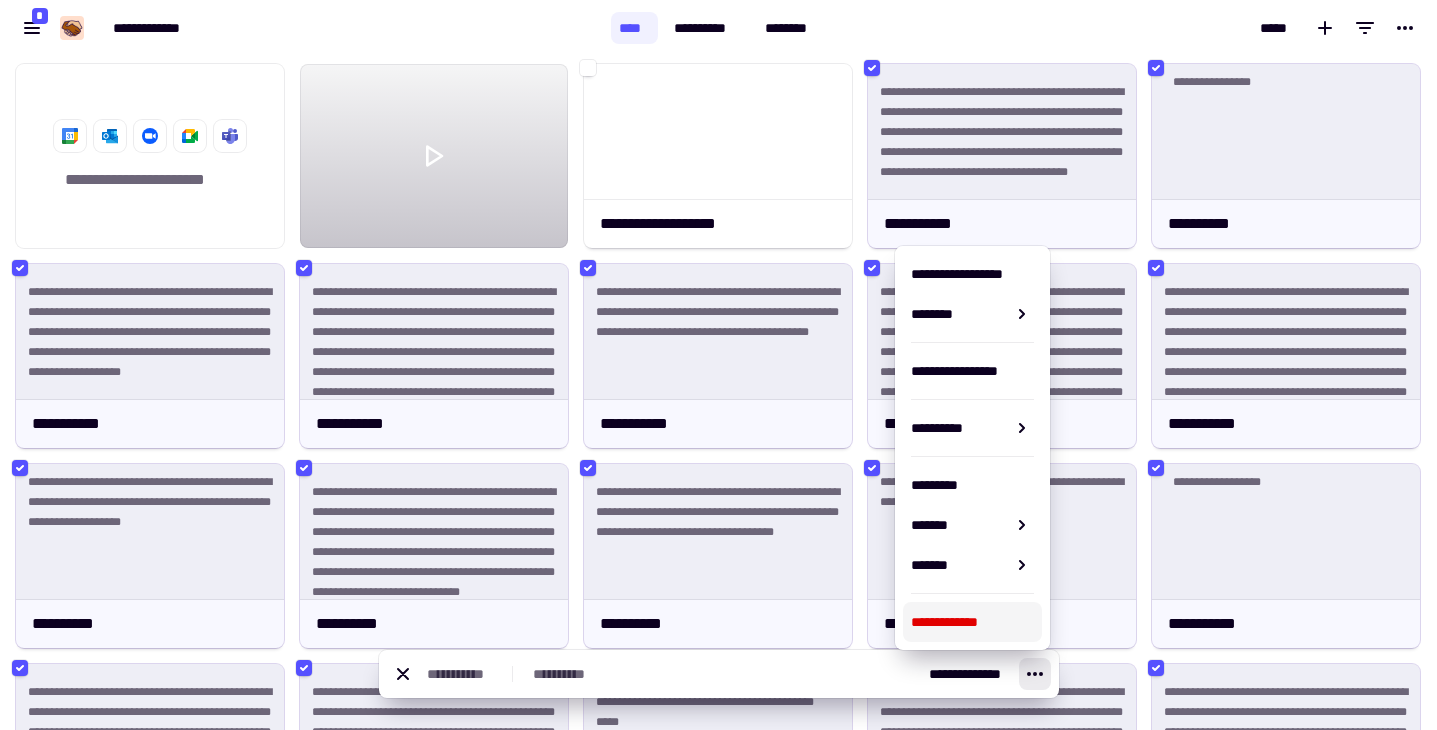 click on "**********" at bounding box center [972, 622] 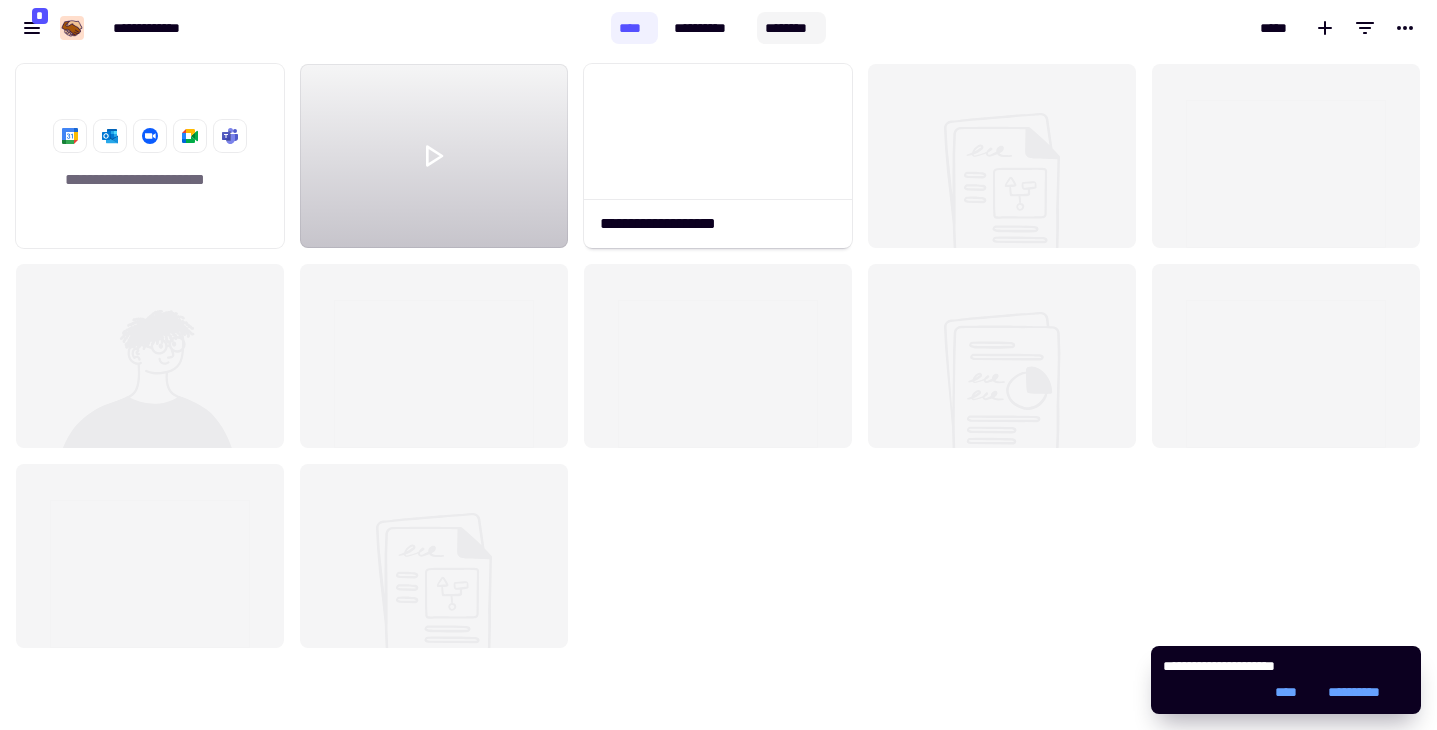 click on "********" 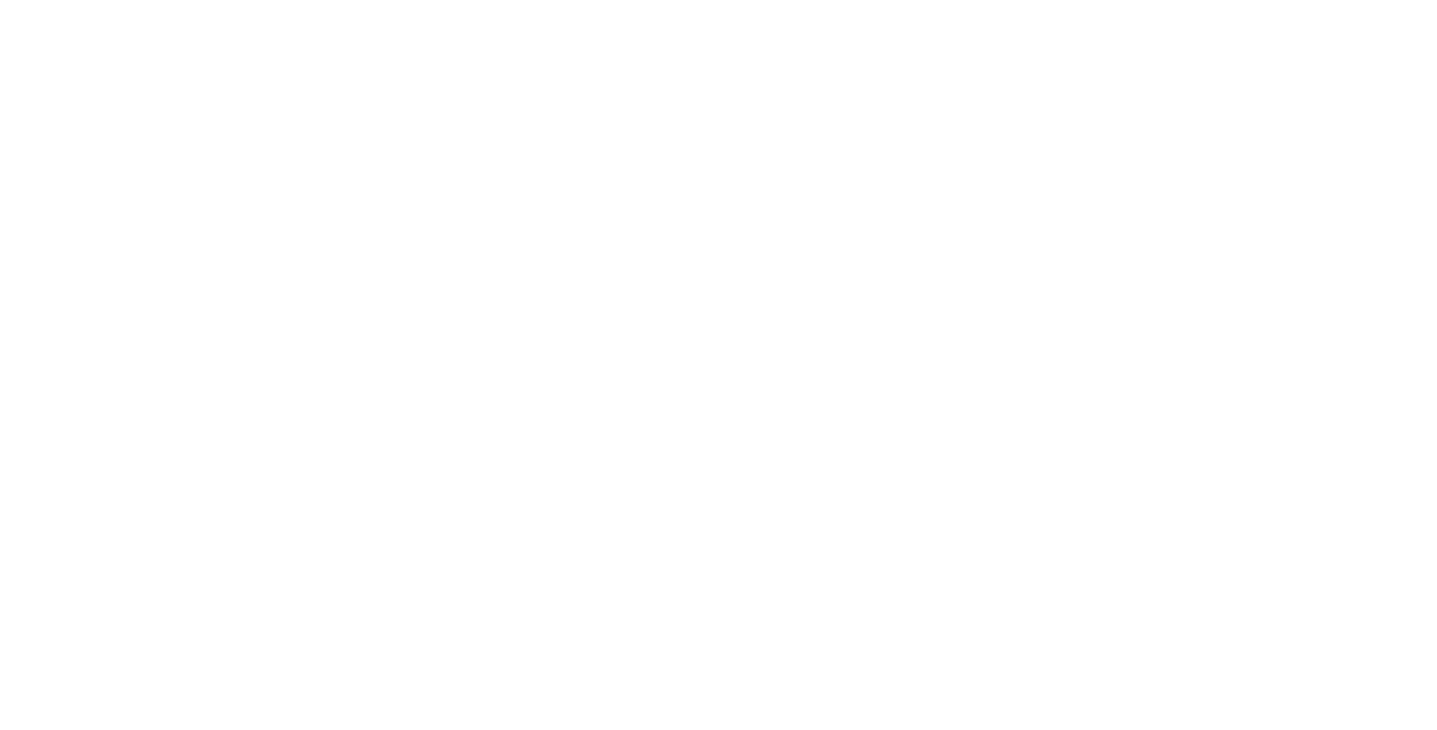 scroll, scrollTop: 0, scrollLeft: 0, axis: both 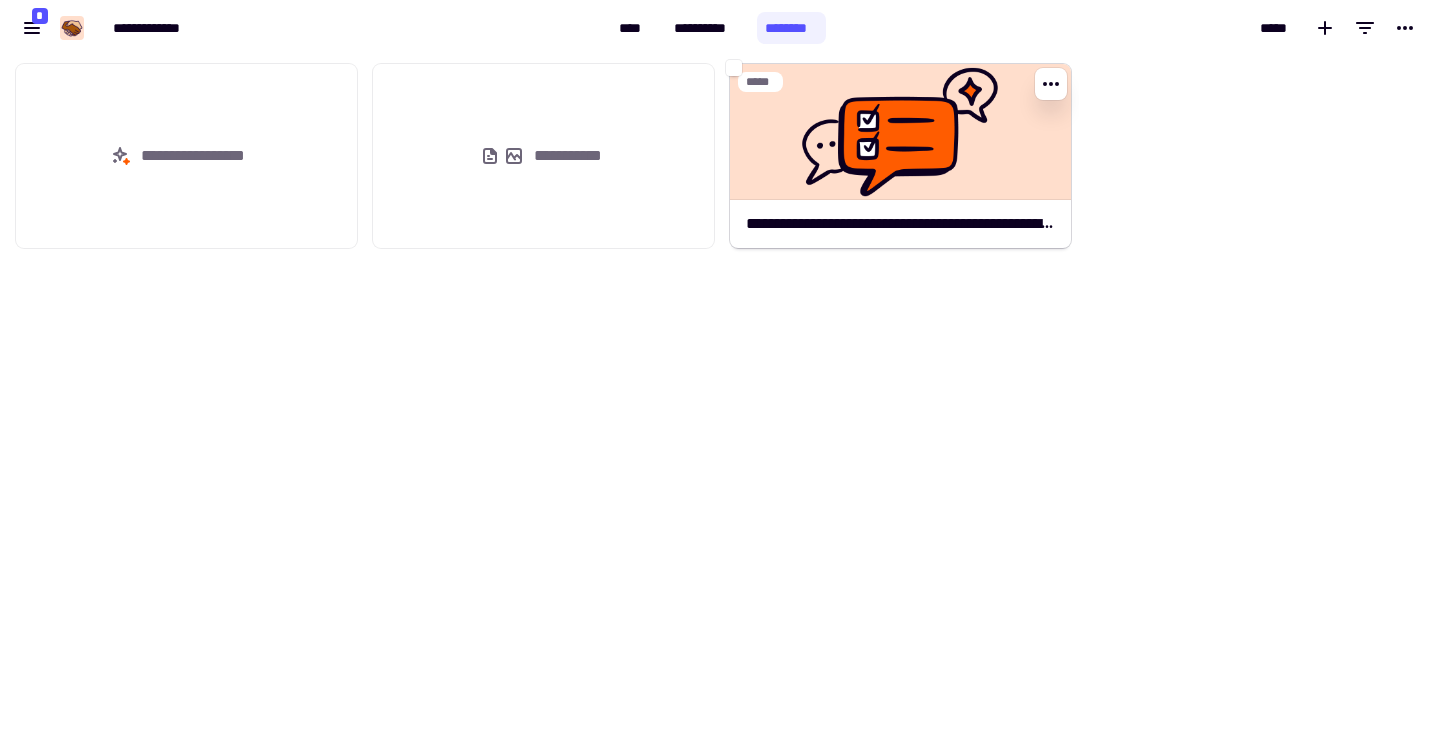 click 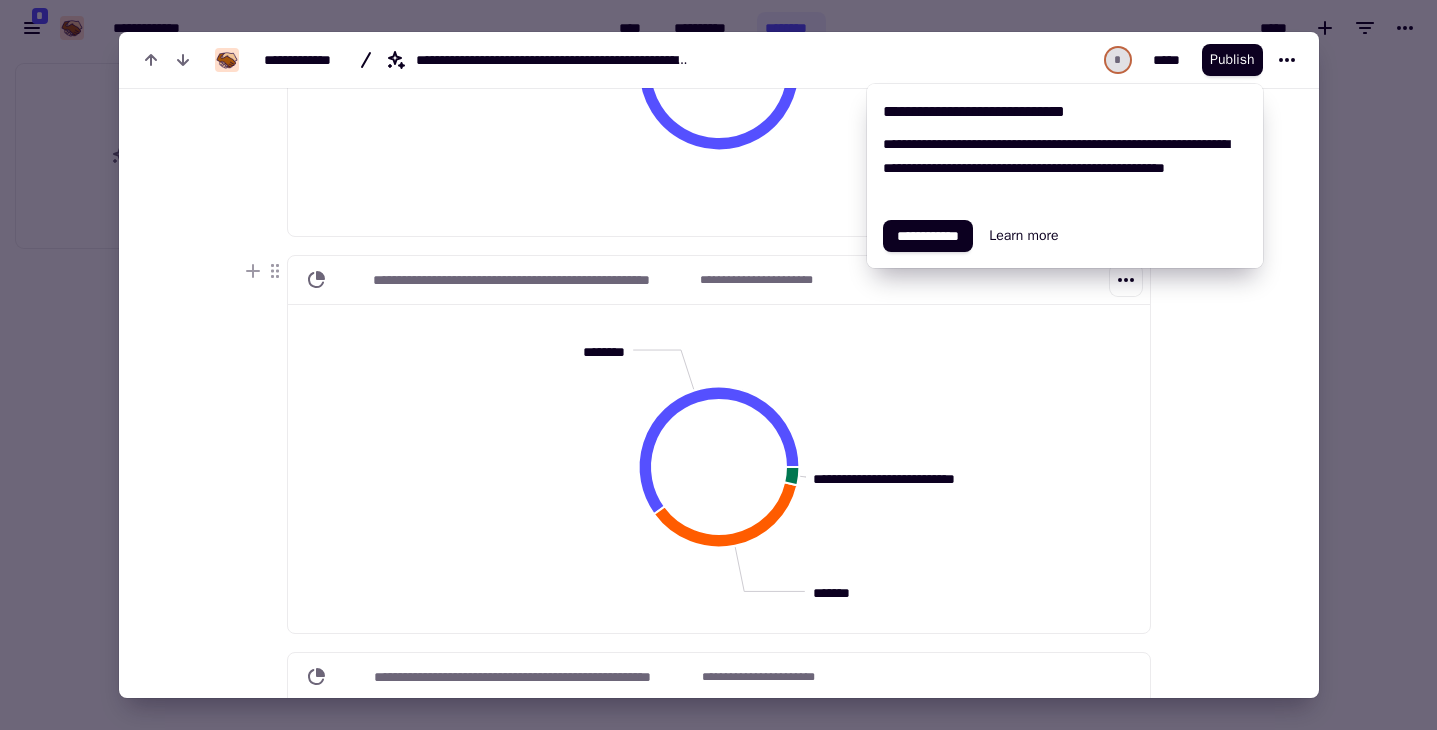 scroll, scrollTop: 2167, scrollLeft: 0, axis: vertical 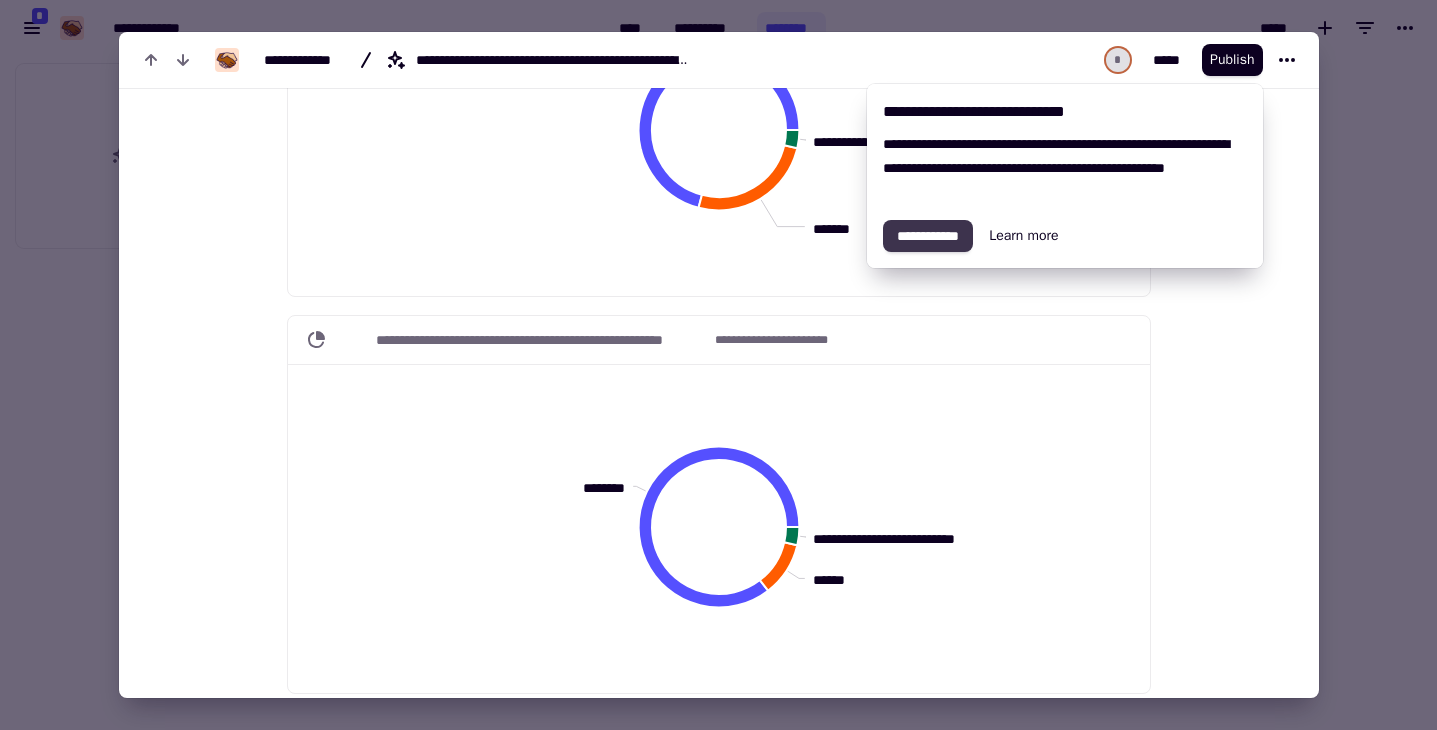 click on "**********" 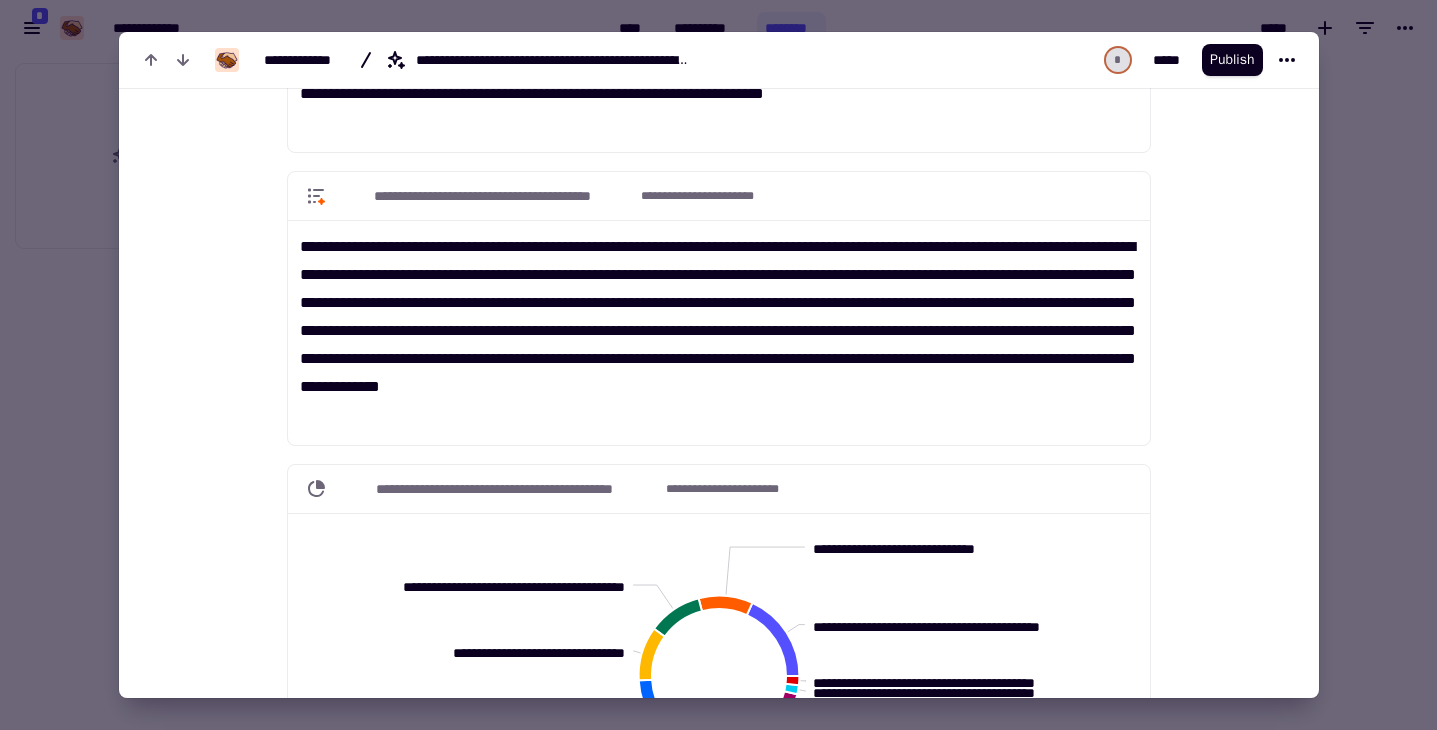 scroll, scrollTop: 4505, scrollLeft: 0, axis: vertical 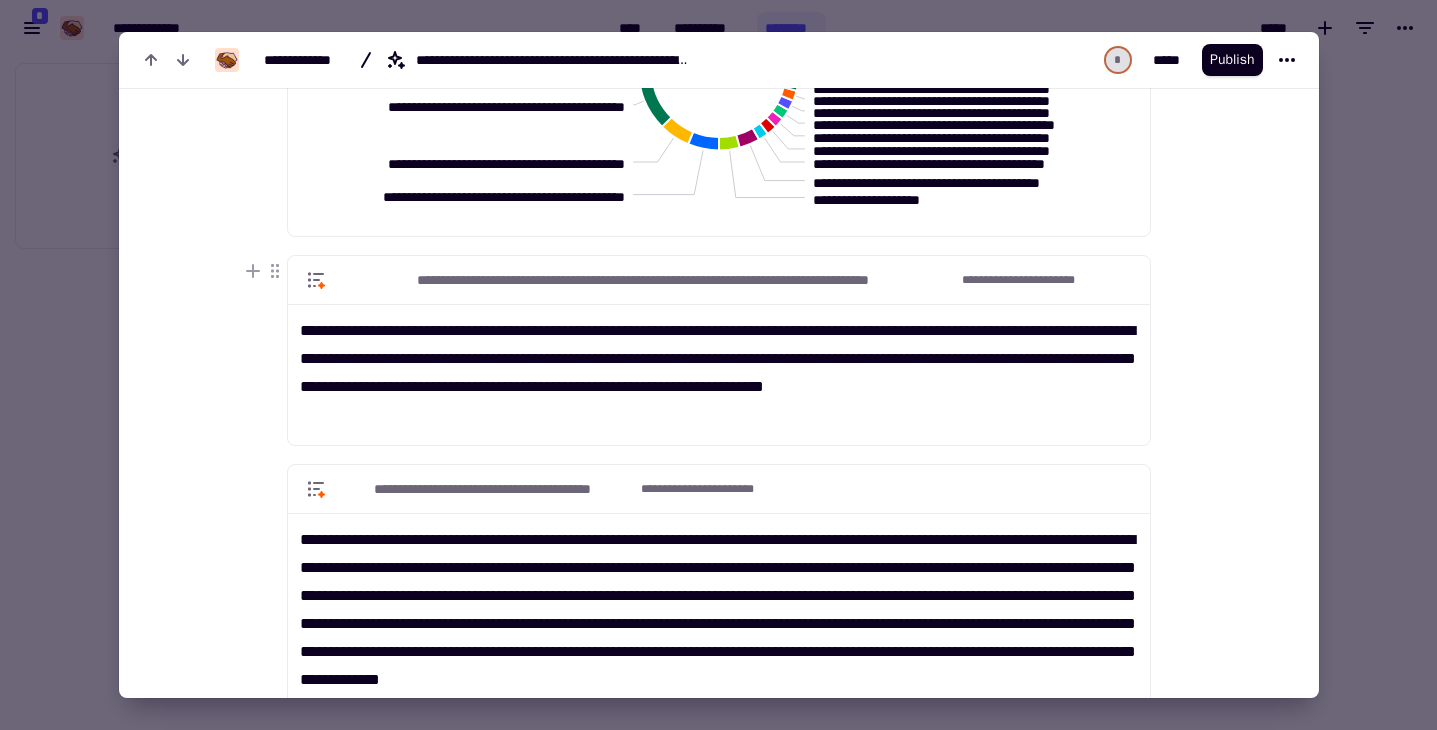 click at bounding box center (718, 365) 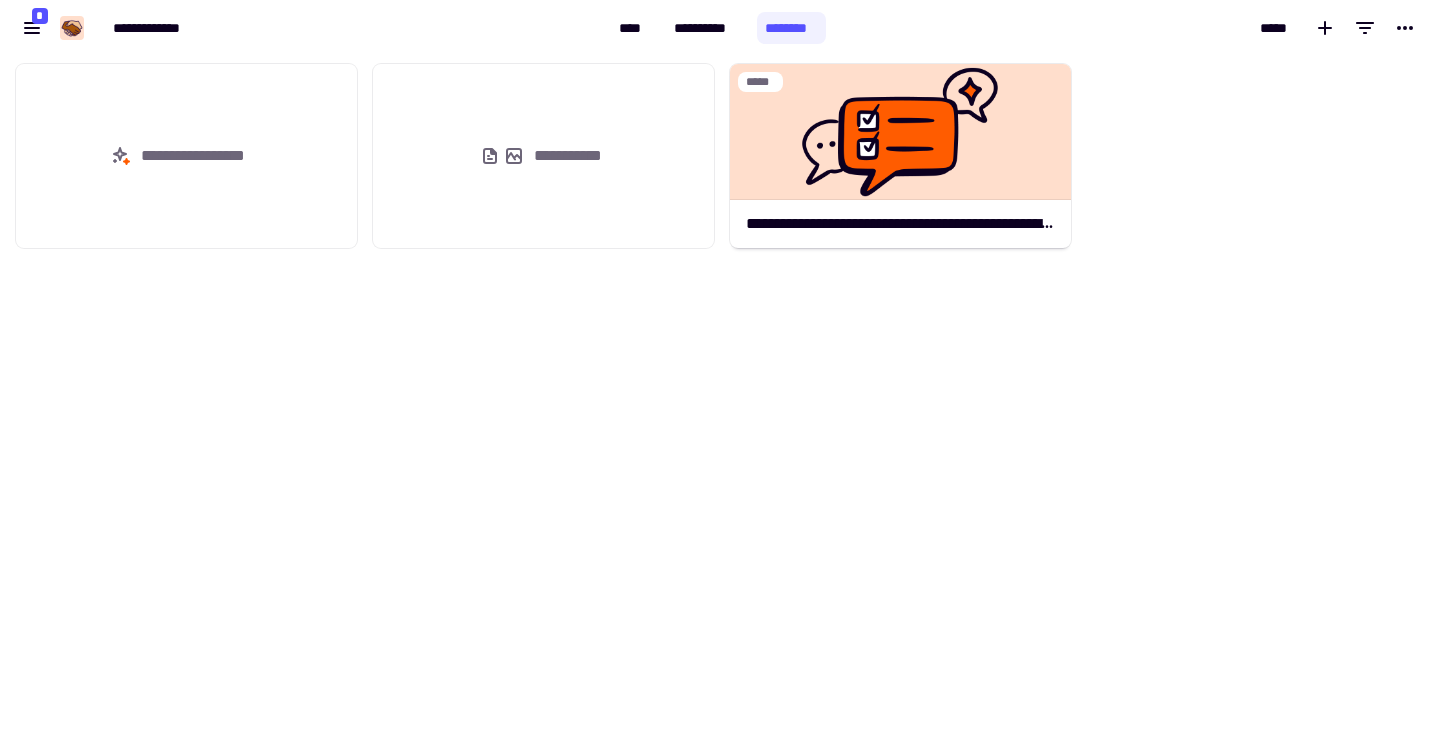 click on "**********" at bounding box center [718, 28] 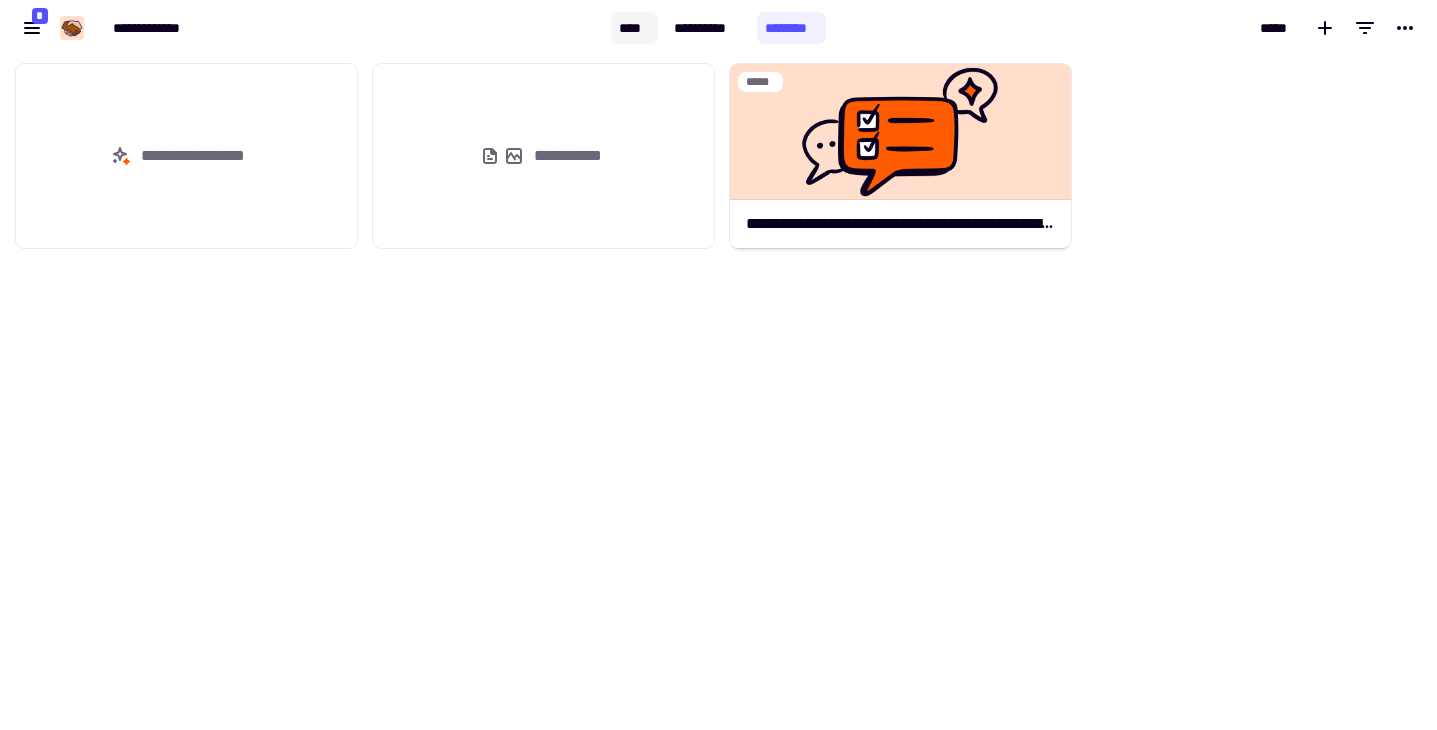 click on "****" 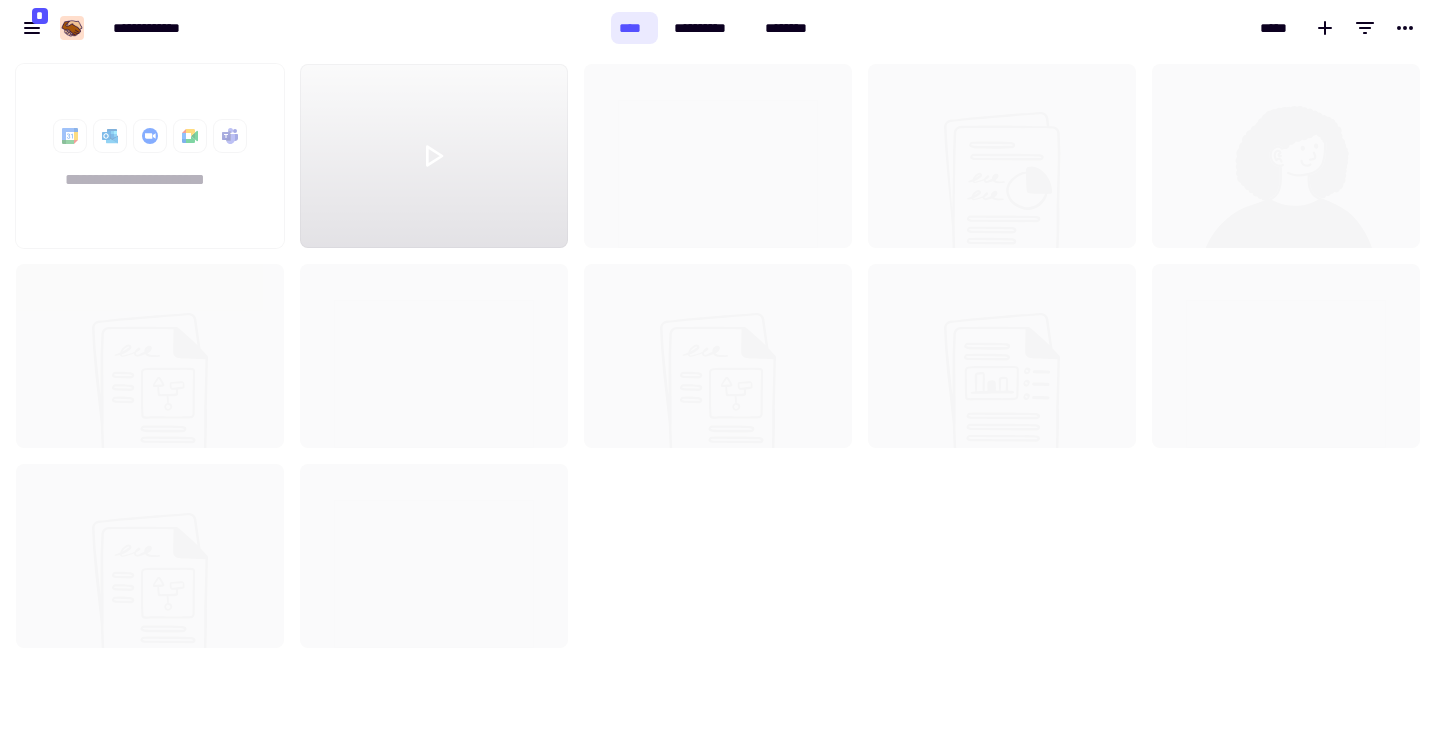 scroll, scrollTop: 1, scrollLeft: 1, axis: both 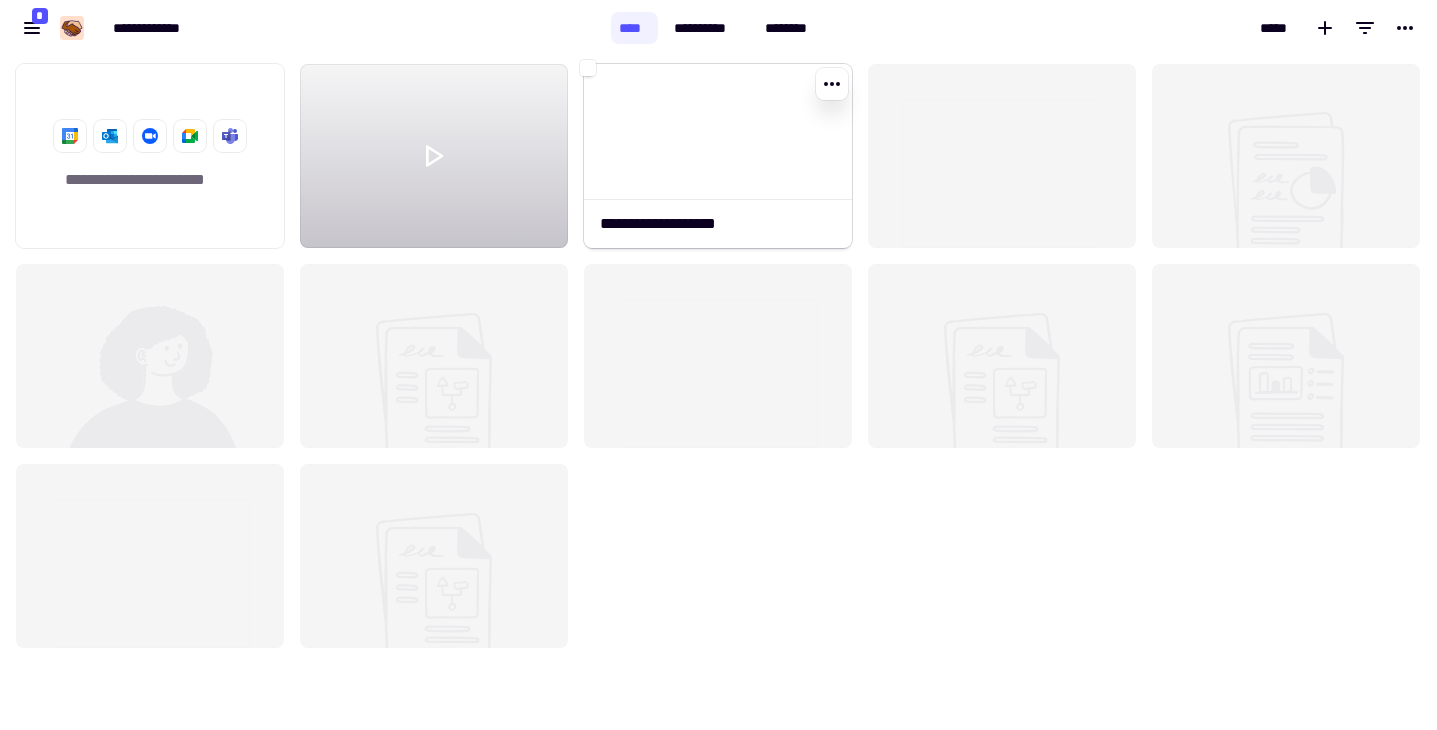 click on "**********" 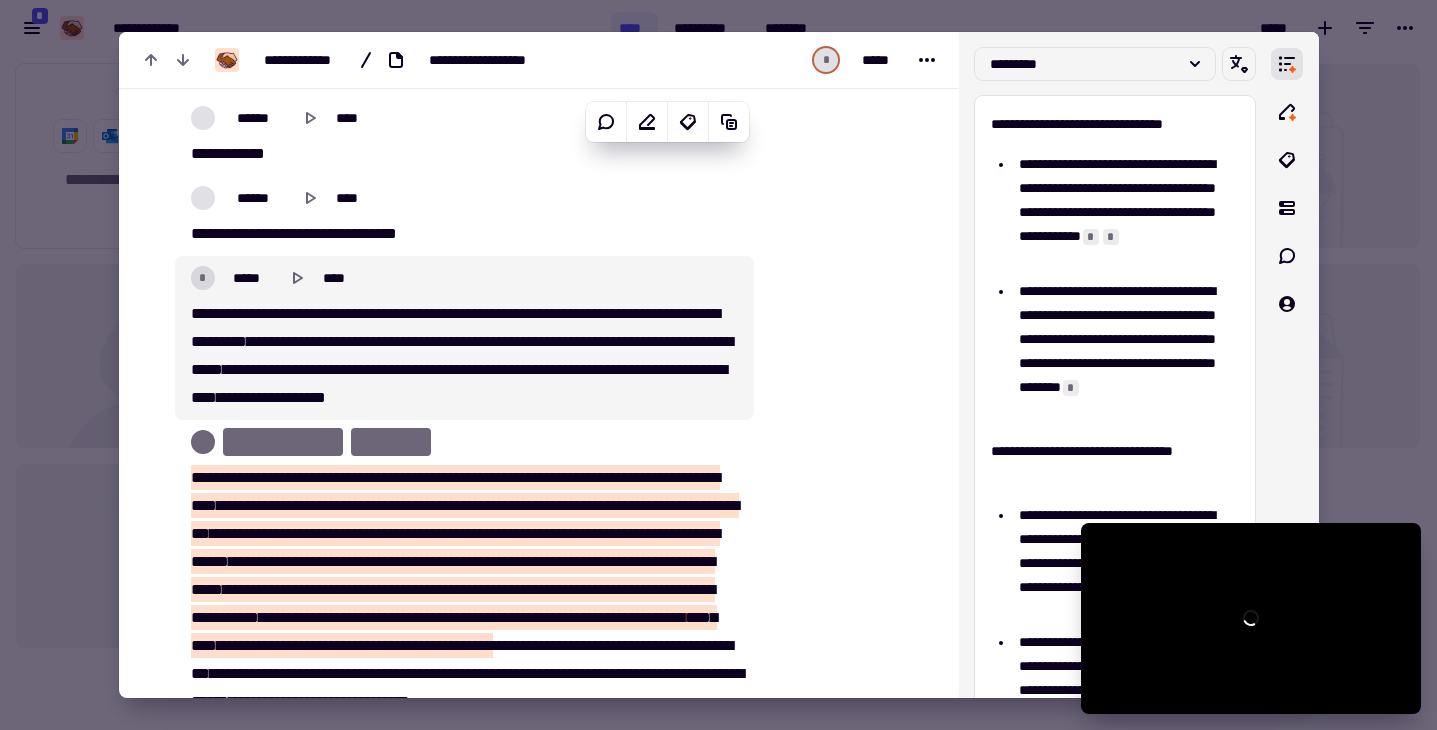scroll, scrollTop: 6446, scrollLeft: 0, axis: vertical 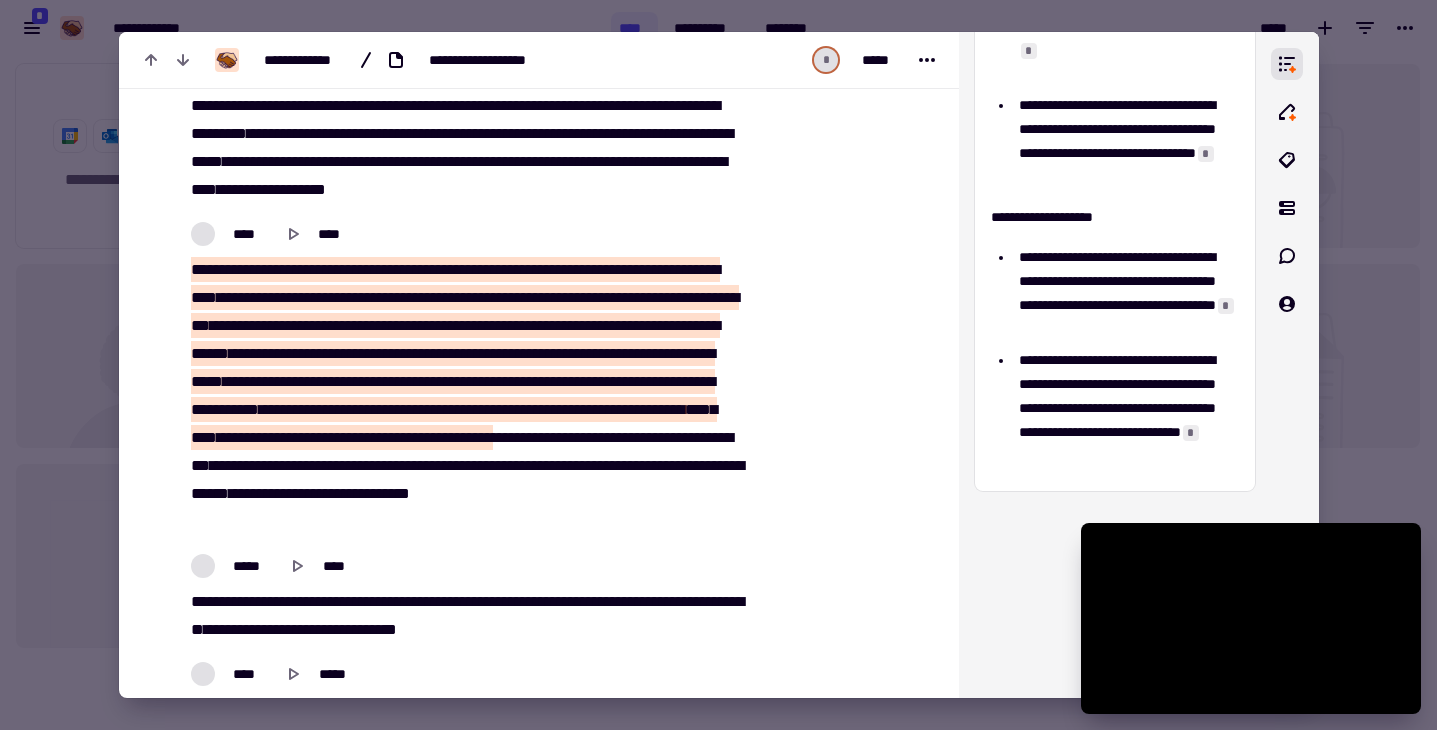 click at bounding box center [718, 365] 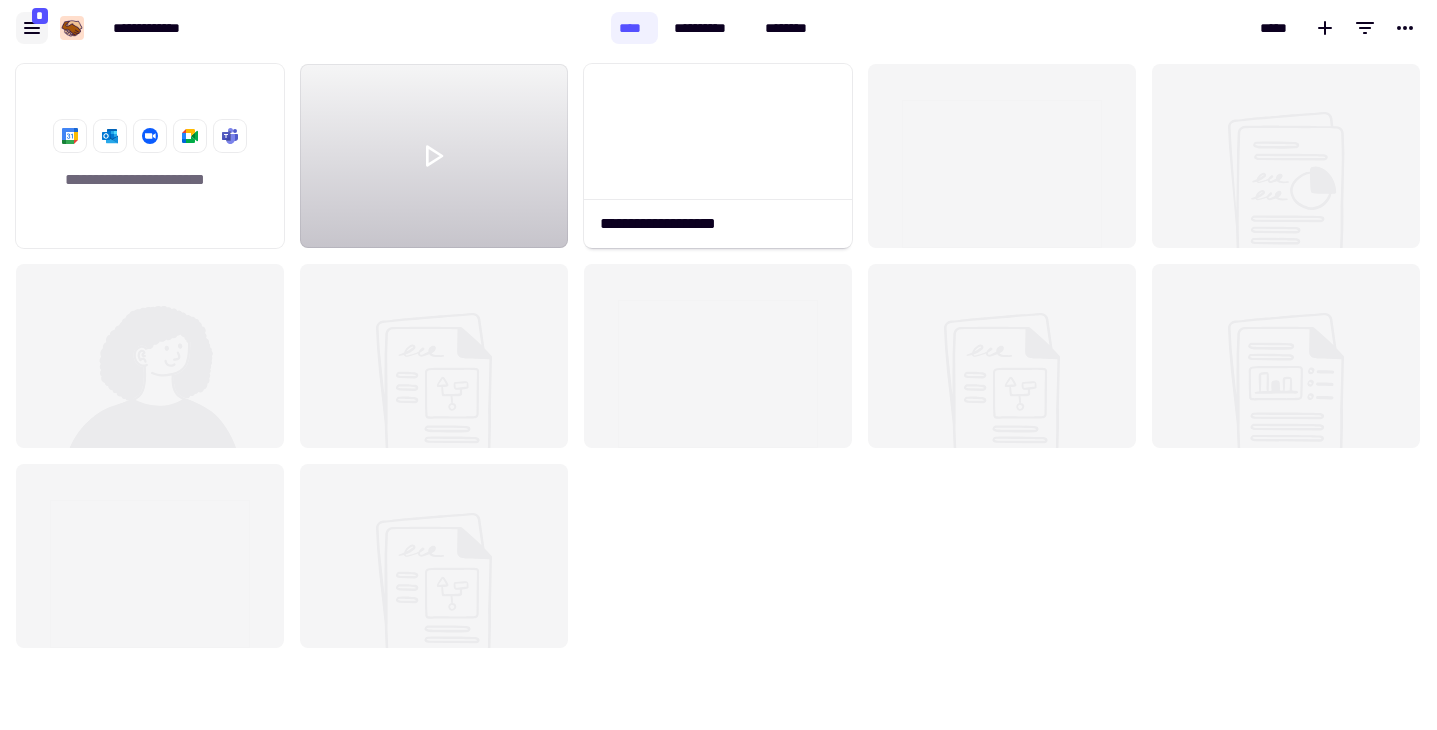 click 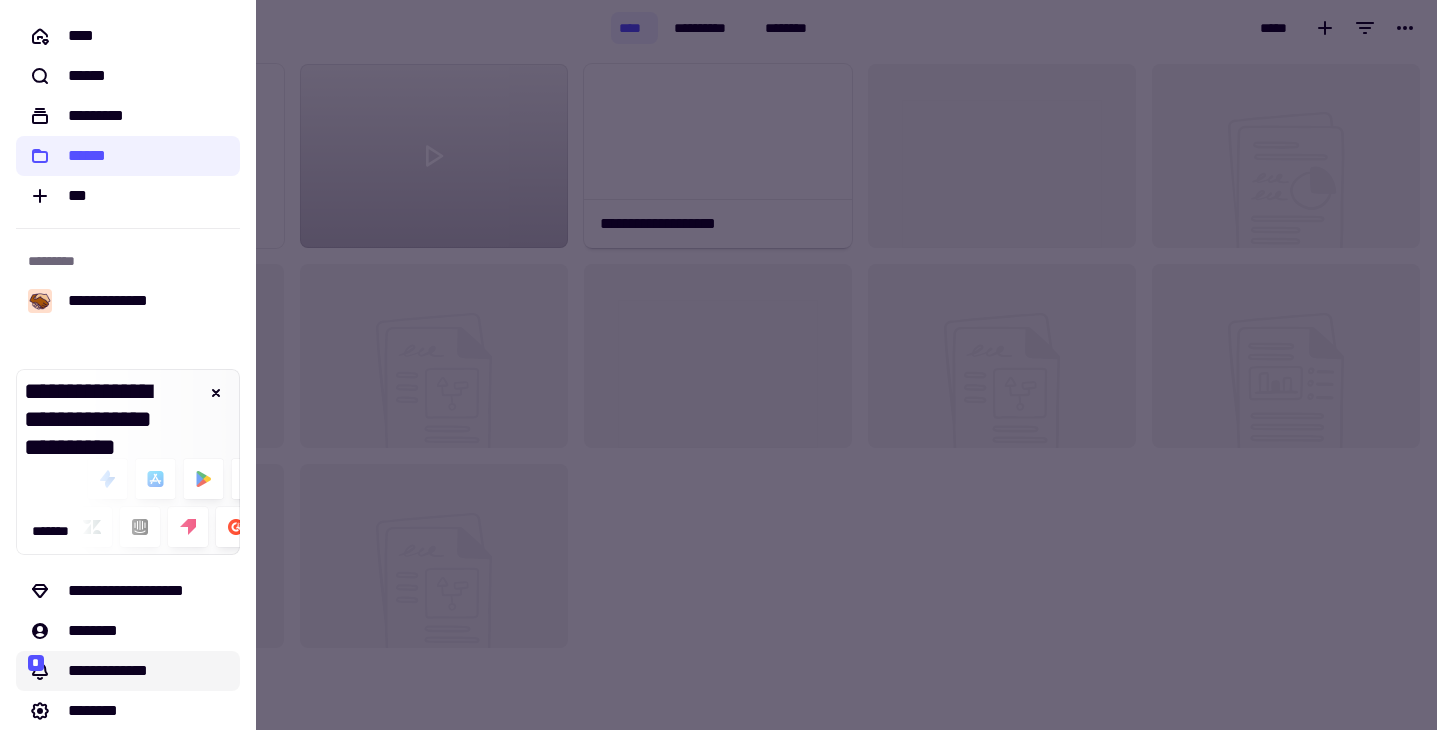 click on "**********" 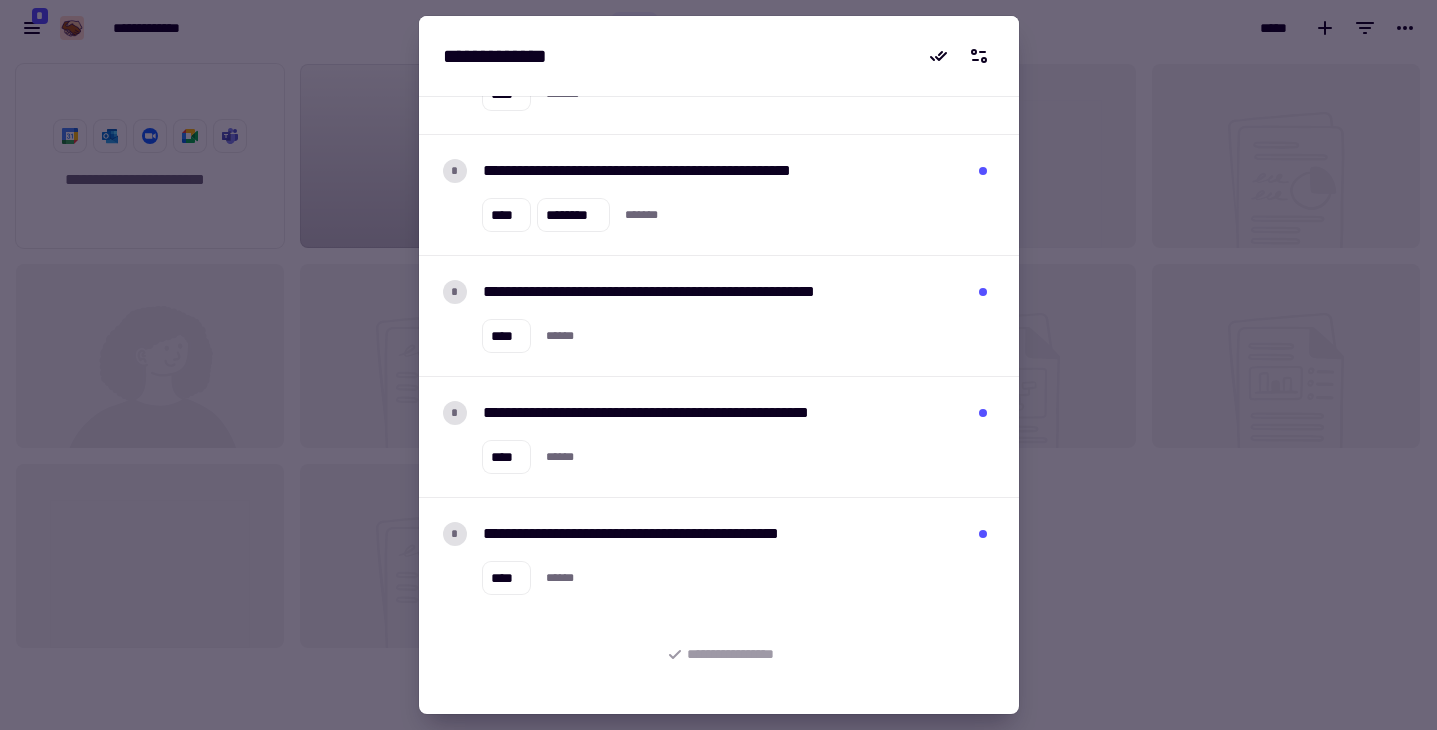 scroll, scrollTop: 0, scrollLeft: 0, axis: both 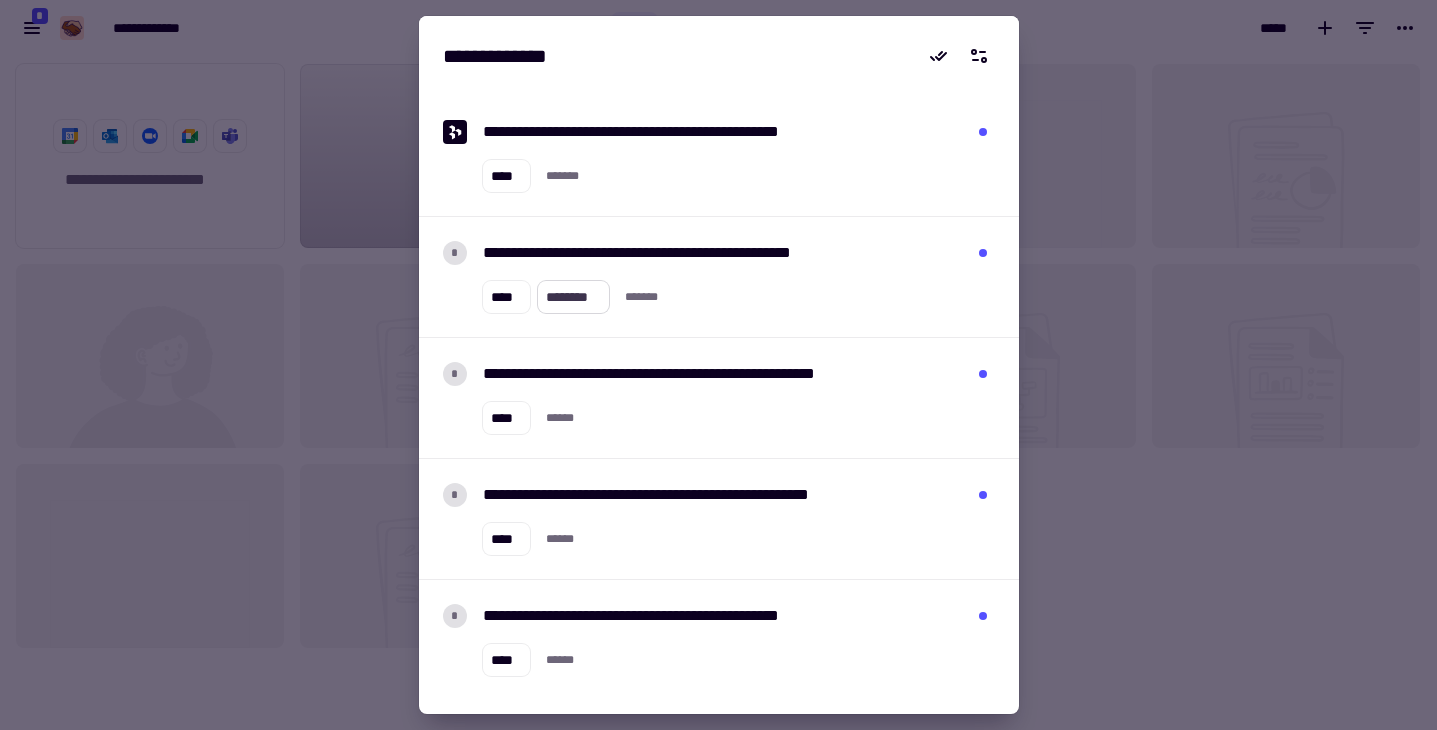 click on "********" at bounding box center (573, 297) 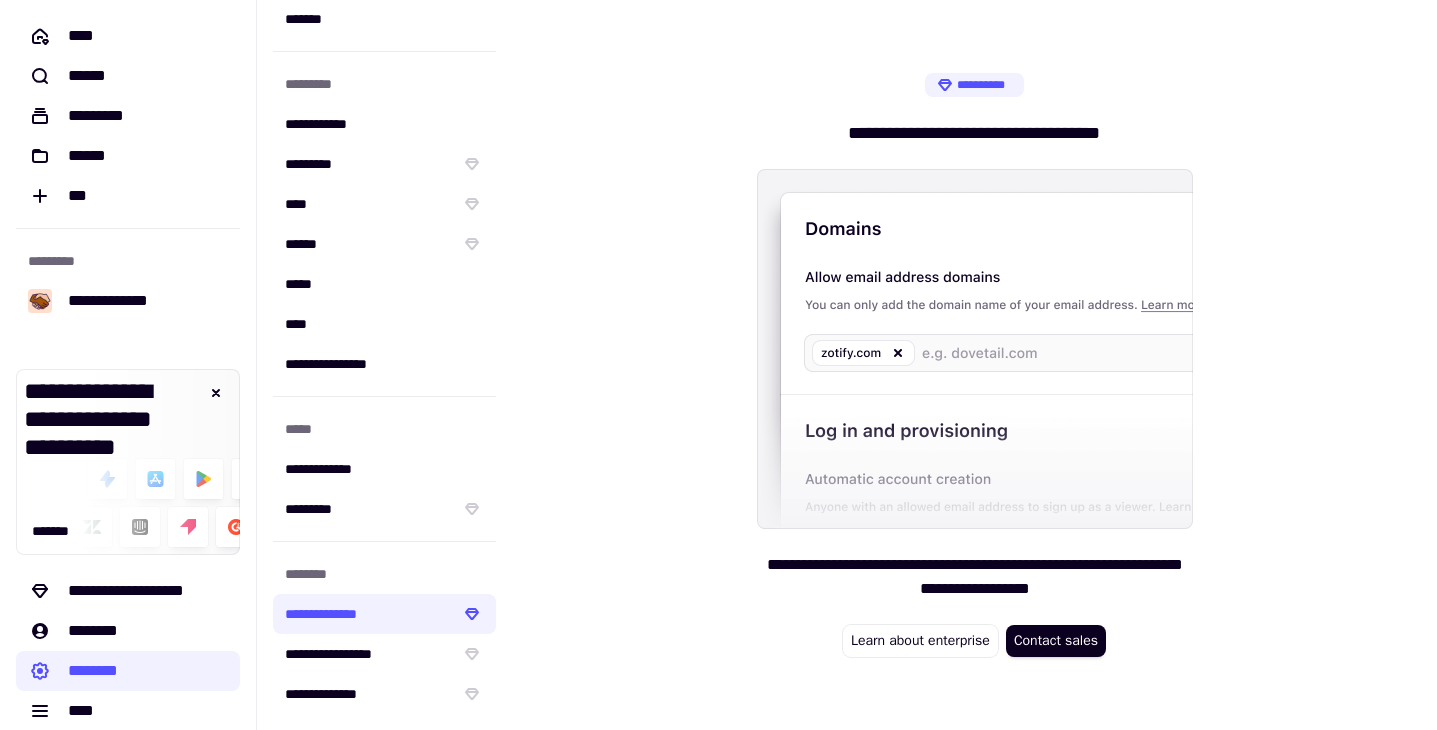 scroll, scrollTop: 0, scrollLeft: 0, axis: both 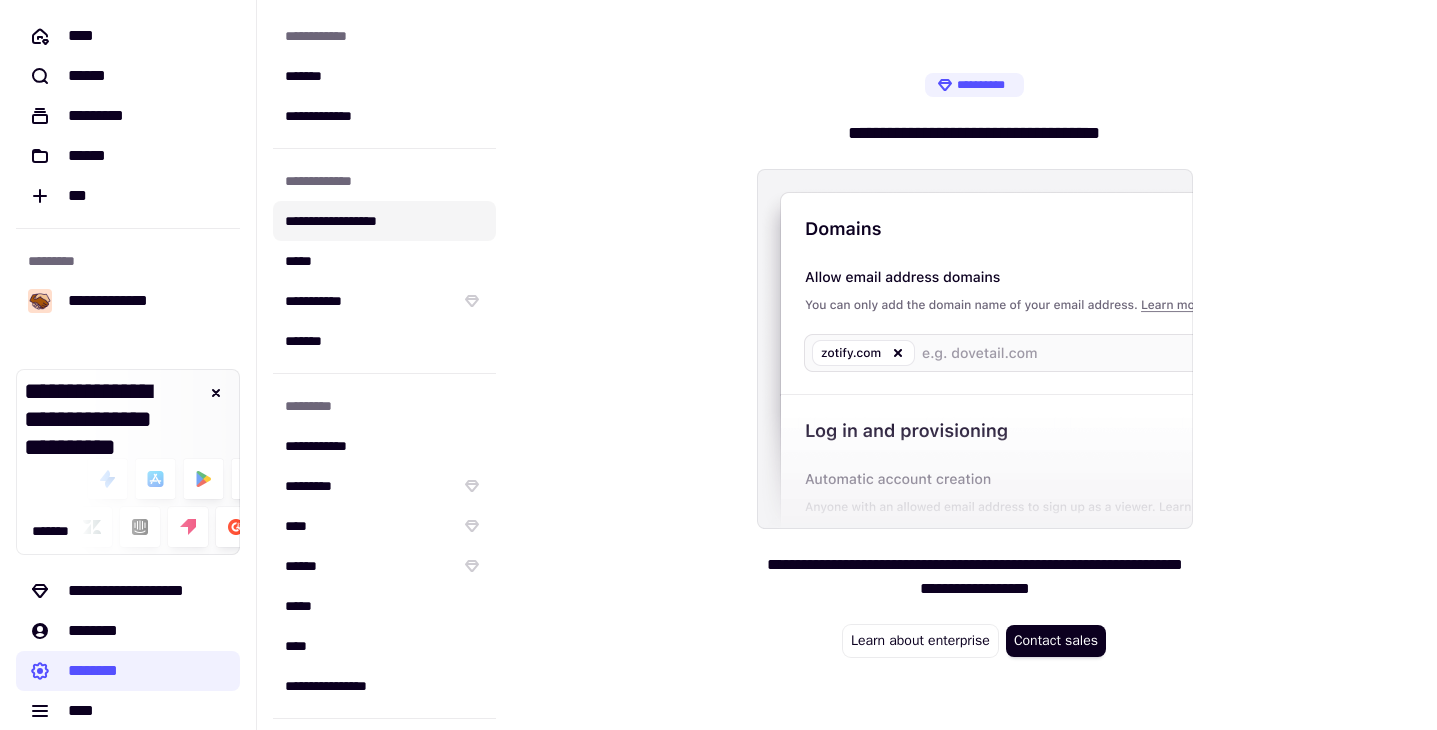 click on "**********" 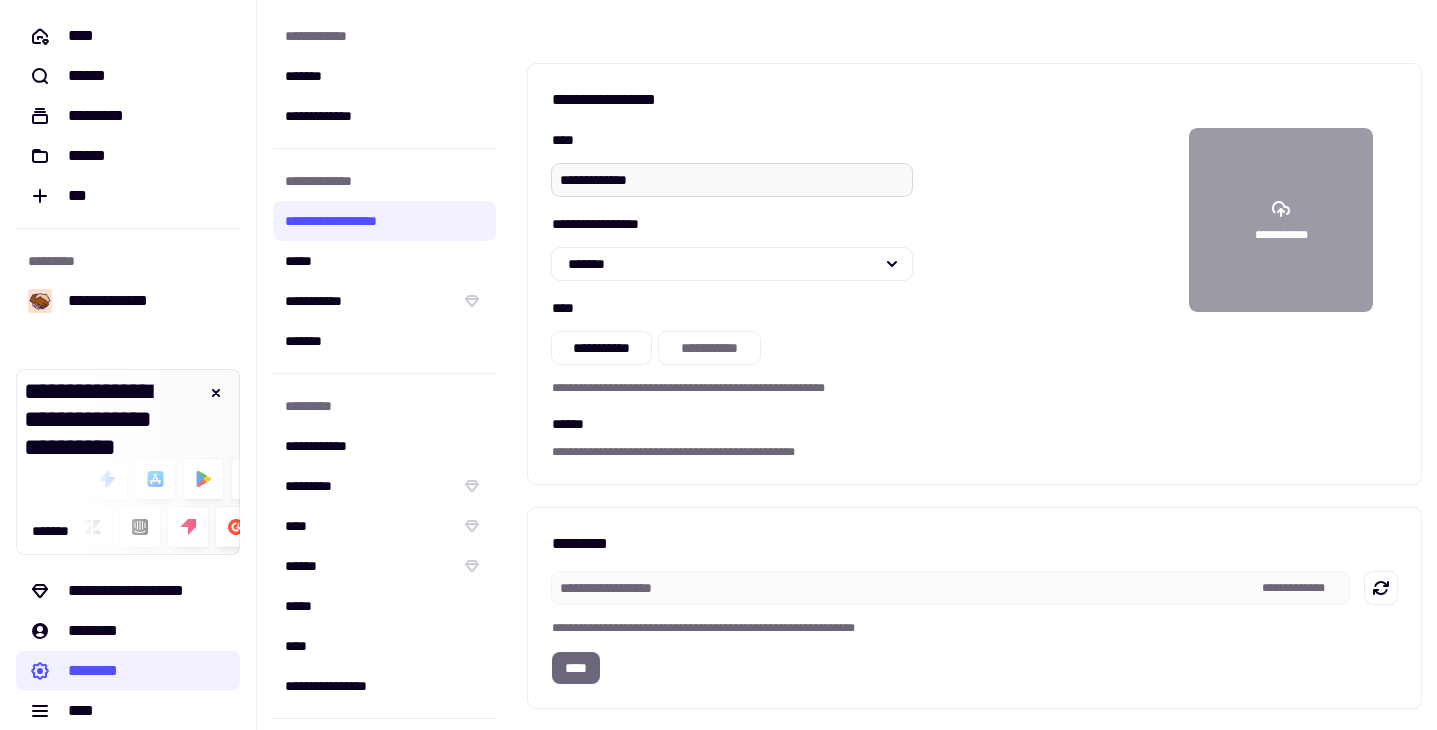 scroll, scrollTop: 3, scrollLeft: 0, axis: vertical 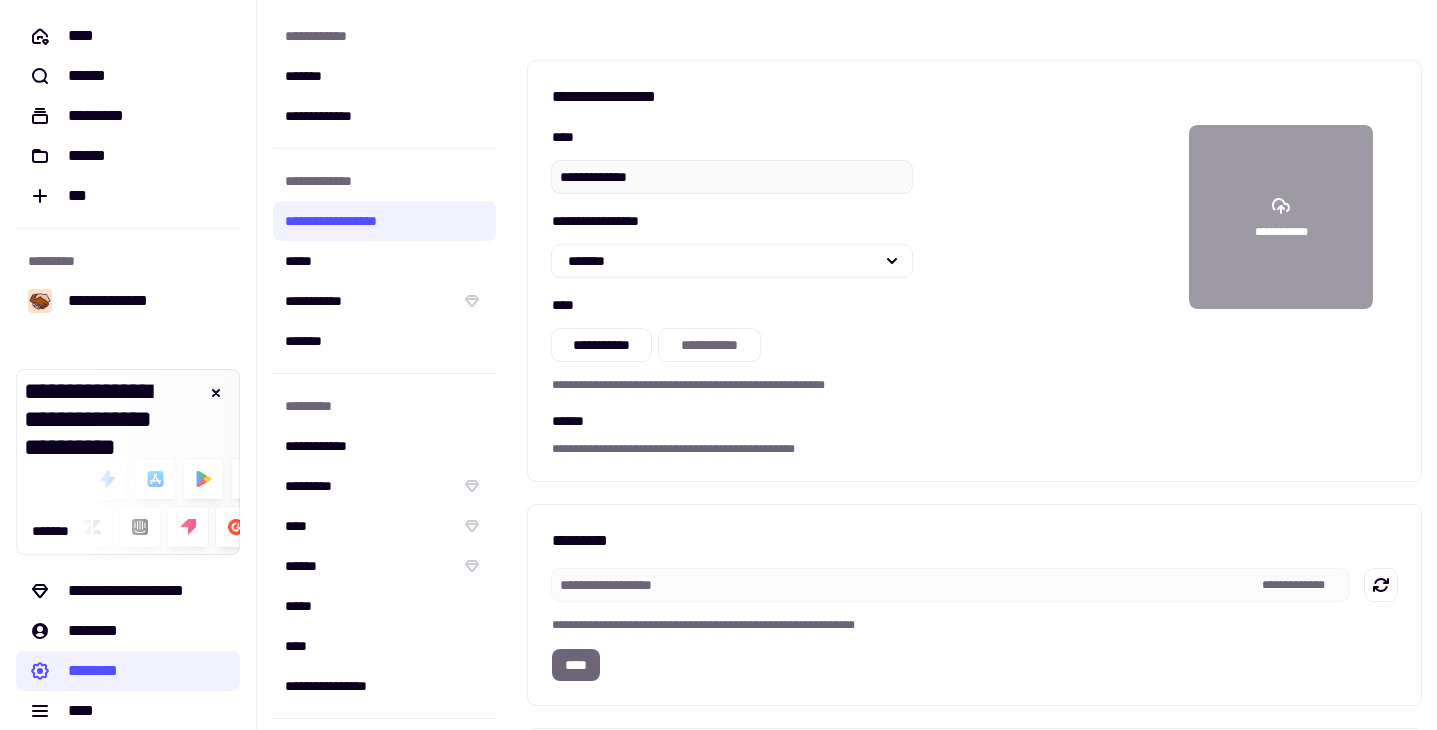 click on "**********" at bounding box center (732, 291) 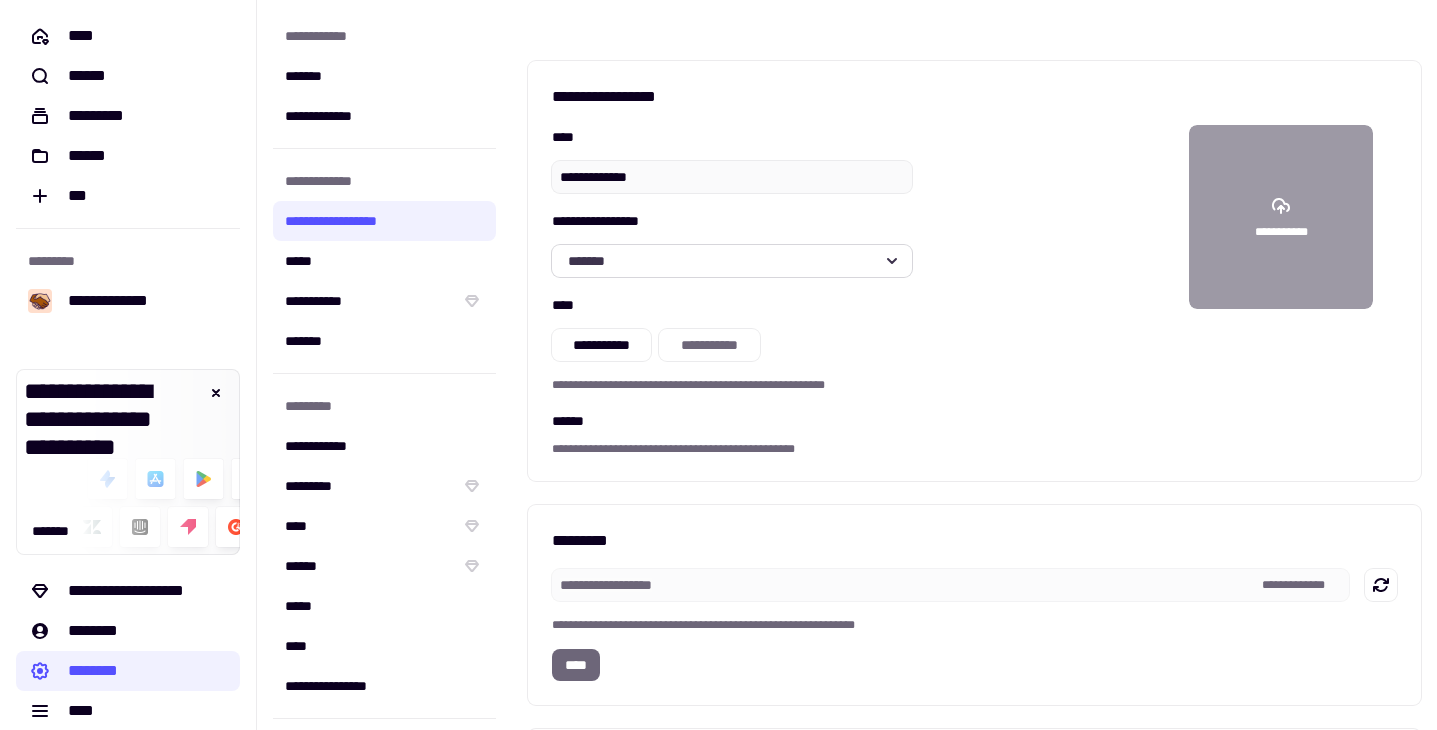 click on "*******" 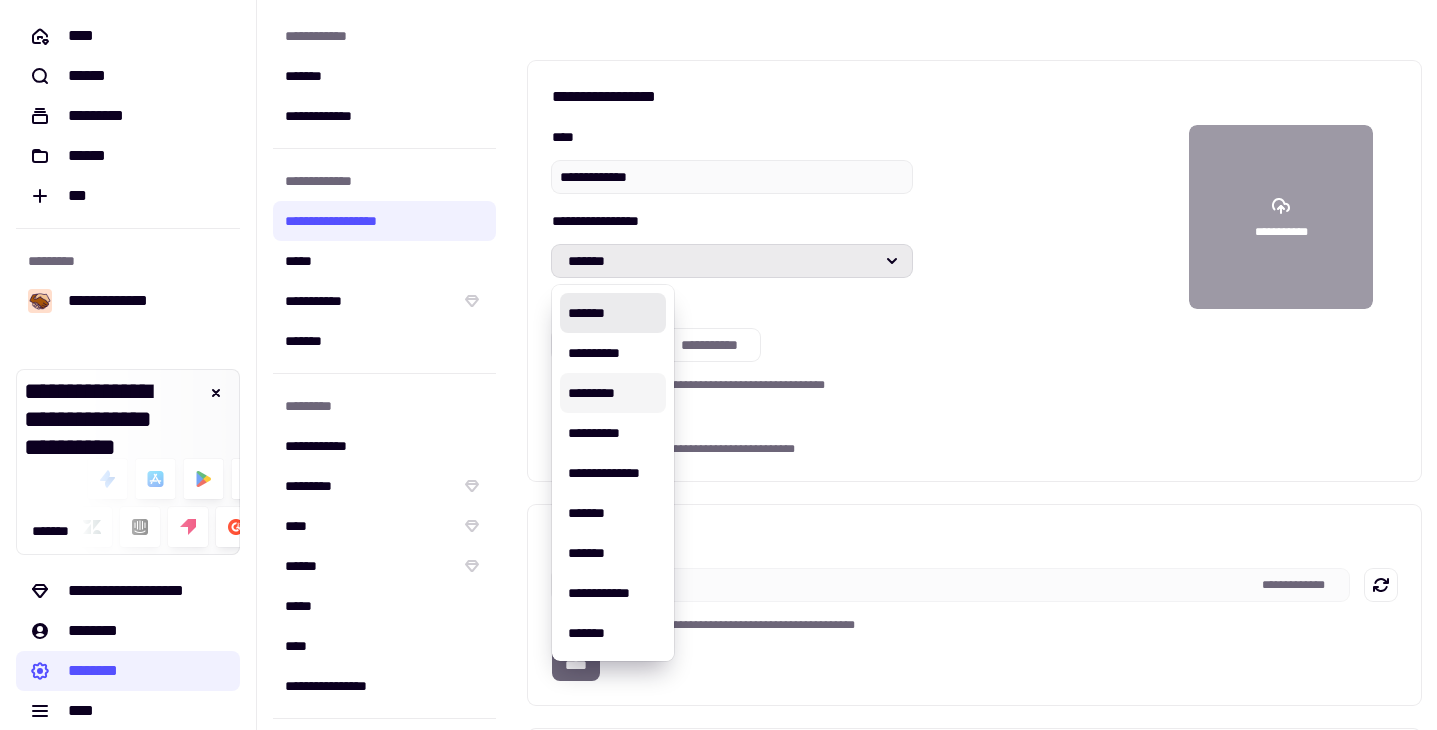 click on "*********" at bounding box center [613, 393] 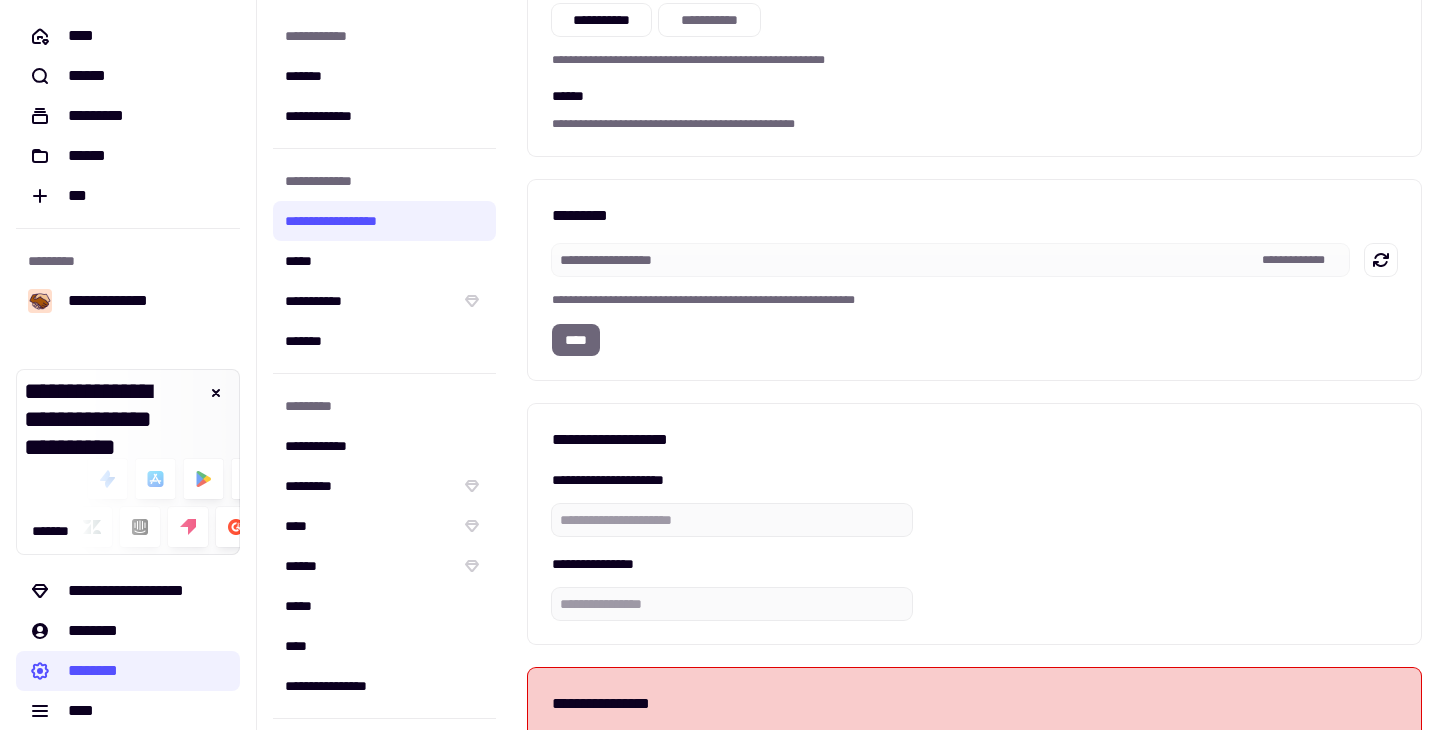 scroll, scrollTop: 385, scrollLeft: 0, axis: vertical 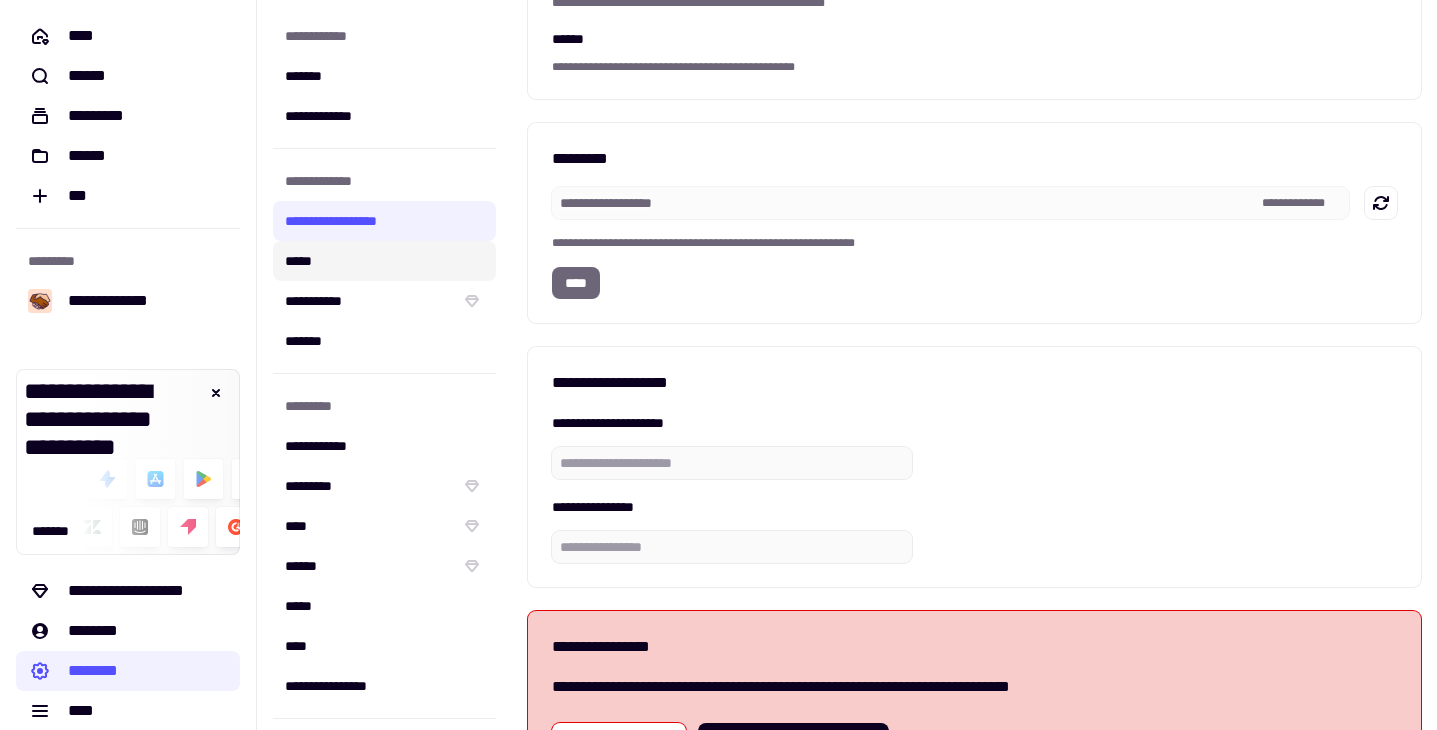 click on "*****" 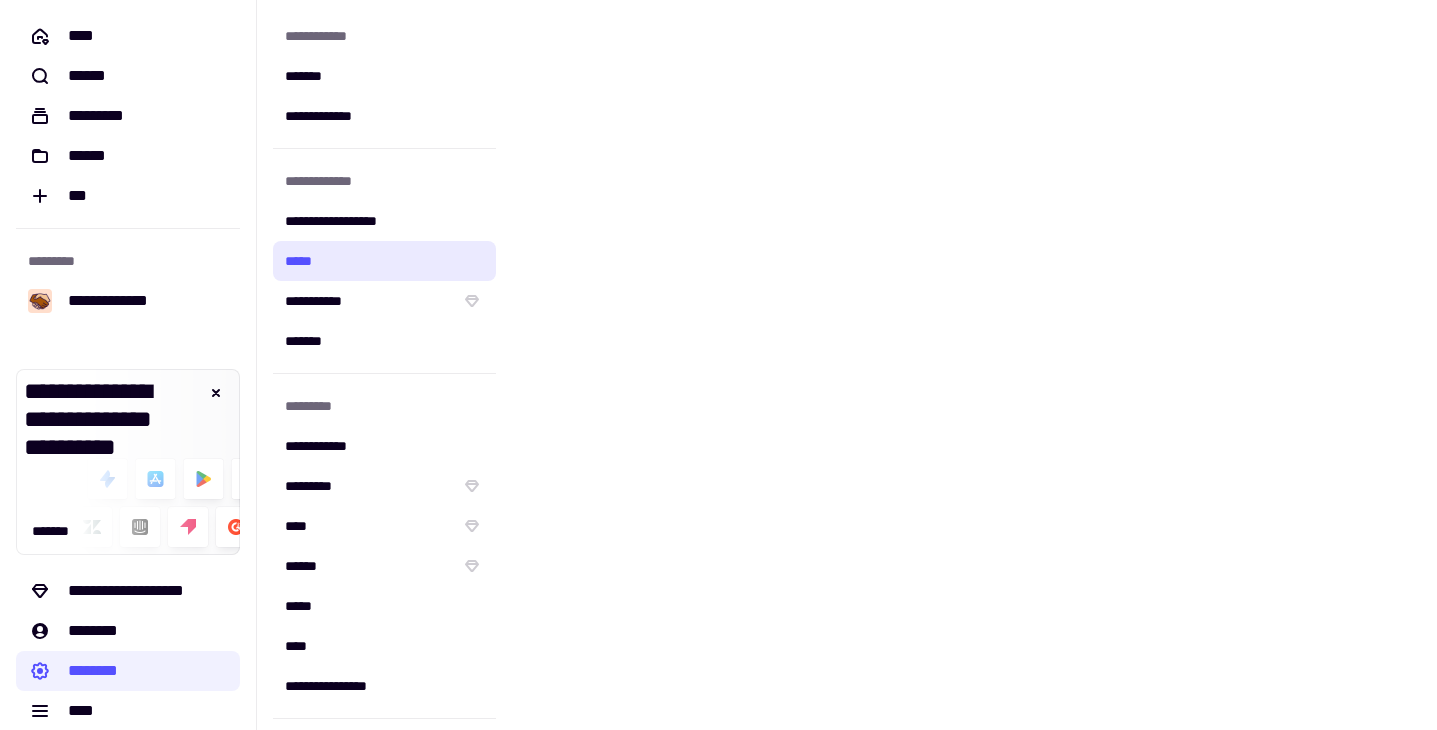 scroll, scrollTop: 0, scrollLeft: 0, axis: both 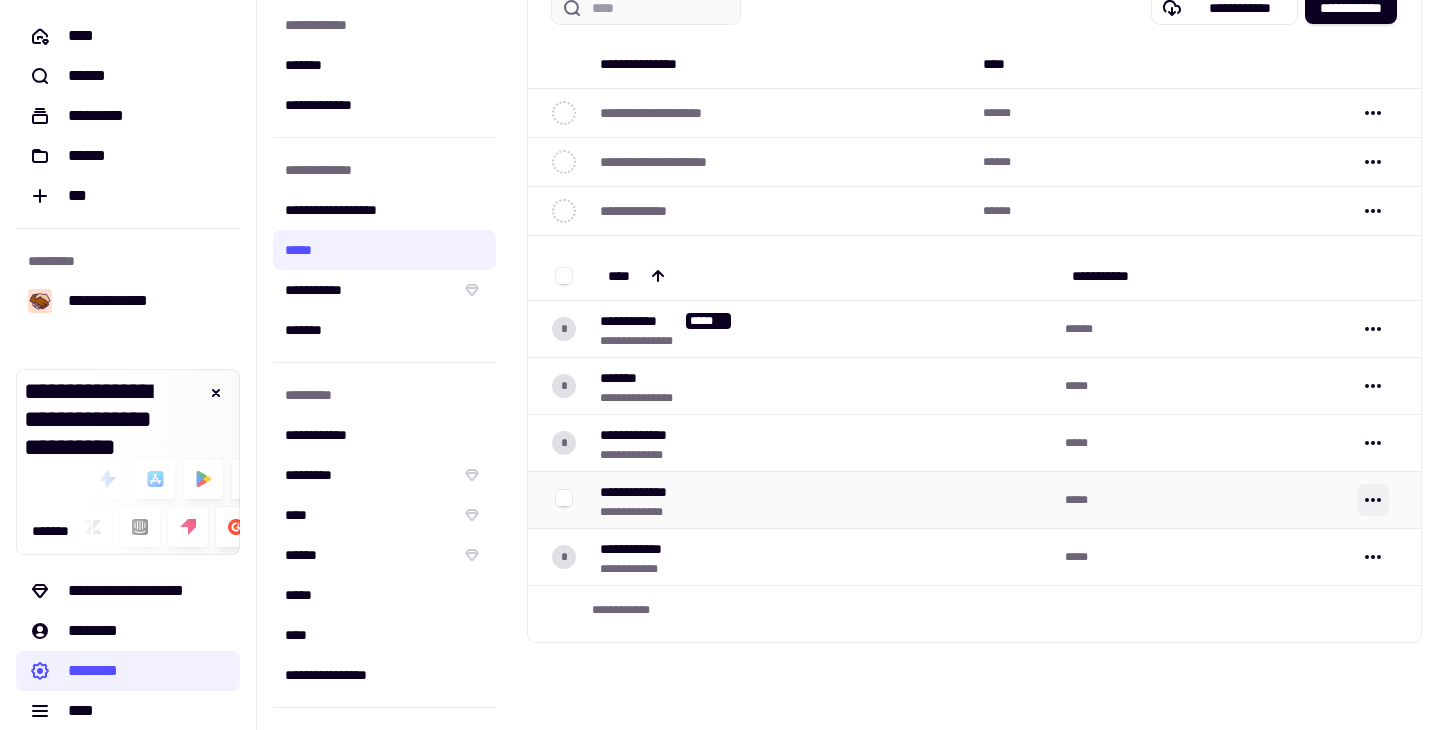 click 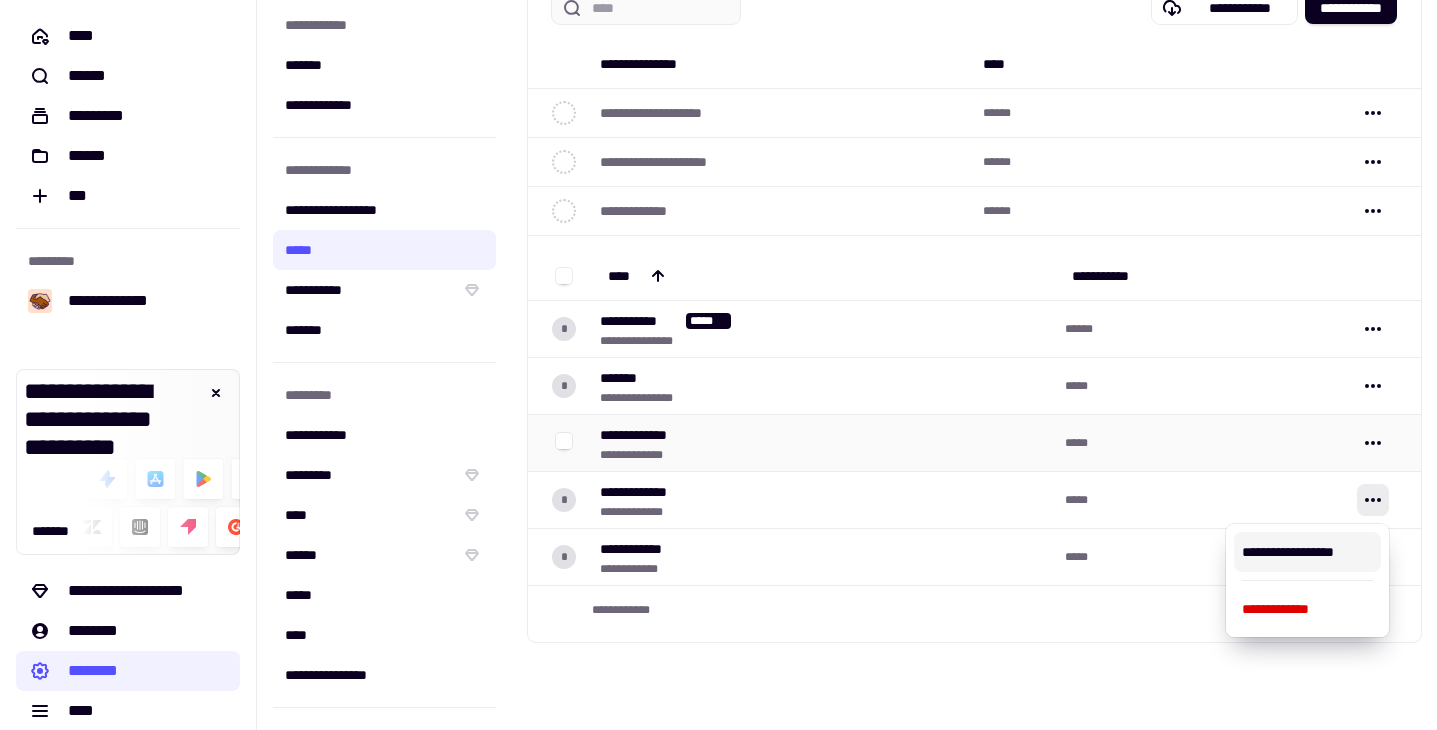 click at bounding box center (1385, 443) 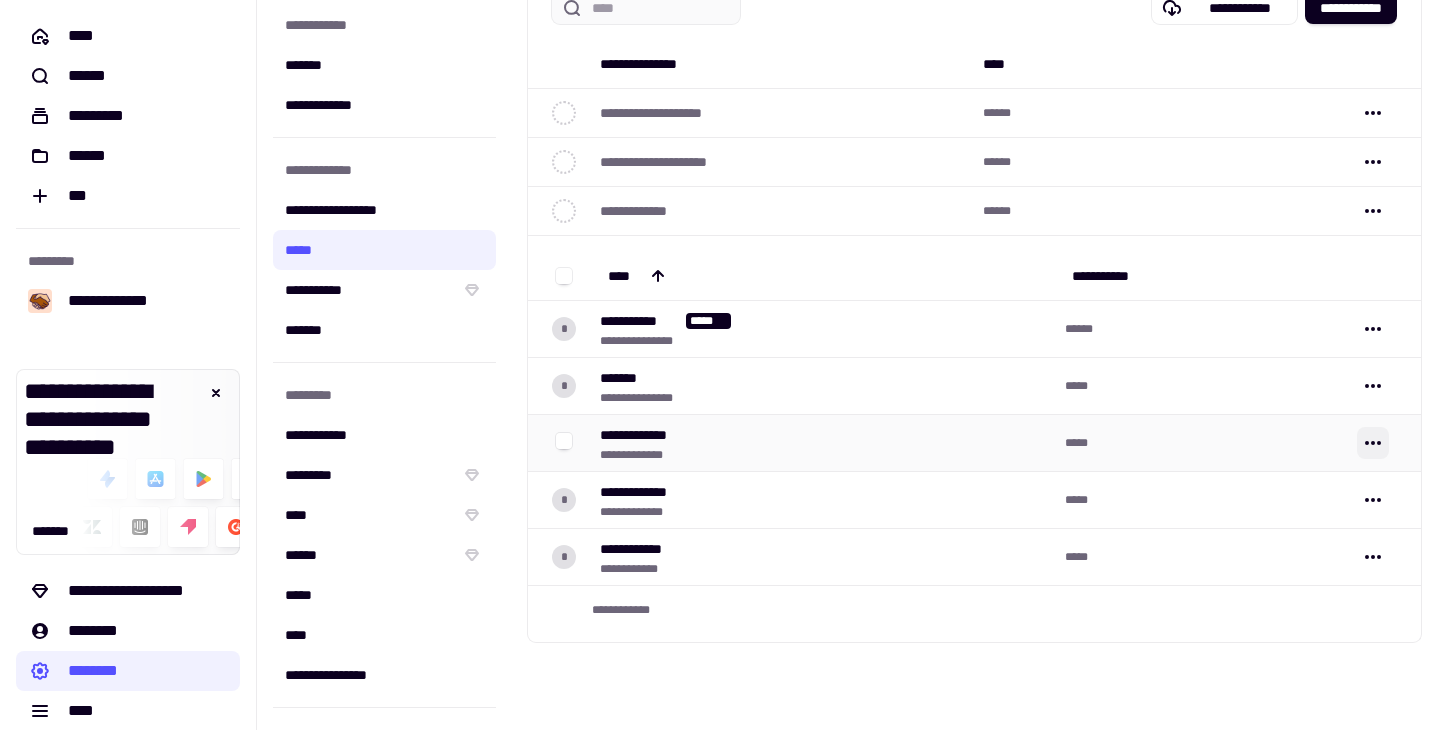 click 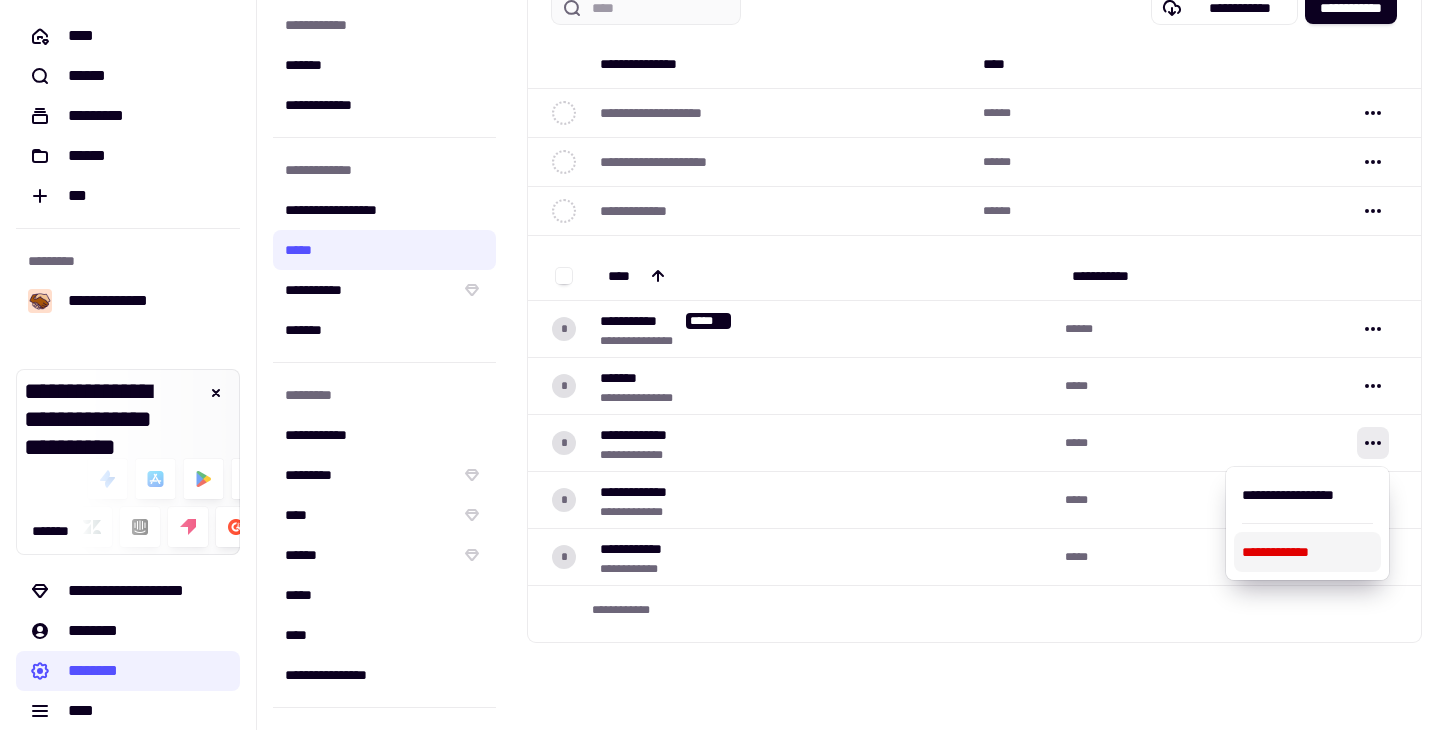 click on "**********" at bounding box center (974, 365) 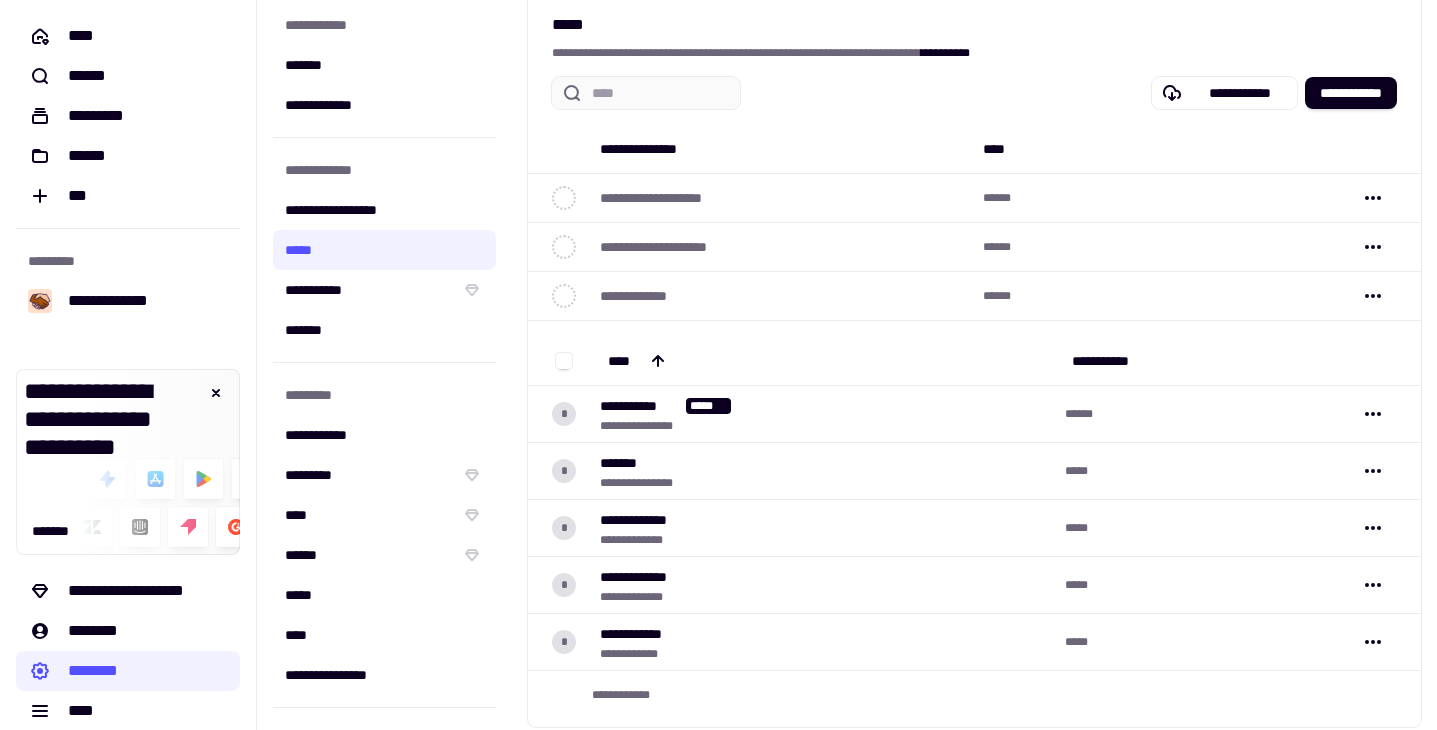 scroll, scrollTop: 133, scrollLeft: 0, axis: vertical 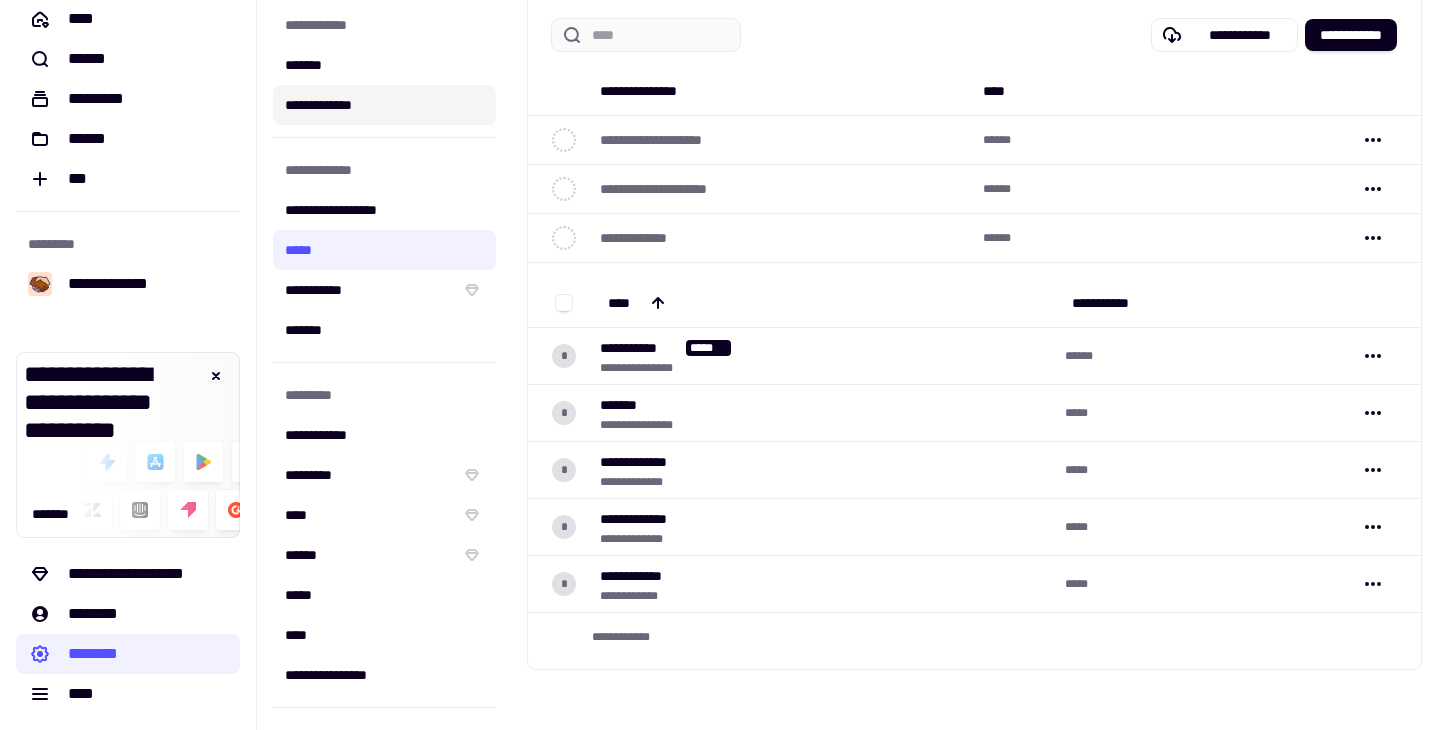 click on "**********" 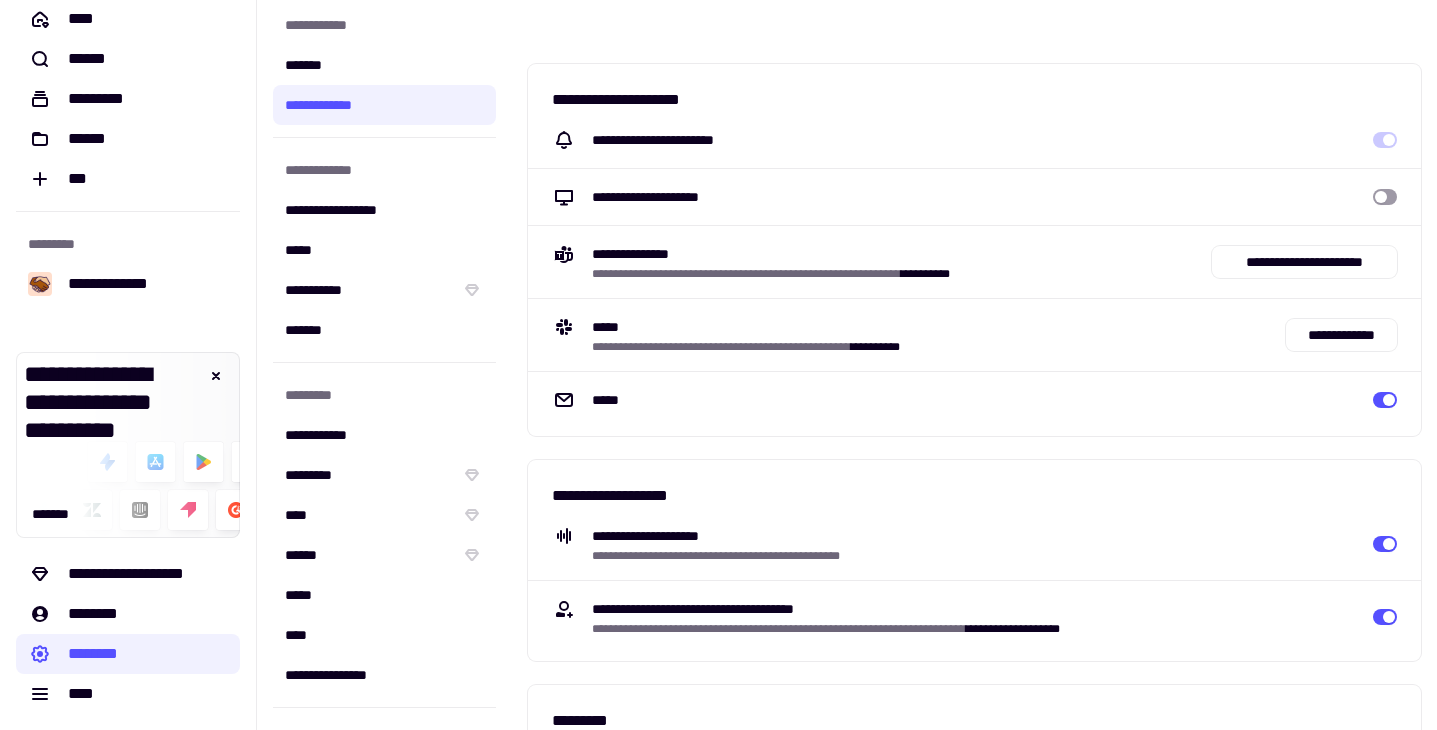 scroll, scrollTop: 226, scrollLeft: 0, axis: vertical 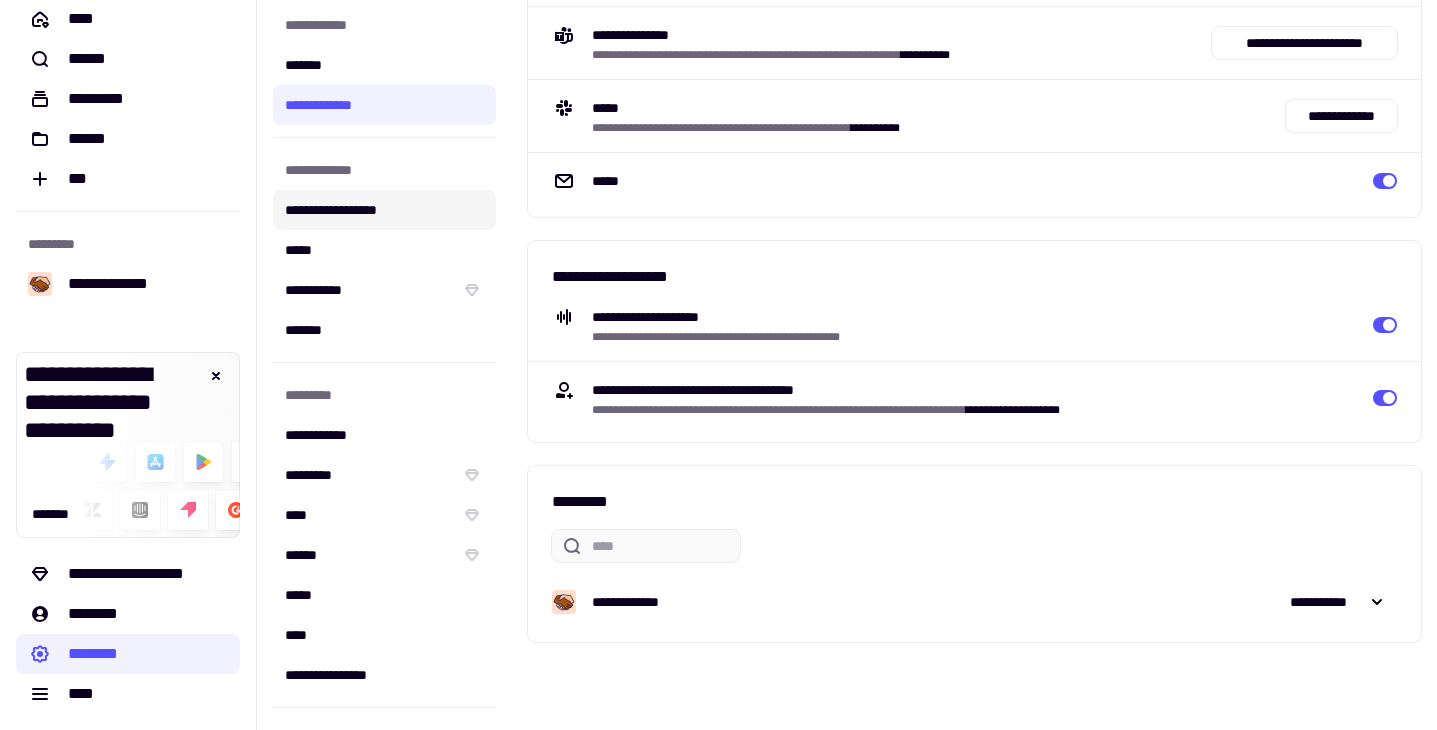 click on "**********" 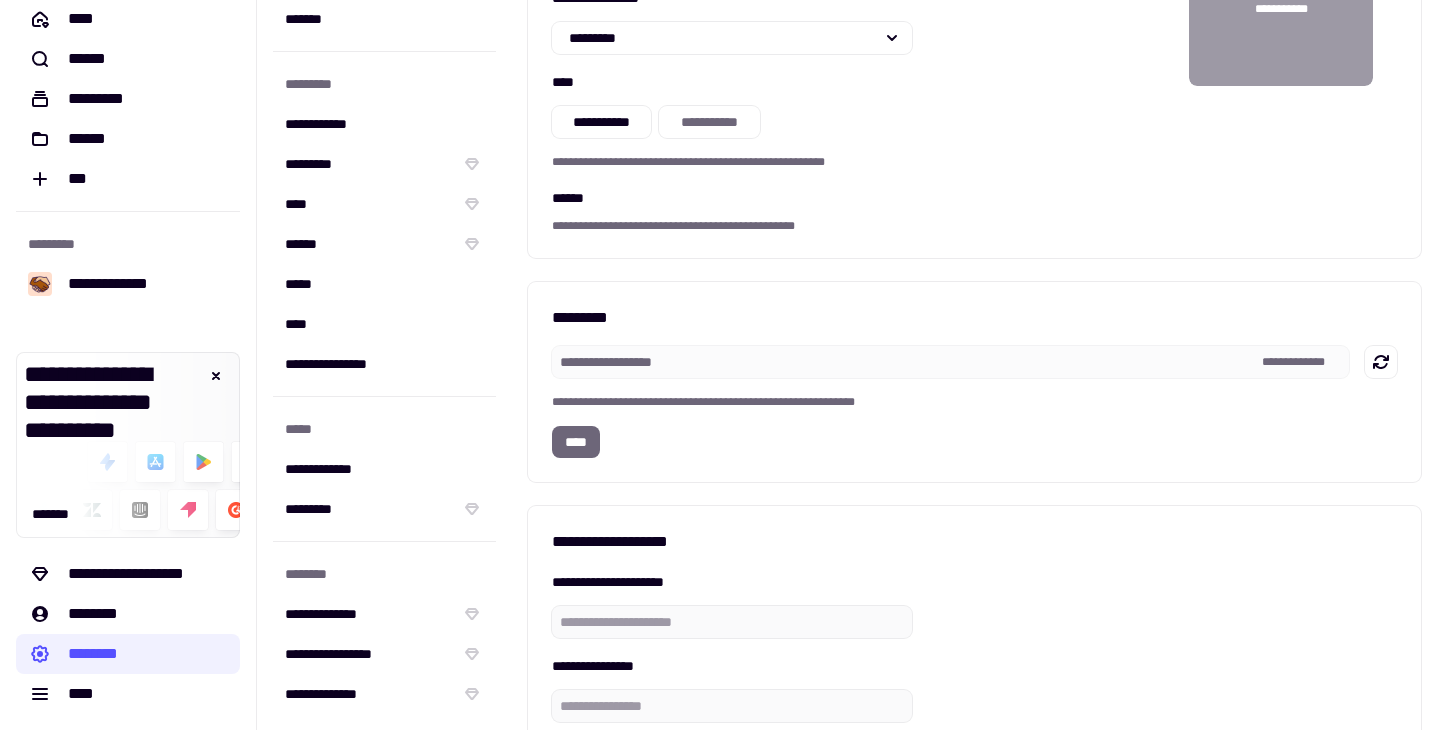 scroll, scrollTop: 0, scrollLeft: 0, axis: both 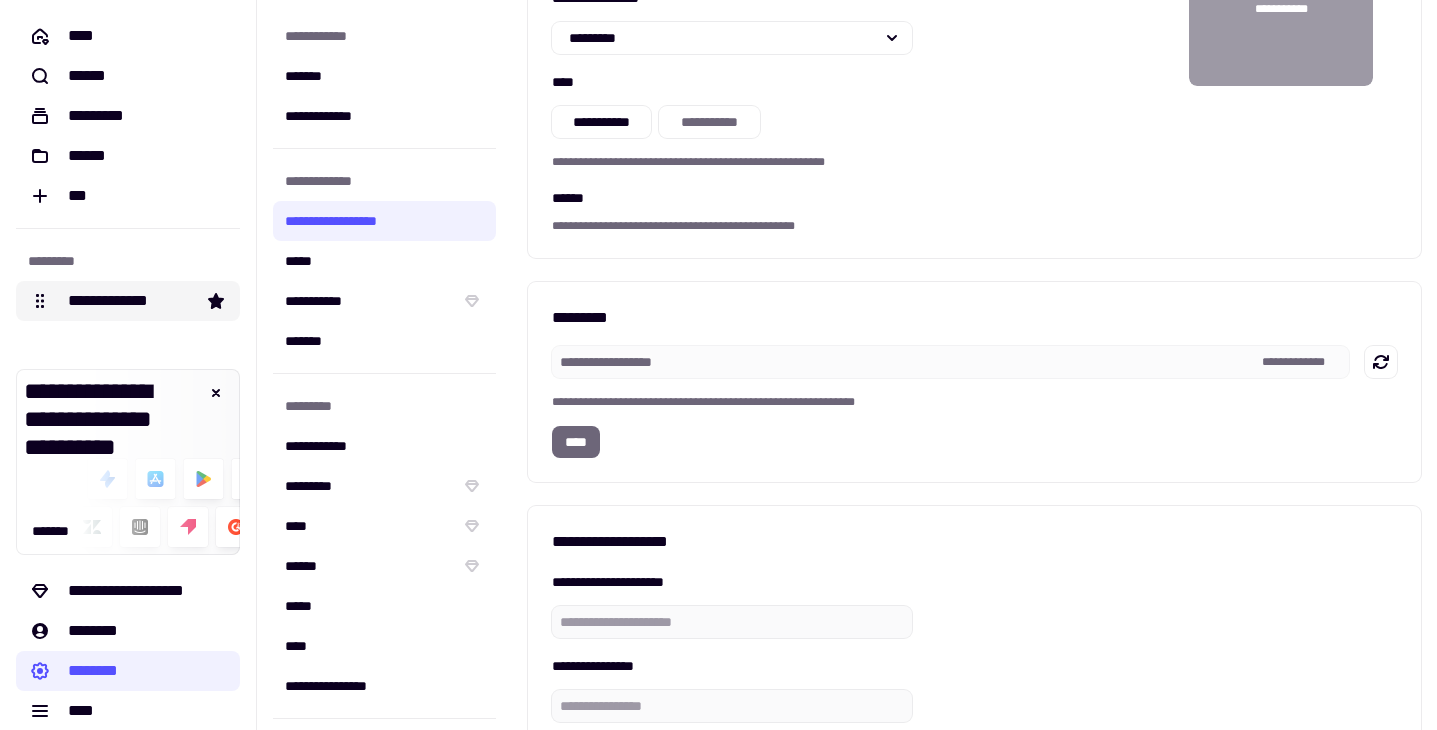 click on "**********" 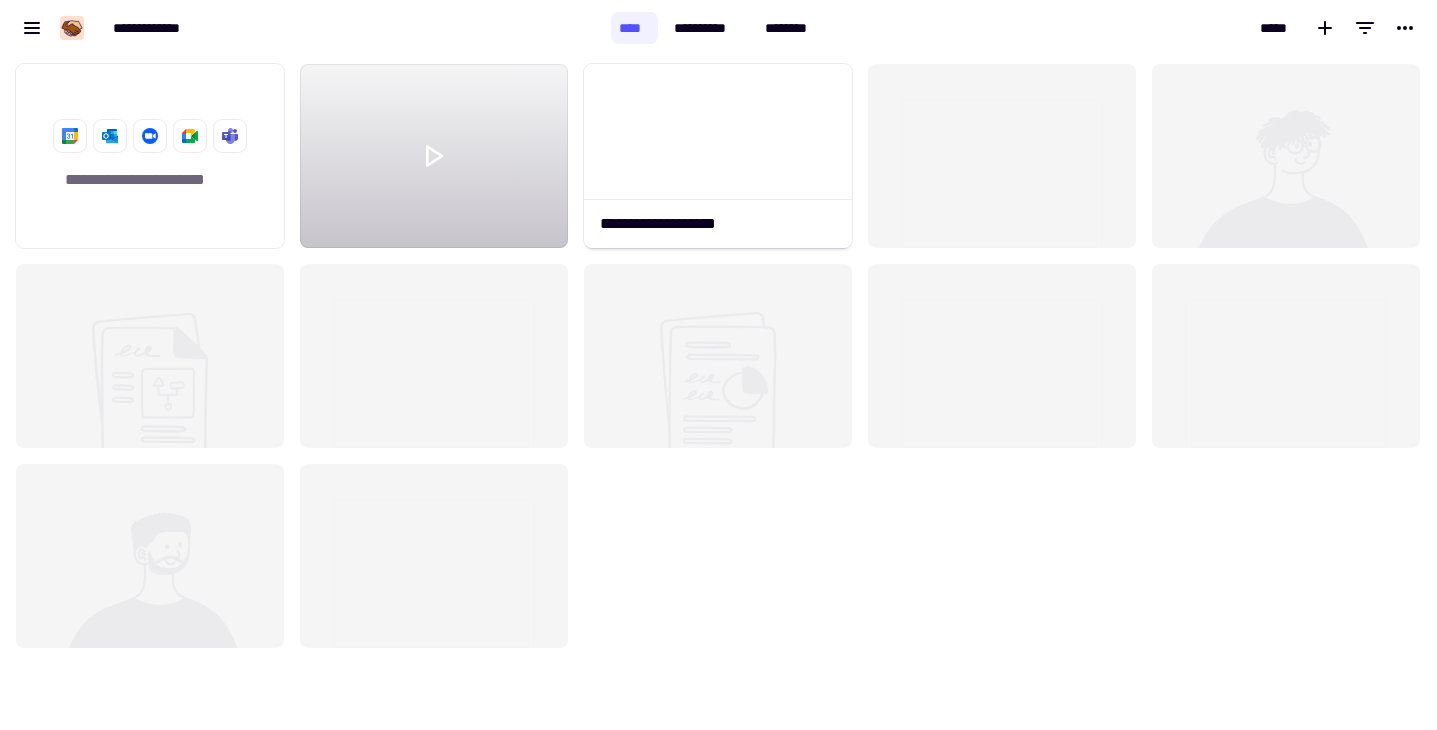 scroll, scrollTop: 1, scrollLeft: 1, axis: both 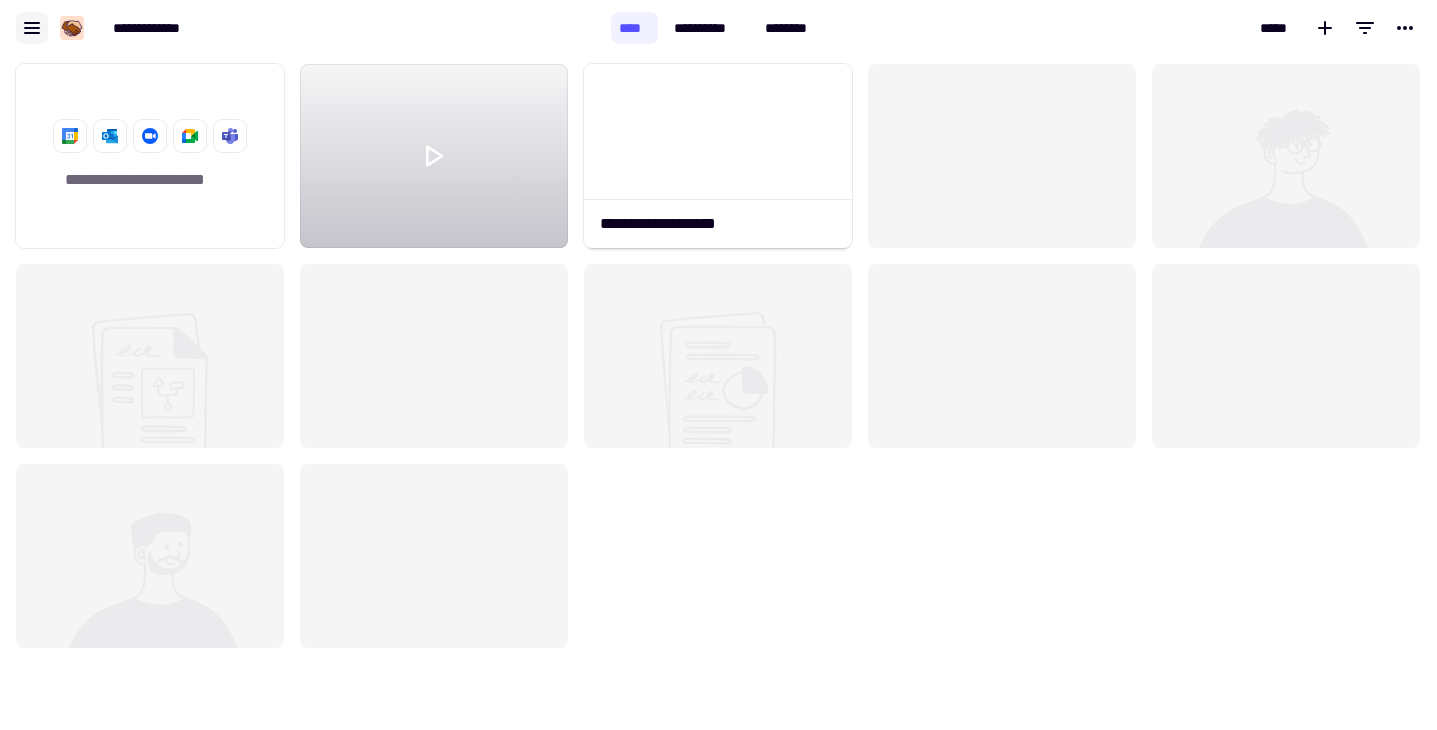 click 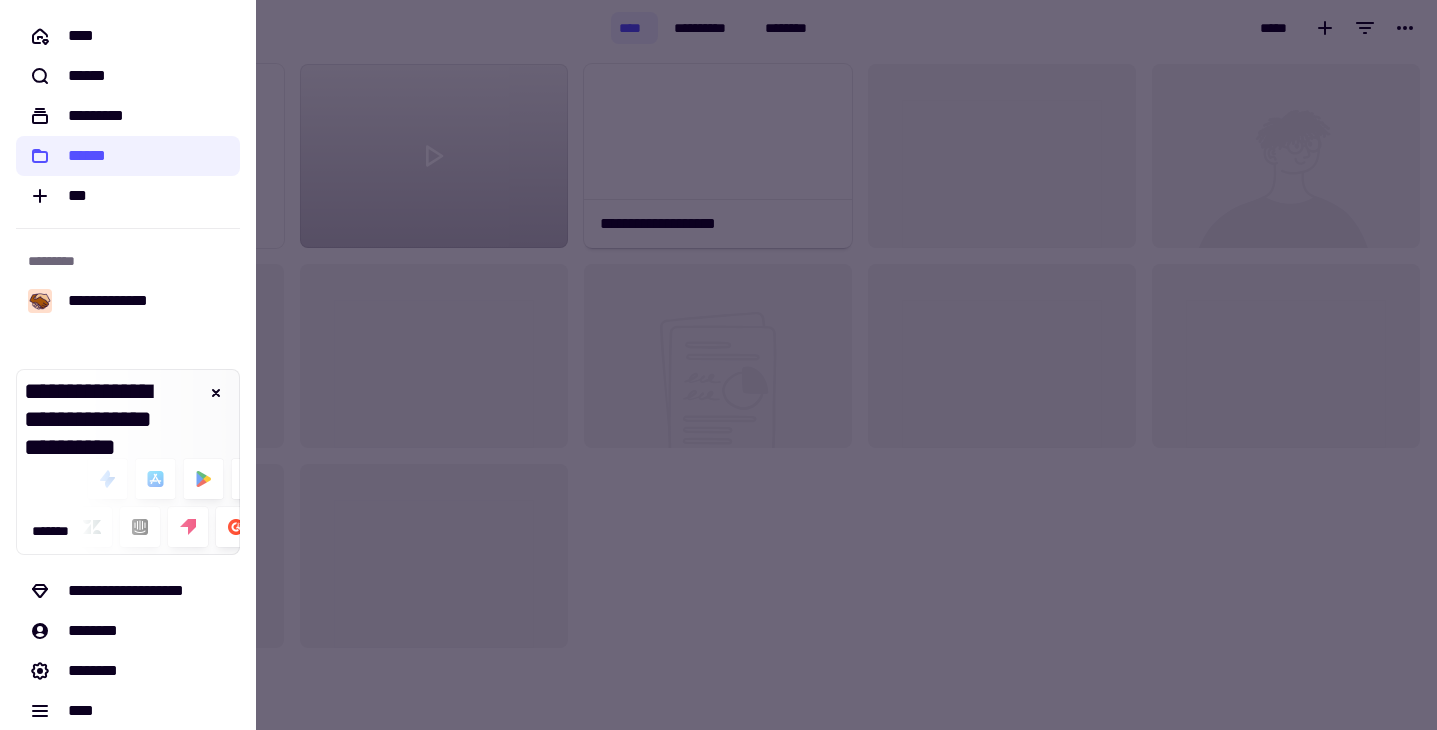 scroll, scrollTop: 17, scrollLeft: 0, axis: vertical 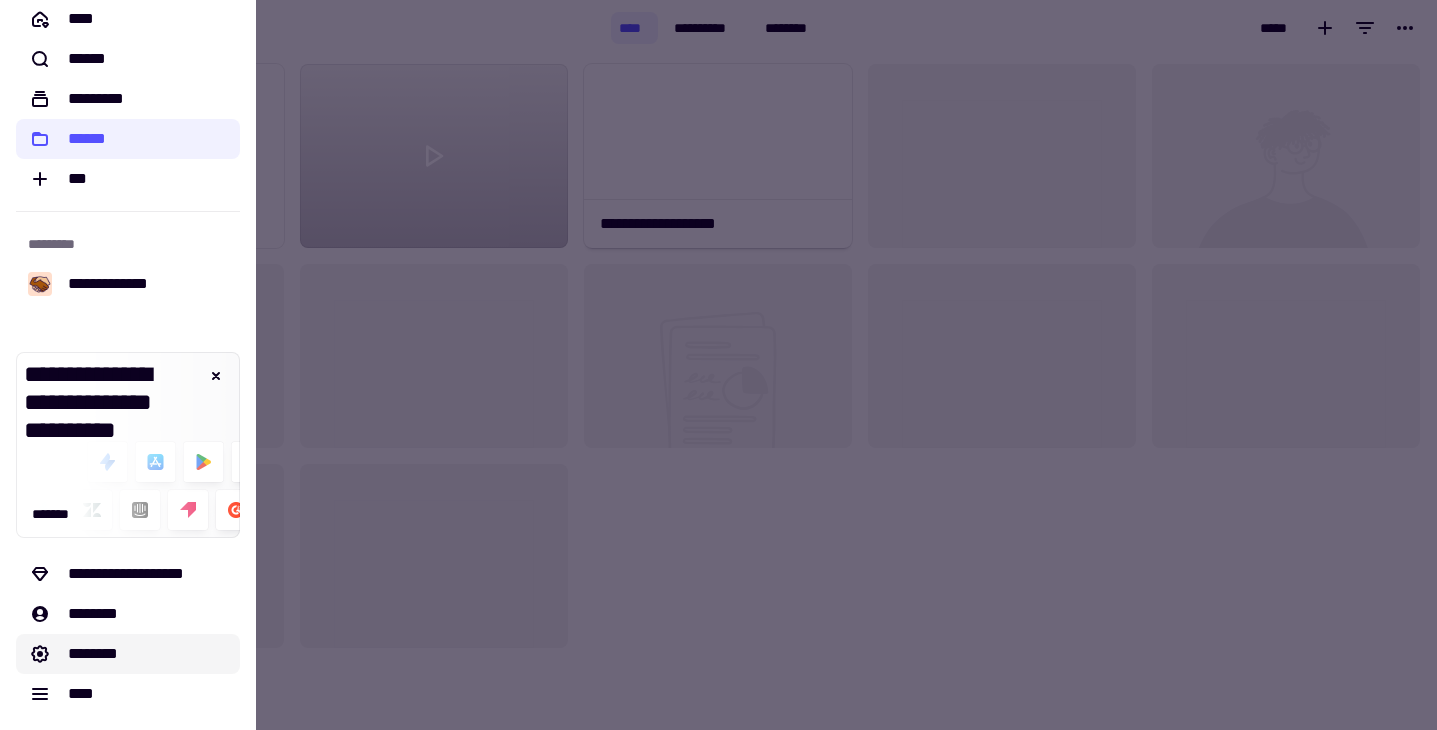 click on "********" 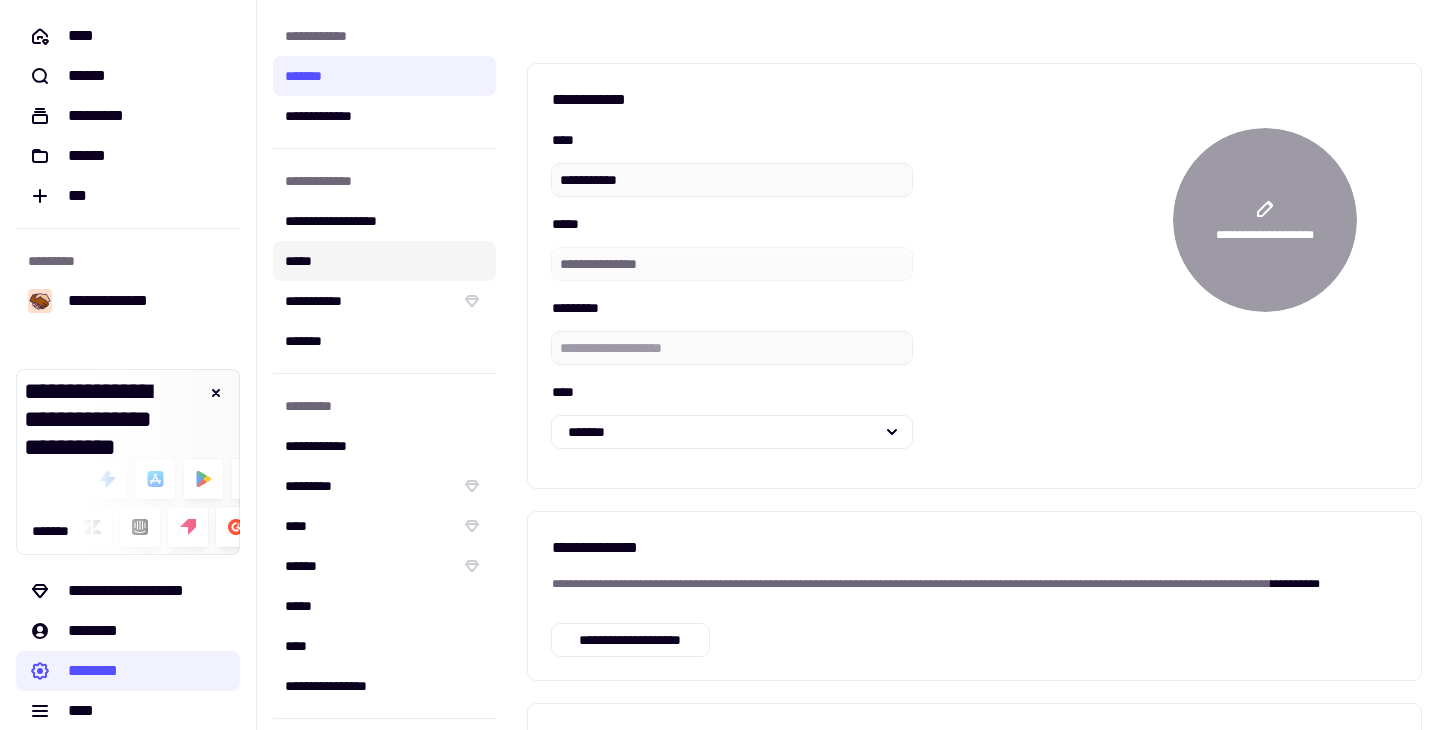click on "*****" 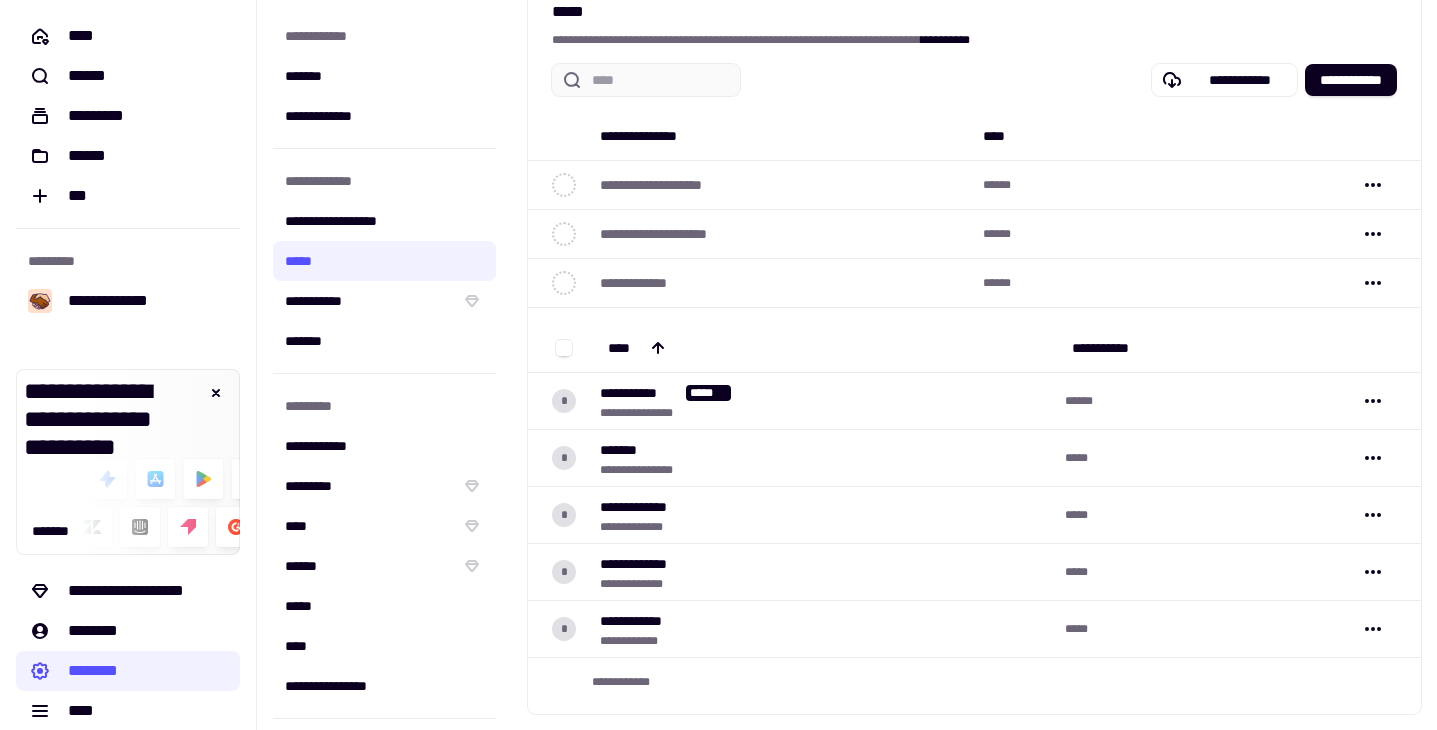 scroll, scrollTop: 68, scrollLeft: 0, axis: vertical 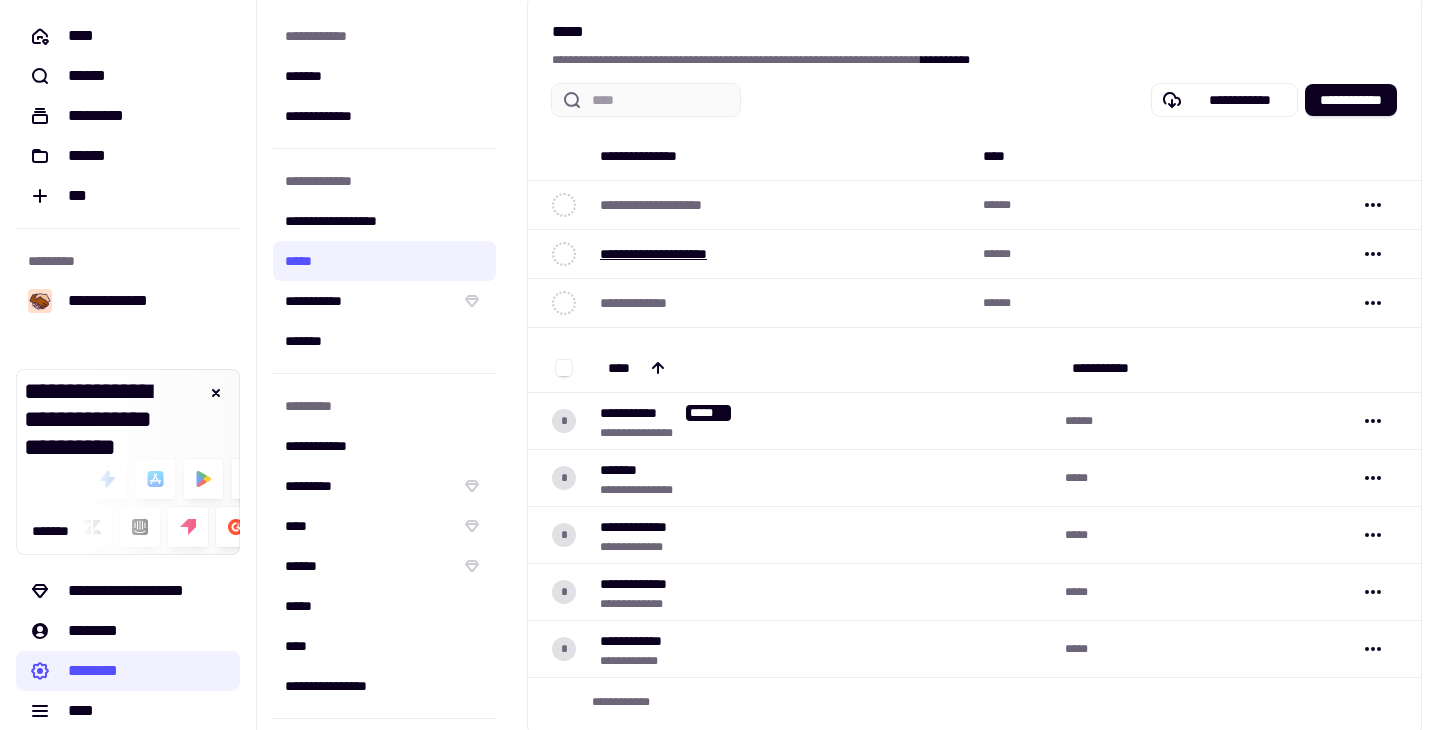 click on "**********" at bounding box center [653, 254] 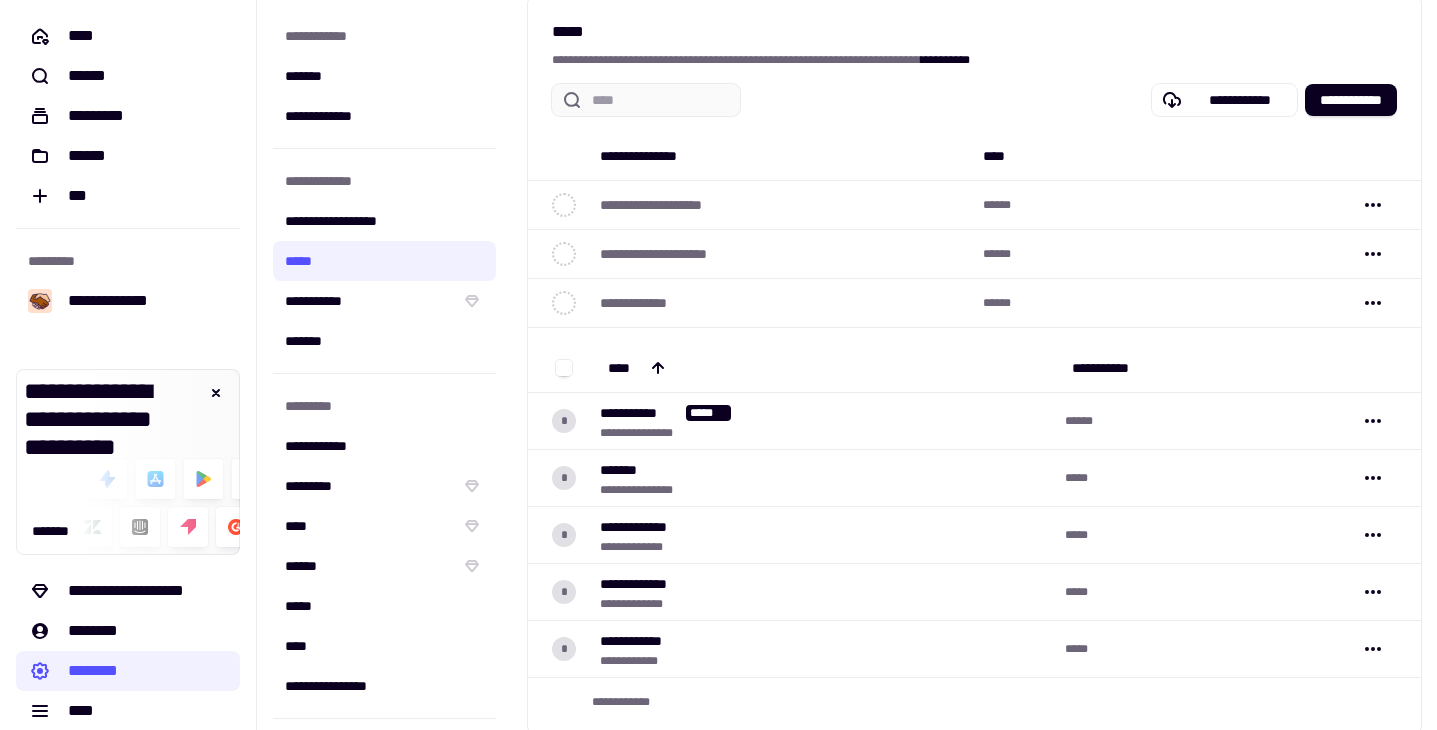click on "**********" at bounding box center (974, 100) 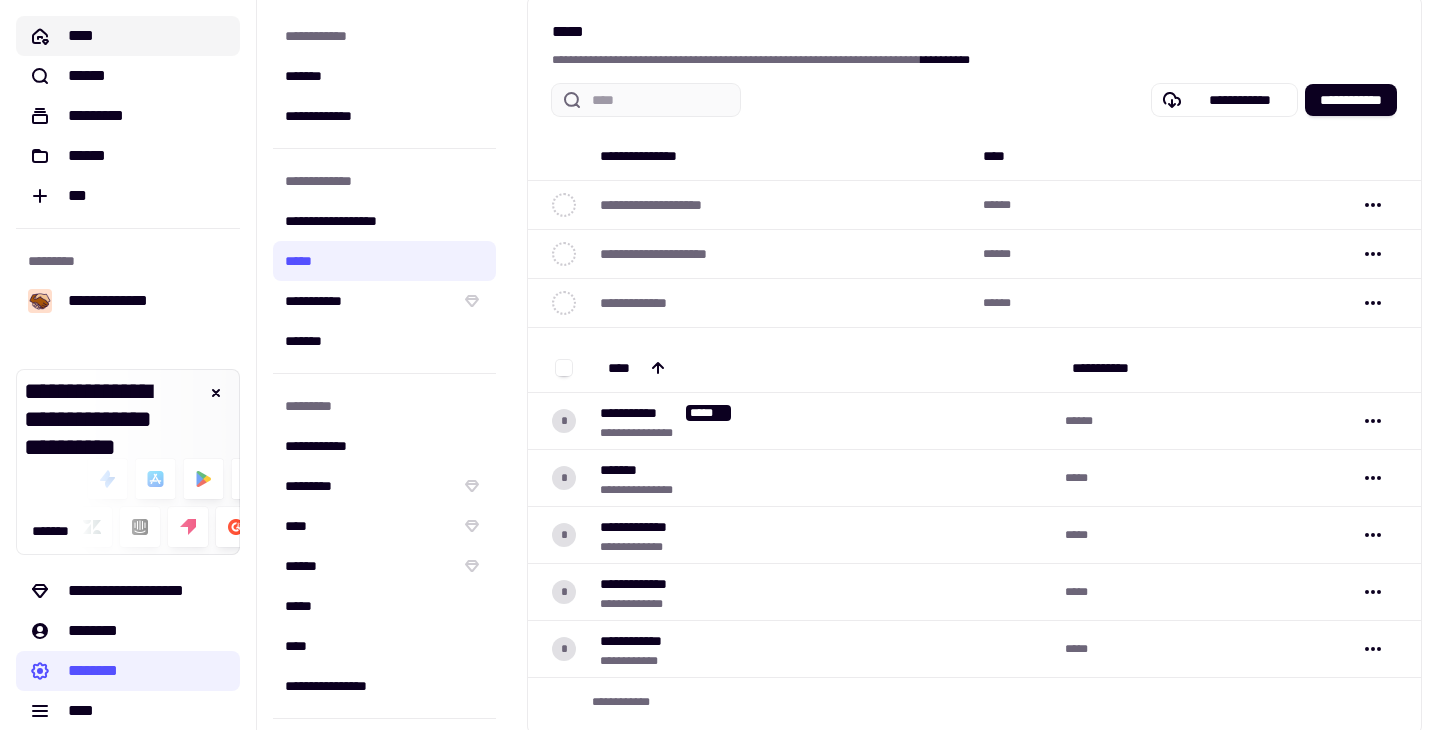 click on "****" 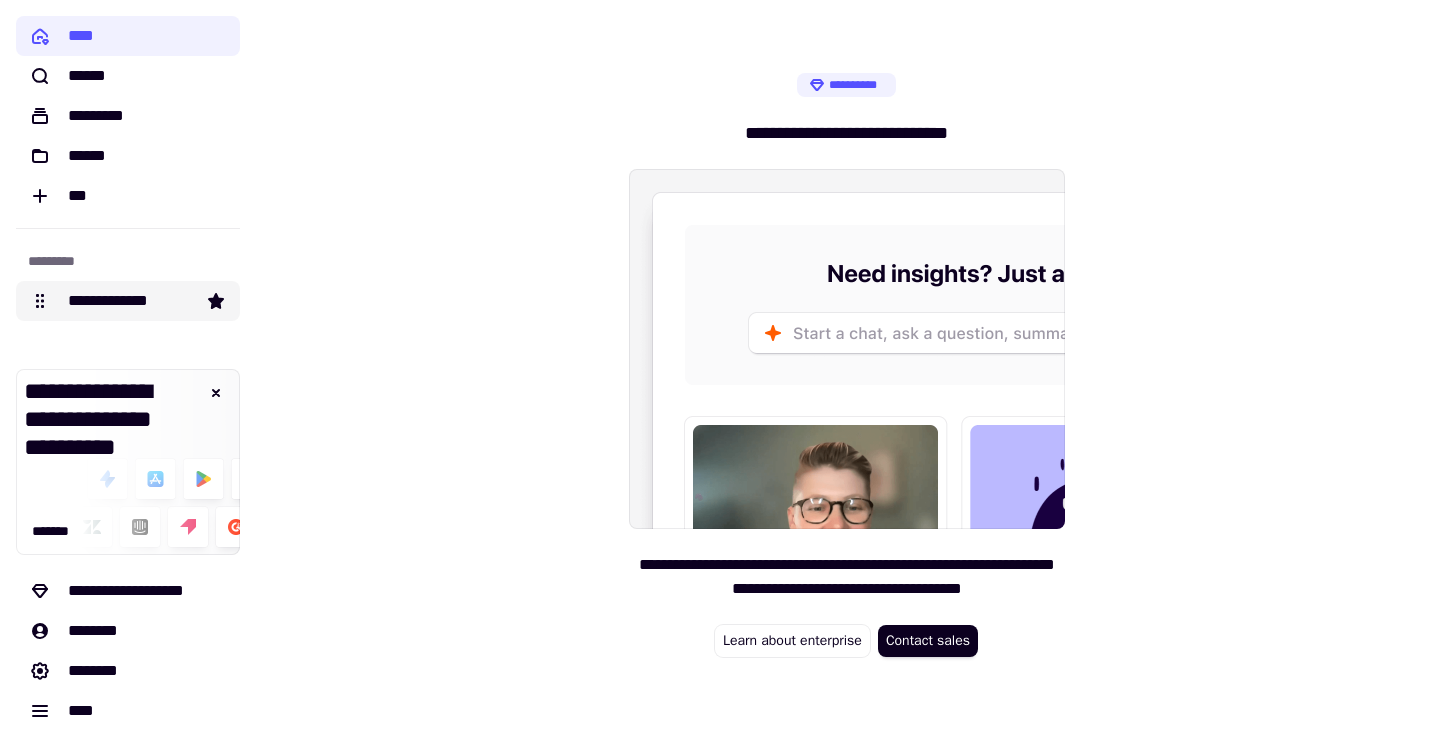click on "**********" 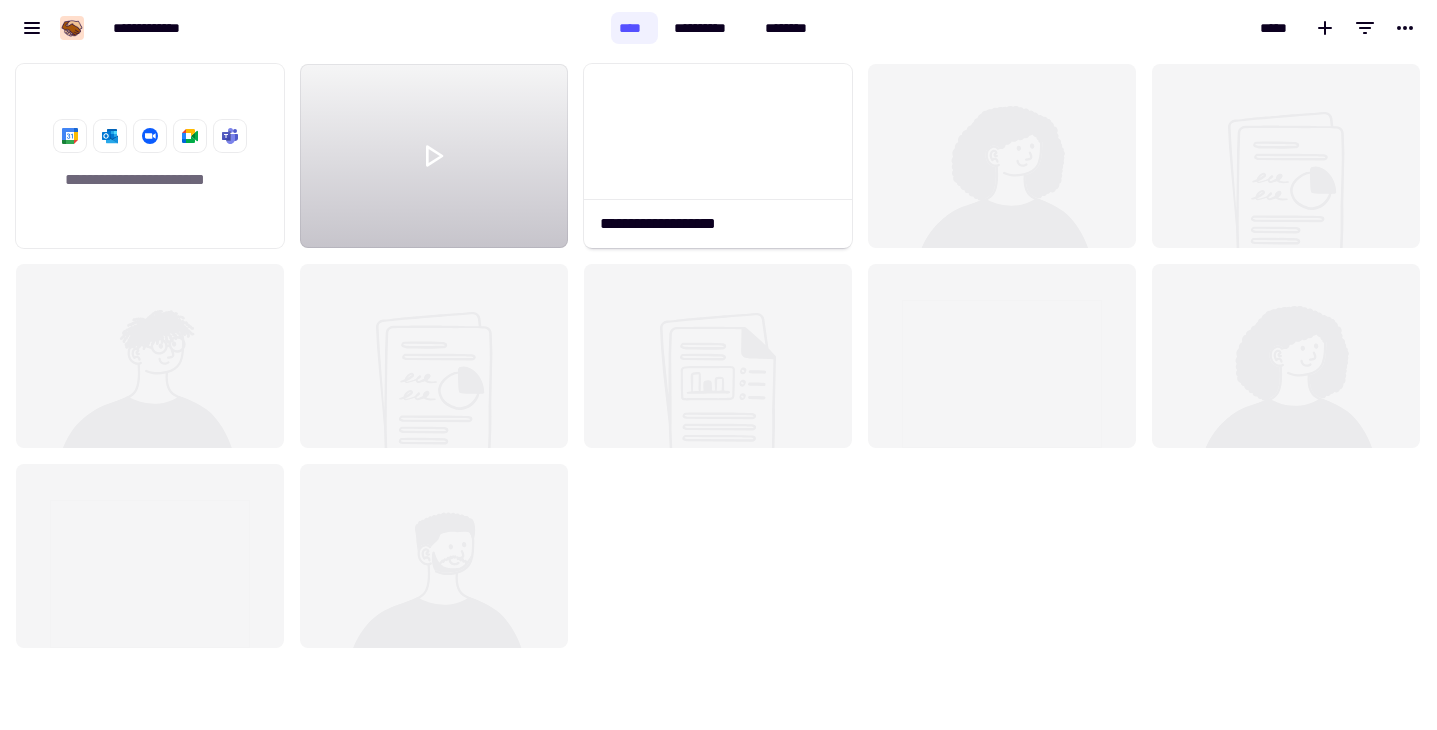 scroll, scrollTop: 1, scrollLeft: 1, axis: both 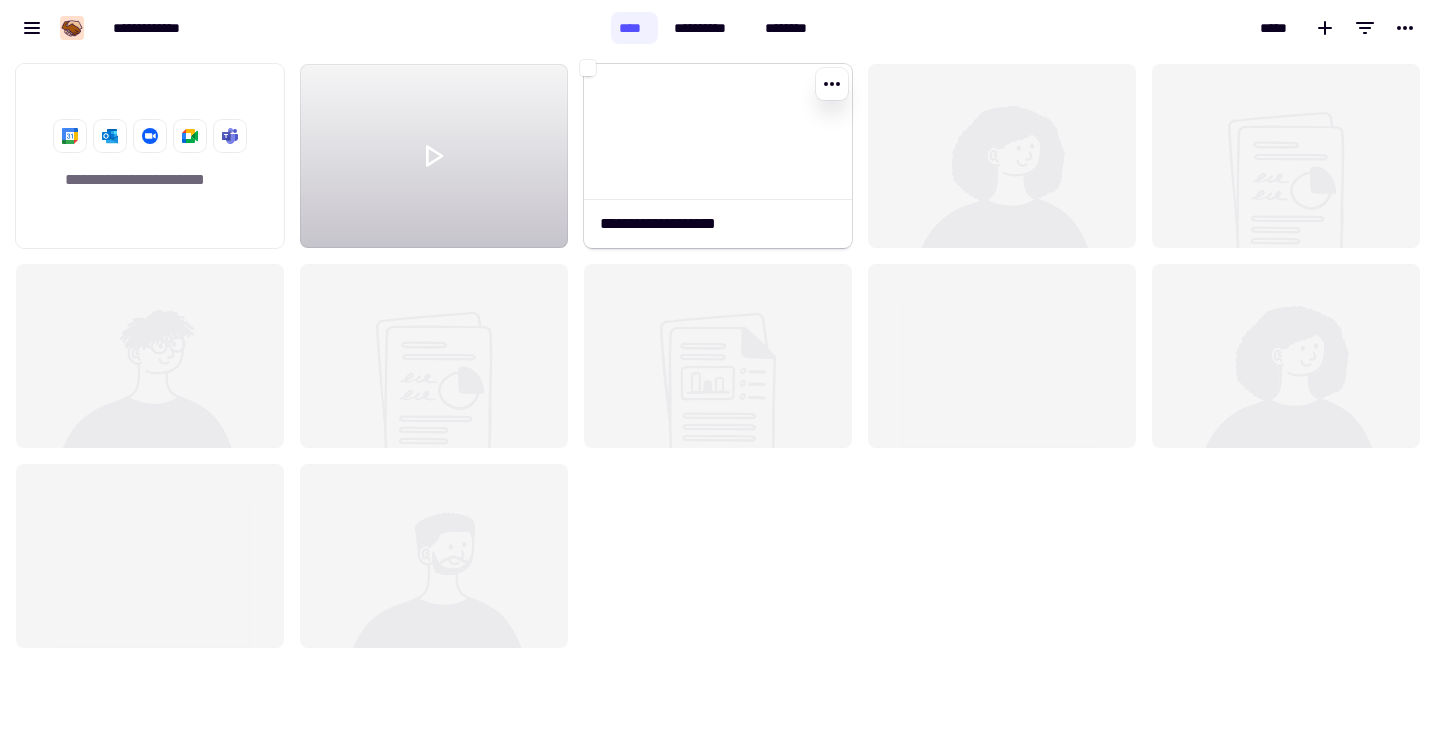 click on "**********" 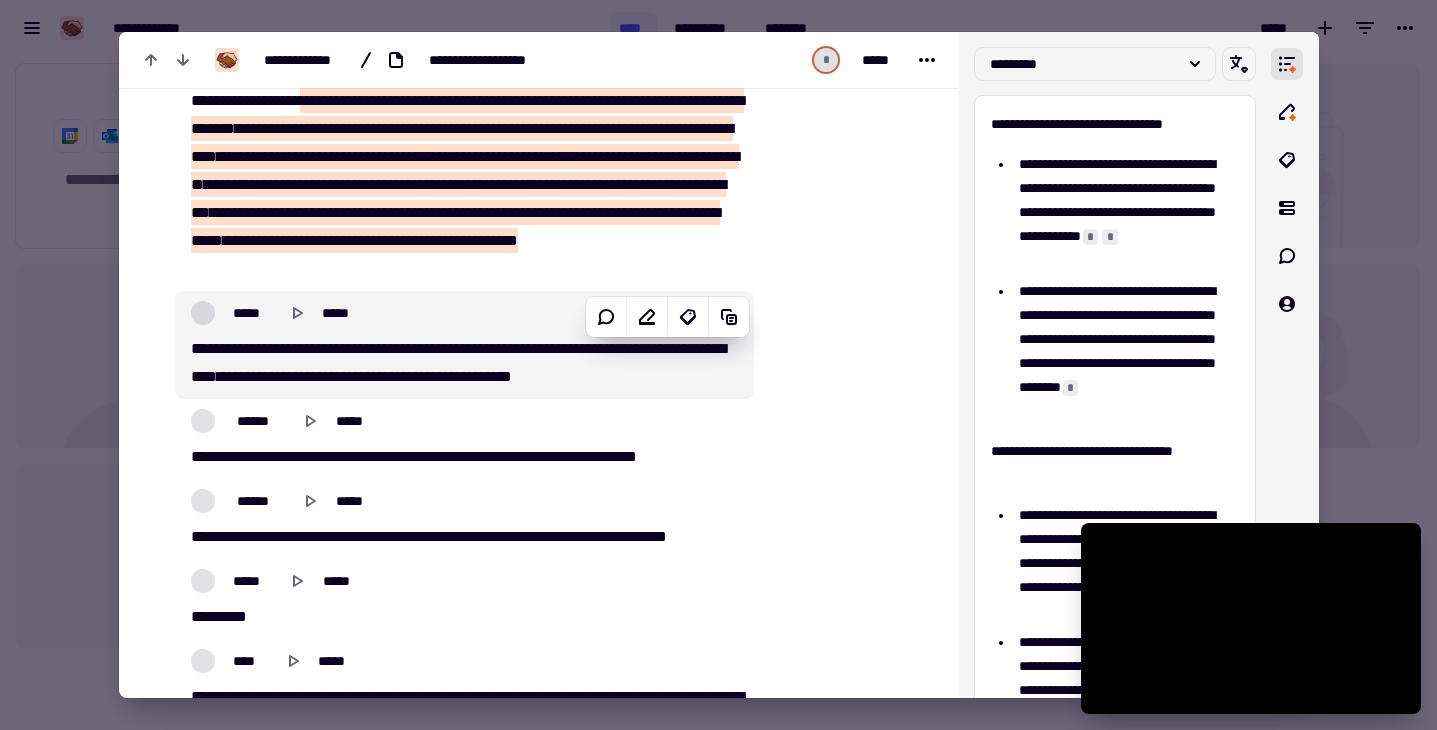 scroll, scrollTop: 11002, scrollLeft: 0, axis: vertical 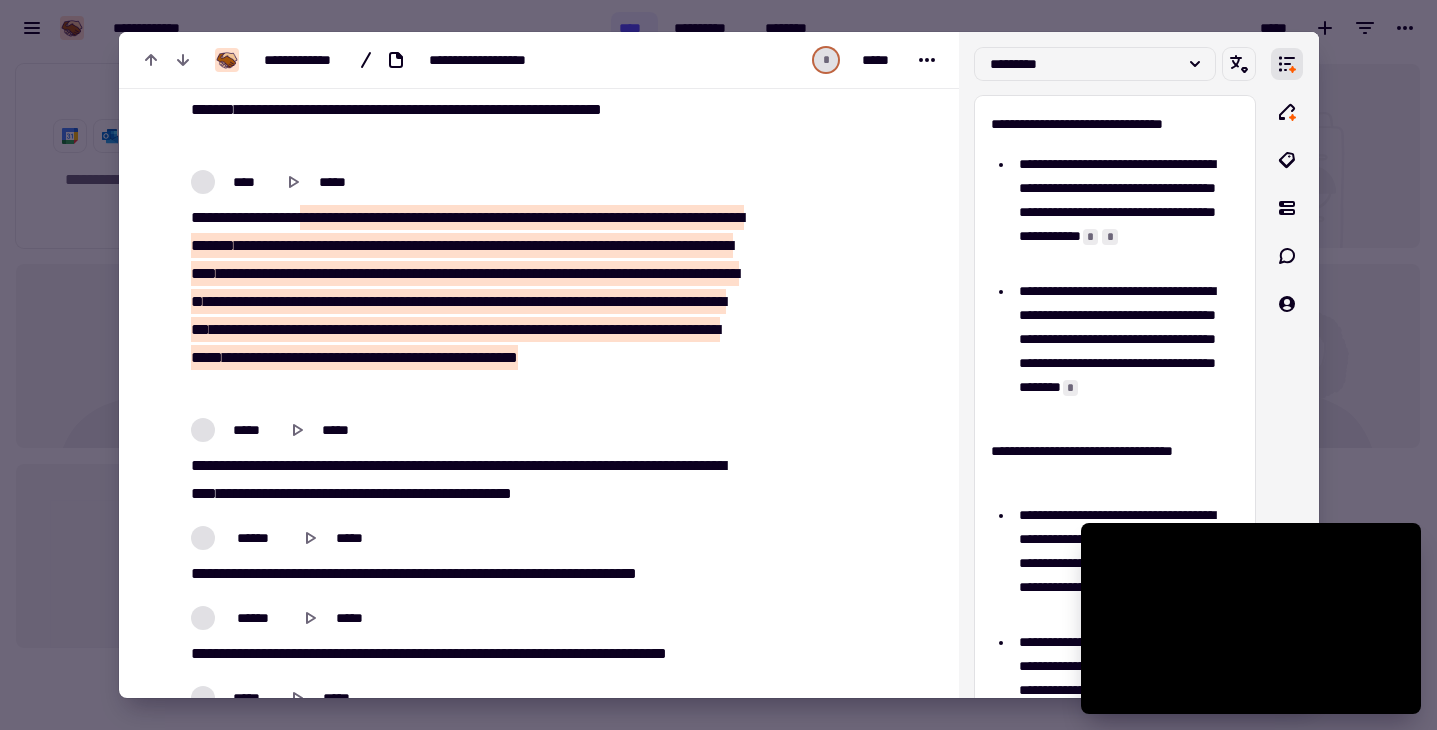 click at bounding box center [718, 365] 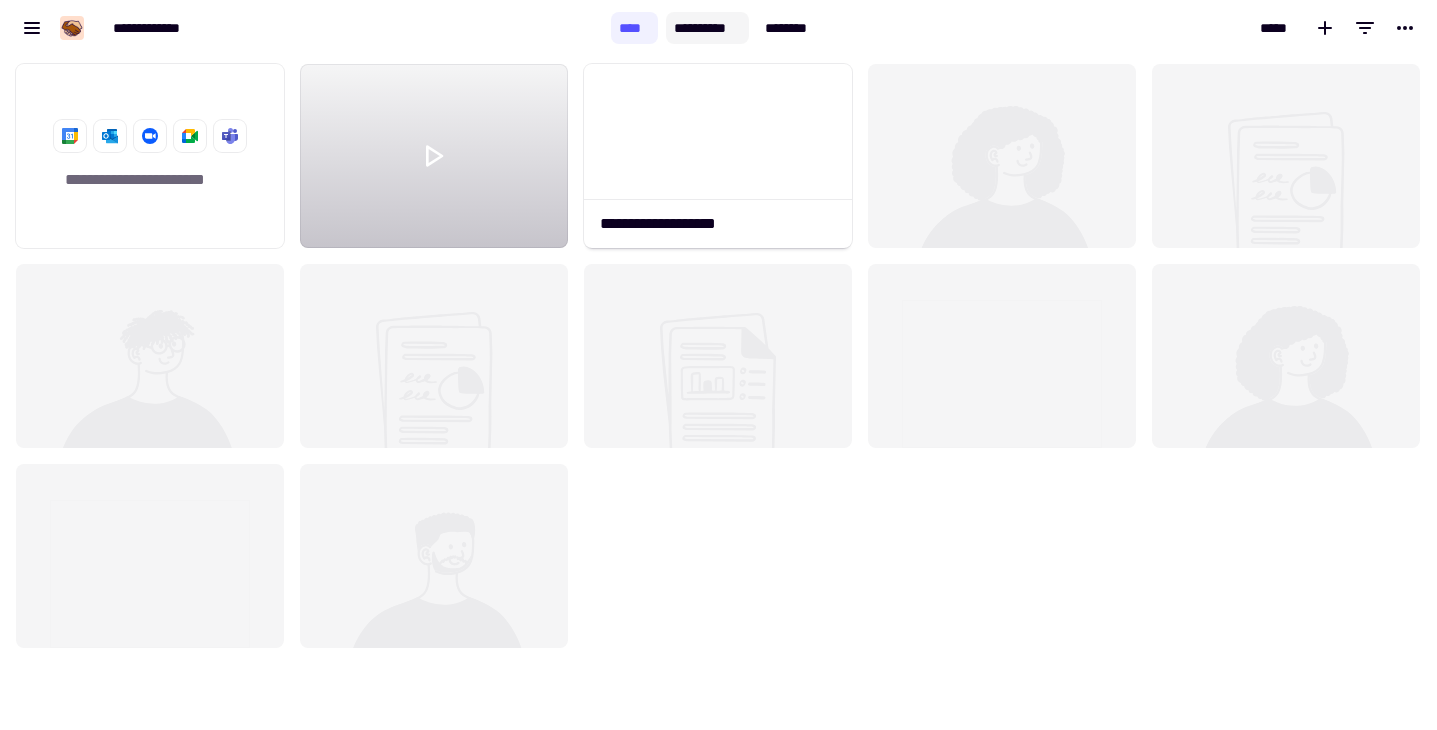 click on "**********" 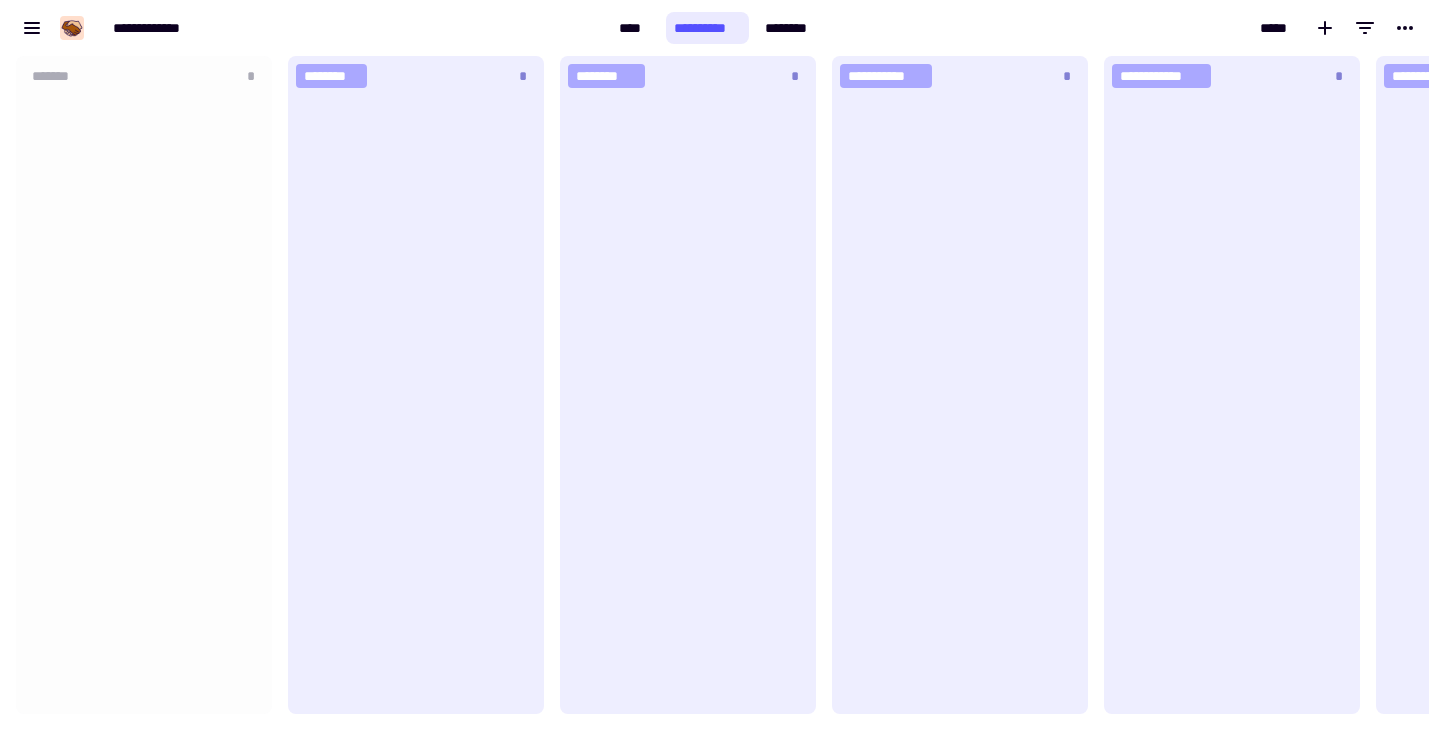 scroll, scrollTop: 1, scrollLeft: 1, axis: both 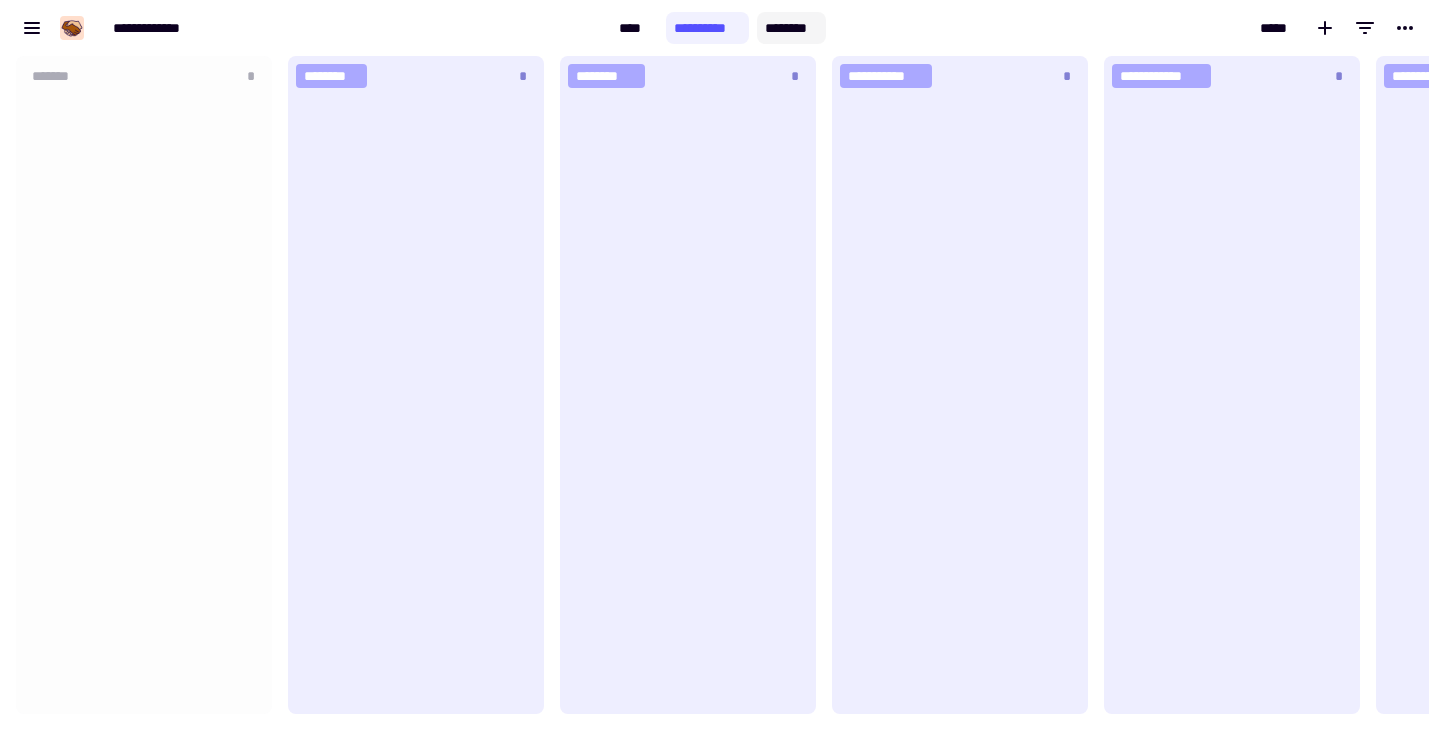 click on "********" 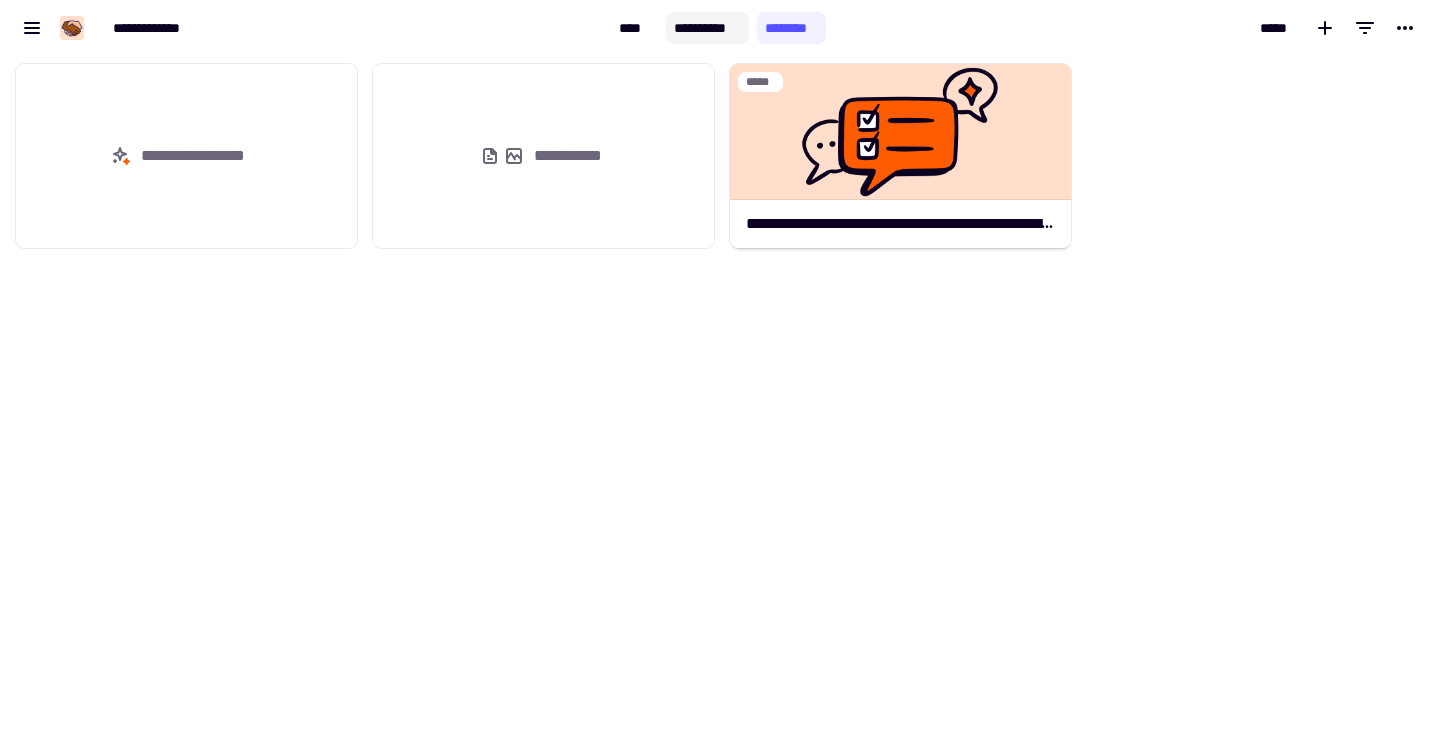 click on "**********" 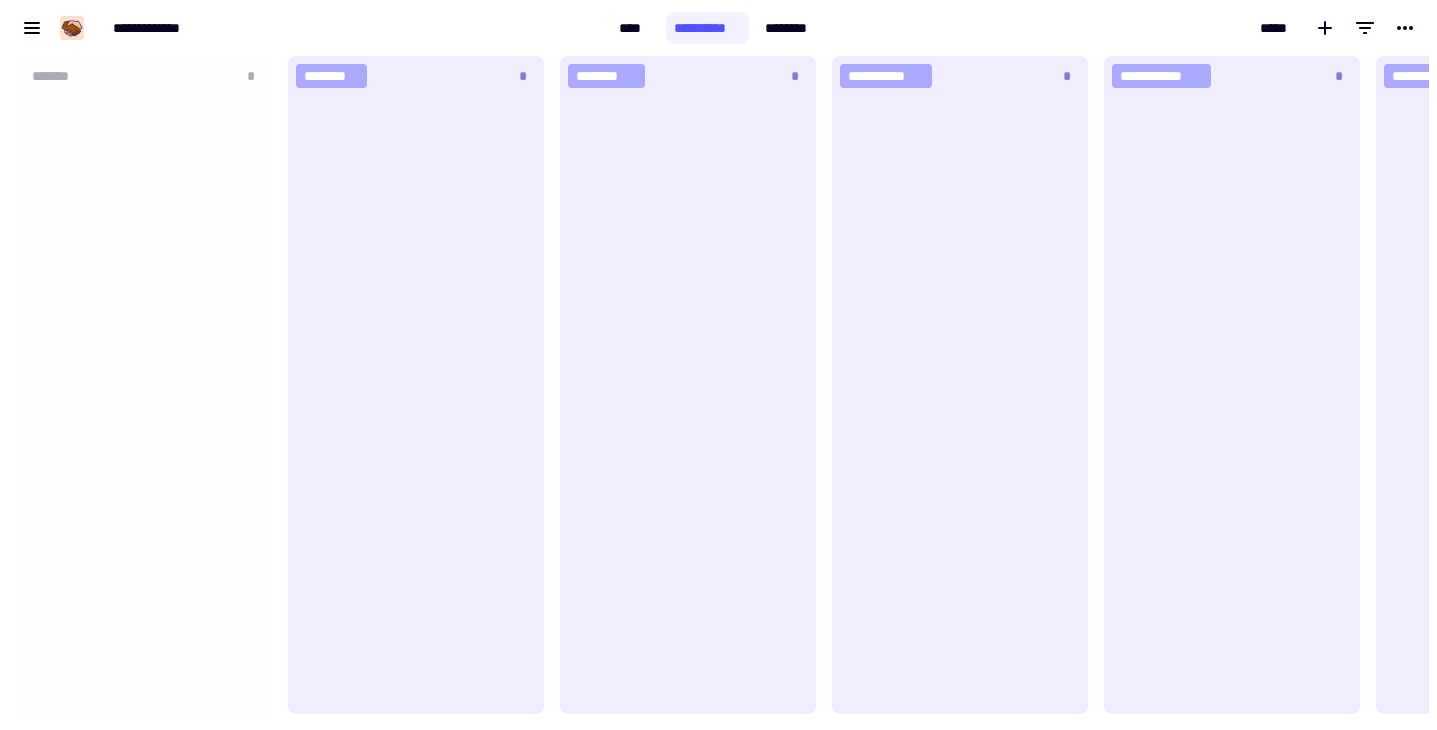scroll, scrollTop: 1, scrollLeft: 1, axis: both 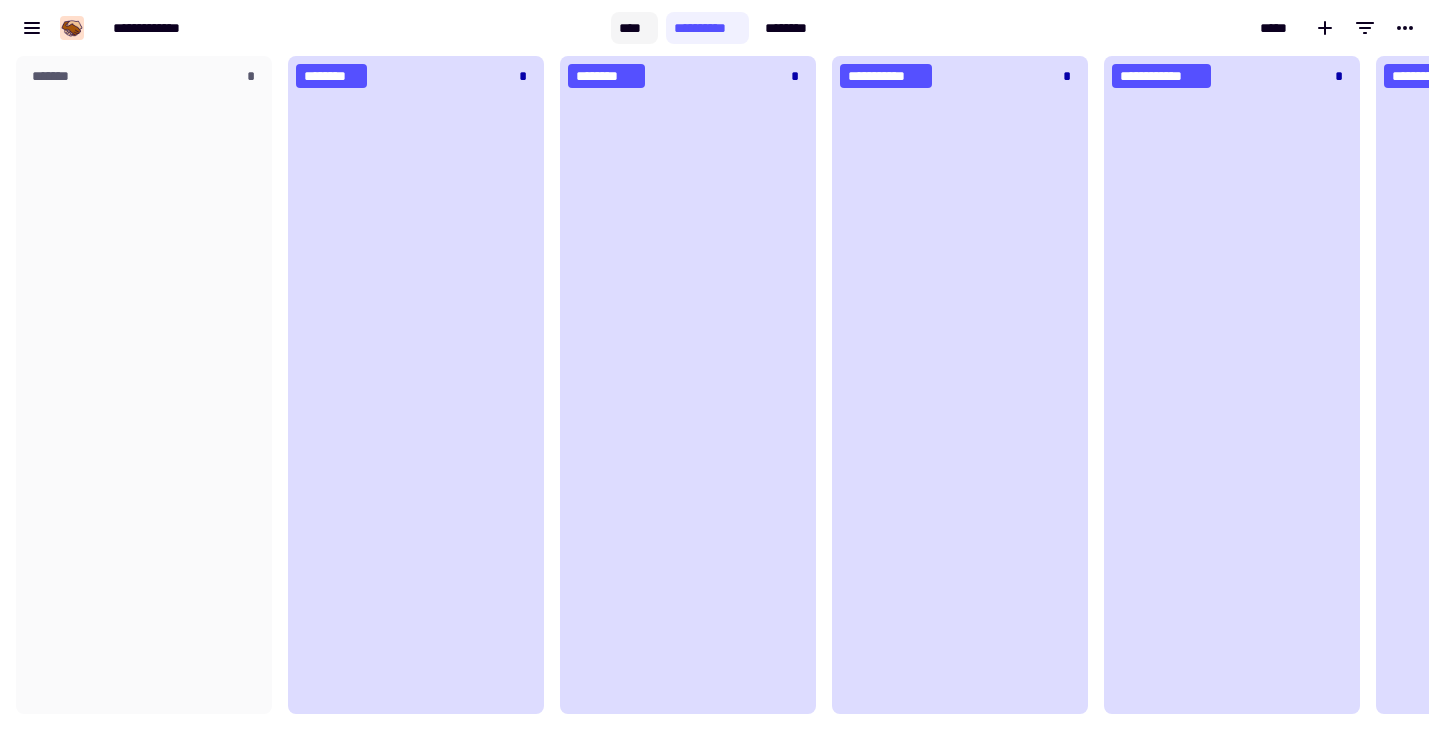 click on "****" 